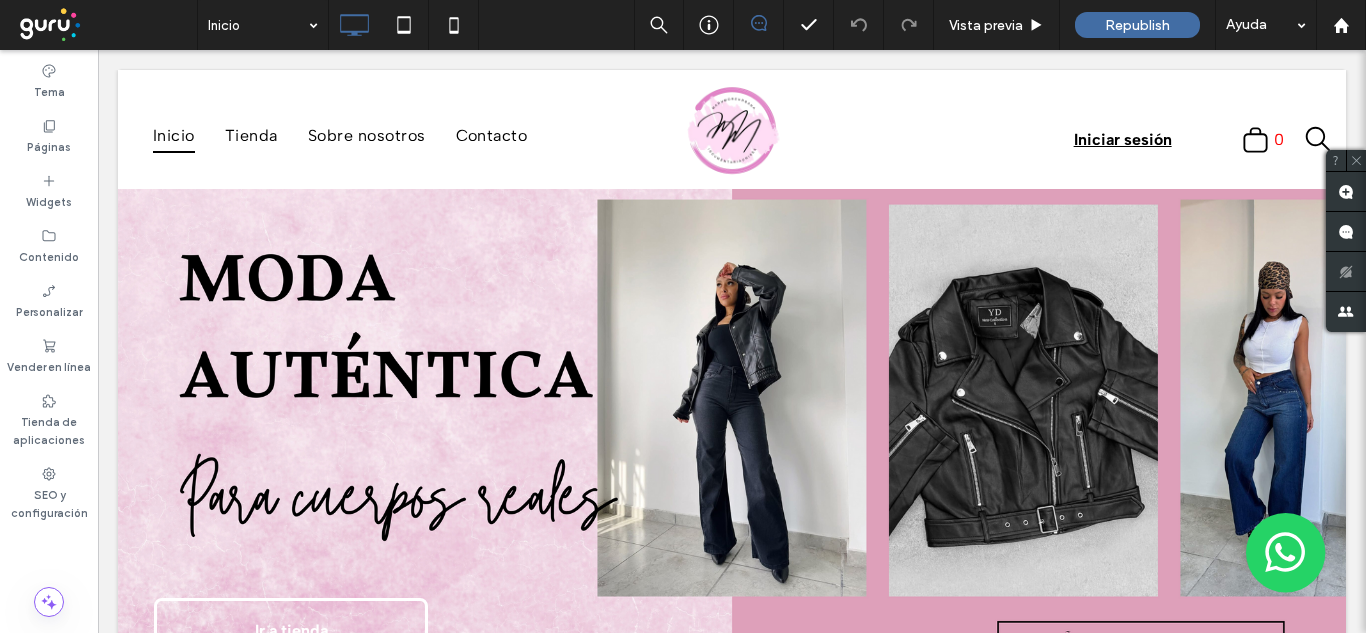 scroll, scrollTop: 0, scrollLeft: 0, axis: both 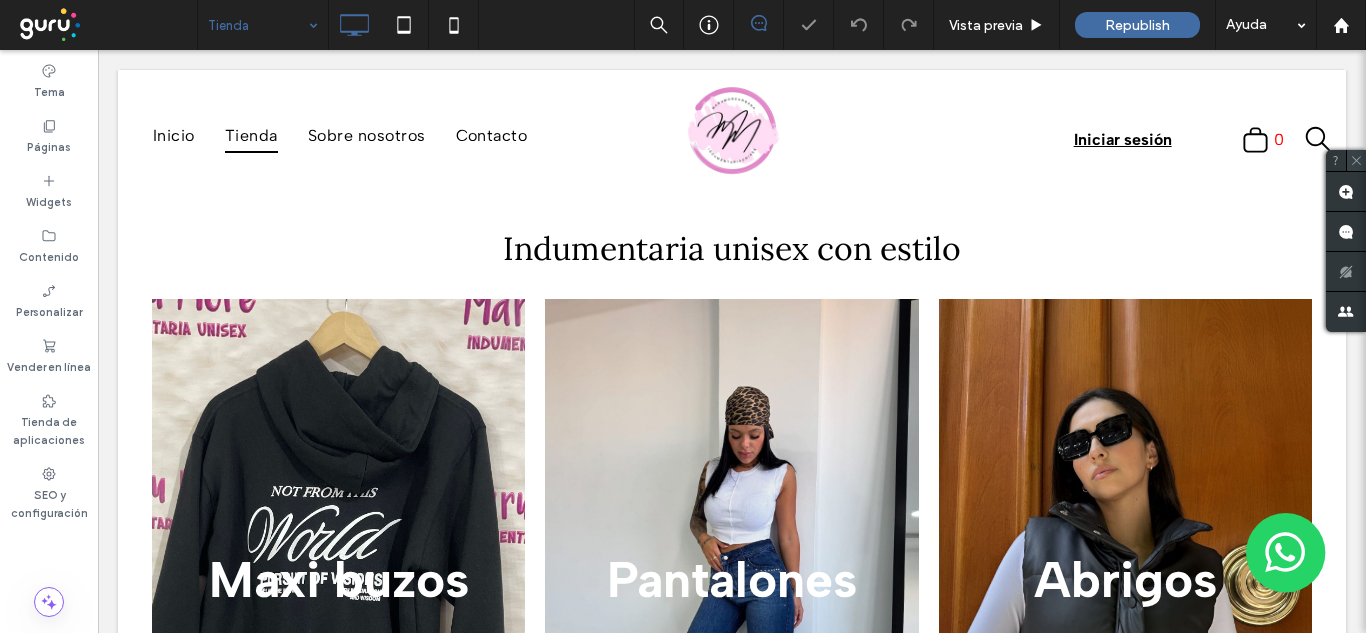 click 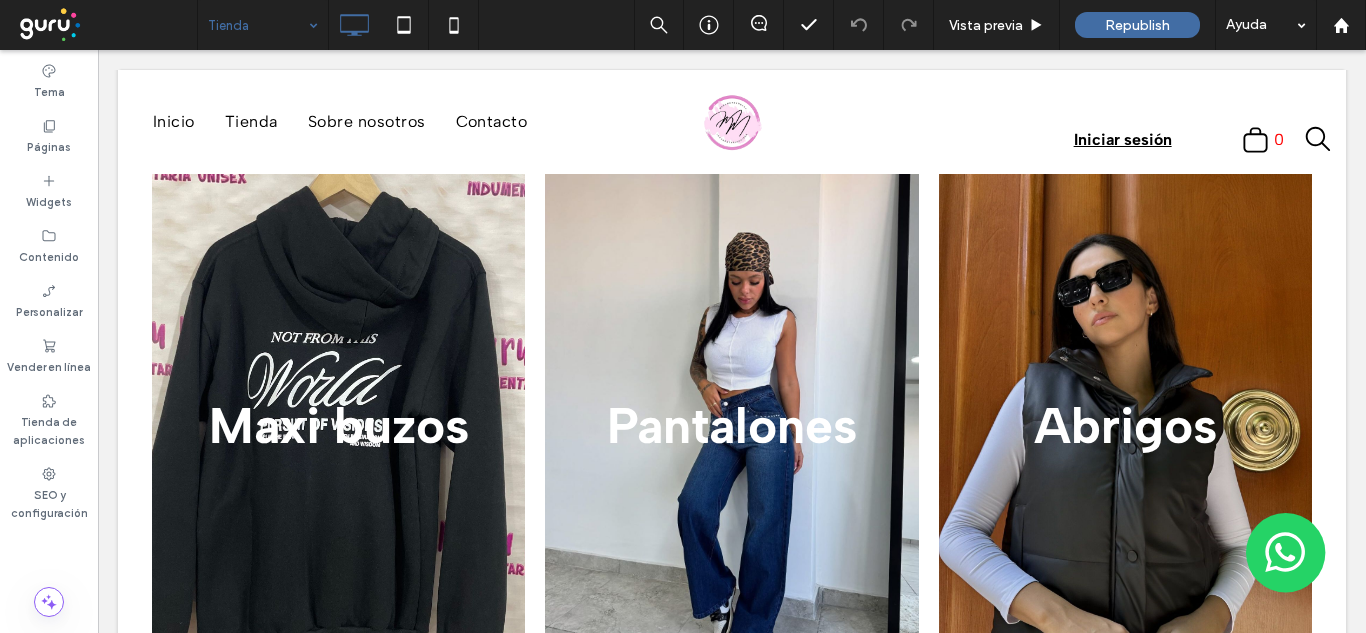scroll, scrollTop: 201, scrollLeft: 0, axis: vertical 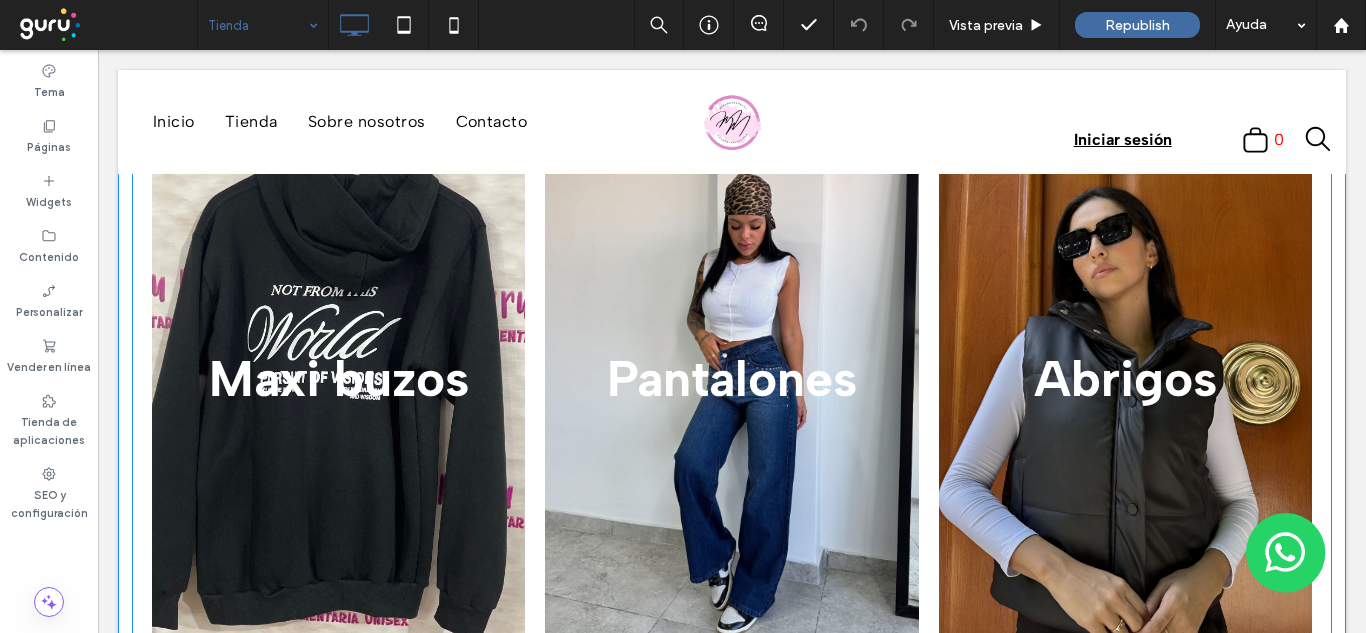 click at bounding box center (732, 378) 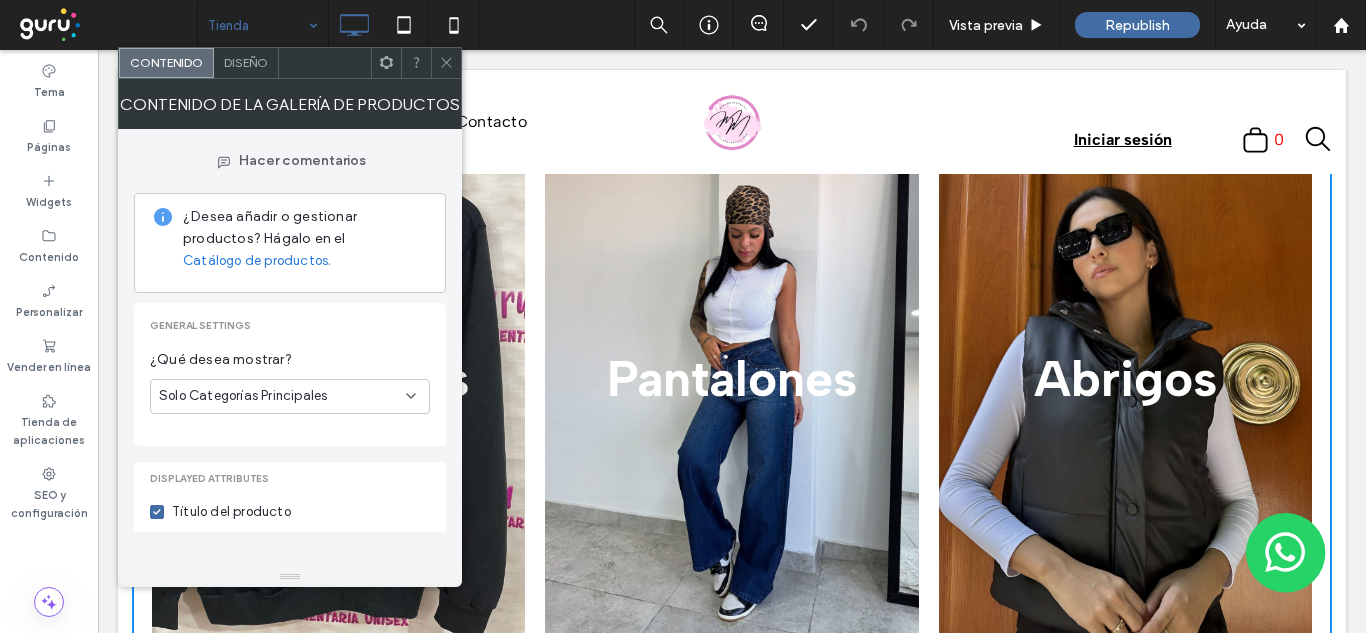 click at bounding box center (446, 63) 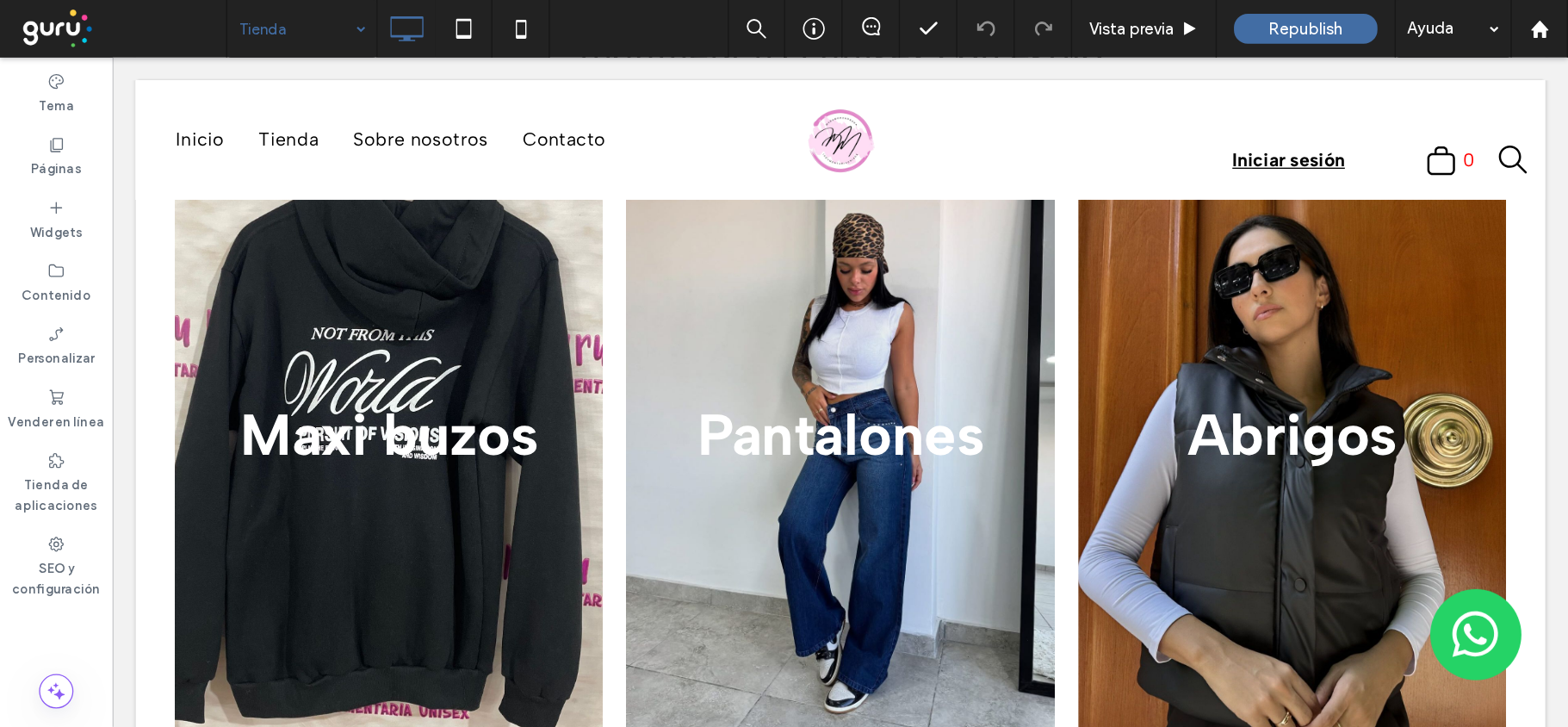 scroll, scrollTop: 0, scrollLeft: 0, axis: both 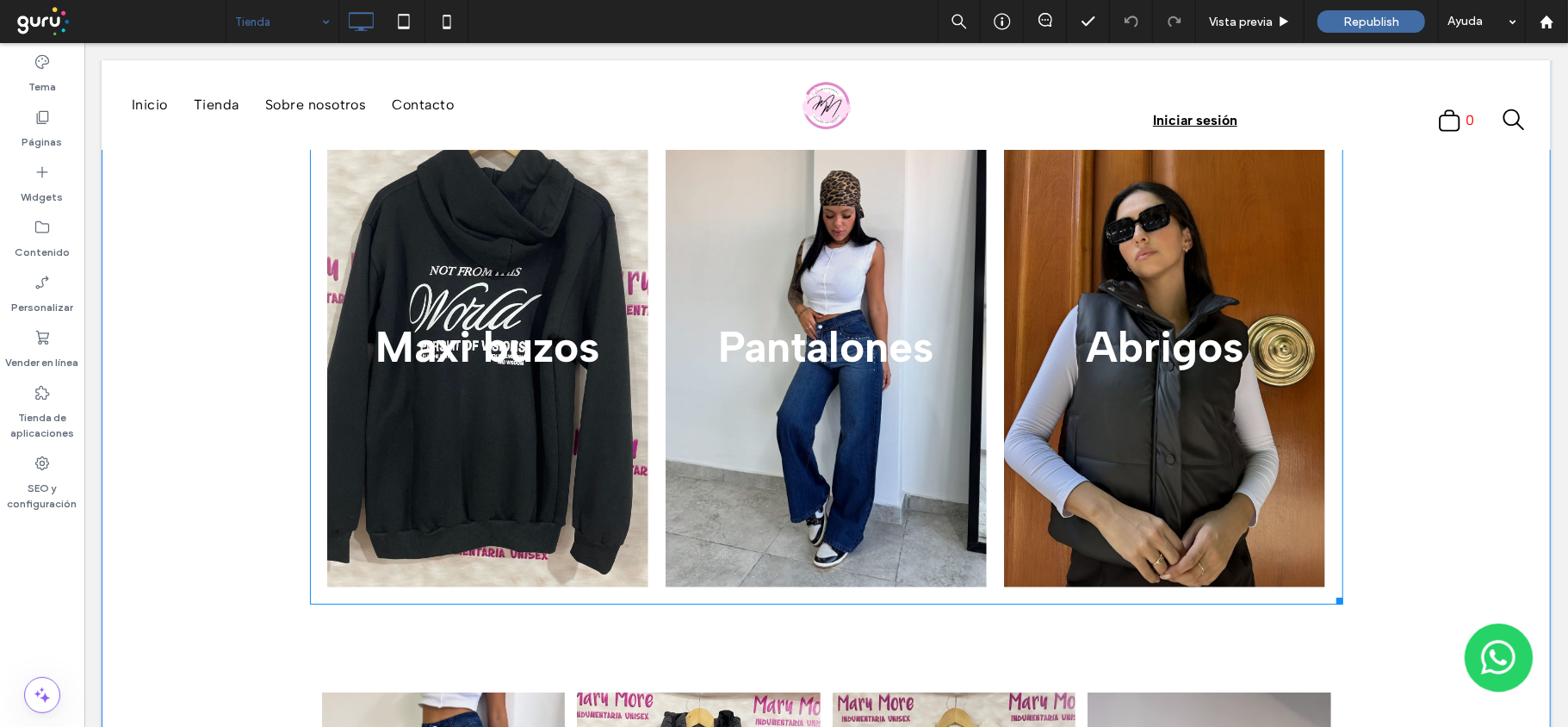 click at bounding box center (826, 345) 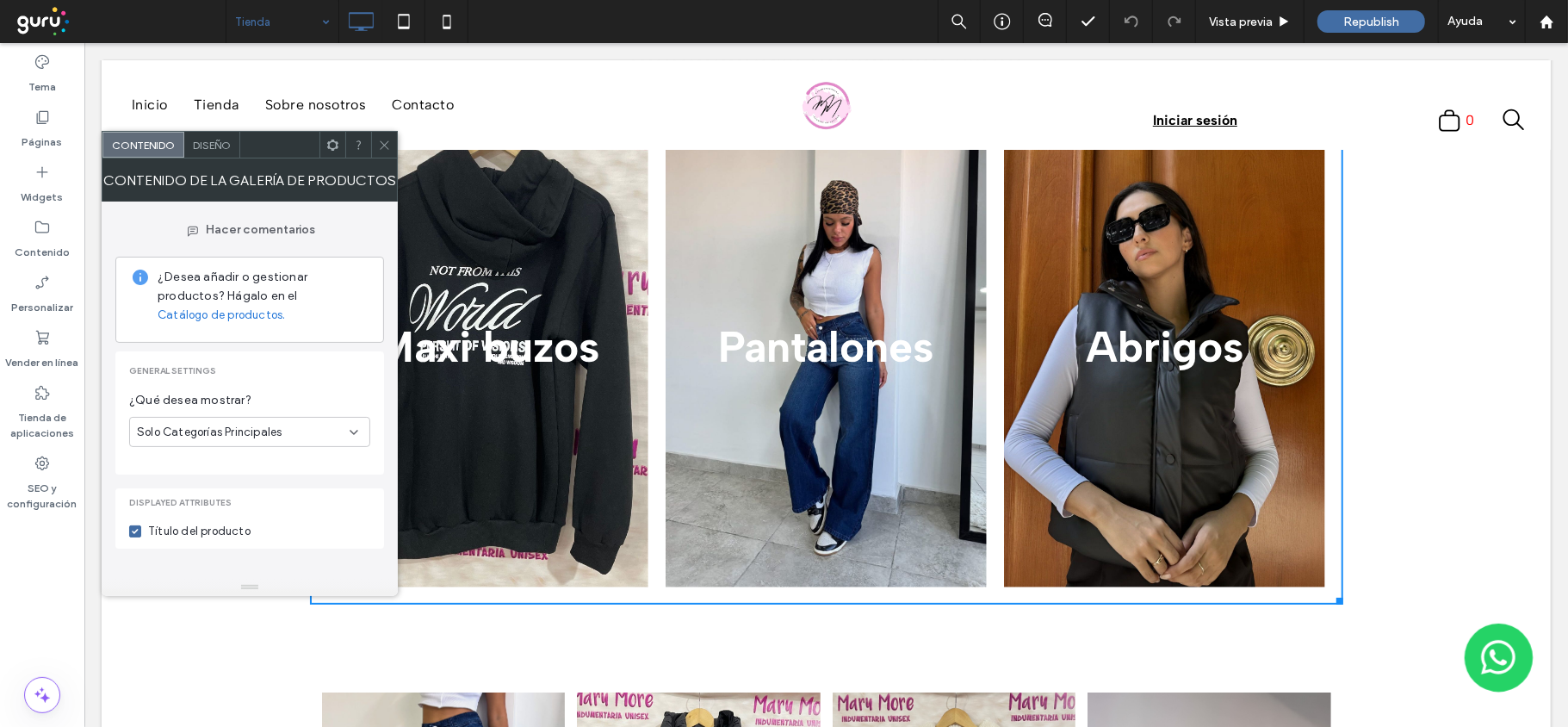 click 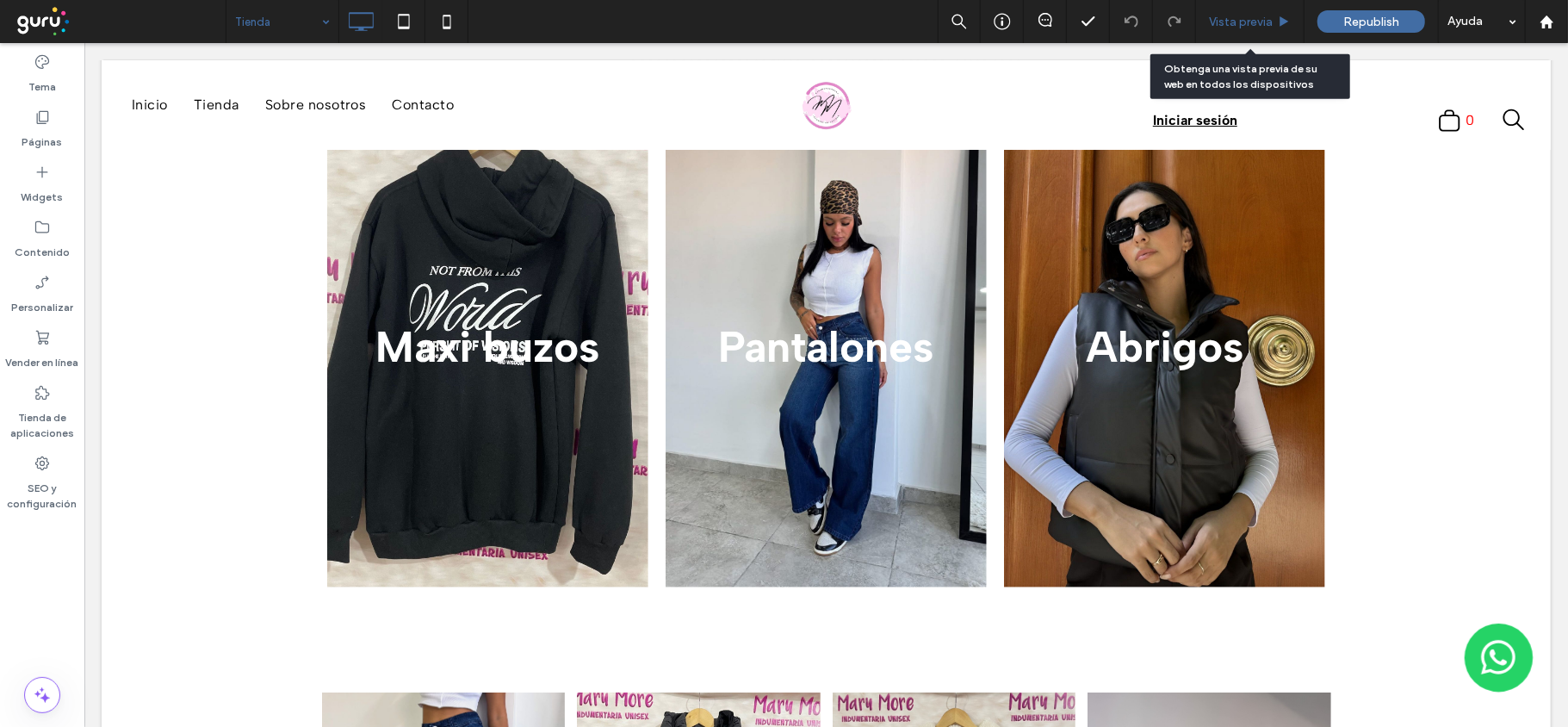 click on "Vista previa" at bounding box center [1241, 22] 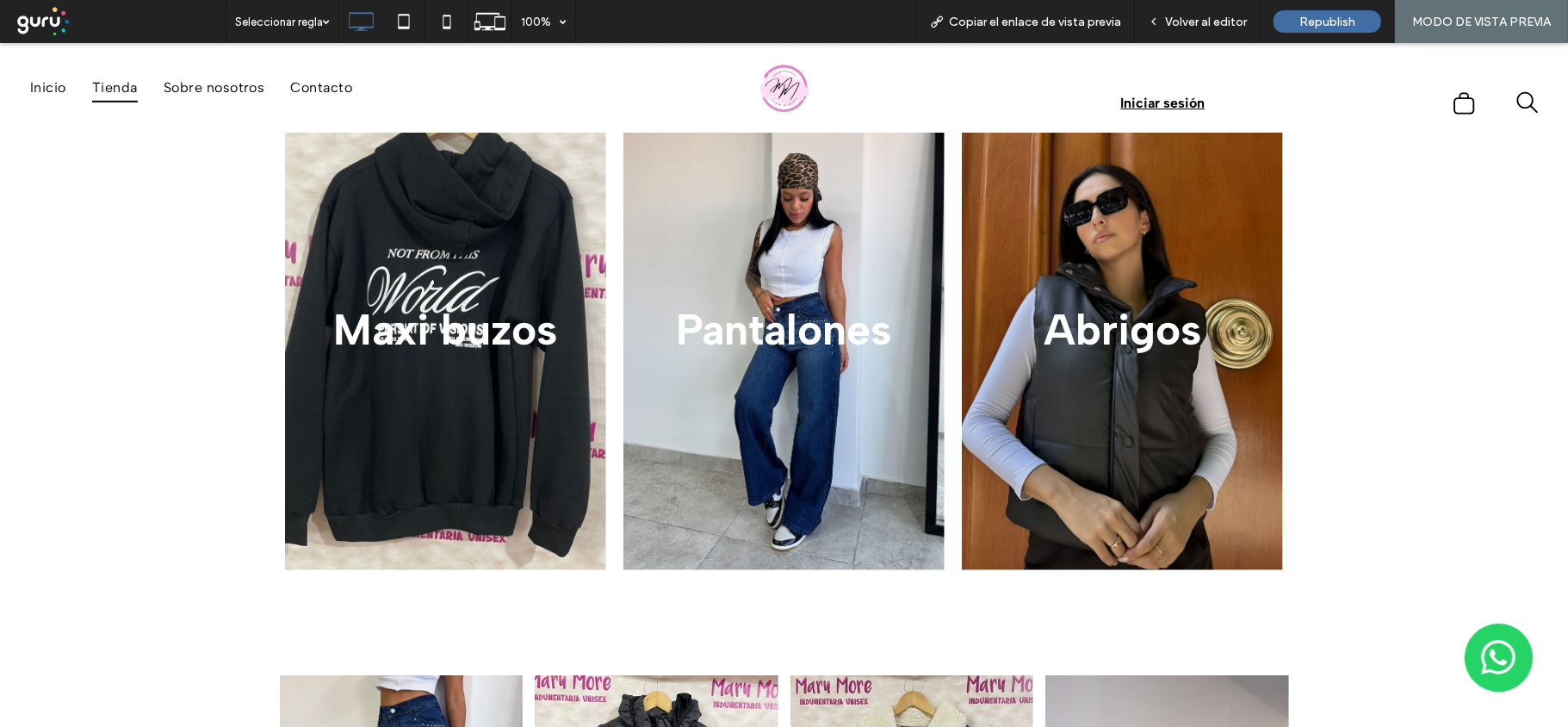 click at bounding box center [784, 328] 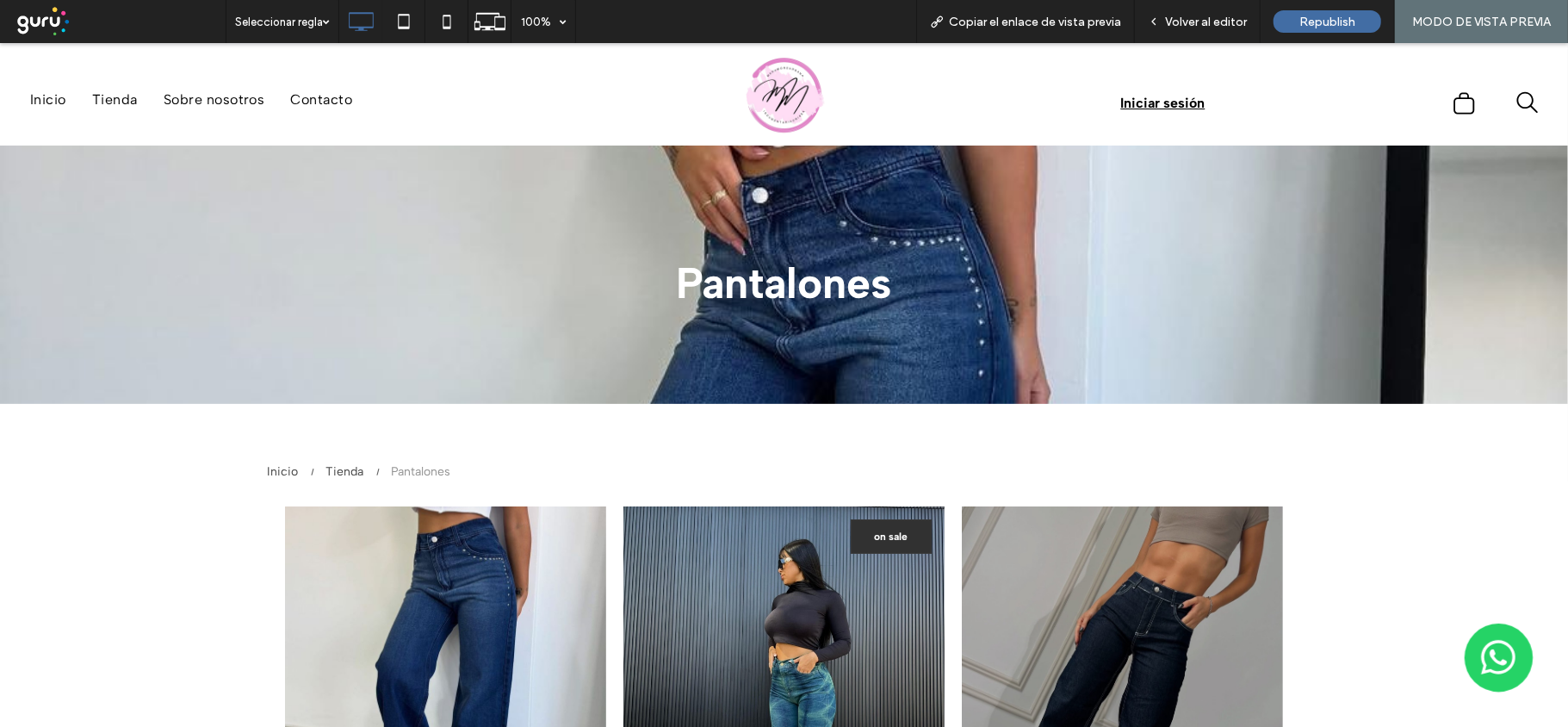 scroll, scrollTop: 0, scrollLeft: 0, axis: both 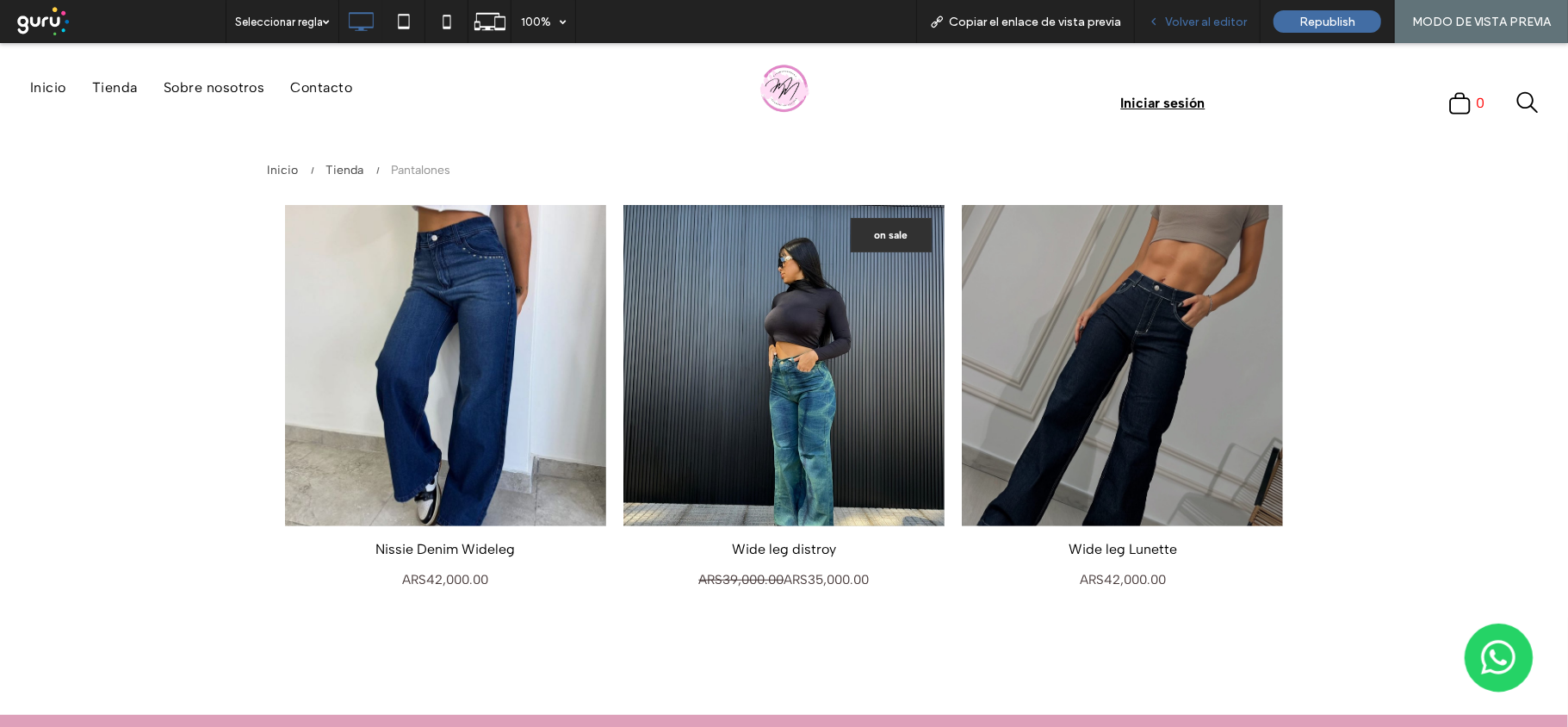 click on "Volver al editor" at bounding box center (1205, 22) 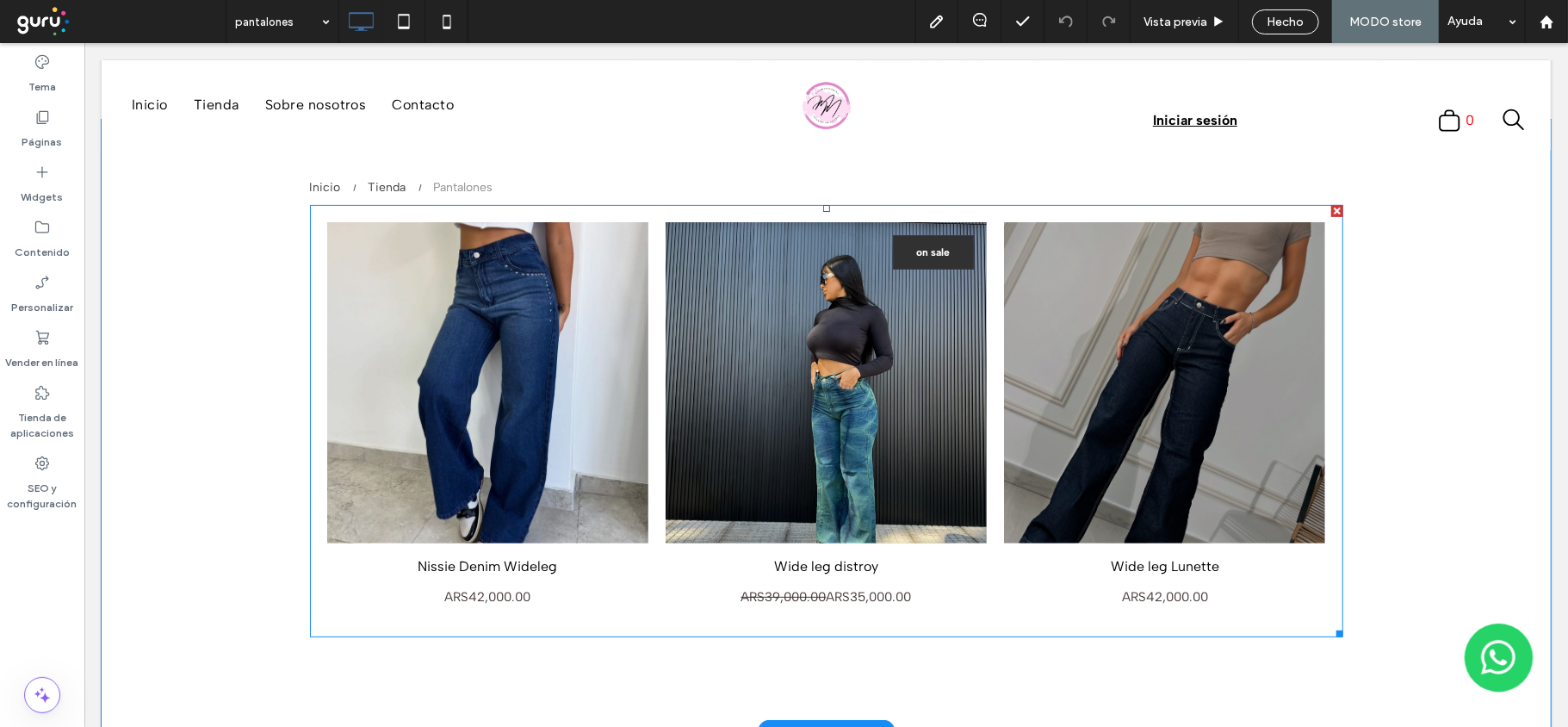 click on "on sale" at bounding box center [933, 252] 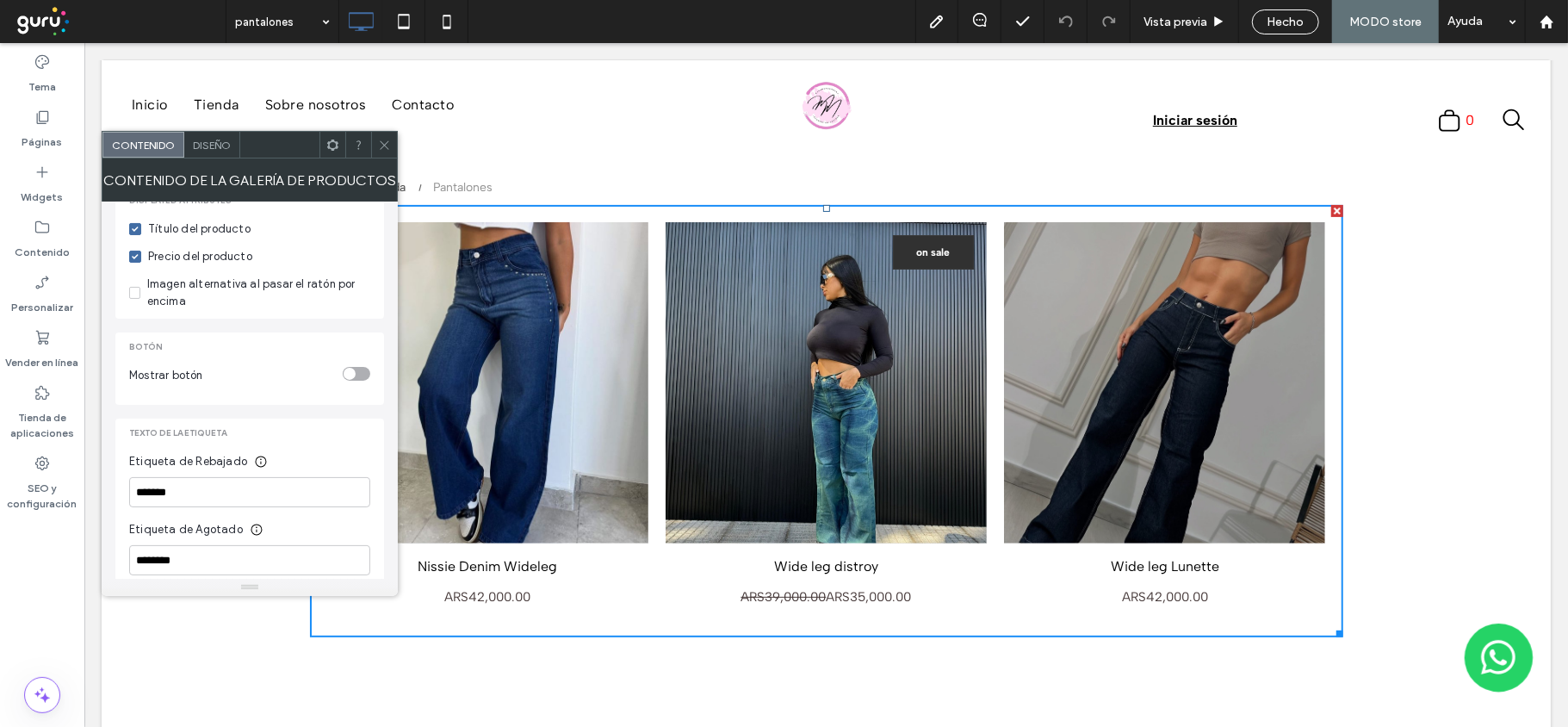 scroll, scrollTop: 573, scrollLeft: 0, axis: vertical 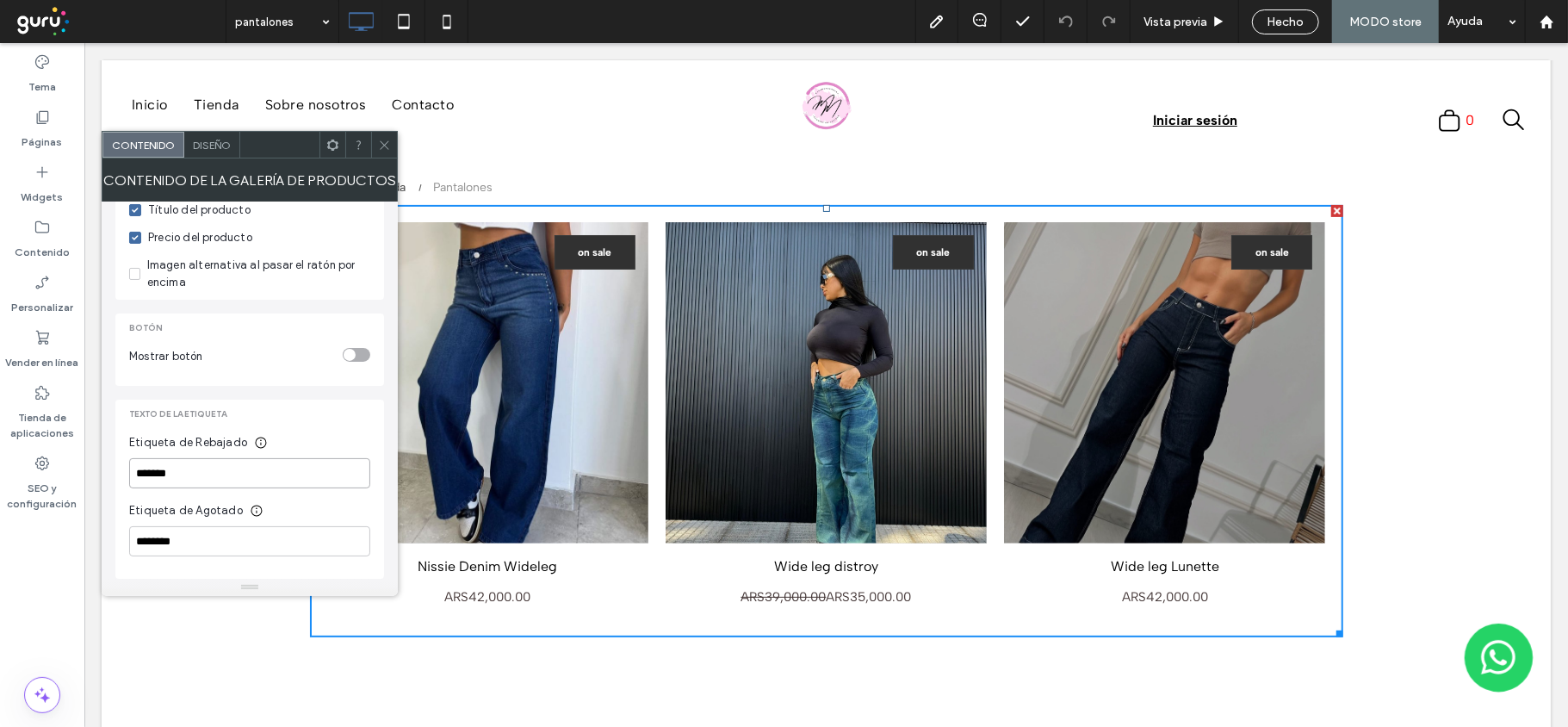 drag, startPoint x: 186, startPoint y: 476, endPoint x: 127, endPoint y: 486, distance: 59.84146 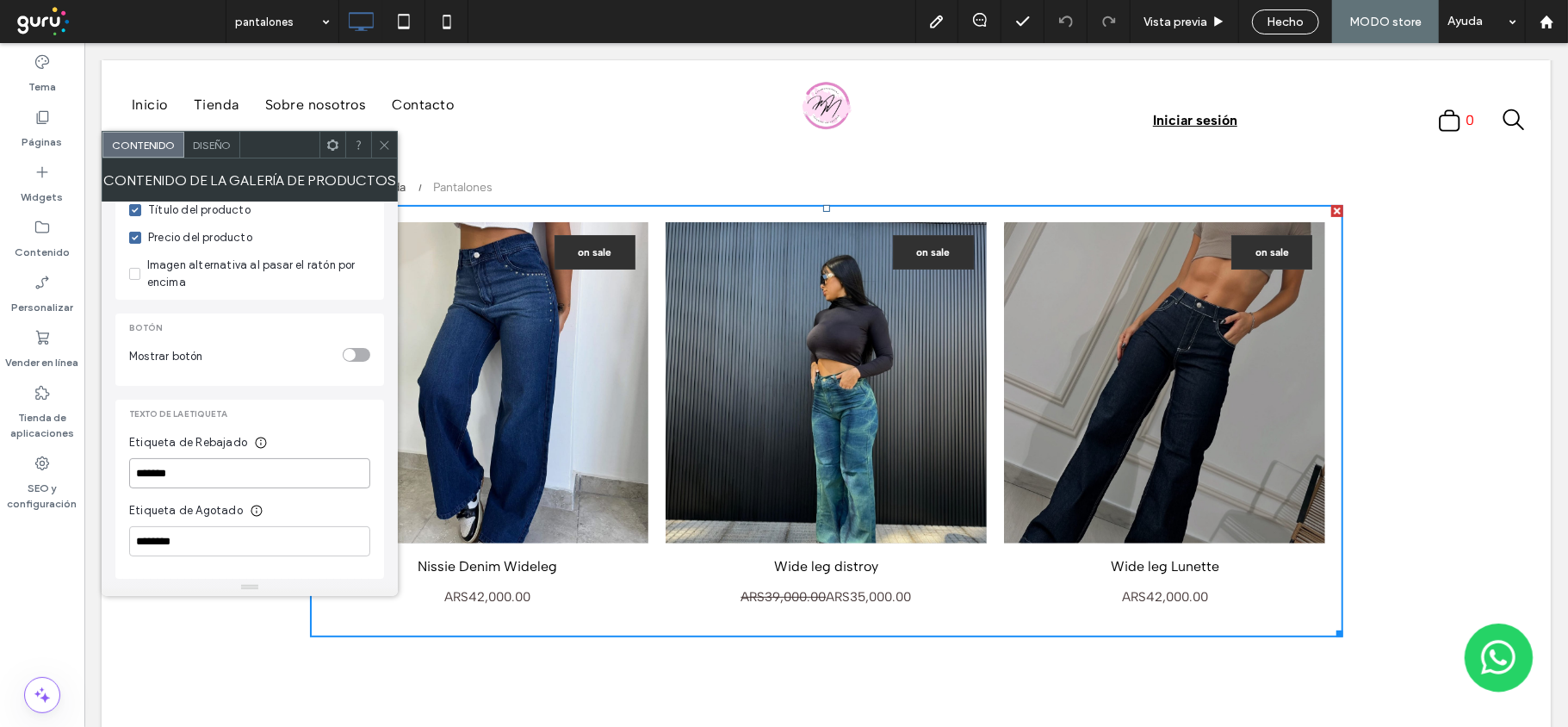 paste 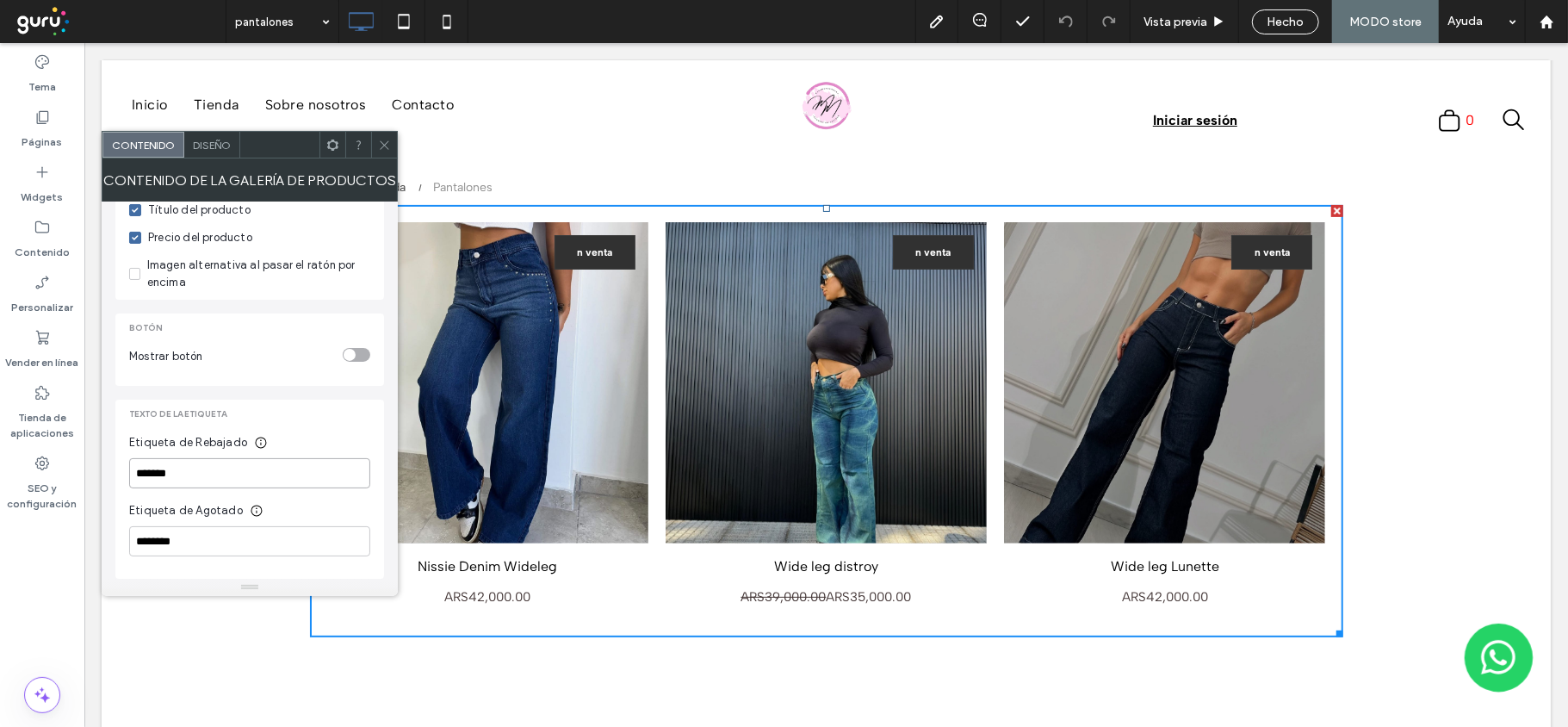 click on "*******" at bounding box center [250, 473] 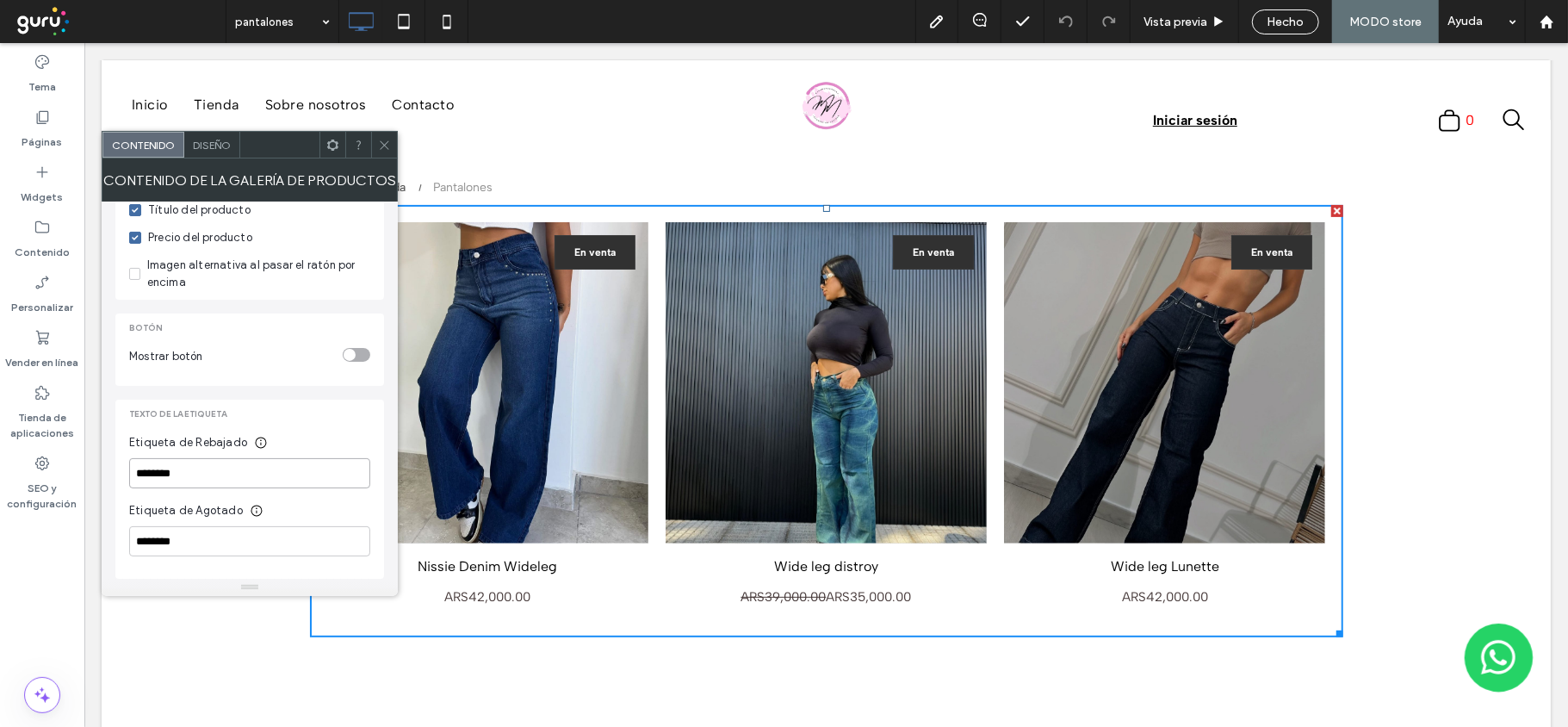 type on "********" 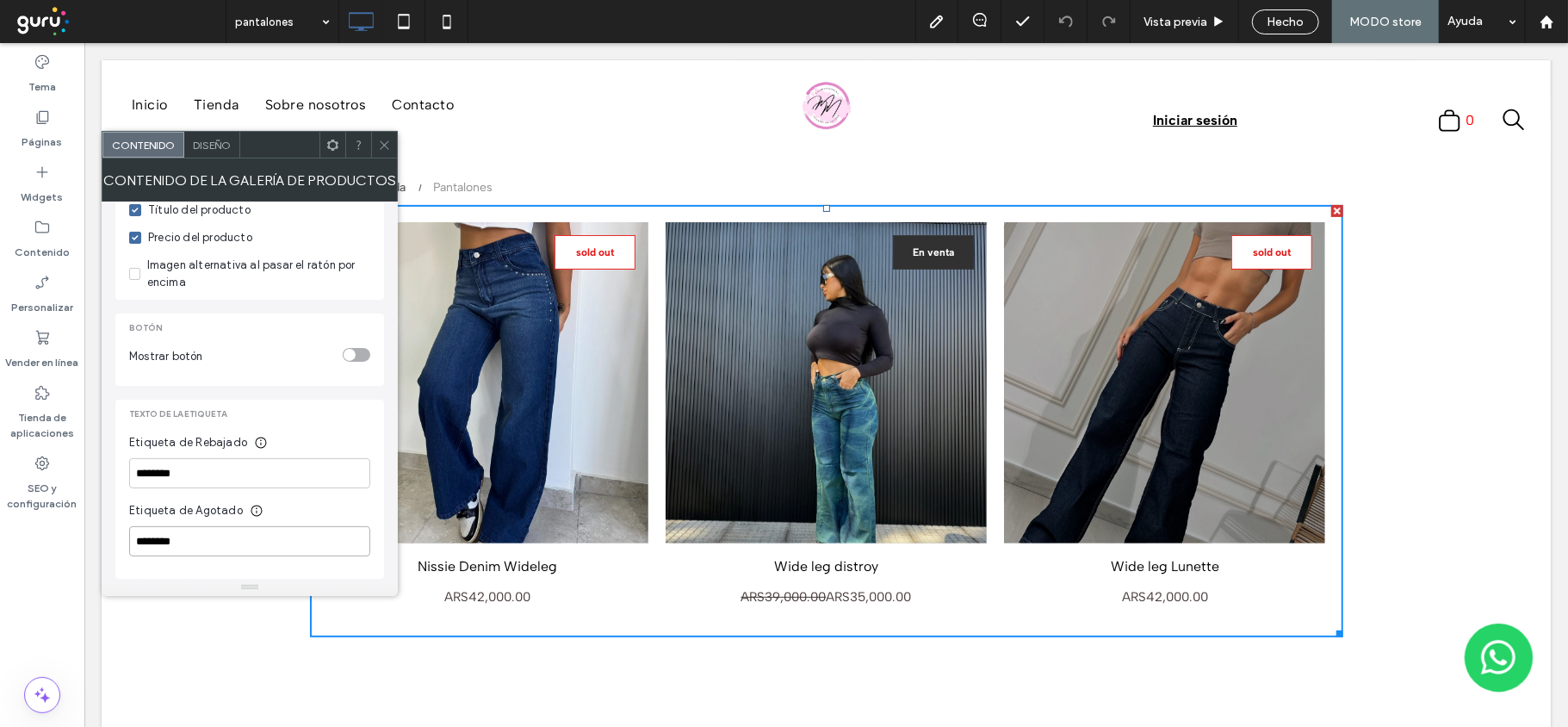 drag, startPoint x: 232, startPoint y: 537, endPoint x: 110, endPoint y: 543, distance: 122.14745 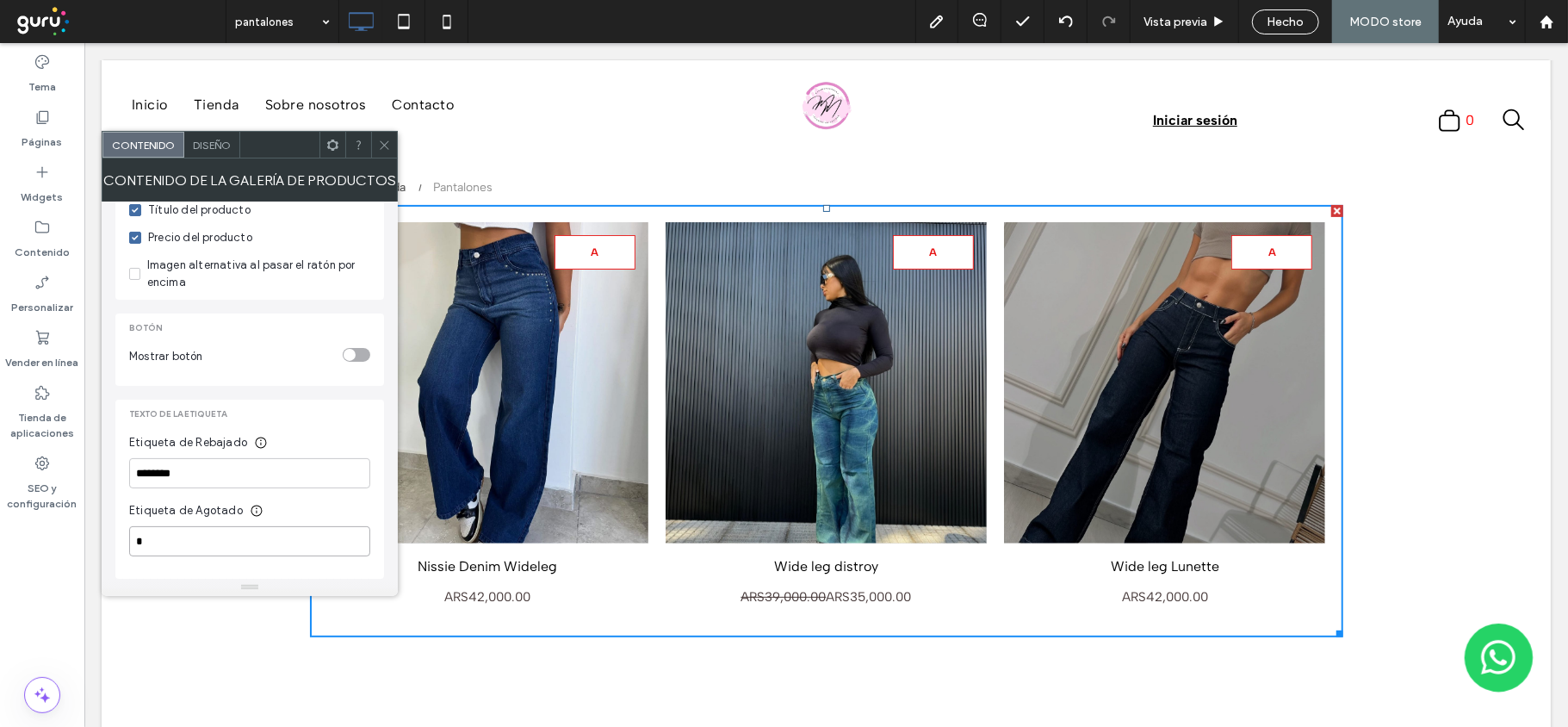 paste on "******" 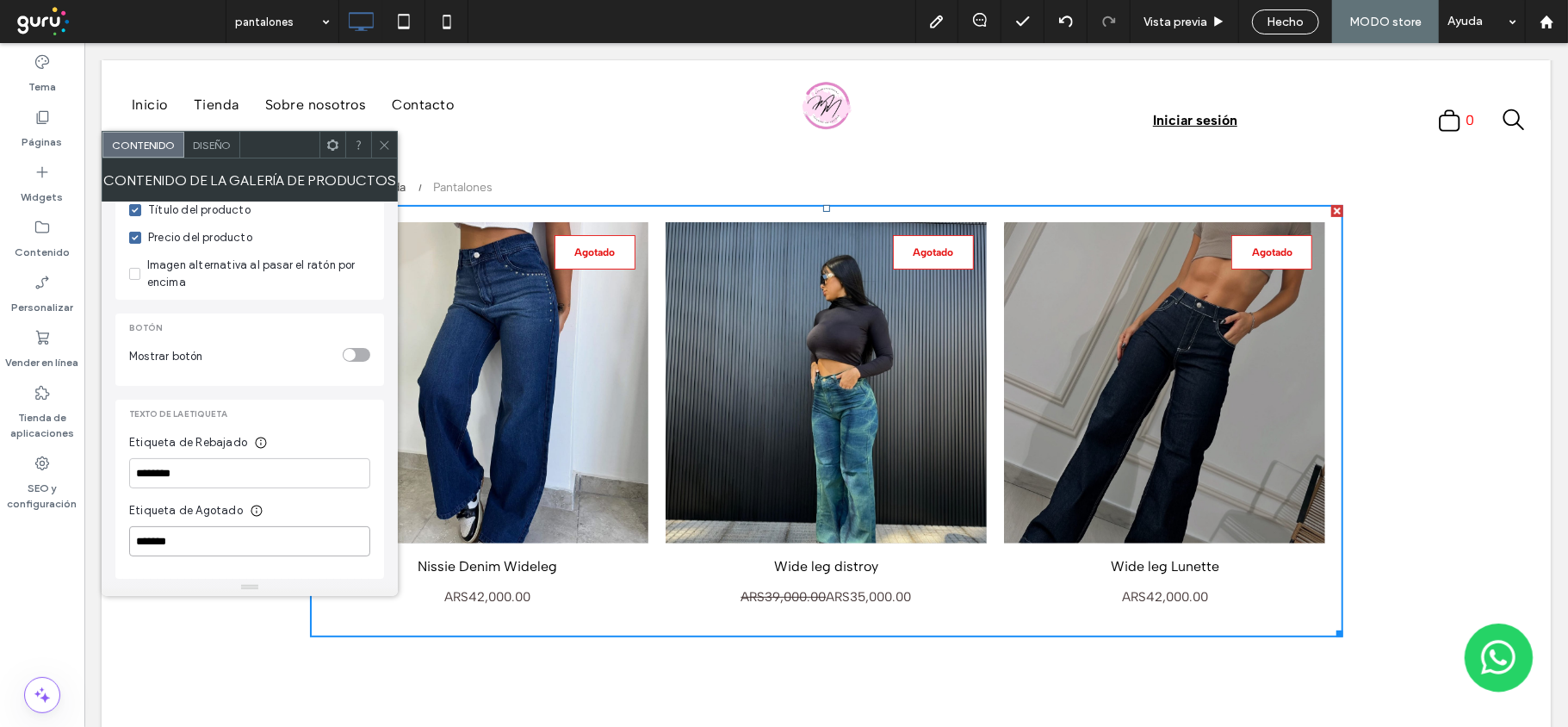 type on "*******" 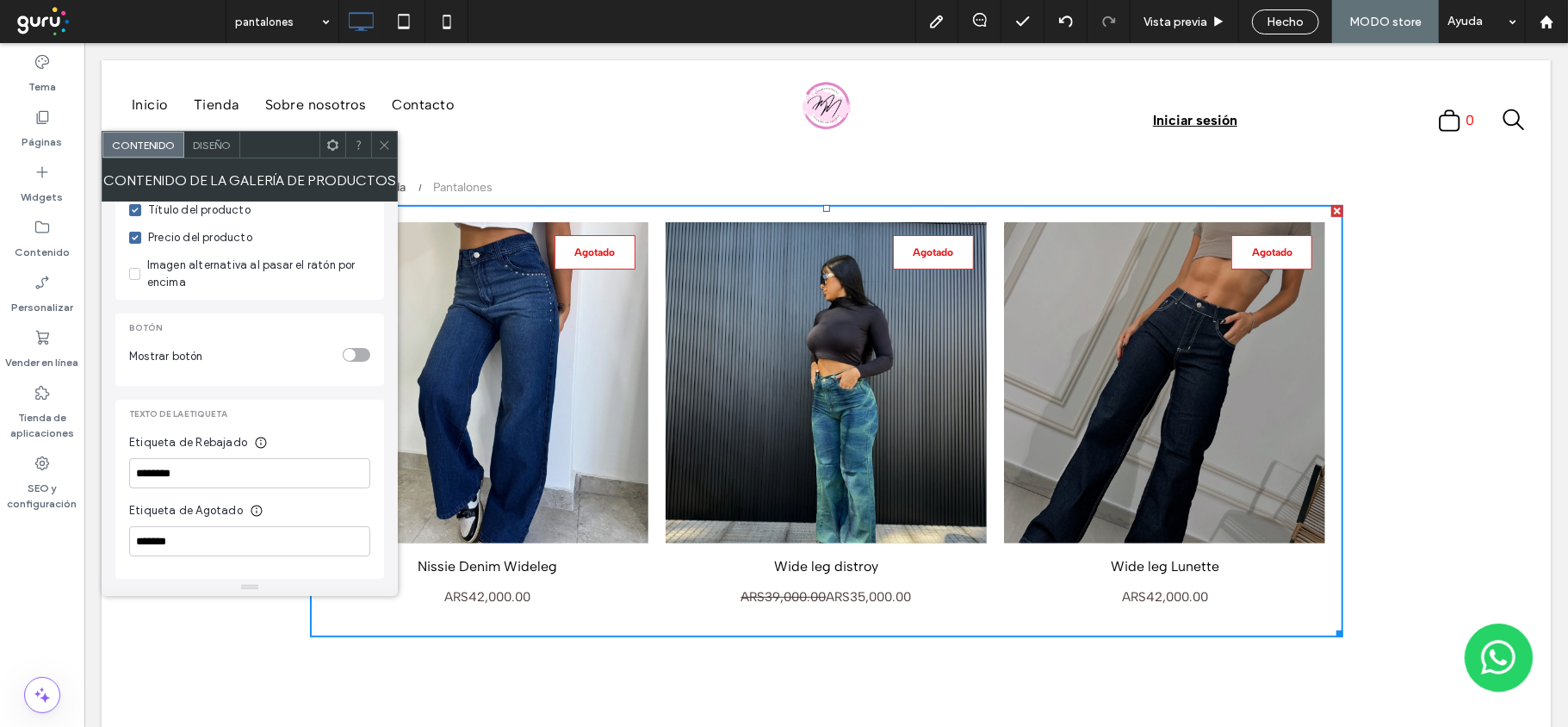 click at bounding box center (384, 145) 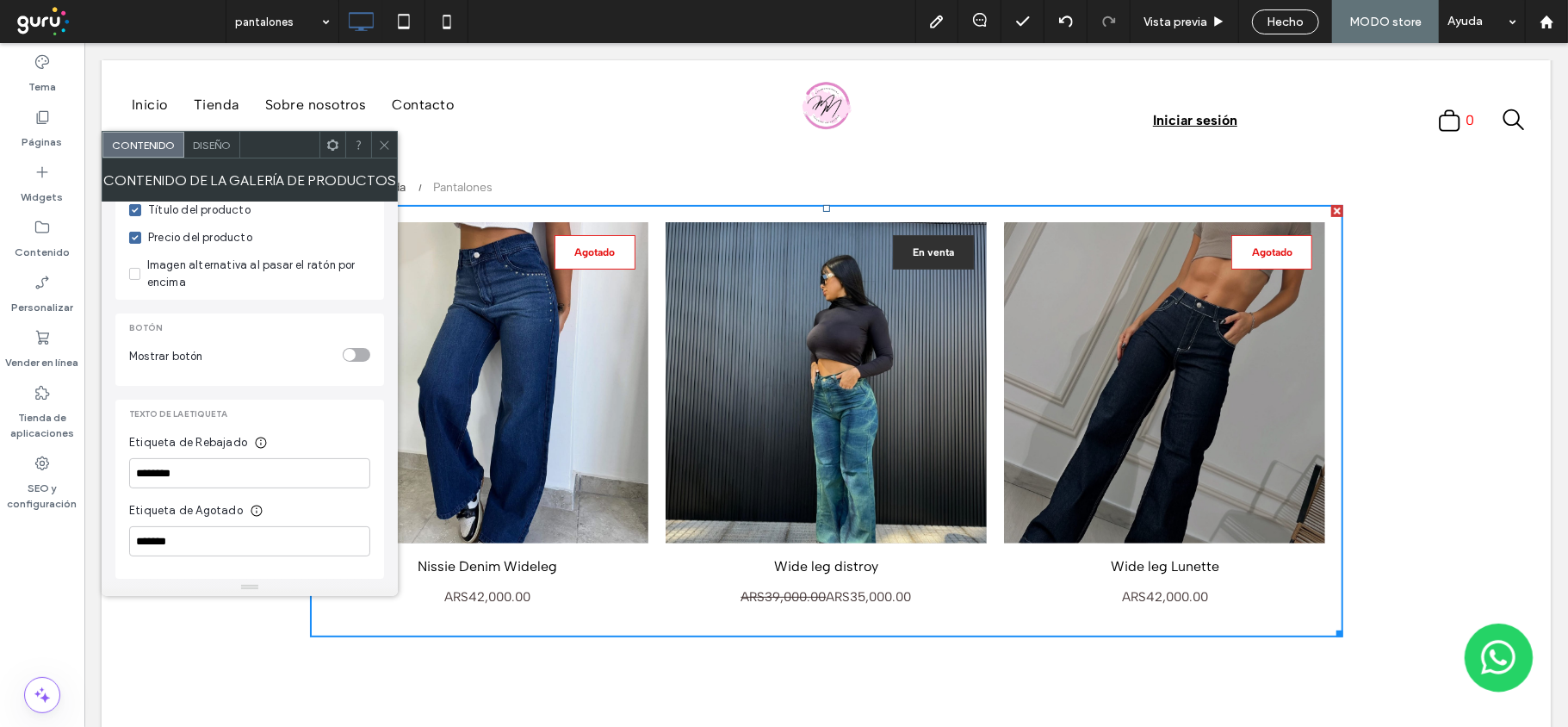 scroll, scrollTop: 393, scrollLeft: 0, axis: vertical 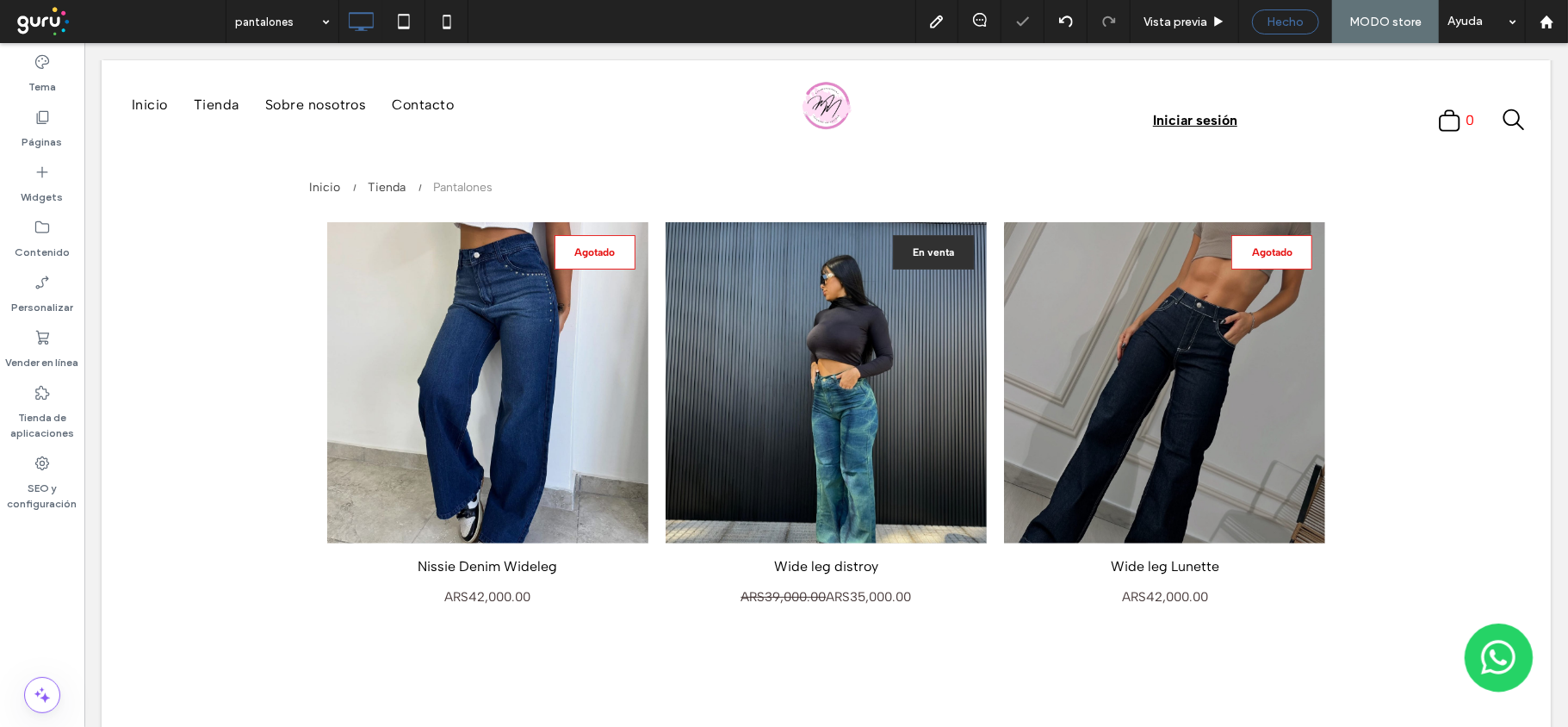 click on "Hecho" at bounding box center (1286, 22) 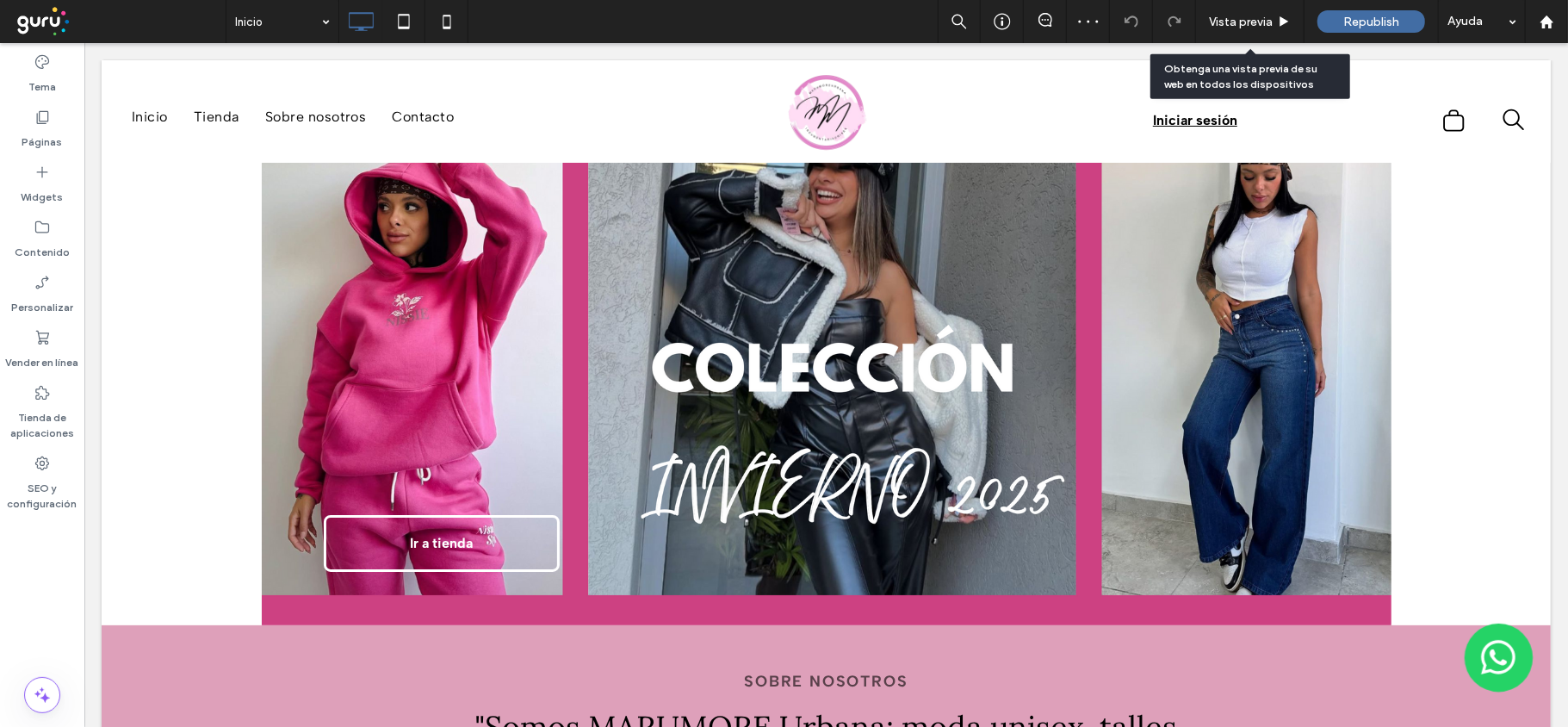 scroll, scrollTop: 0, scrollLeft: 0, axis: both 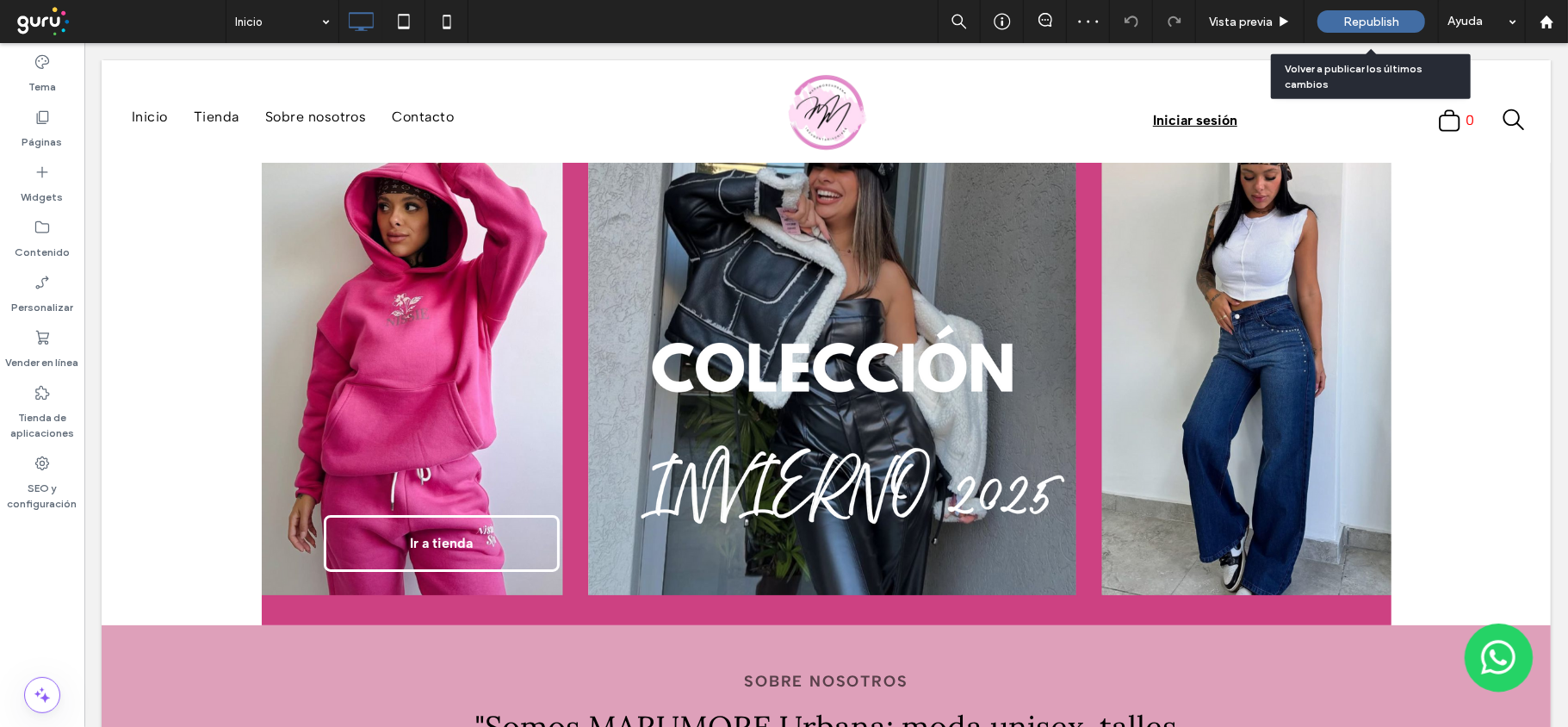 click on "Republish" at bounding box center (1371, 22) 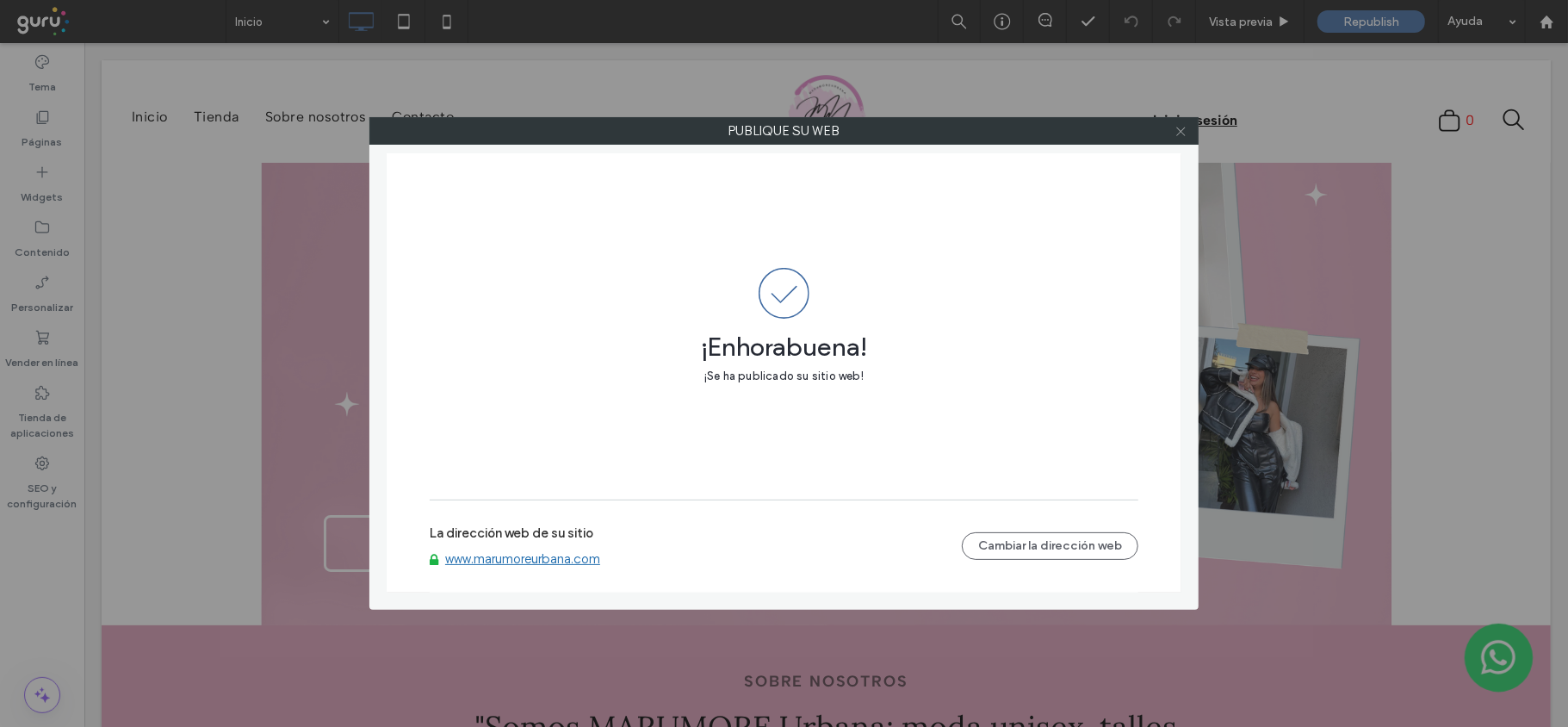 click 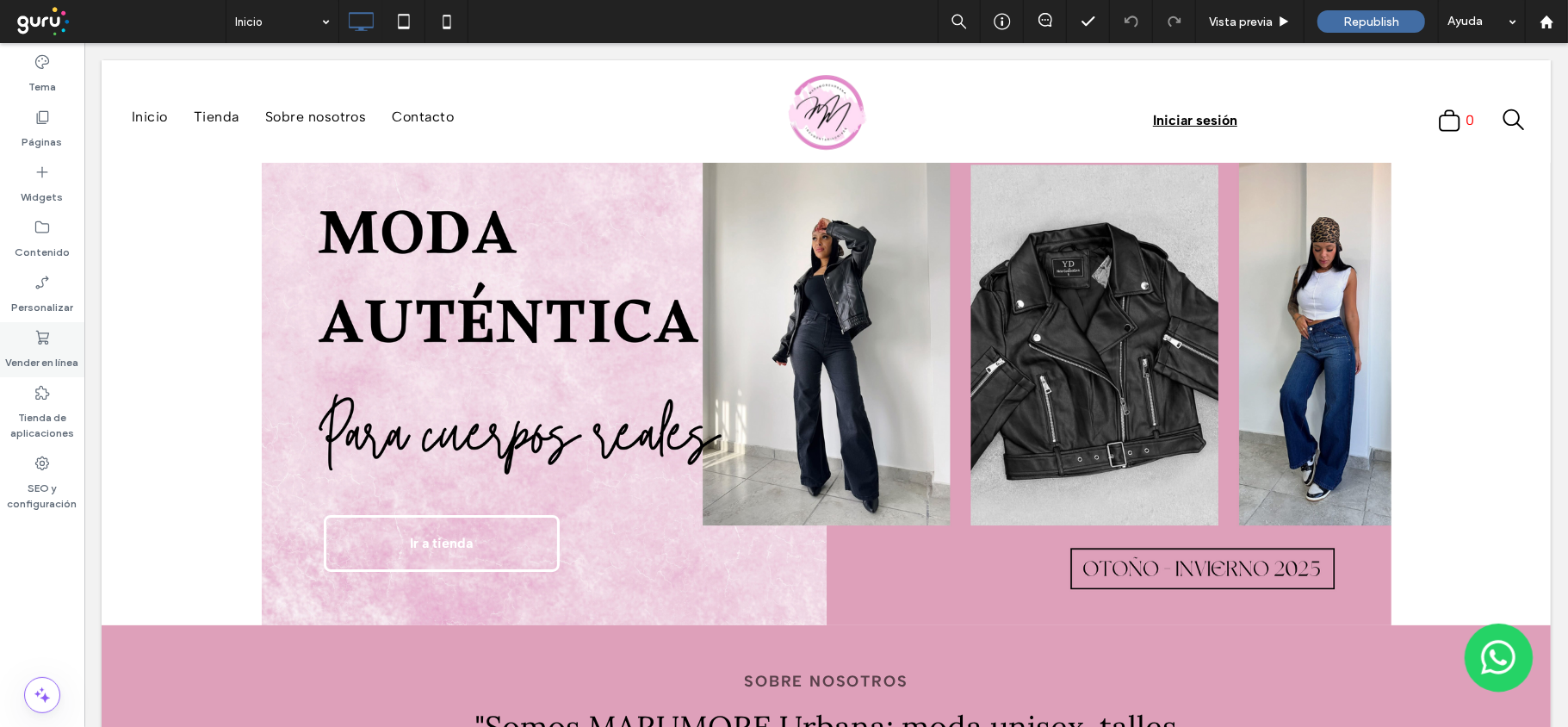 click on "Vender en línea" at bounding box center (42, 358) 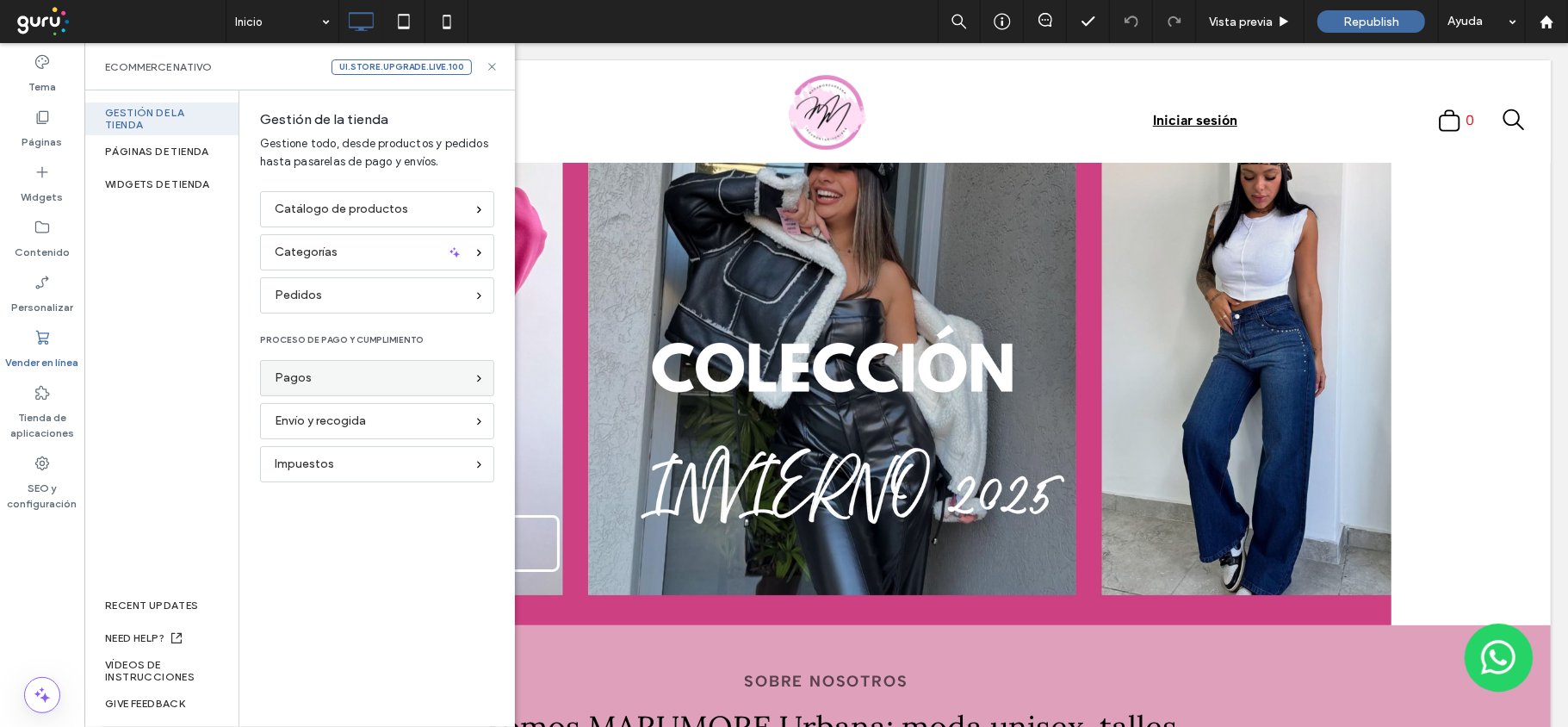 click on "Pagos" at bounding box center (369, 378) 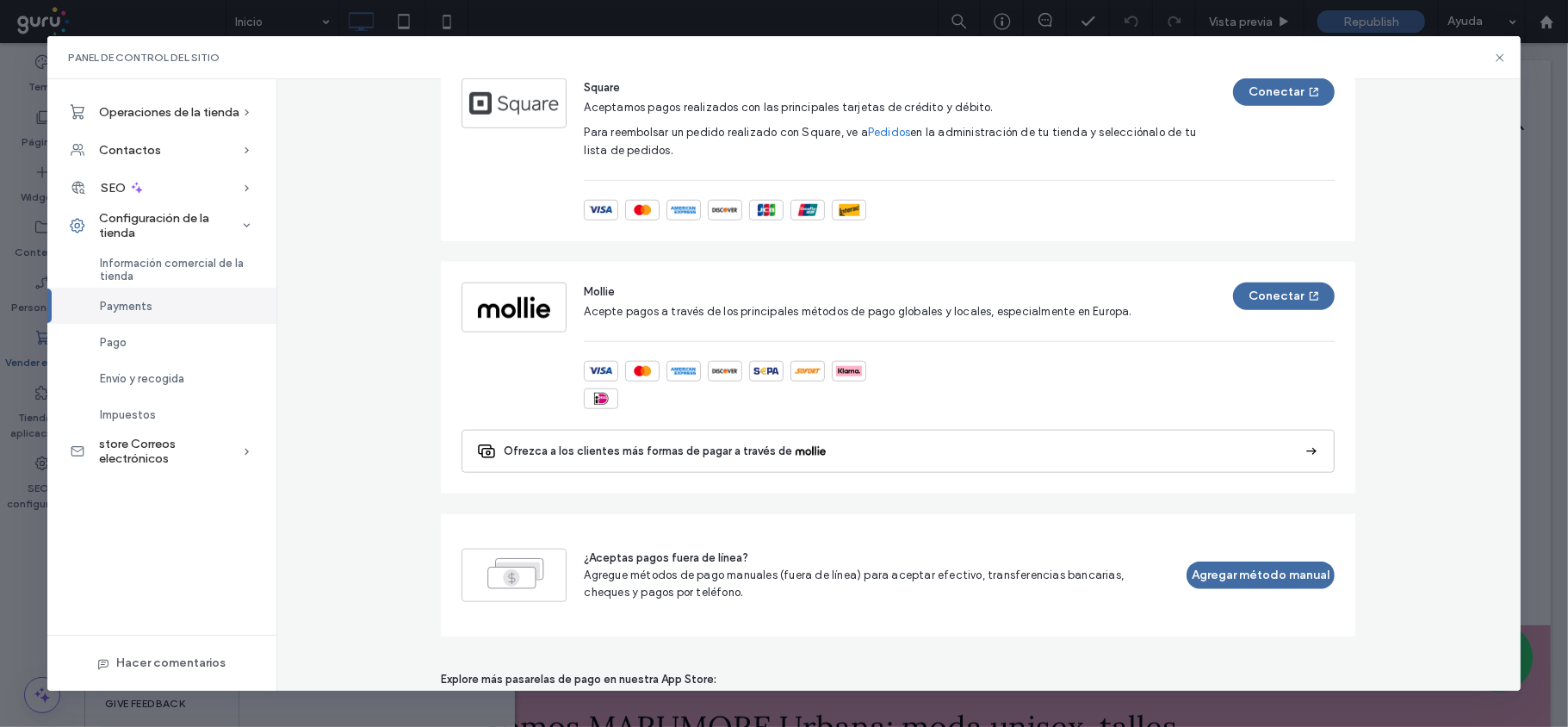 scroll, scrollTop: 1292, scrollLeft: 0, axis: vertical 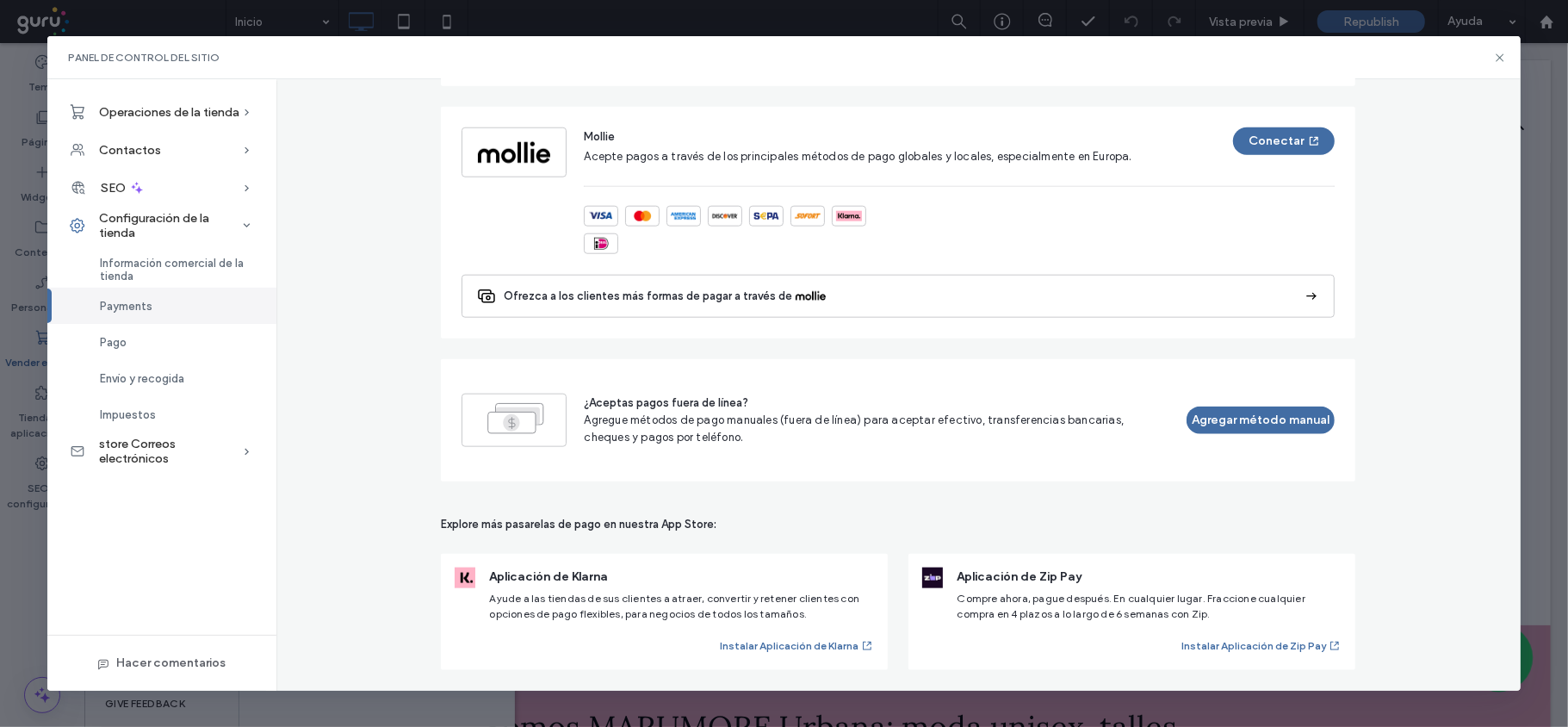 click on "¿Aceptas pagos fuera de línea? Agregue métodos de pago manuales (fuera de línea) para aceptar efectivo, transferencias bancarias, cheques y pagos por teléfono. Agregar método manual" at bounding box center (898, 420) 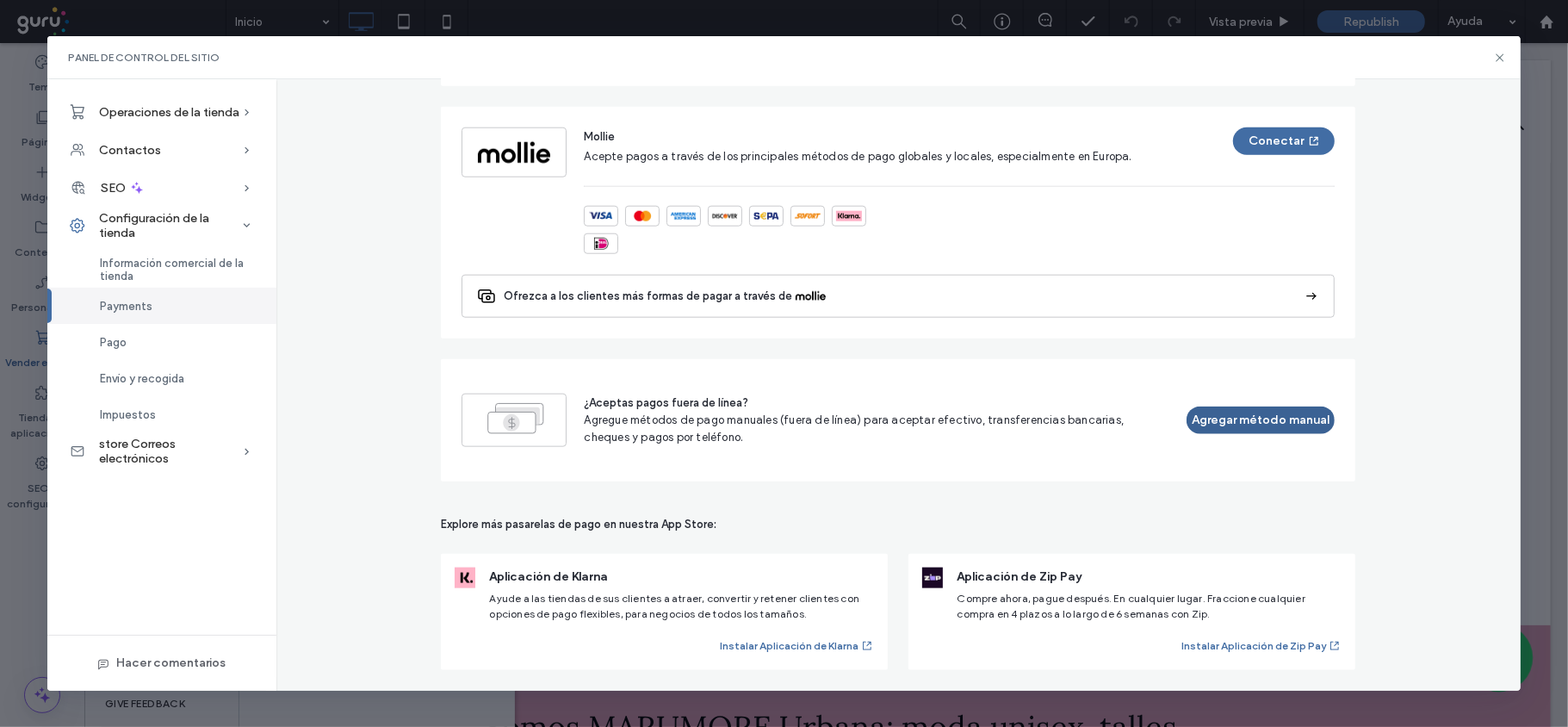 click on "Agregar método manual" at bounding box center (1261, 420) 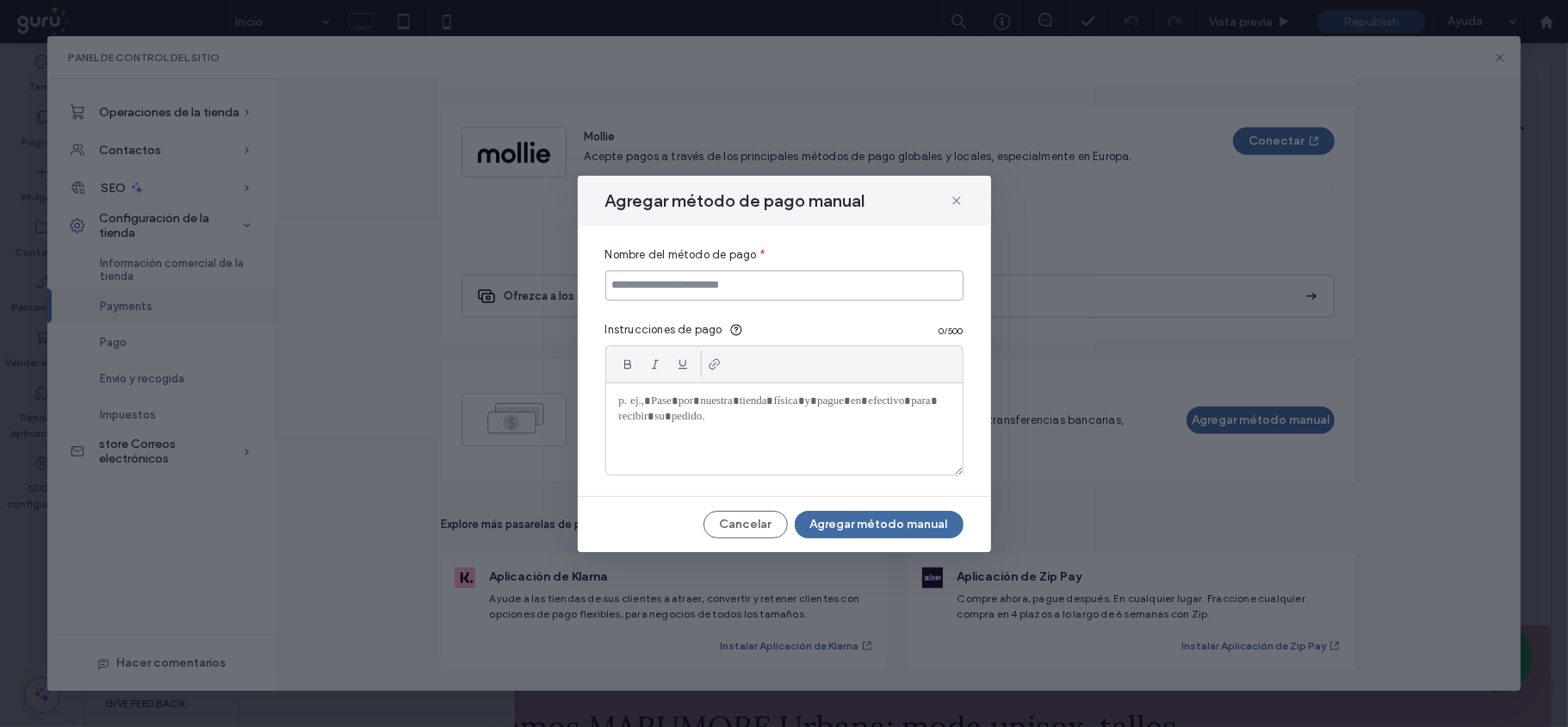 click at bounding box center (784, 285) 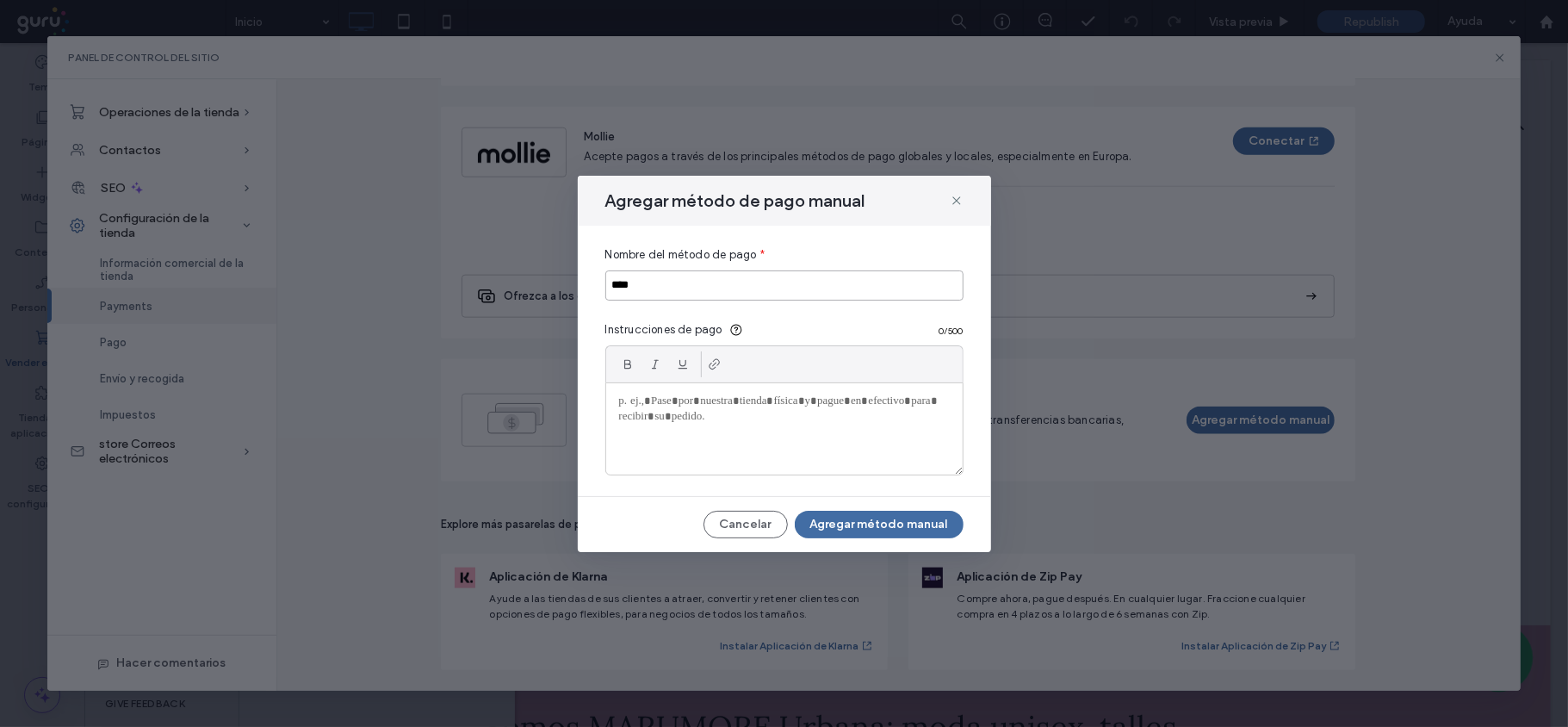 type on "**********" 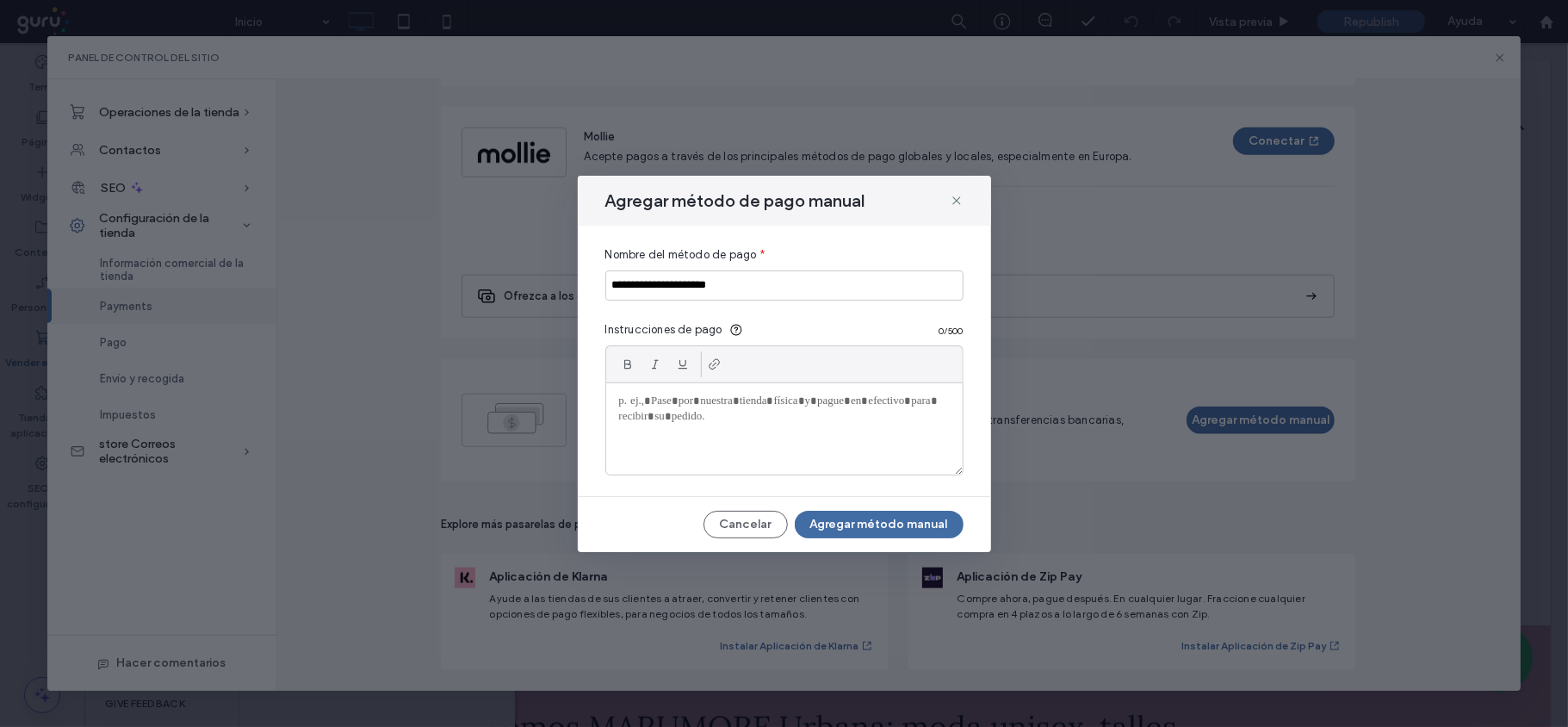 click at bounding box center [784, 429] 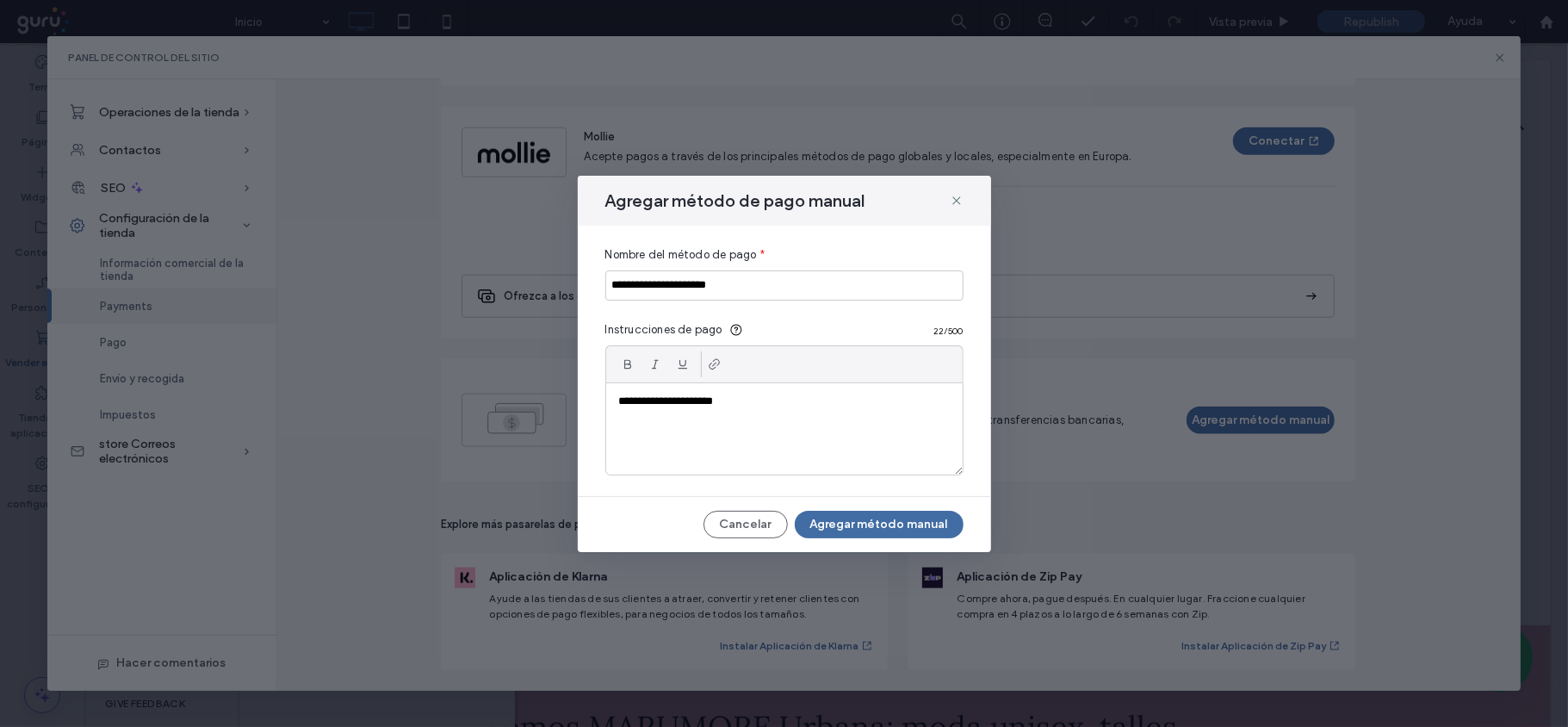 click on "**********" at bounding box center (784, 401) 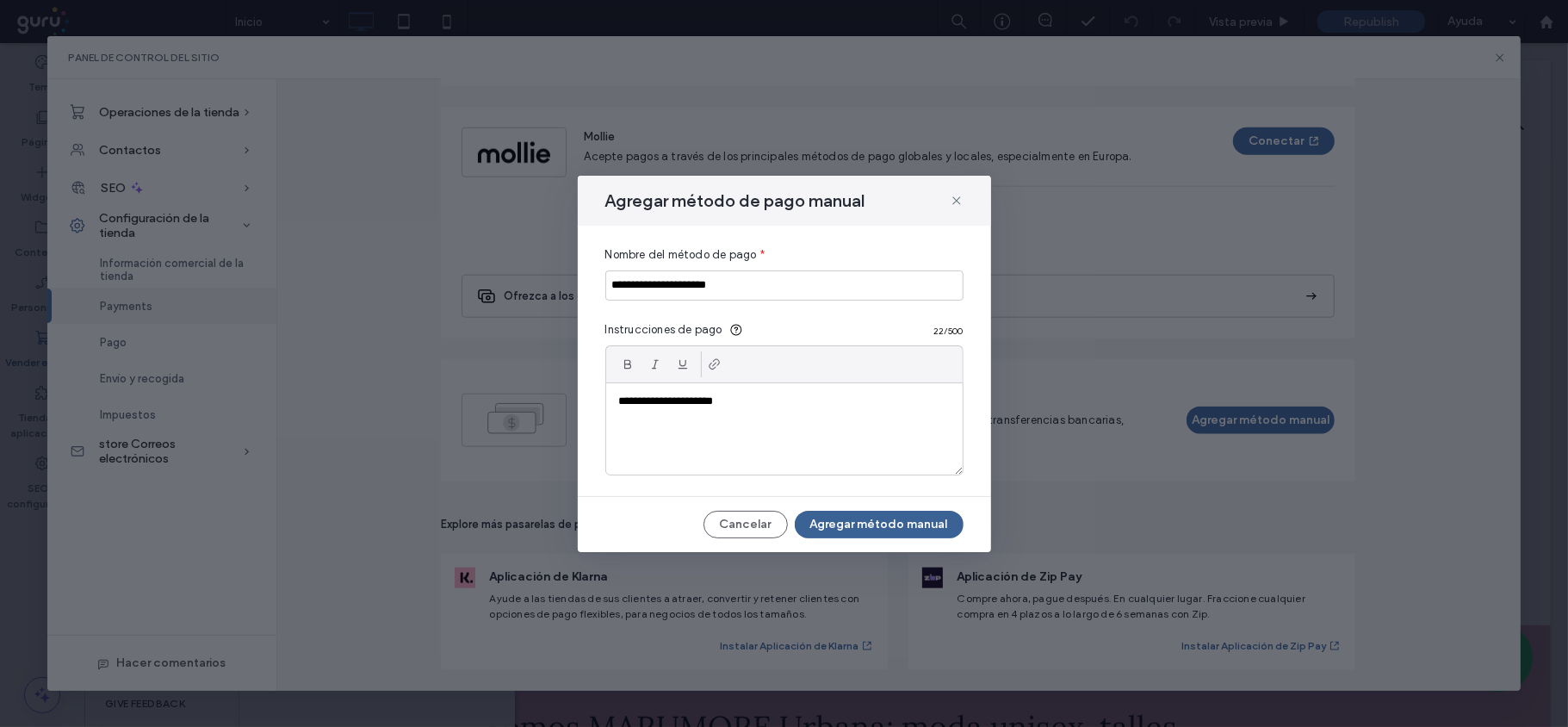 click on "Agregar método manual" at bounding box center [879, 525] 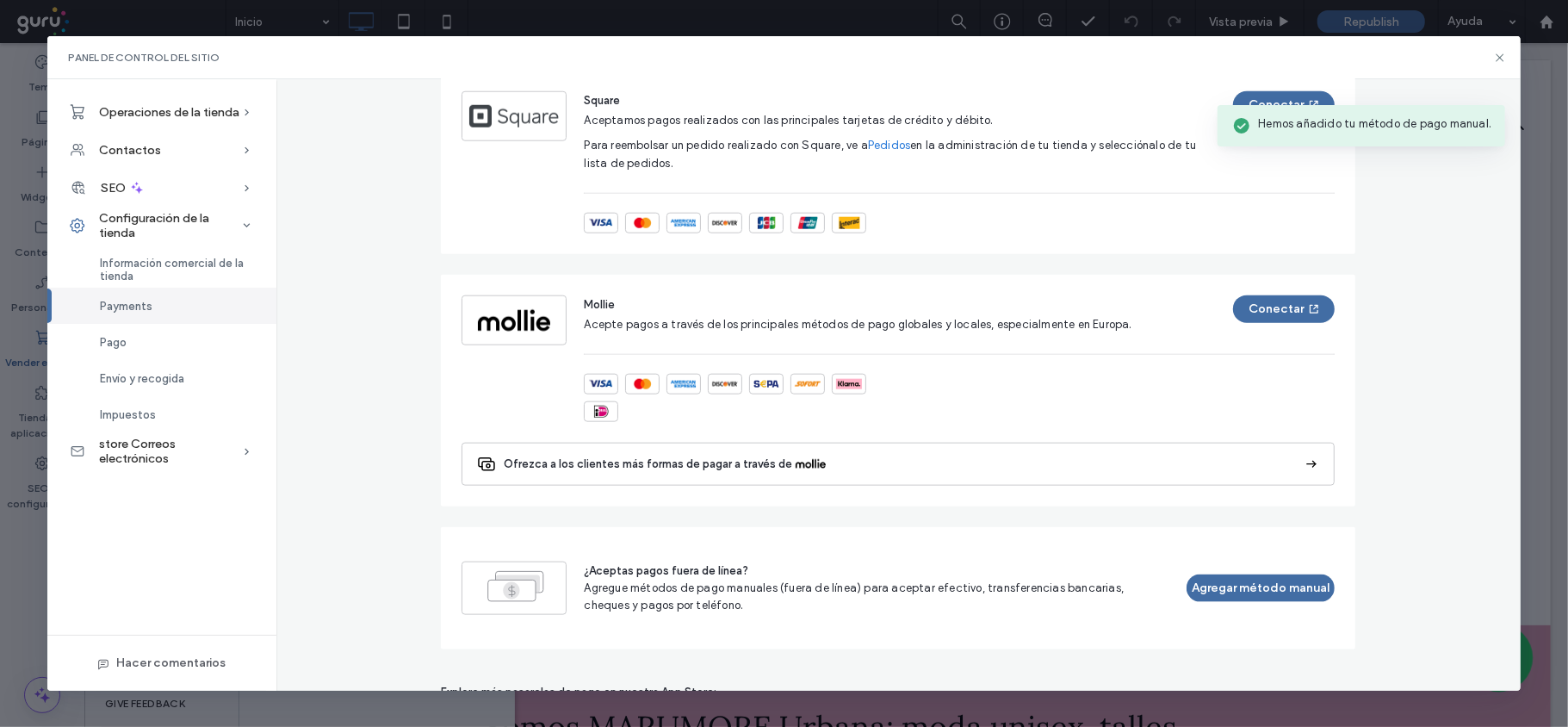 scroll, scrollTop: 0, scrollLeft: 0, axis: both 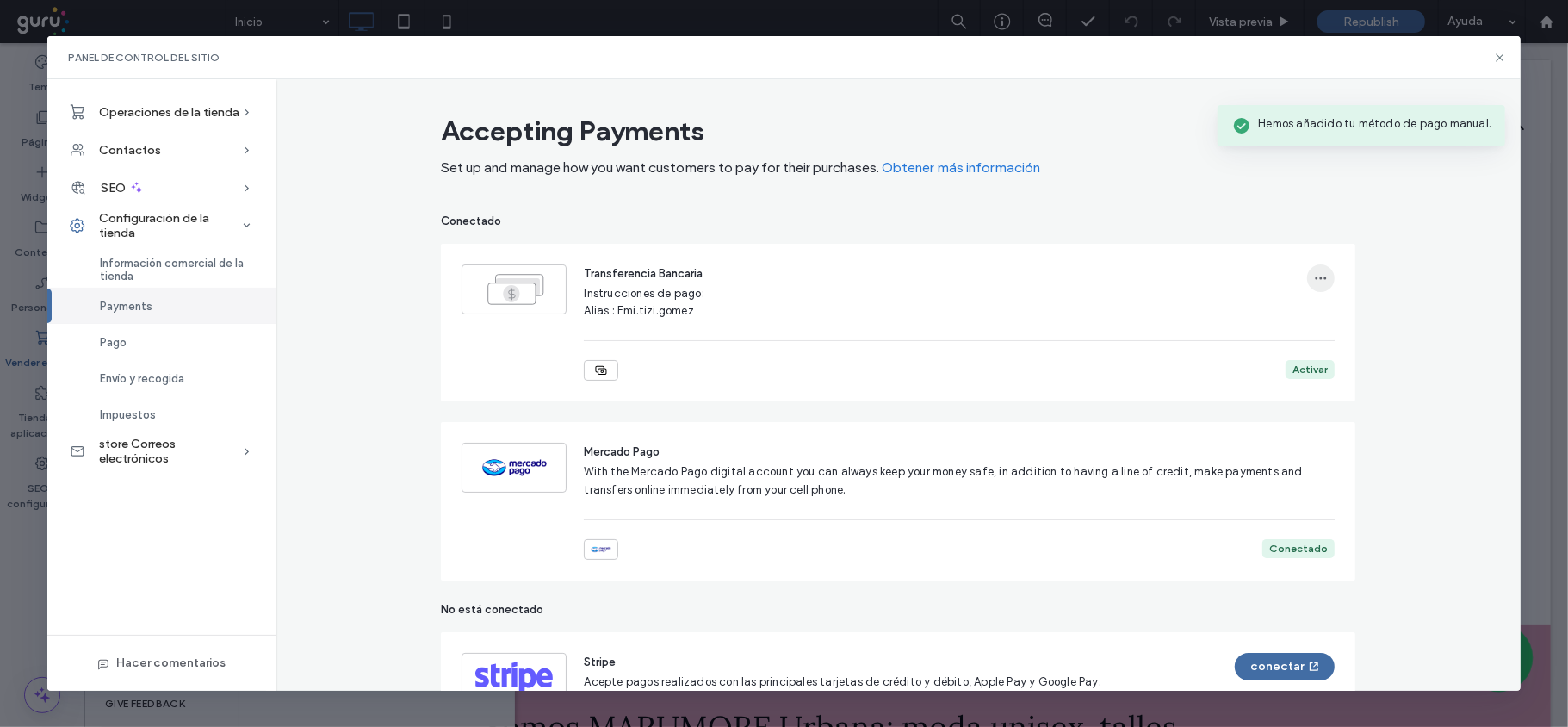 click 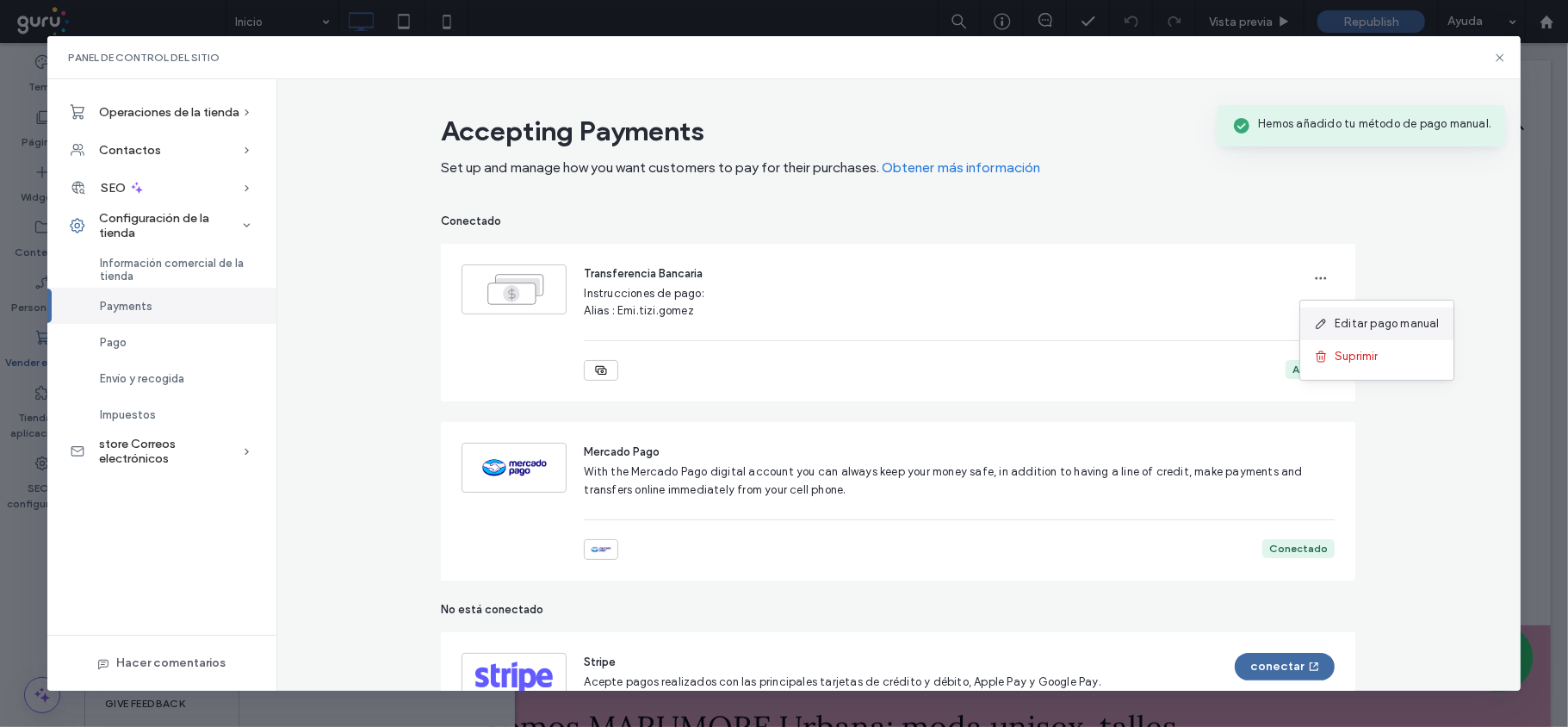 click on "Editar pago manual" at bounding box center [1387, 324] 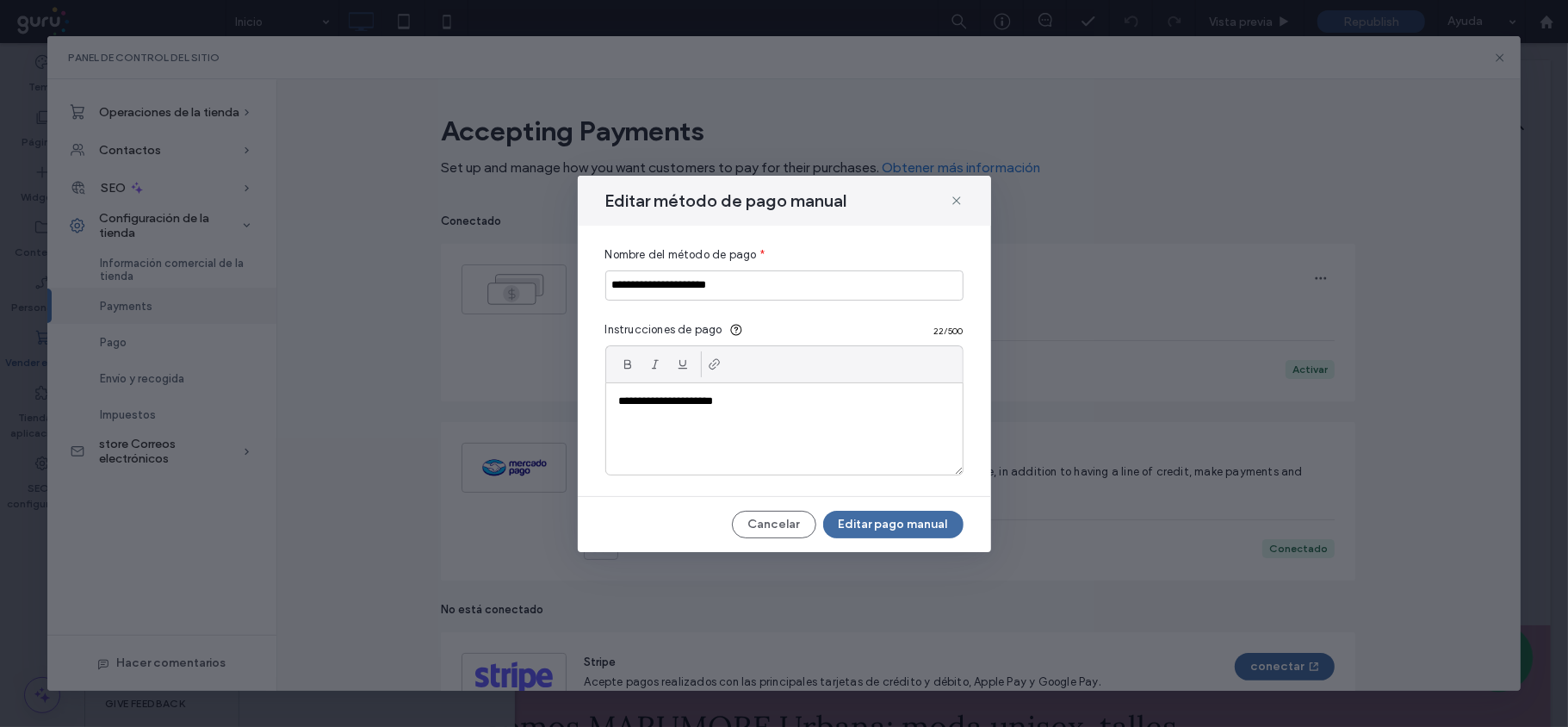 click on "**********" at bounding box center [784, 401] 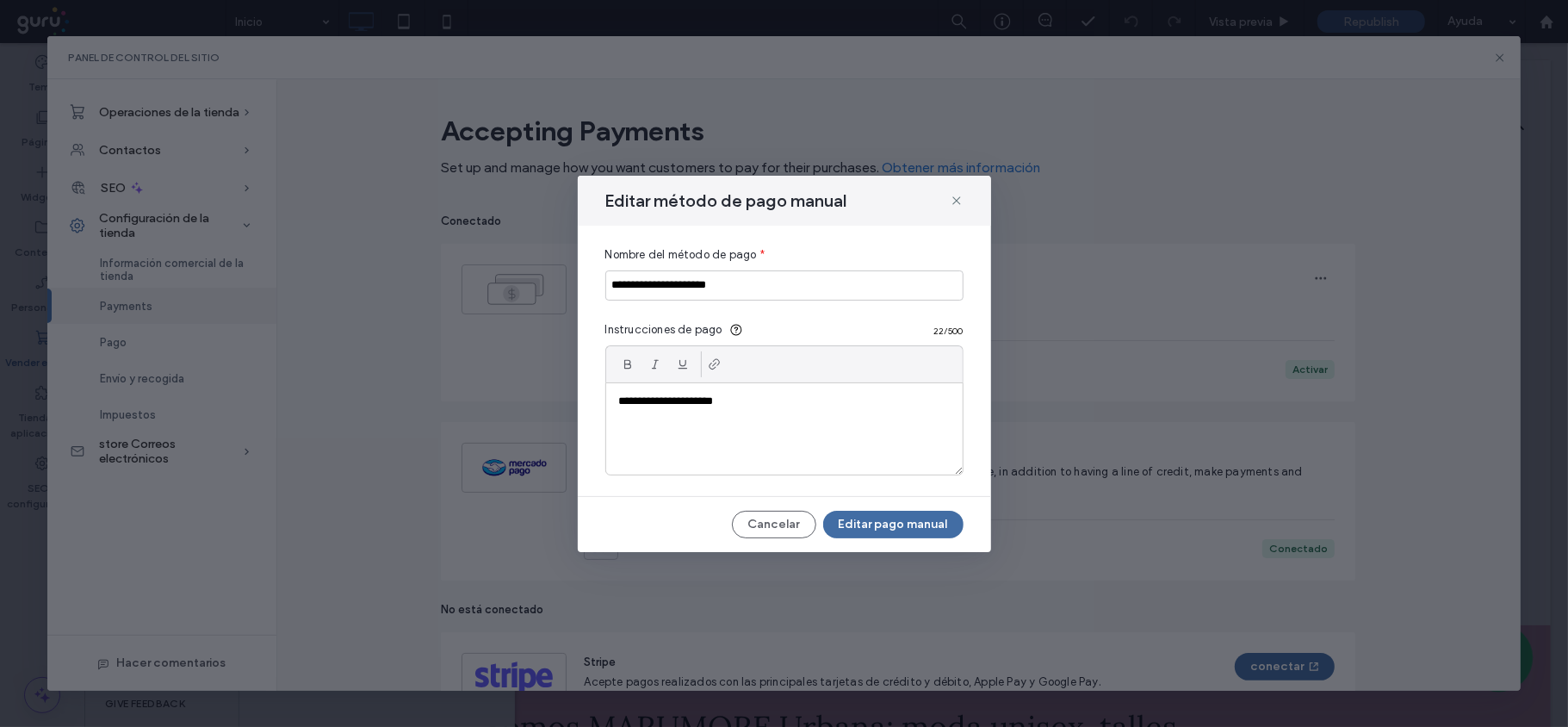 type 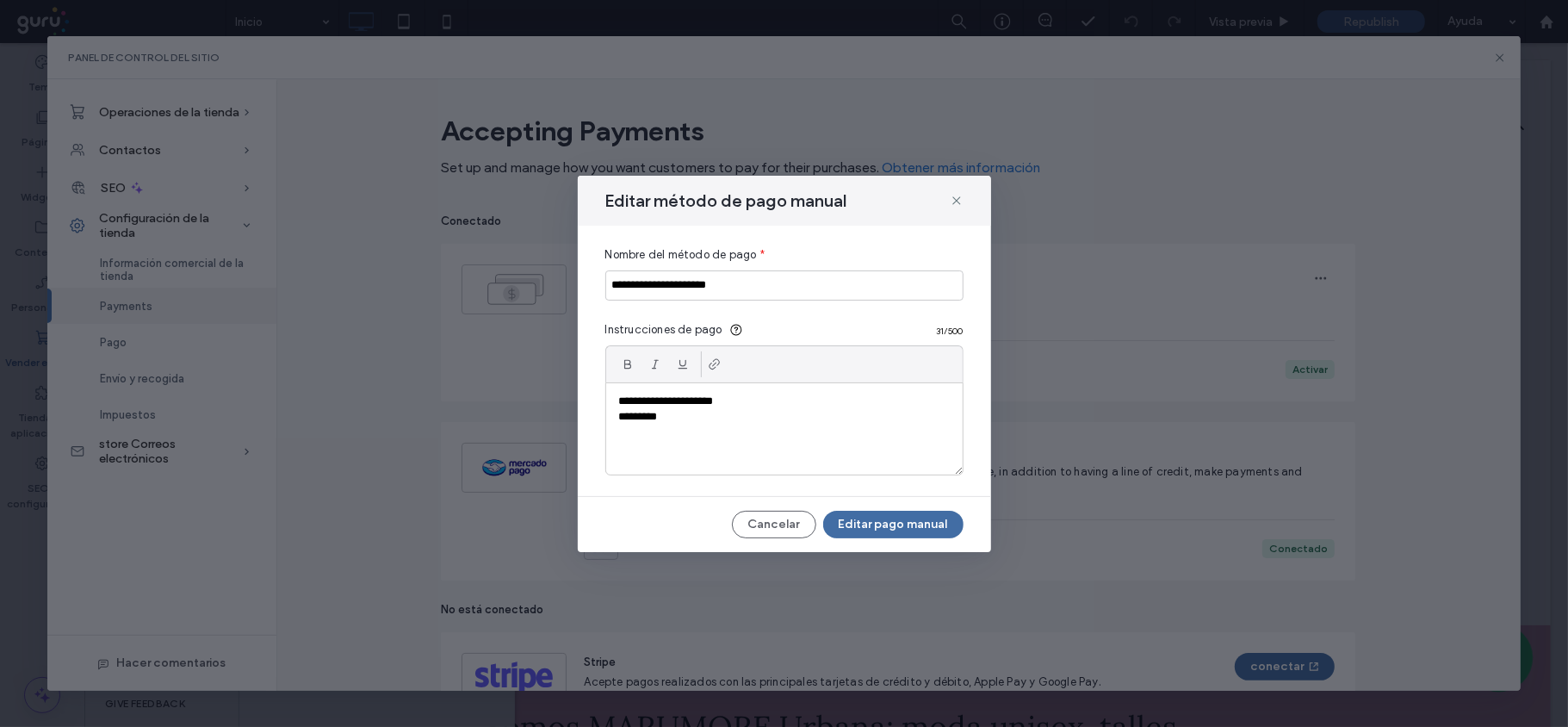 paste 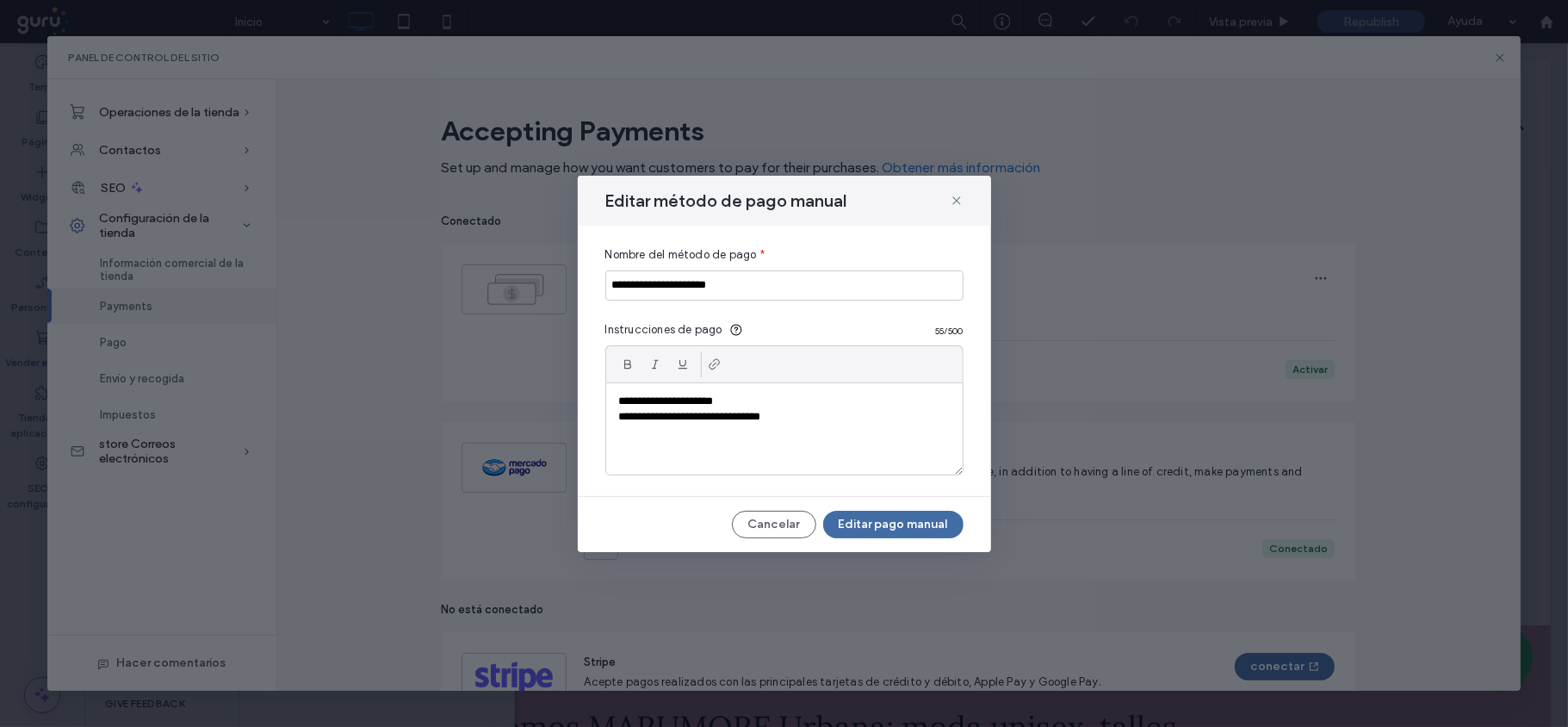 click on "**********" at bounding box center (784, 401) 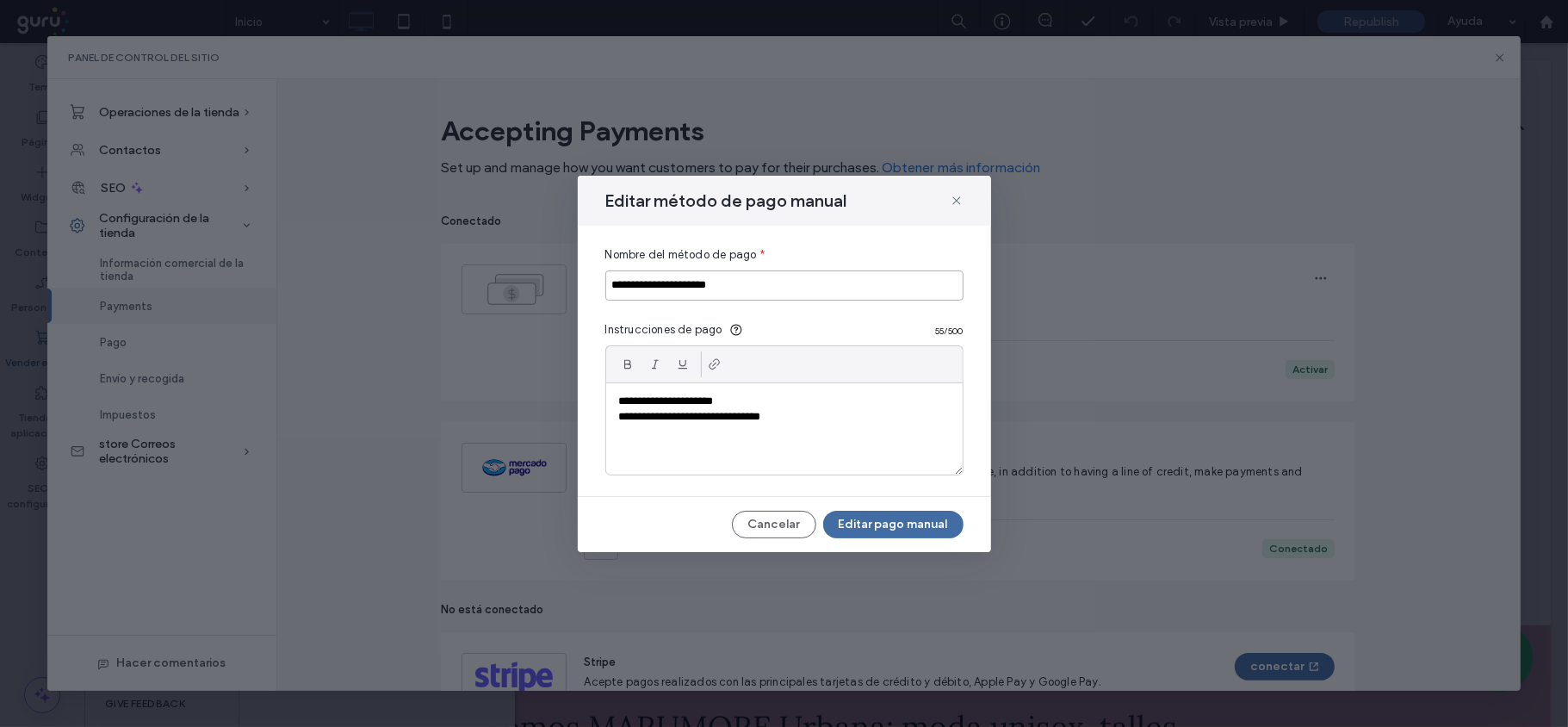 click on "**********" at bounding box center [784, 285] 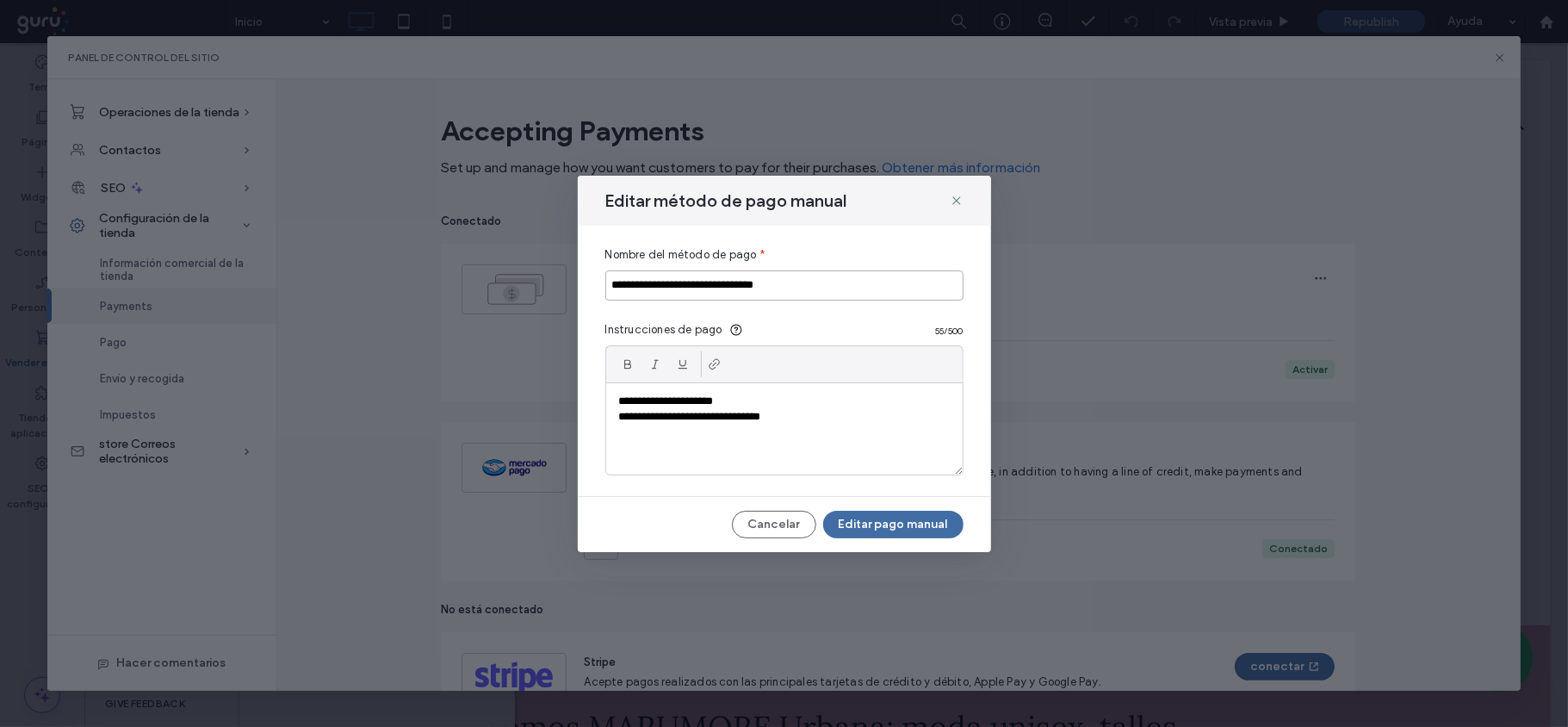 type on "**********" 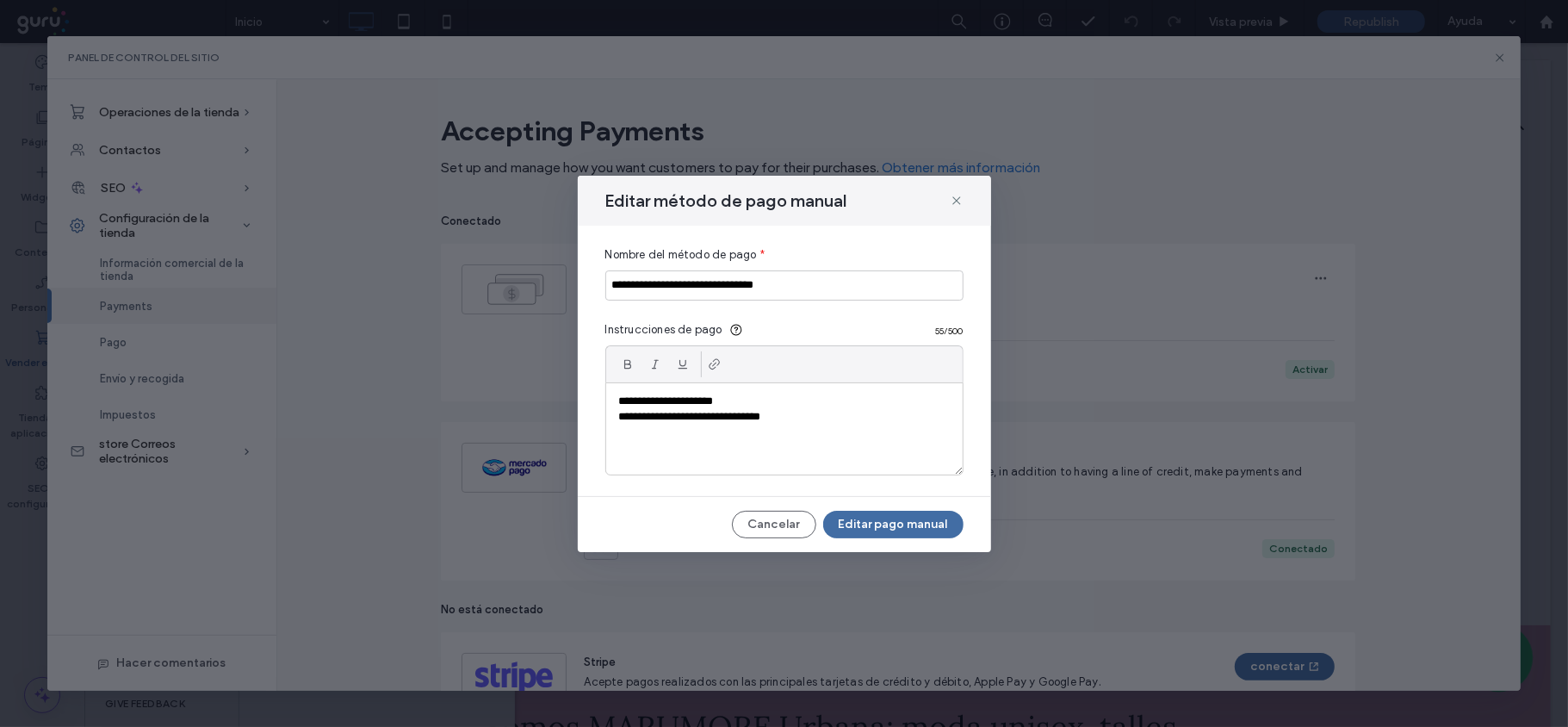 click on "**********" at bounding box center [784, 401] 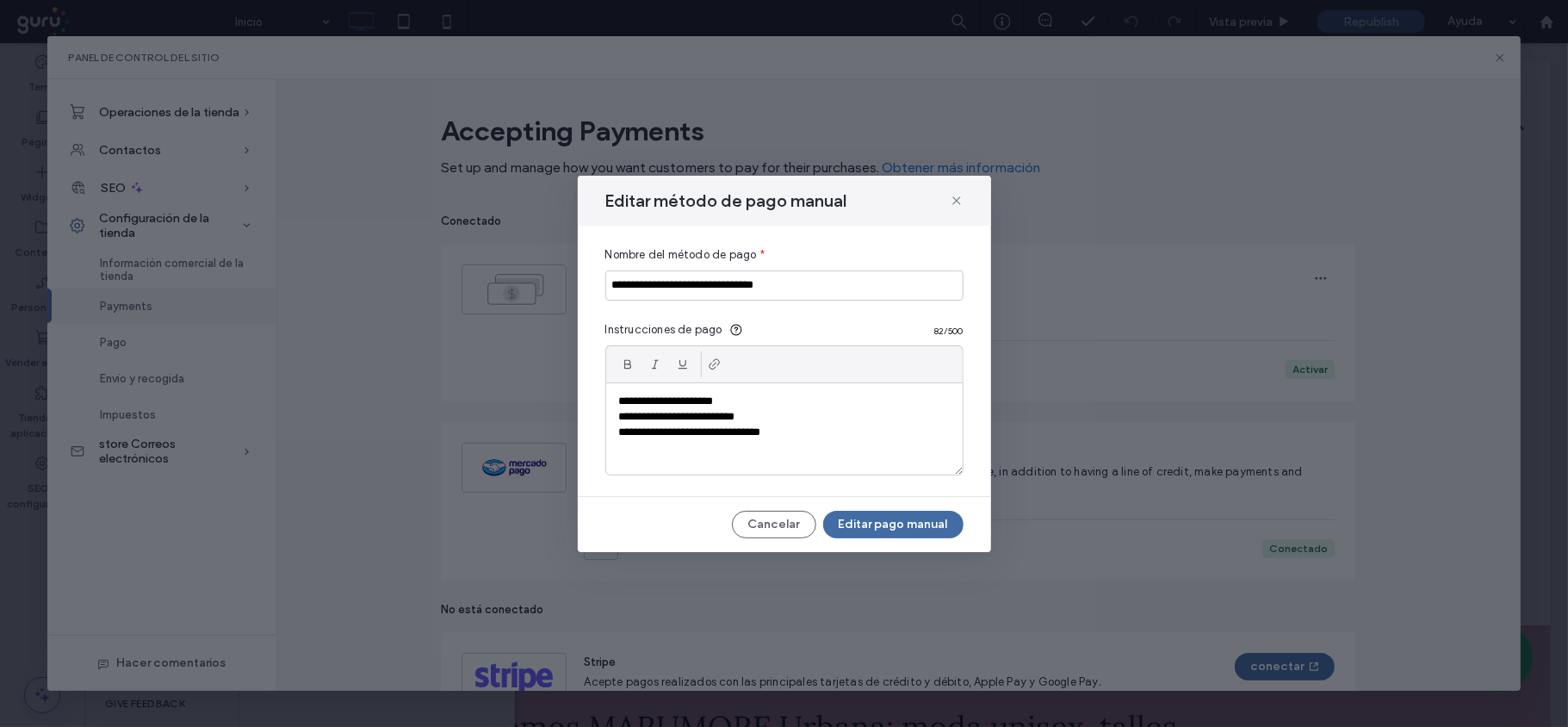 click on "**********" at bounding box center [784, 432] 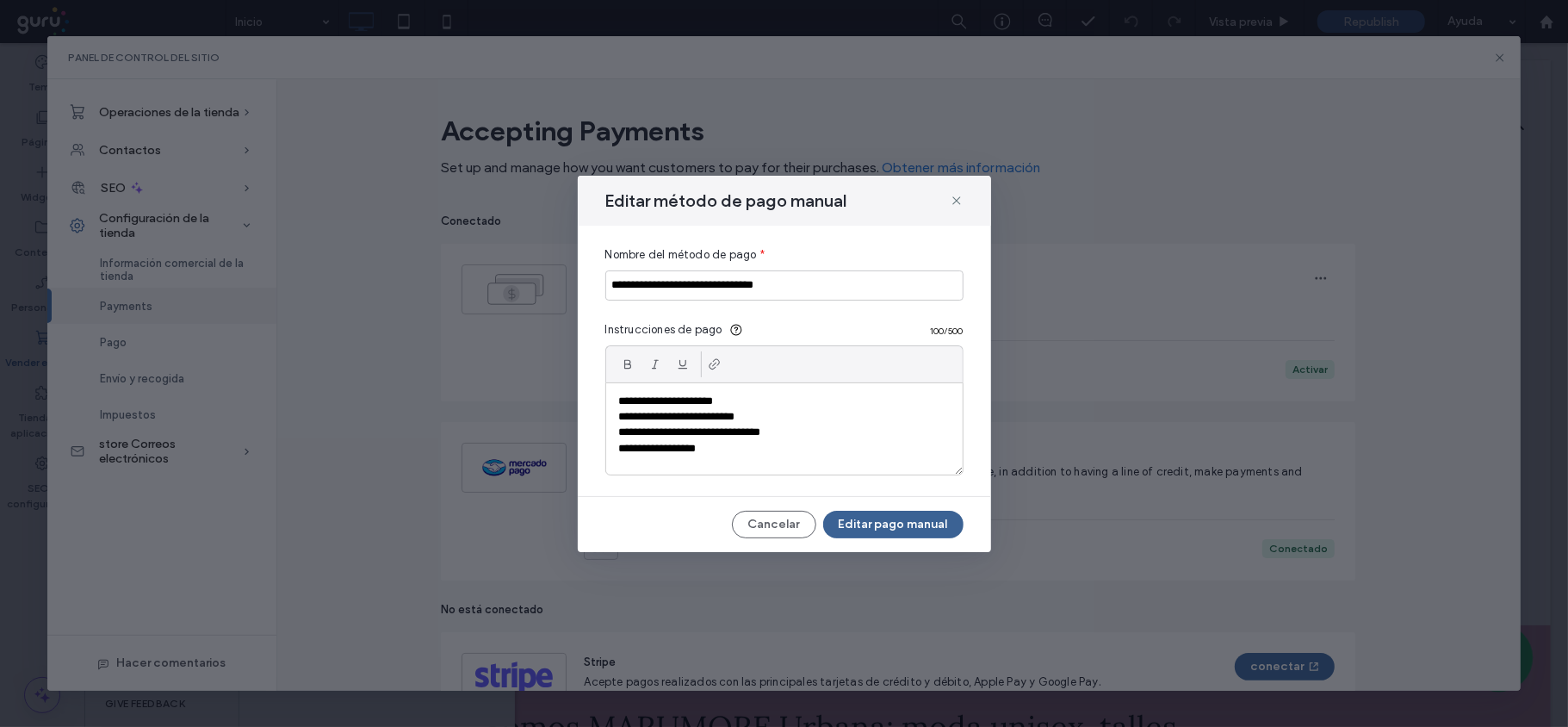 click on "Editar pago manual" at bounding box center [893, 525] 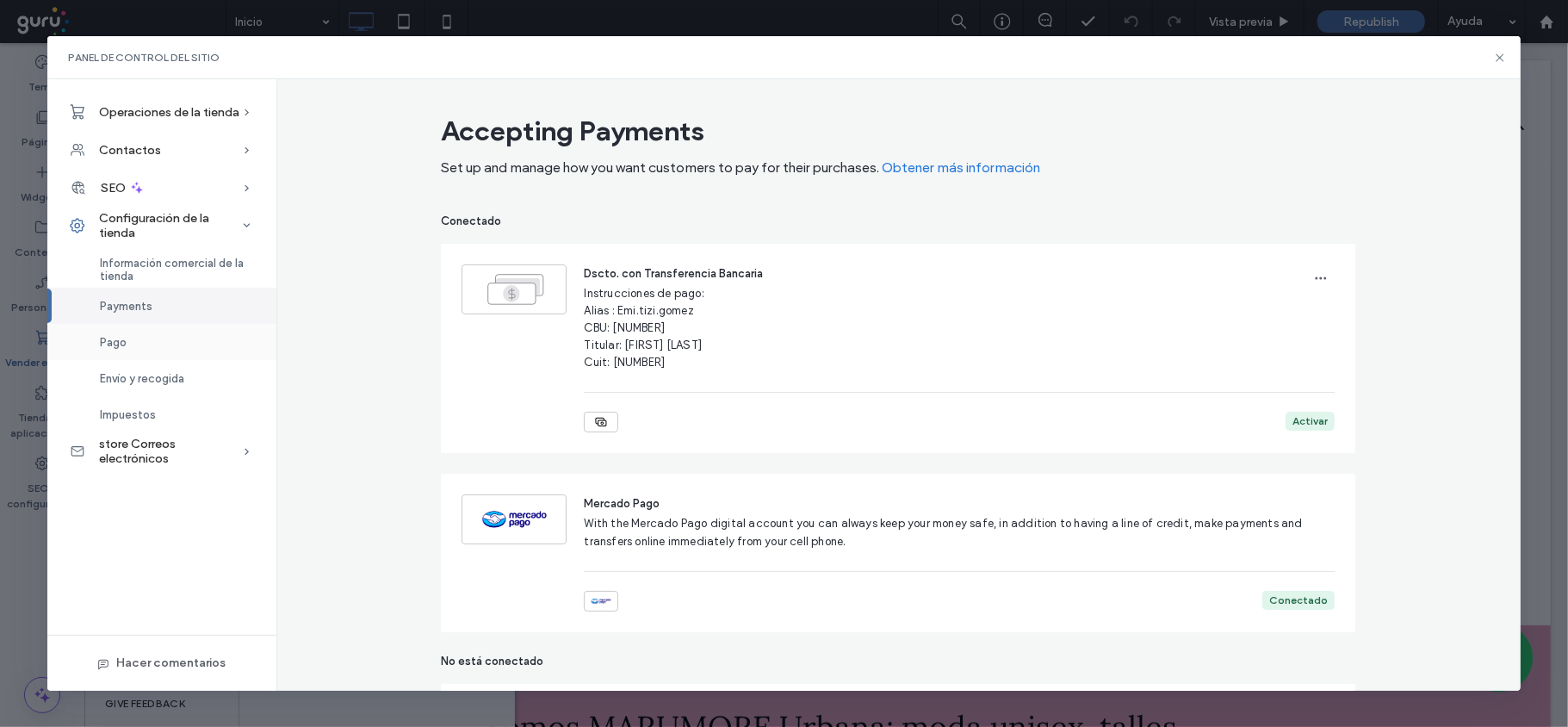 click on "Pago" at bounding box center [162, 342] 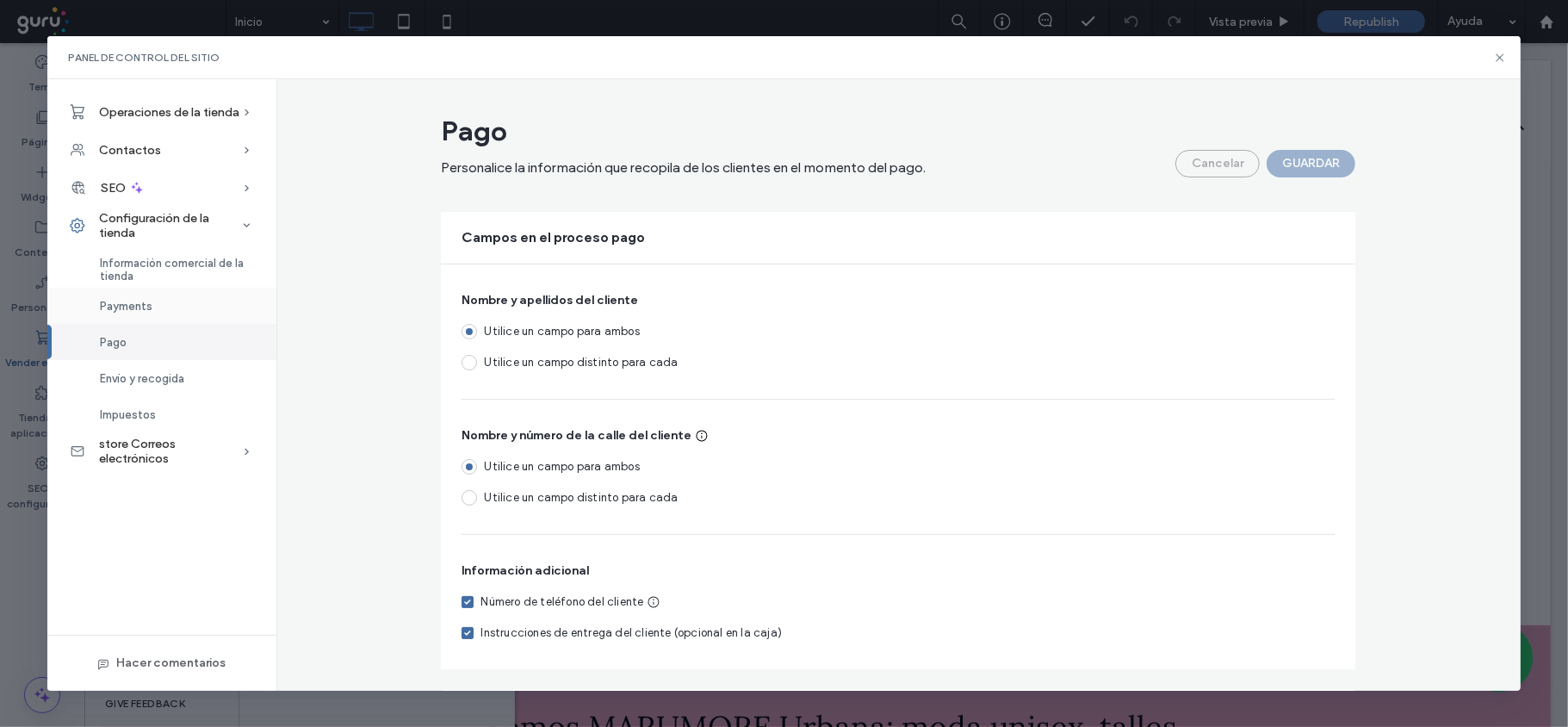 click on "Payments" at bounding box center [126, 306] 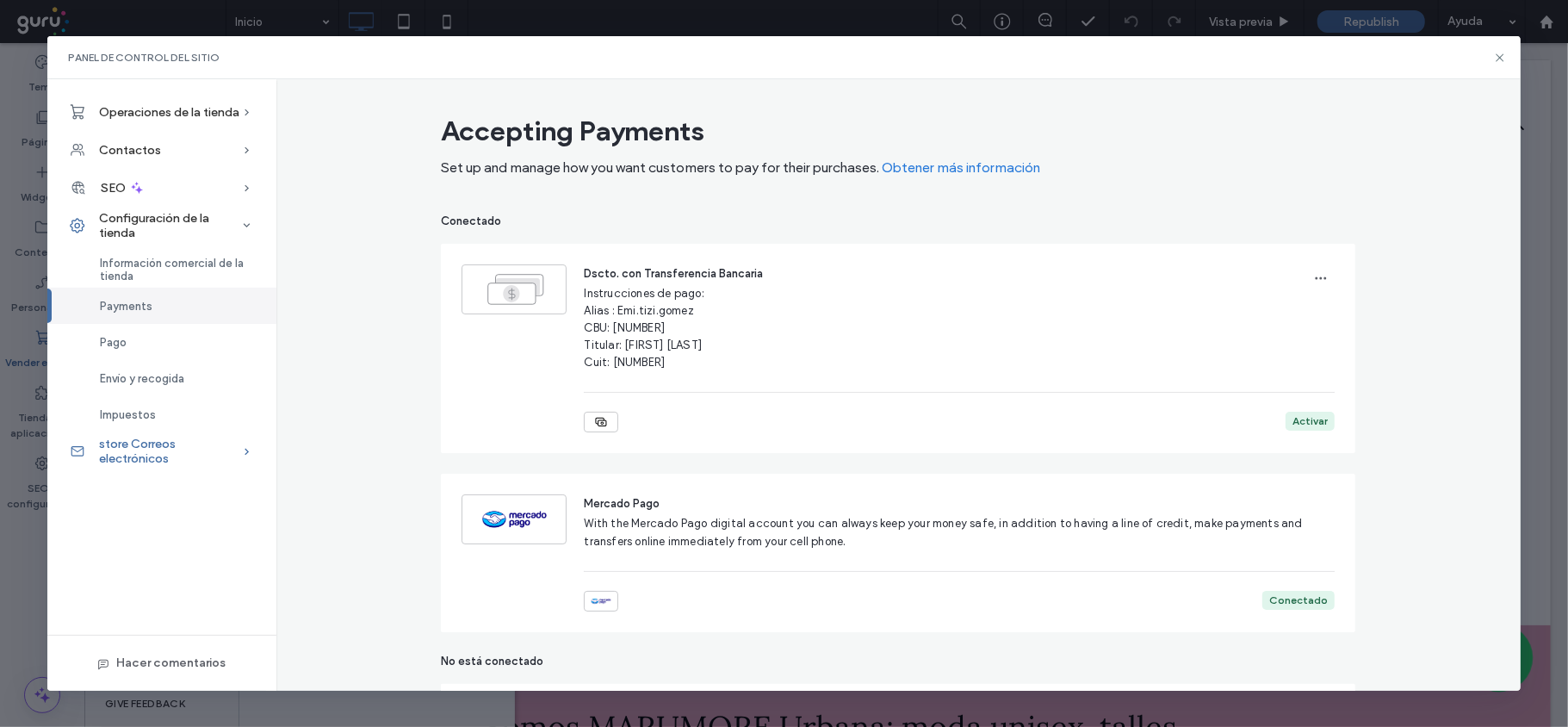 click on "store Correos electrónicos" at bounding box center (170, 451) 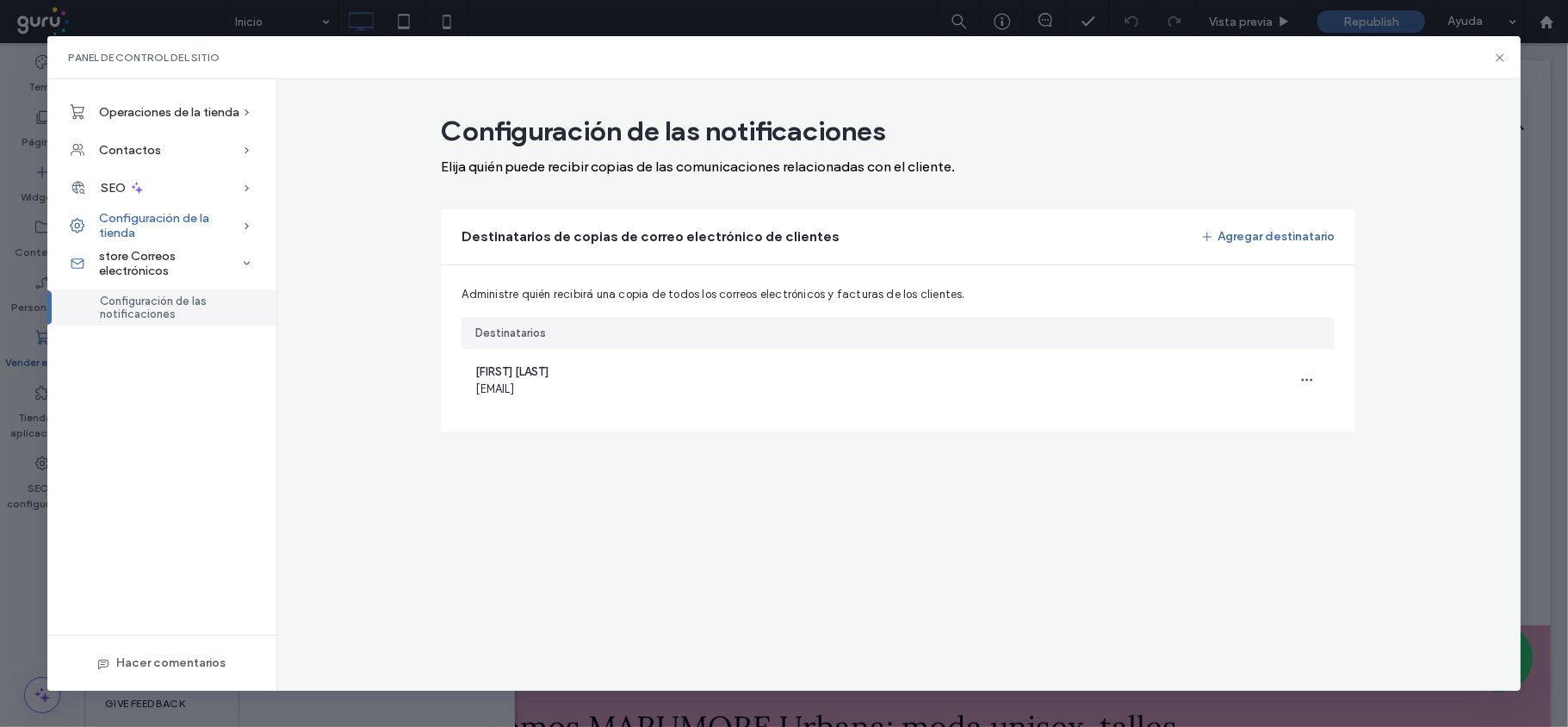 click on "Configuración de la tienda" at bounding box center (170, 226) 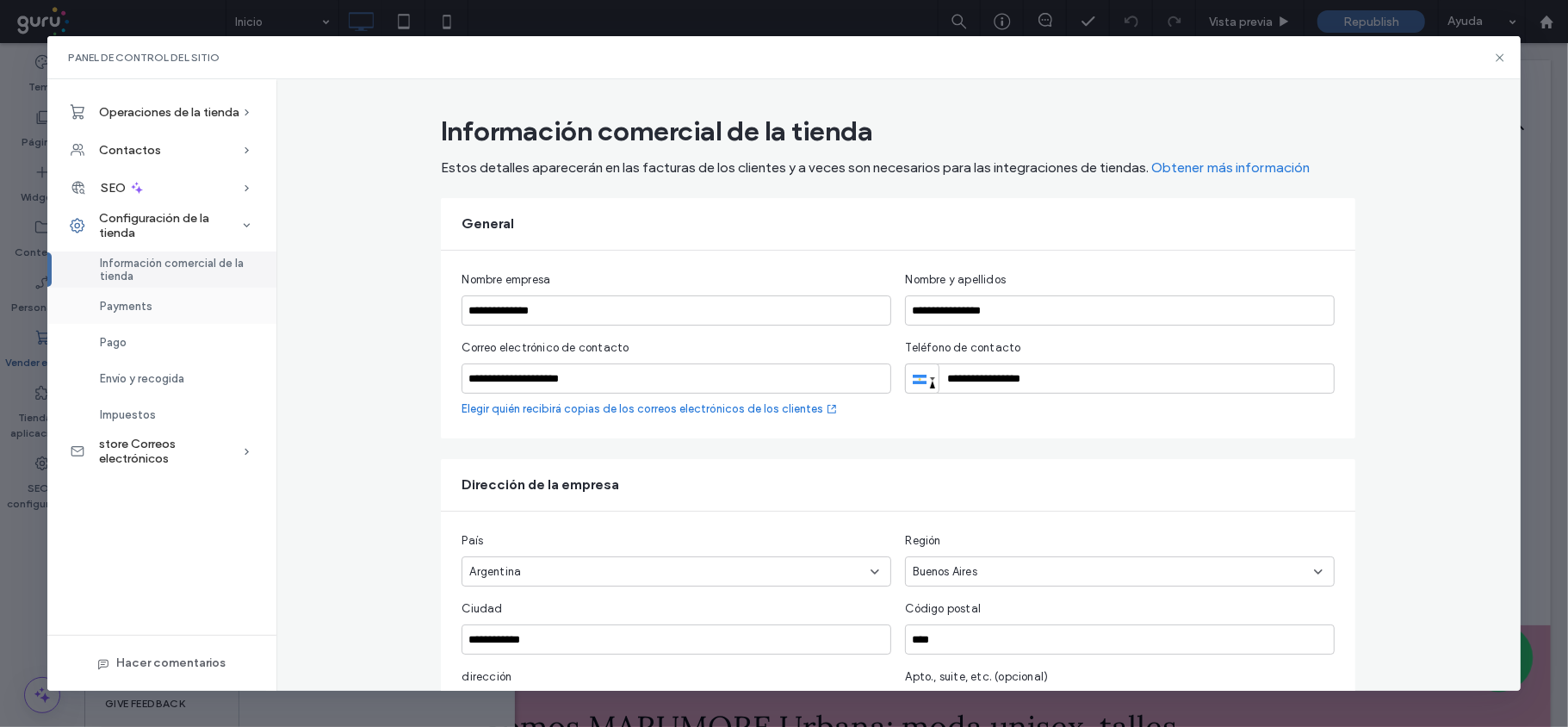 click on "Payments" at bounding box center (162, 306) 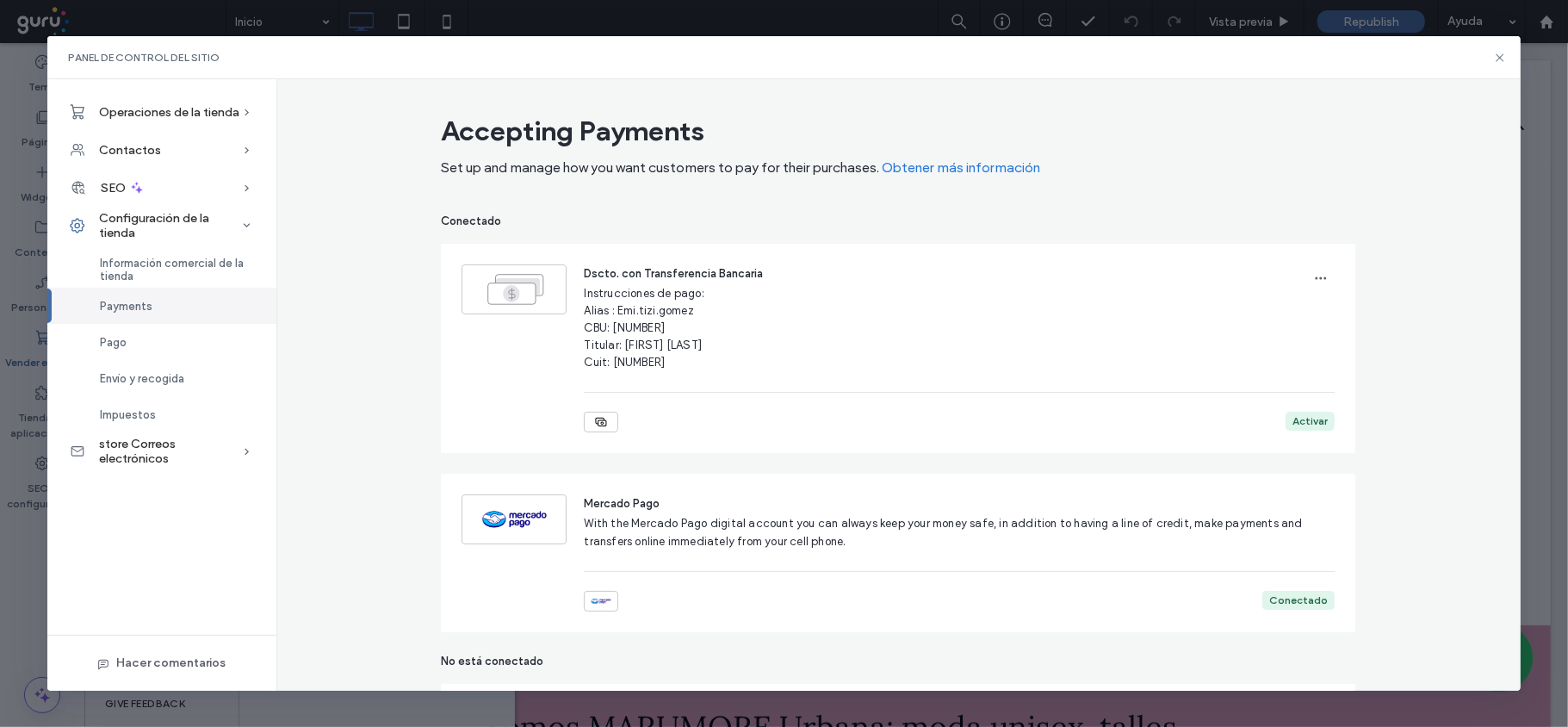 click on "Alias : Emi.tizi.gomez CBU: [NUMBER] Titular: [FIRST] [LAST] Cuit: [NUMBER]" at bounding box center [959, 318] 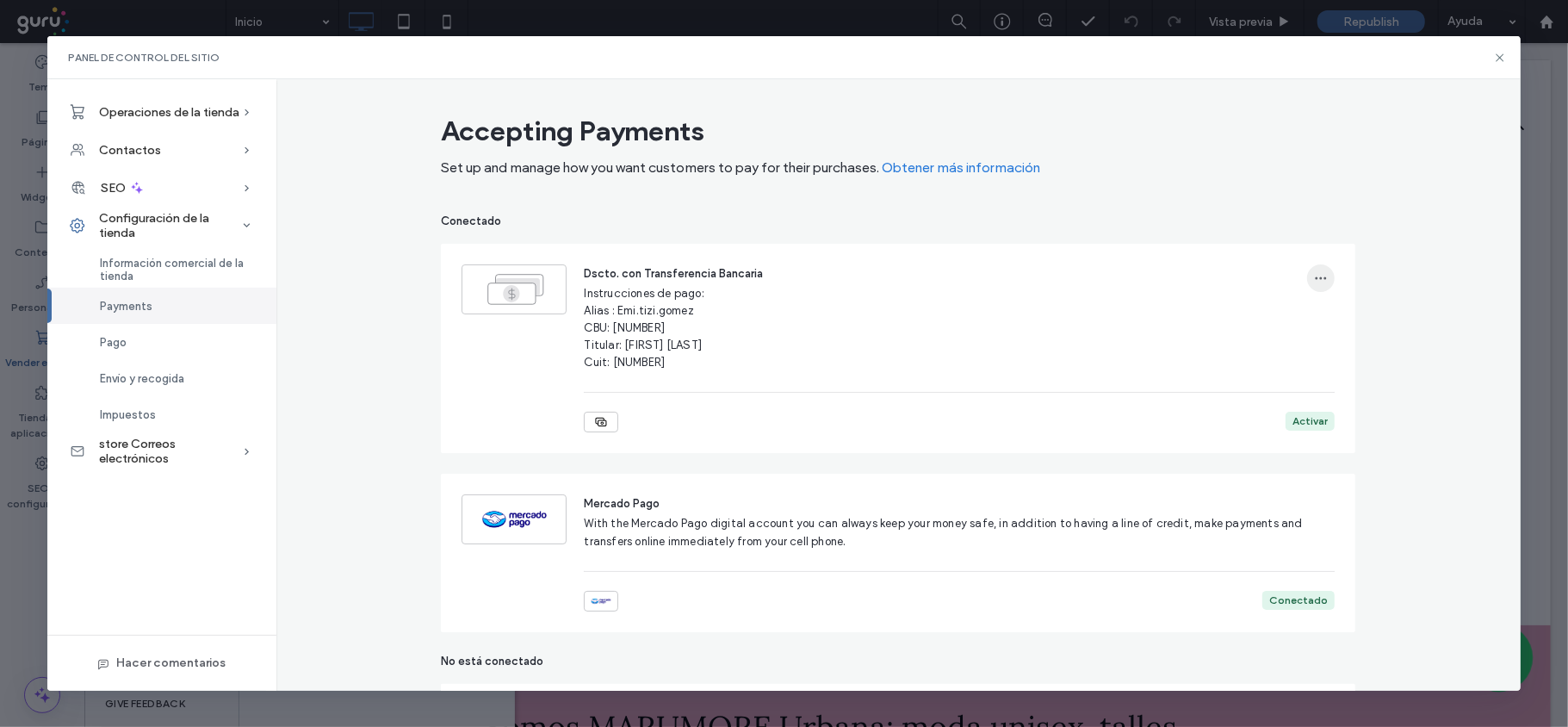 click at bounding box center [1321, 278] 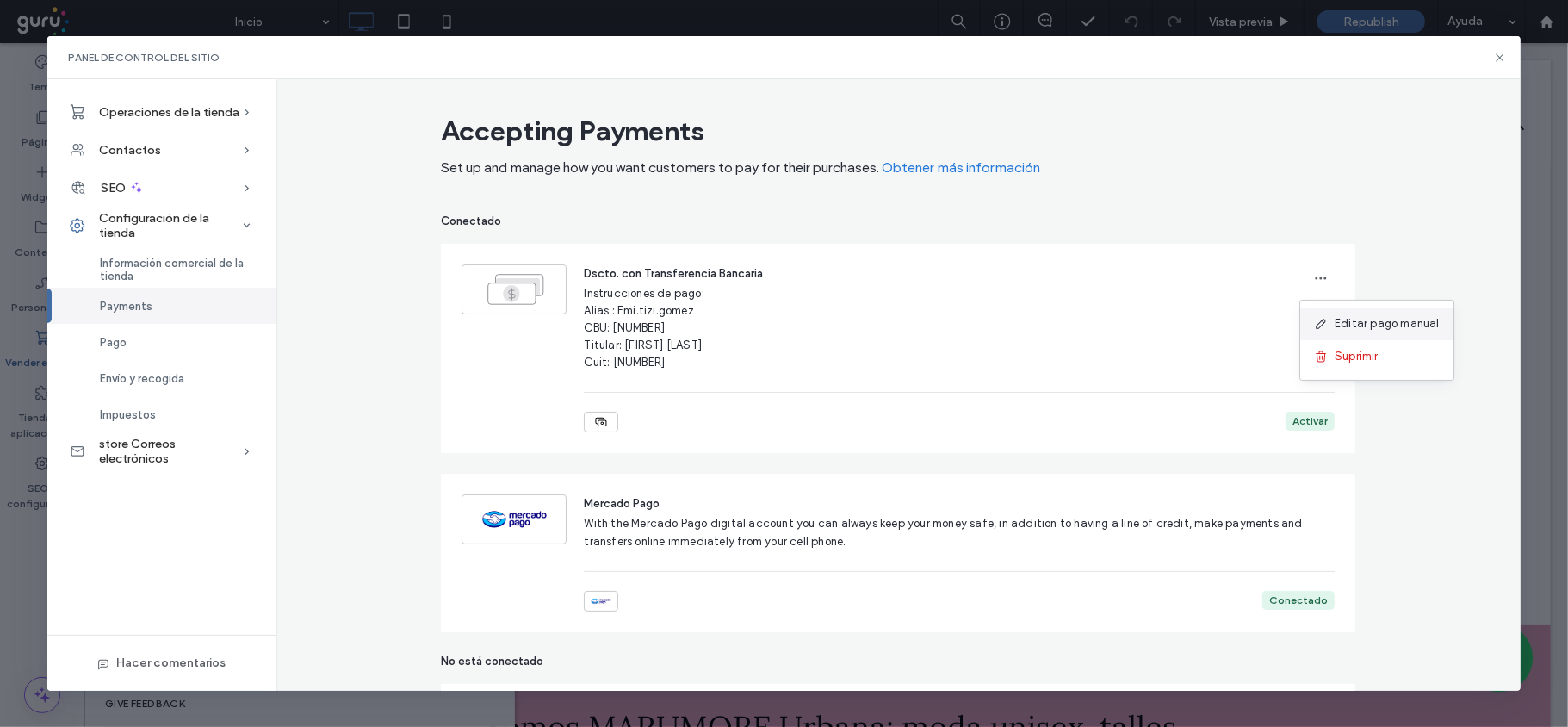 click on "Editar pago manual" at bounding box center [1387, 324] 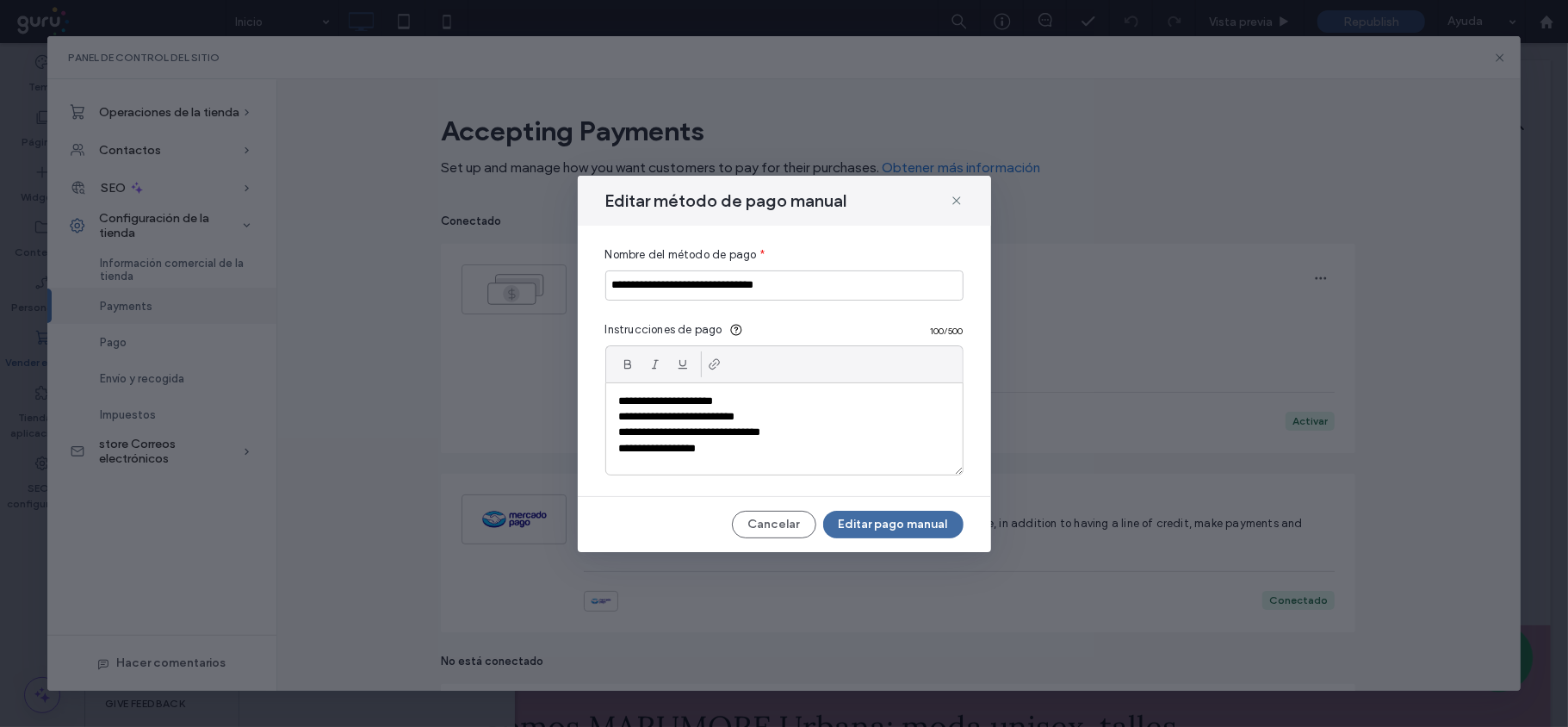 click on "**********" at bounding box center [784, 449] 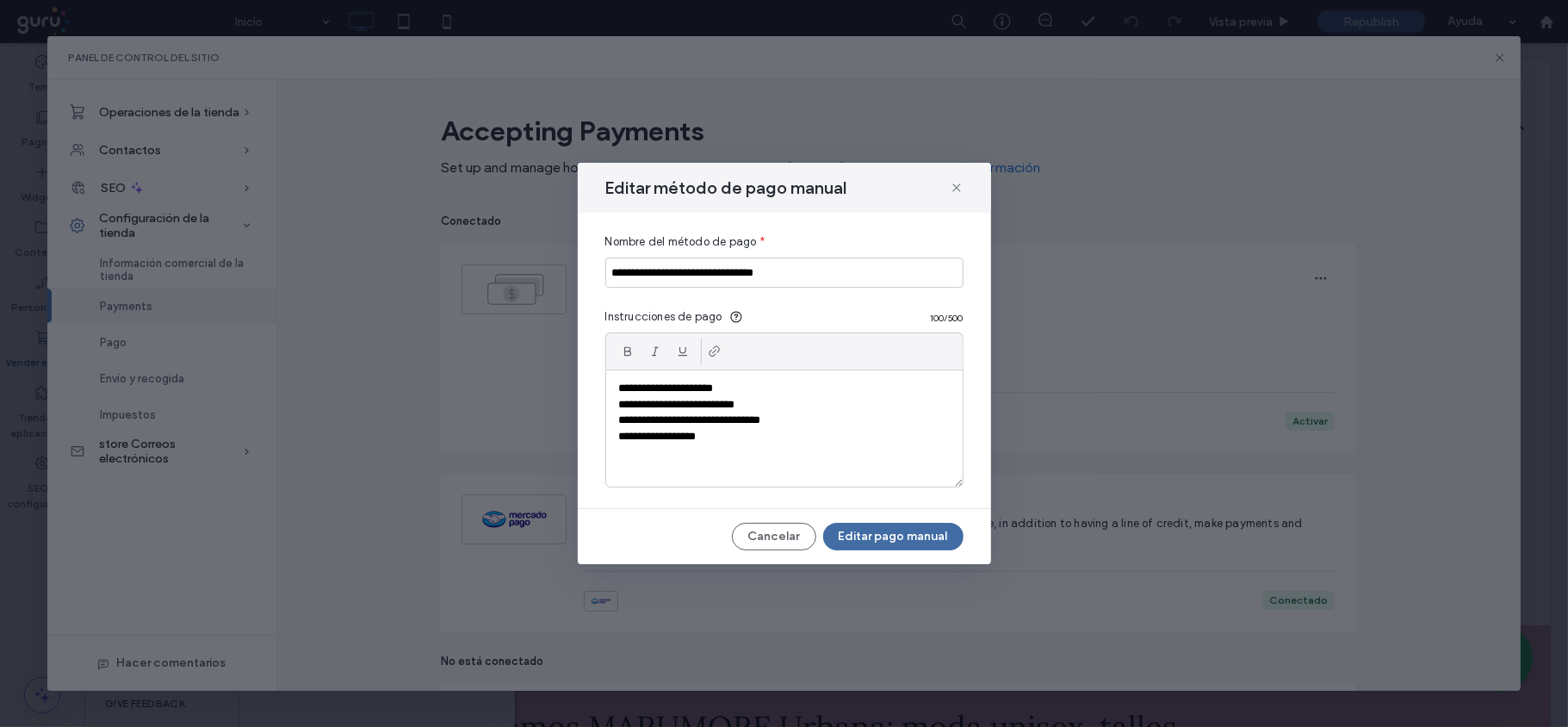 type 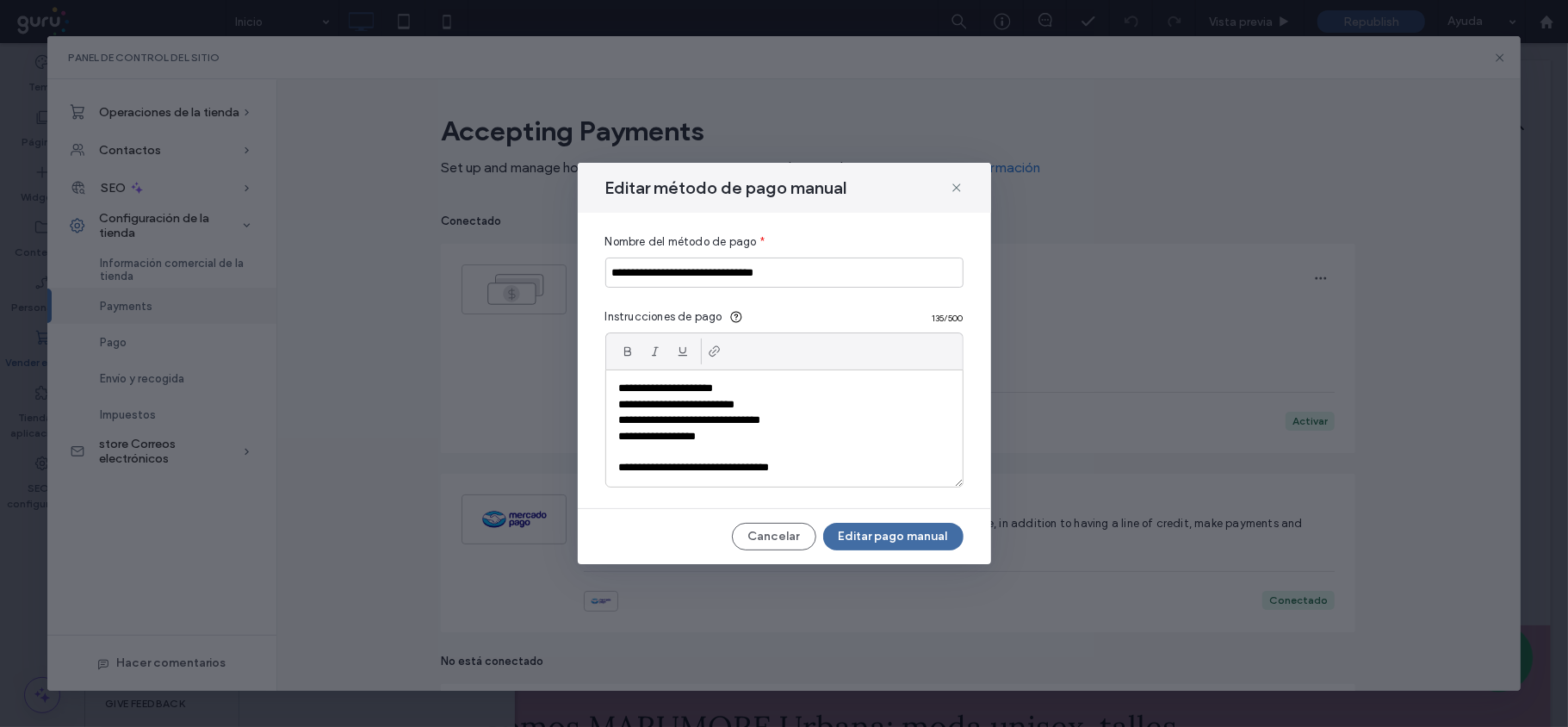 click on "**********" at bounding box center [784, 468] 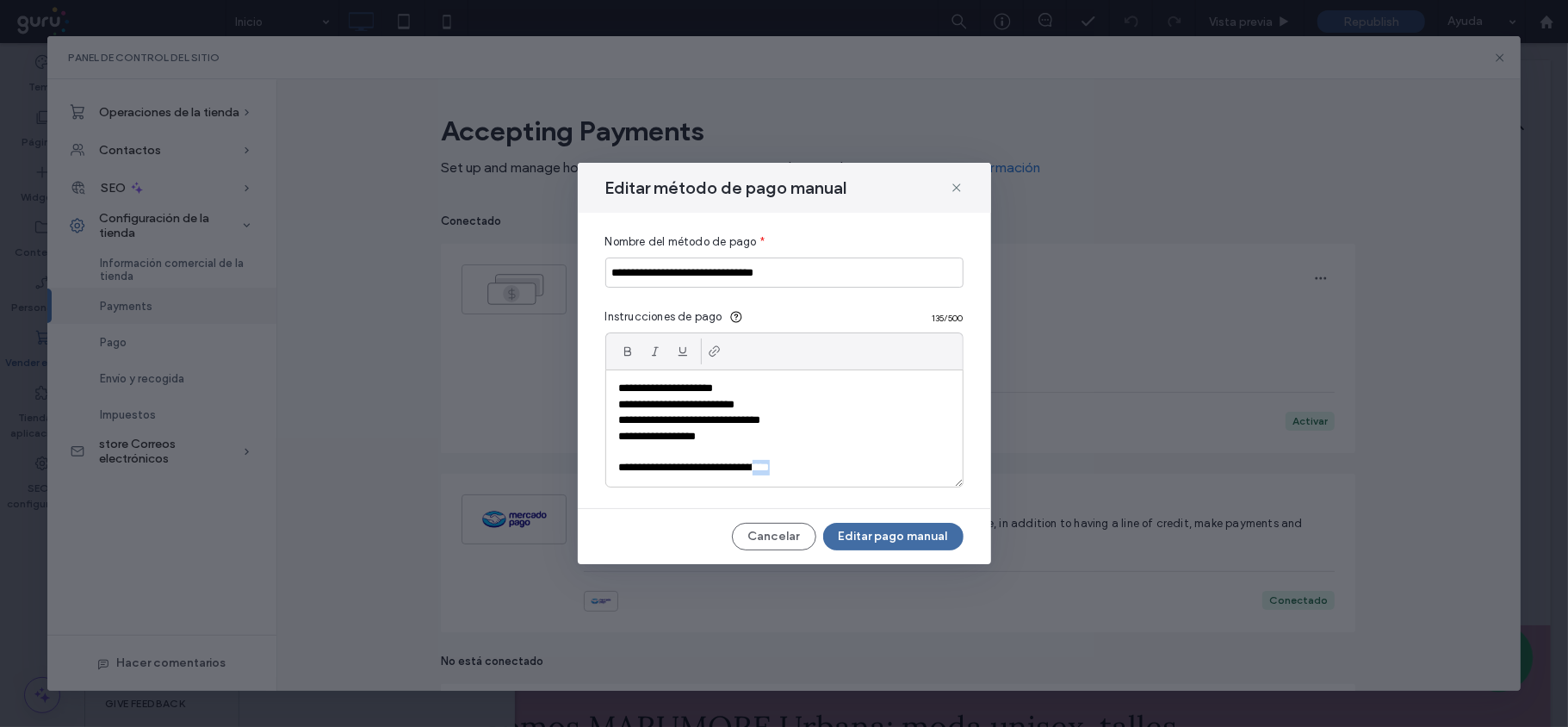 click on "**********" at bounding box center [784, 468] 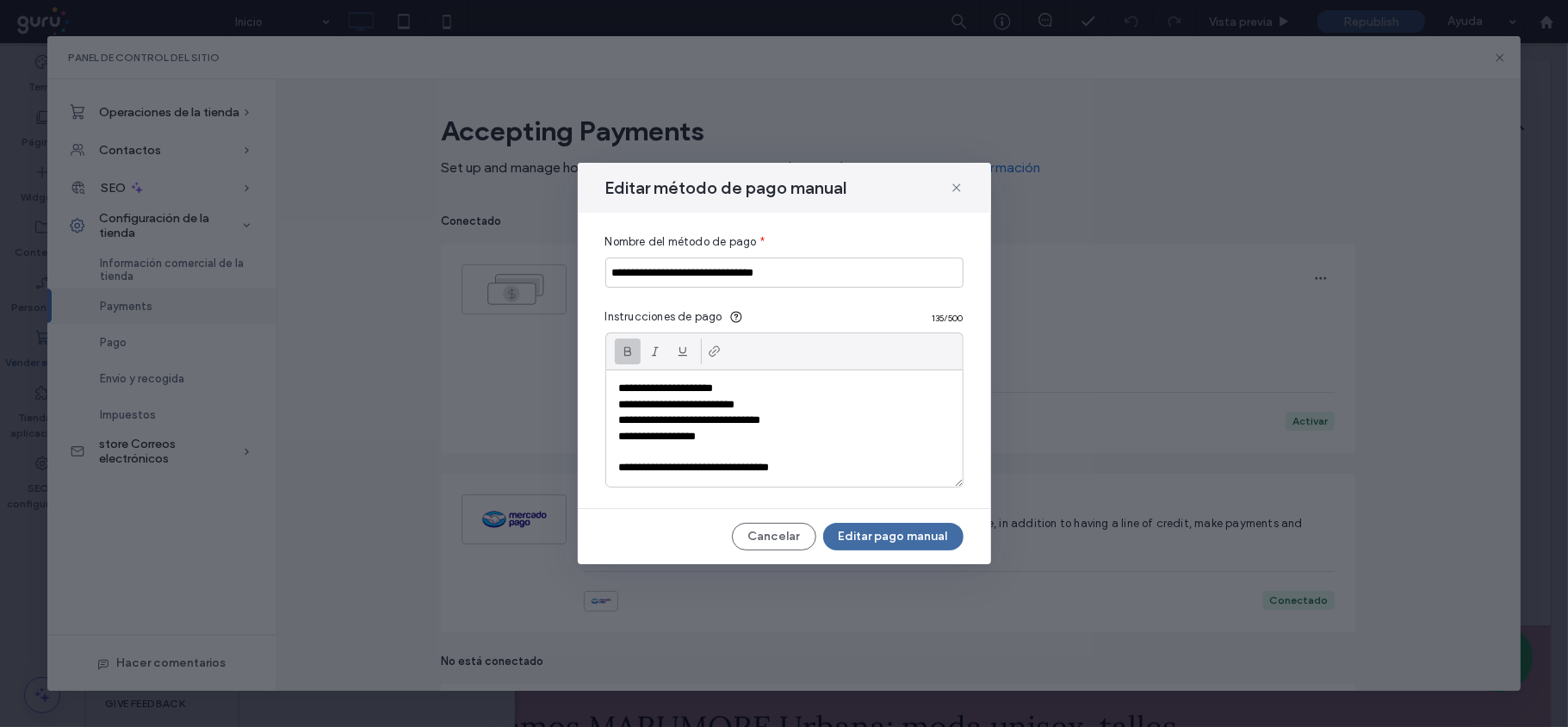 click 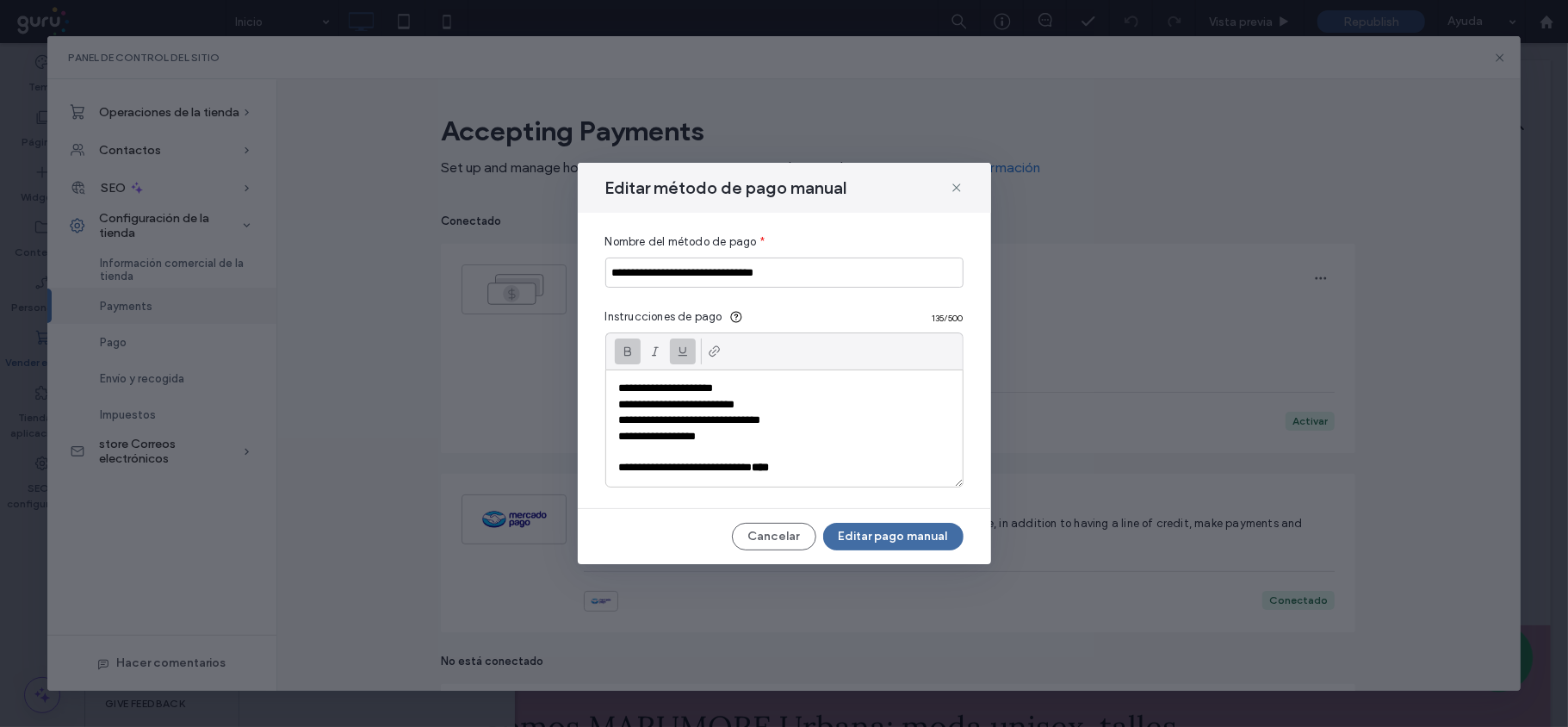 click 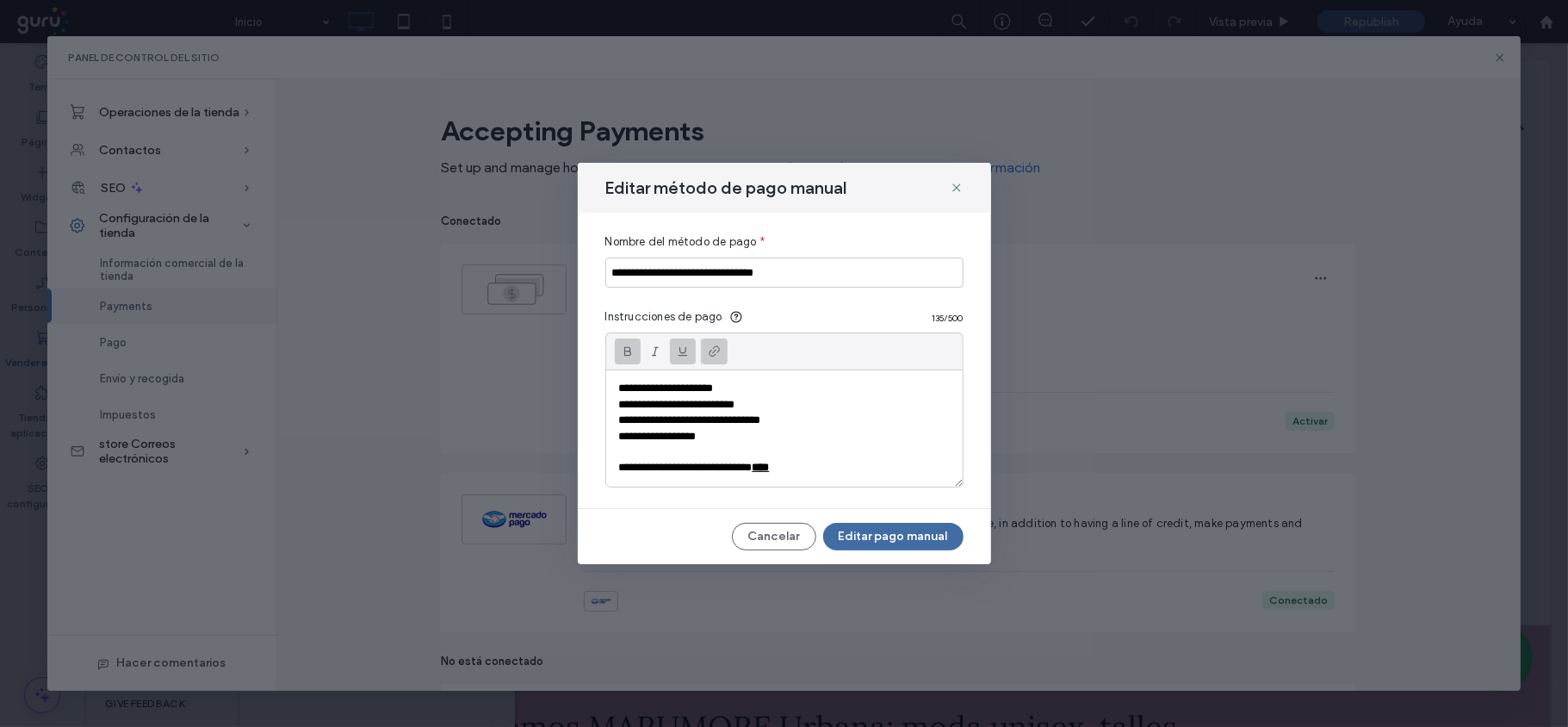 click 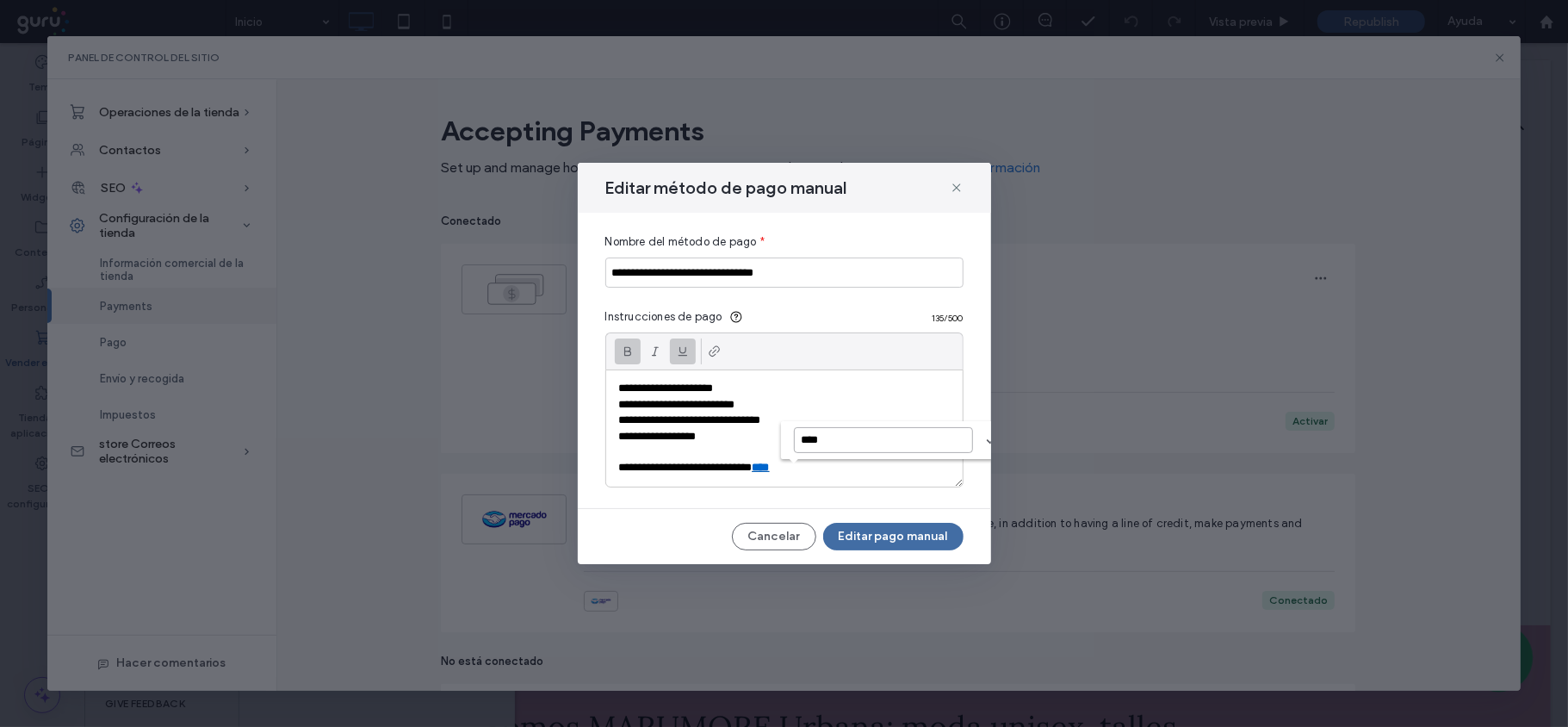 drag, startPoint x: 848, startPoint y: 448, endPoint x: 797, endPoint y: 443, distance: 51.2445 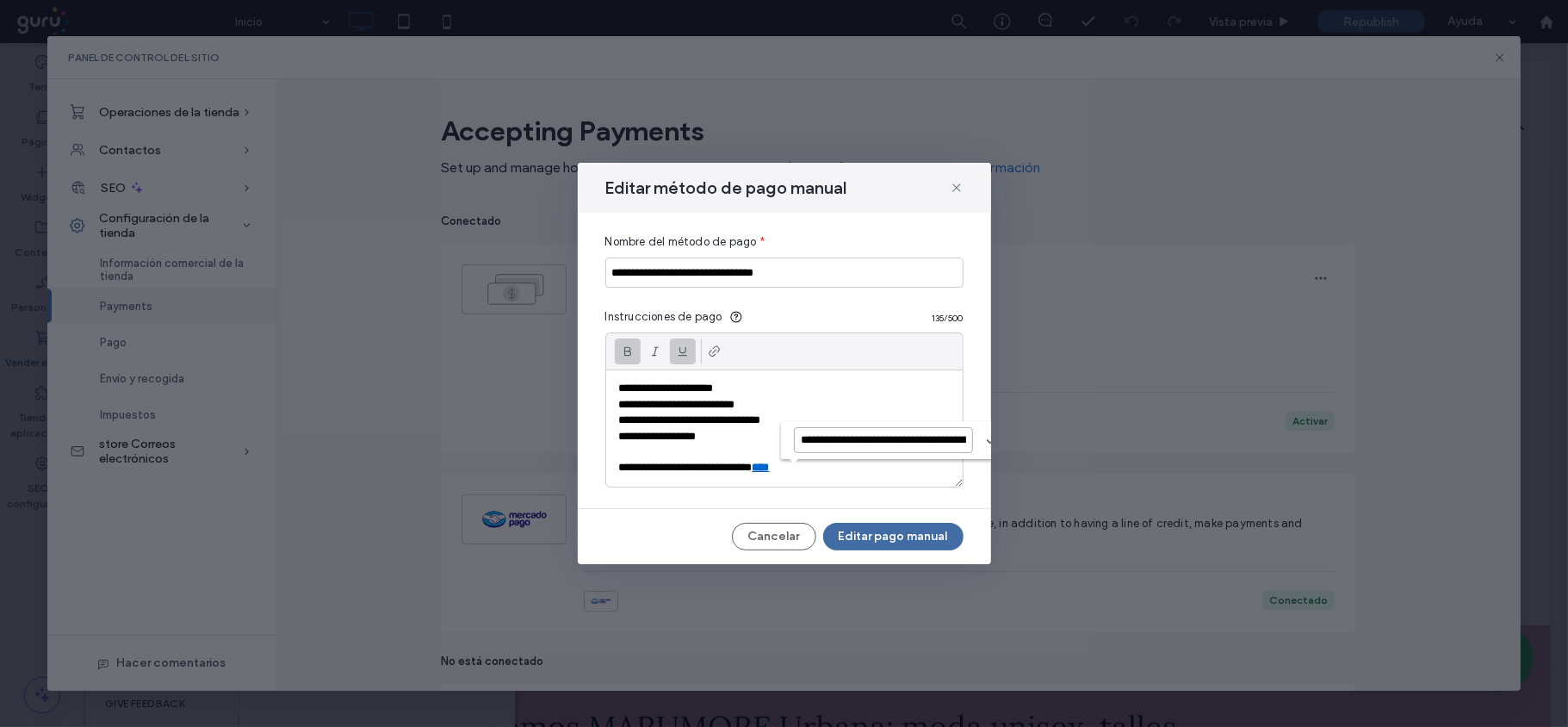 scroll, scrollTop: 0, scrollLeft: 343, axis: horizontal 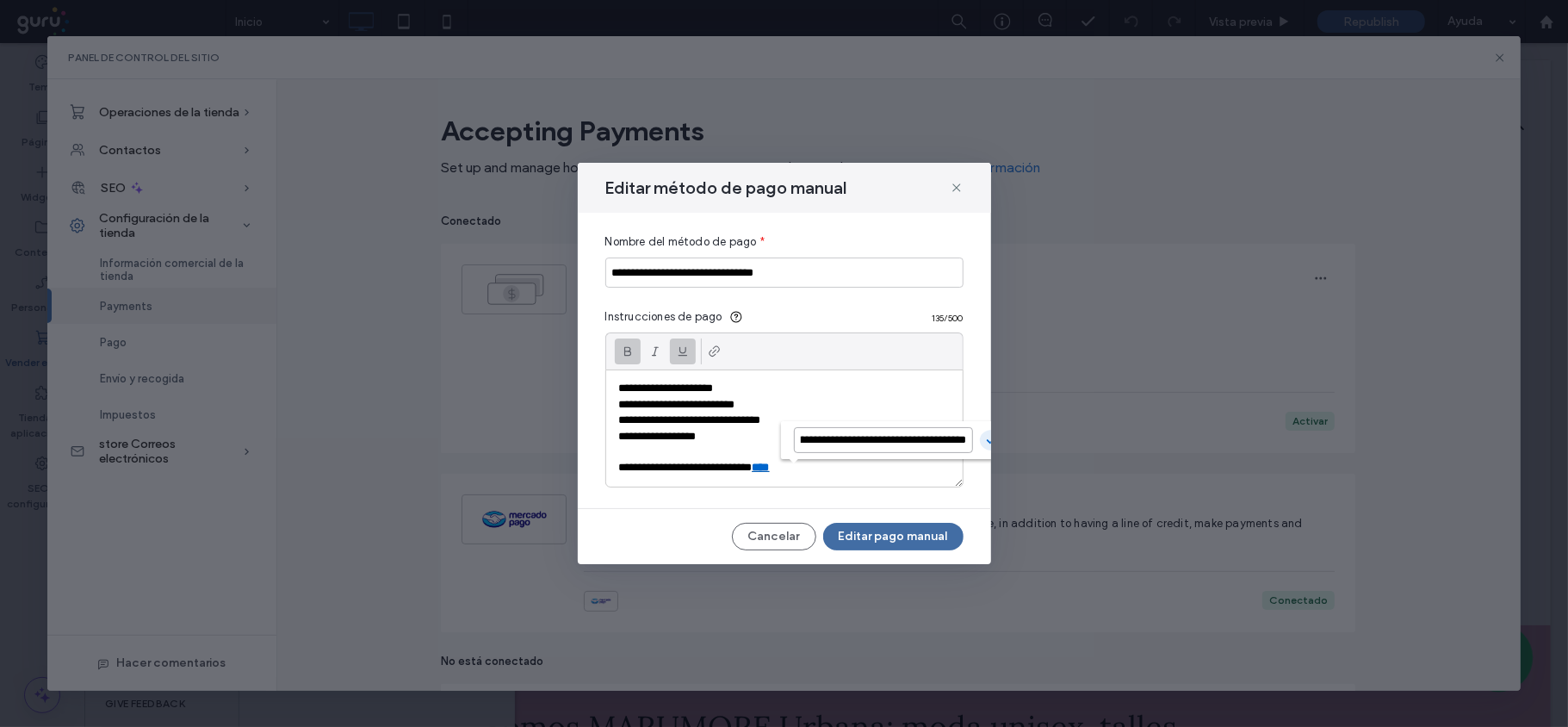 type on "**********" 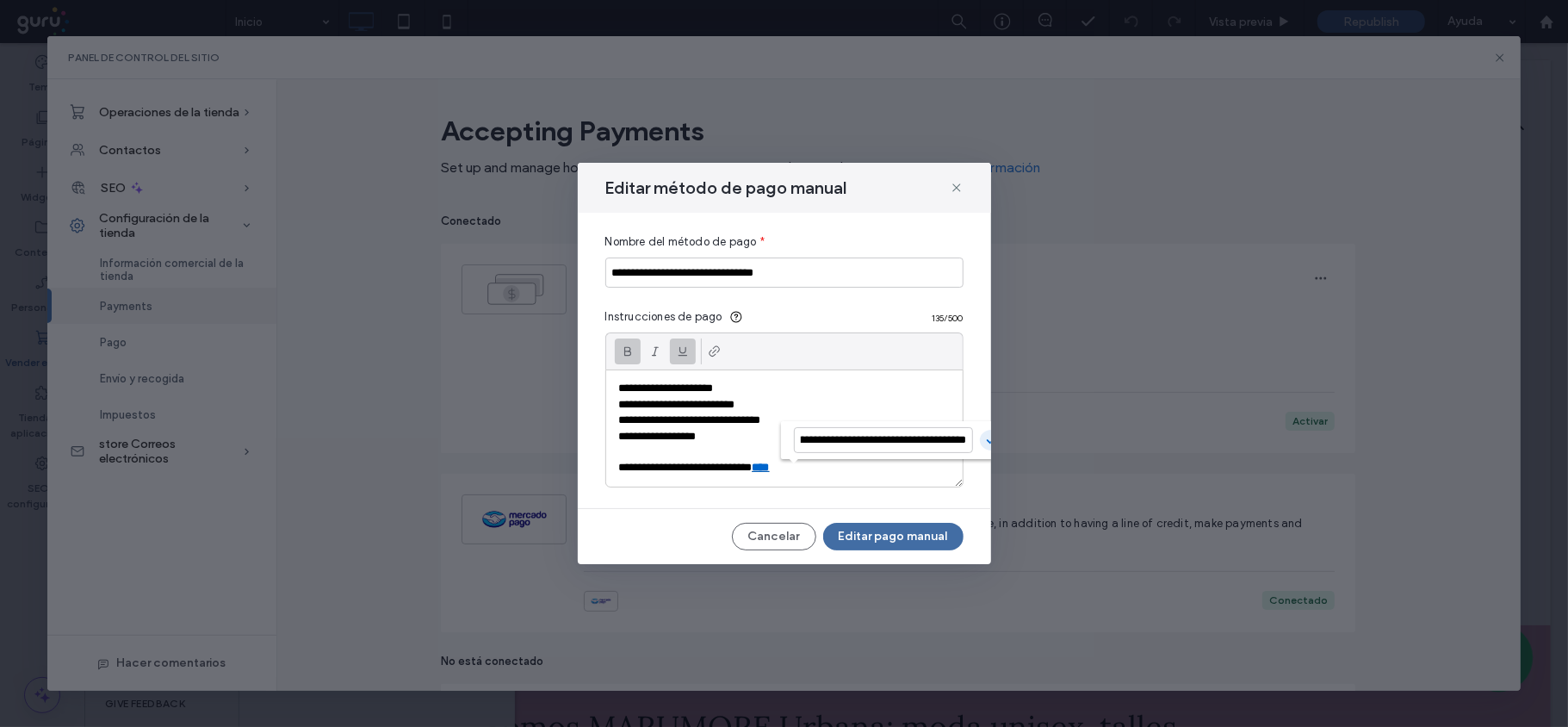 scroll, scrollTop: 0, scrollLeft: 0, axis: both 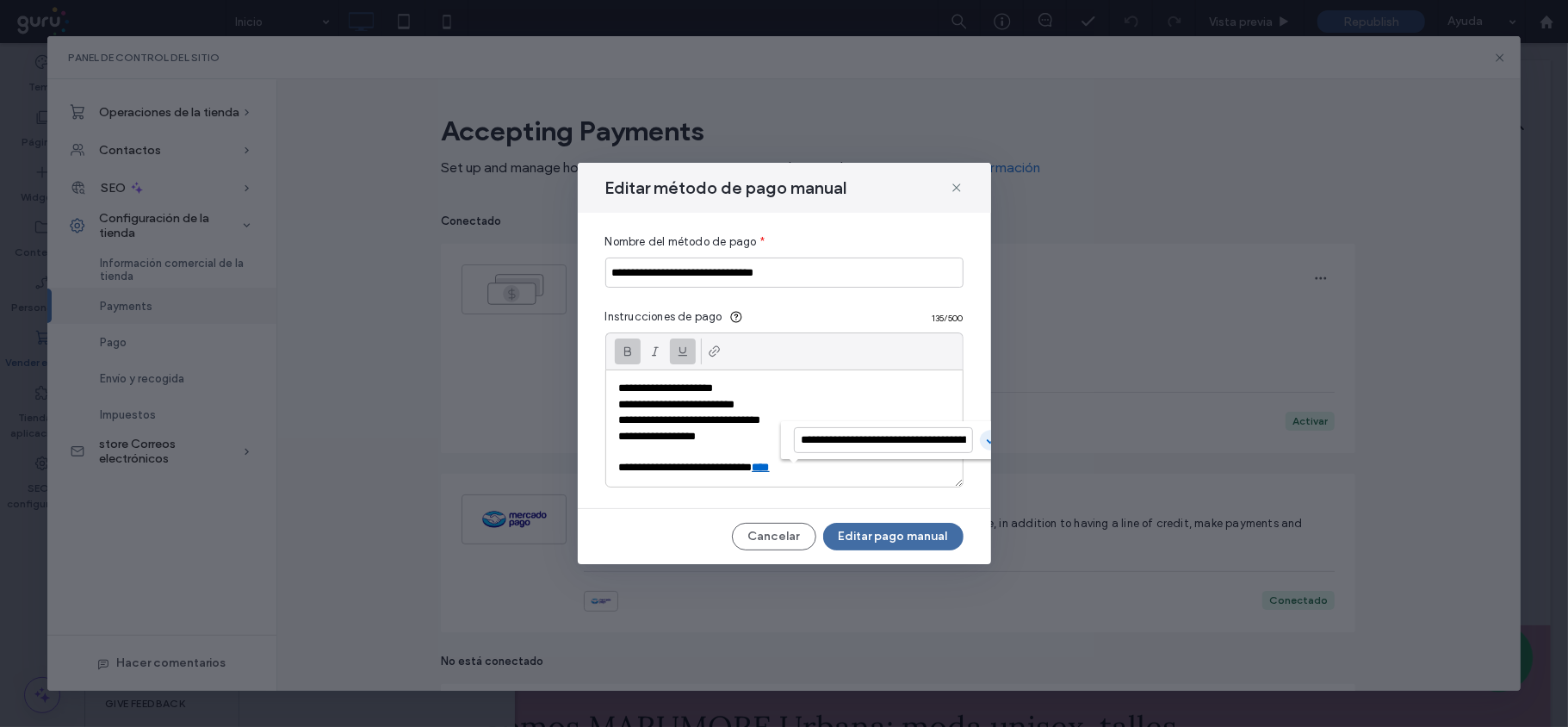 click 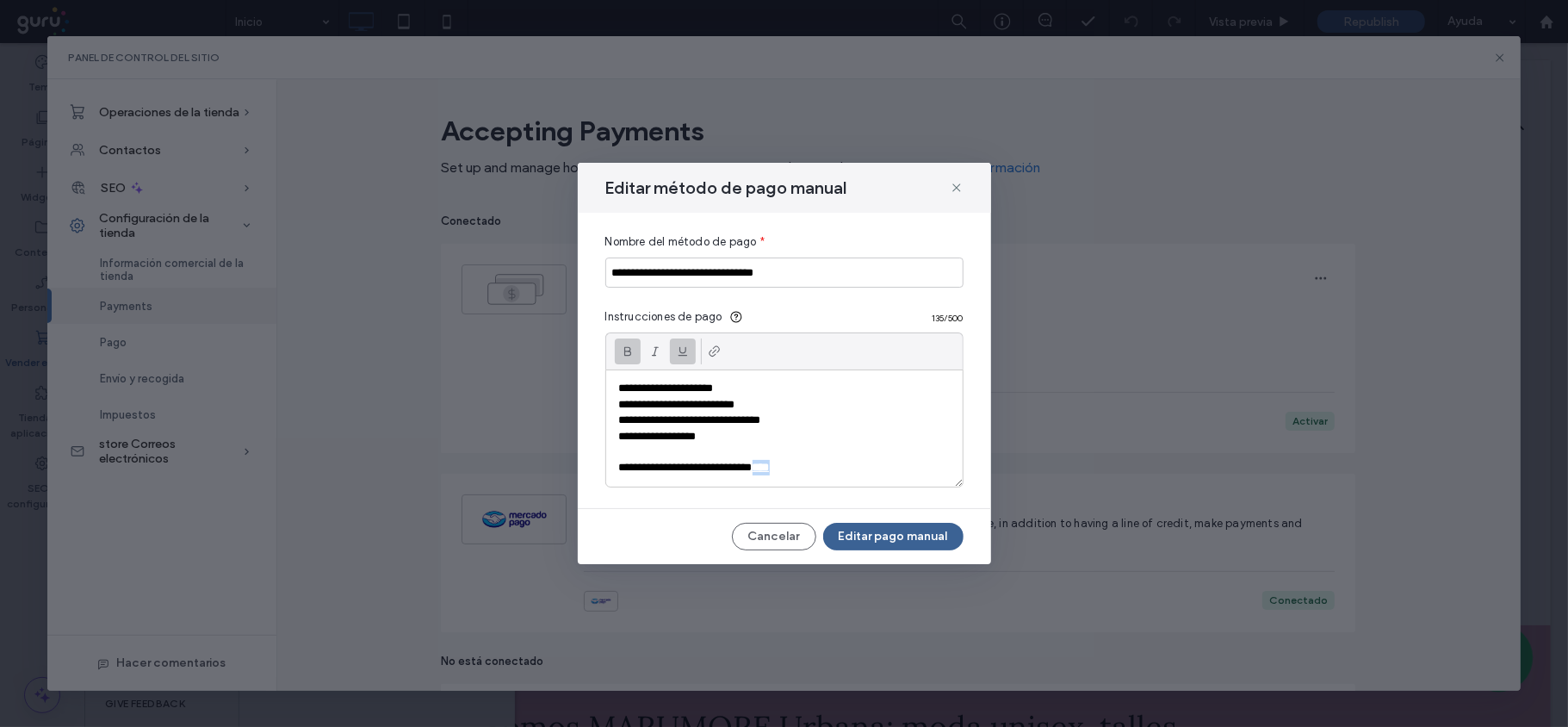 click on "Editar pago manual" at bounding box center (893, 537) 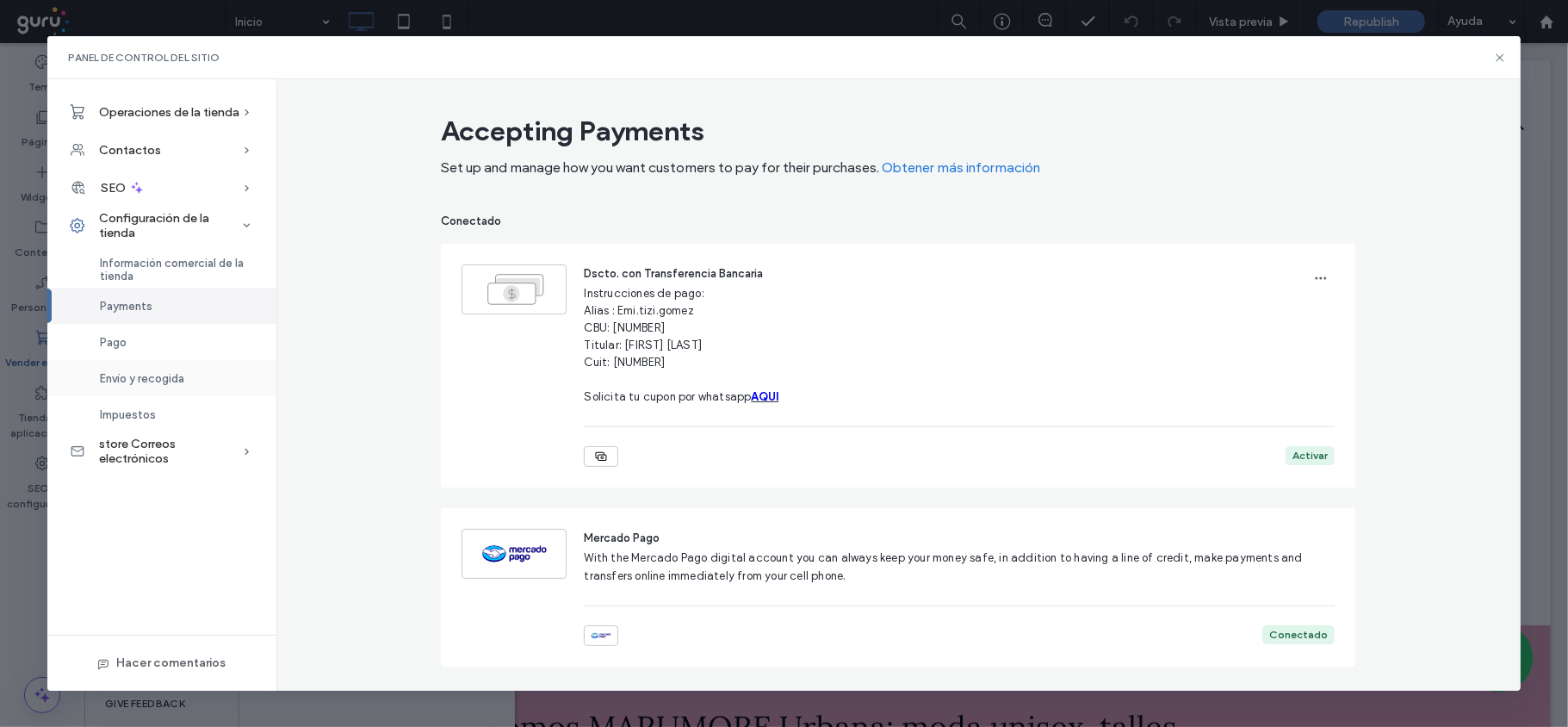 click on "Envío y recogida" at bounding box center (142, 378) 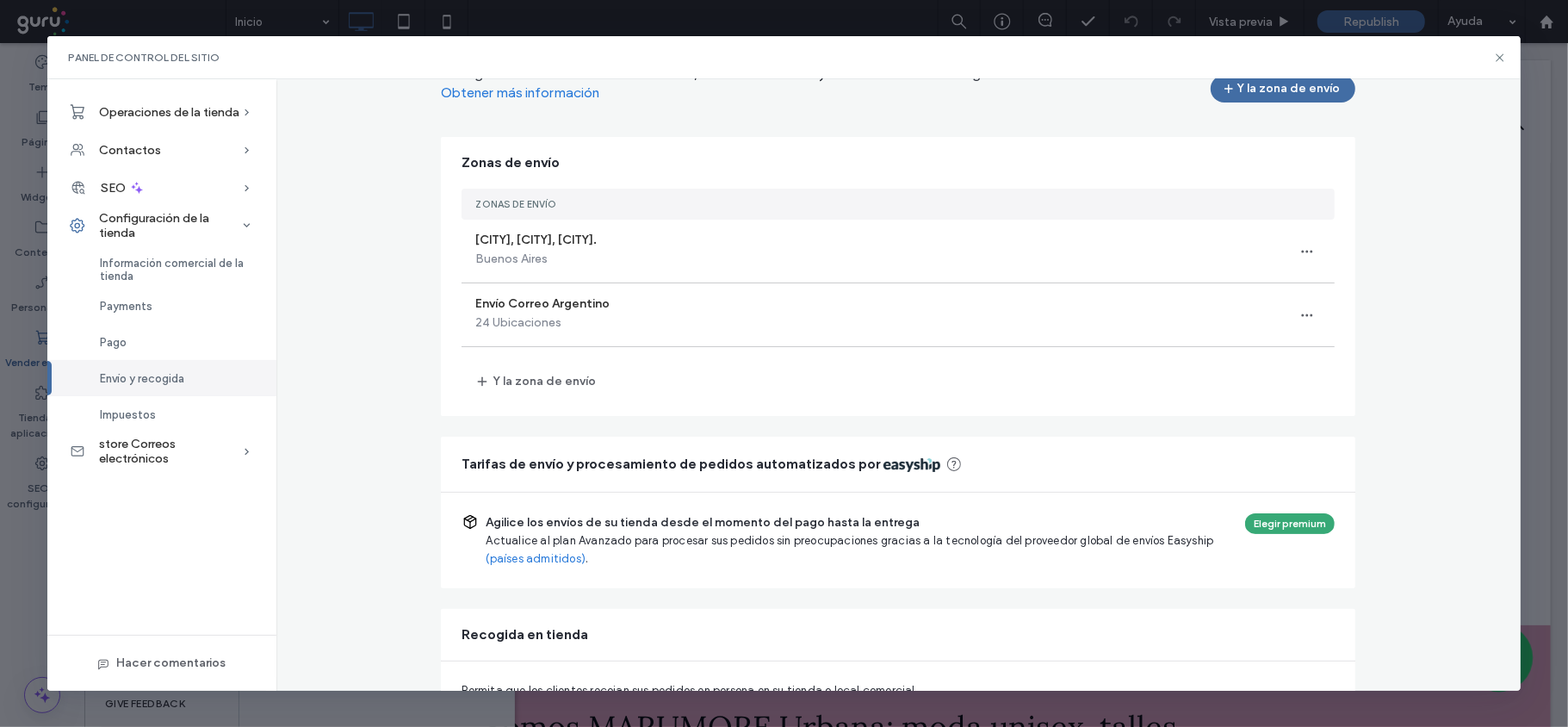 scroll, scrollTop: 73, scrollLeft: 0, axis: vertical 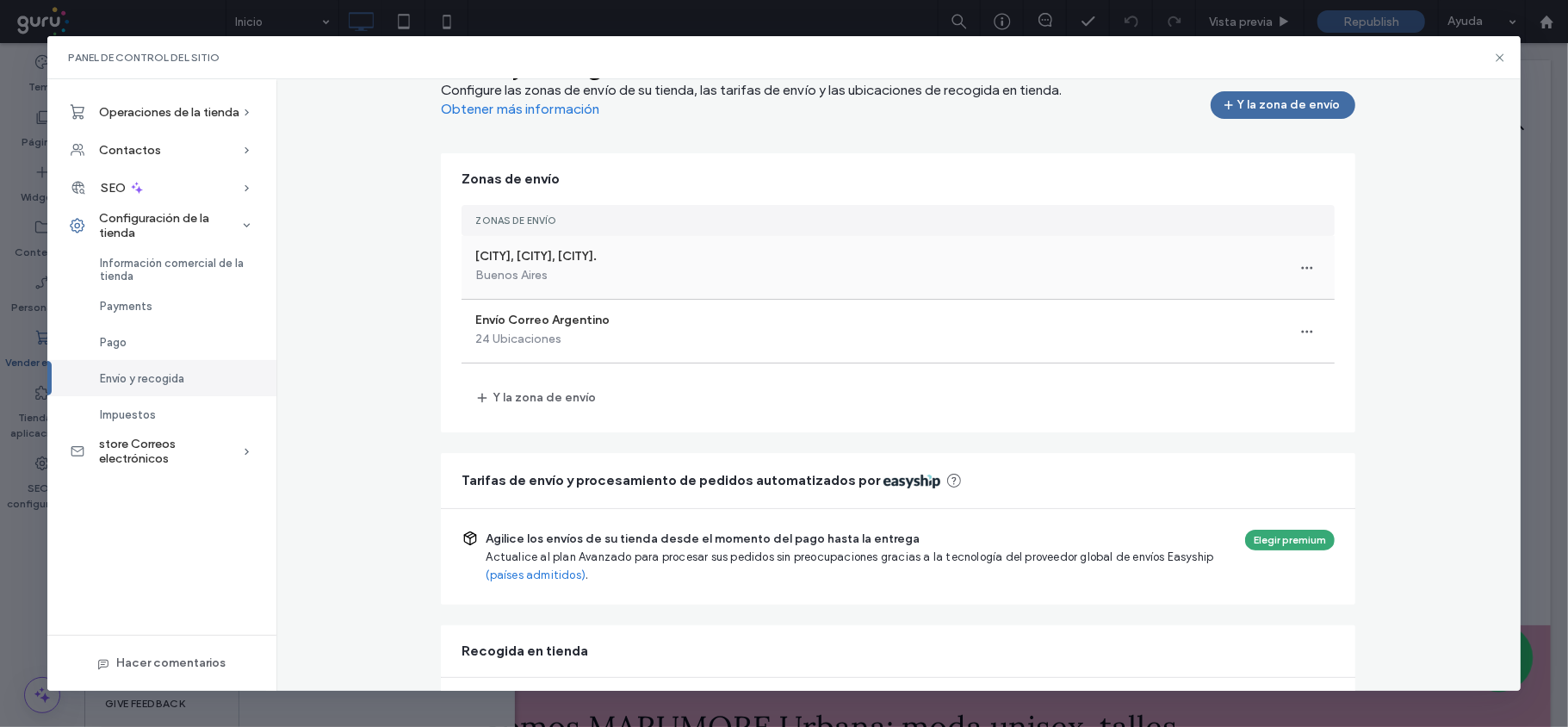 click on "[CITY], [CITY], [CITY]. [CITY]" at bounding box center (898, 267) 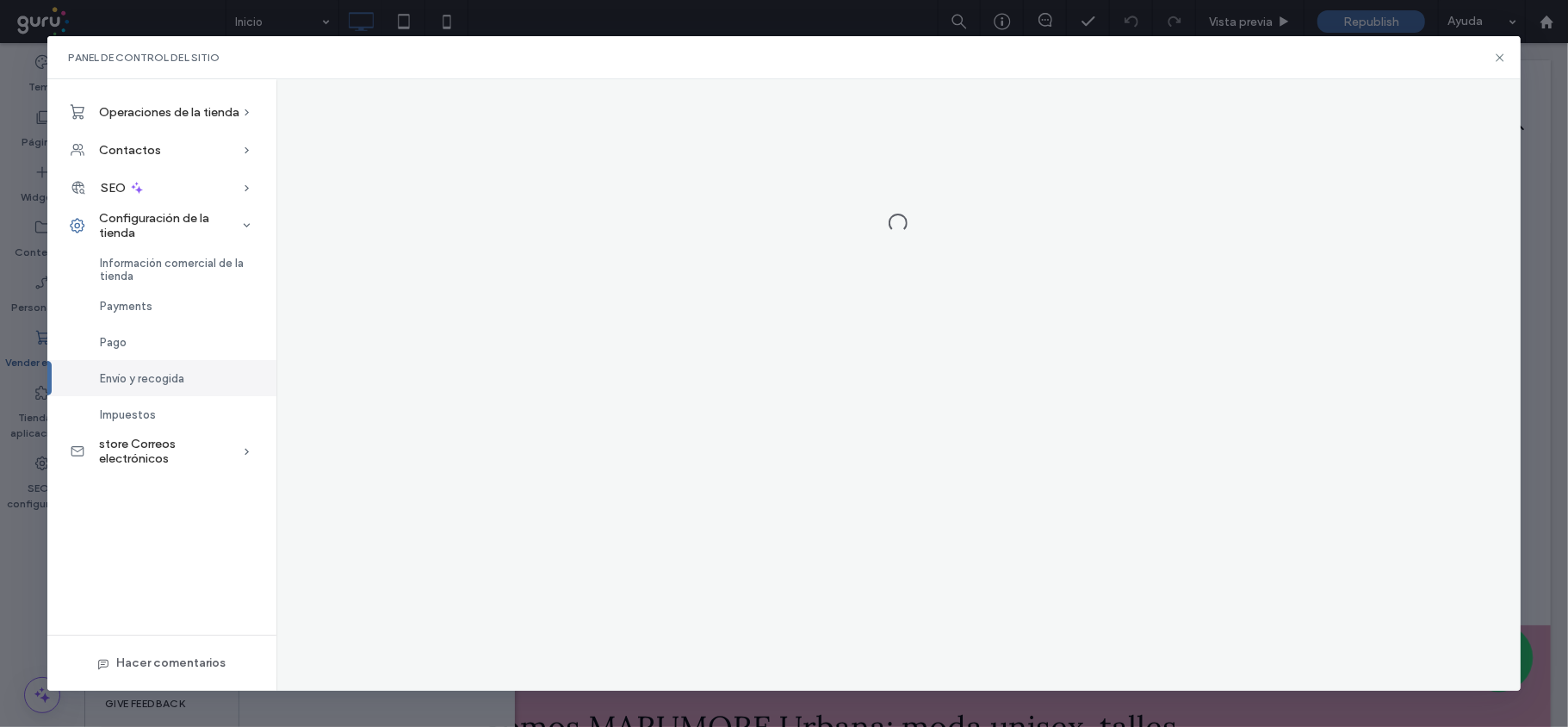 scroll, scrollTop: 0, scrollLeft: 0, axis: both 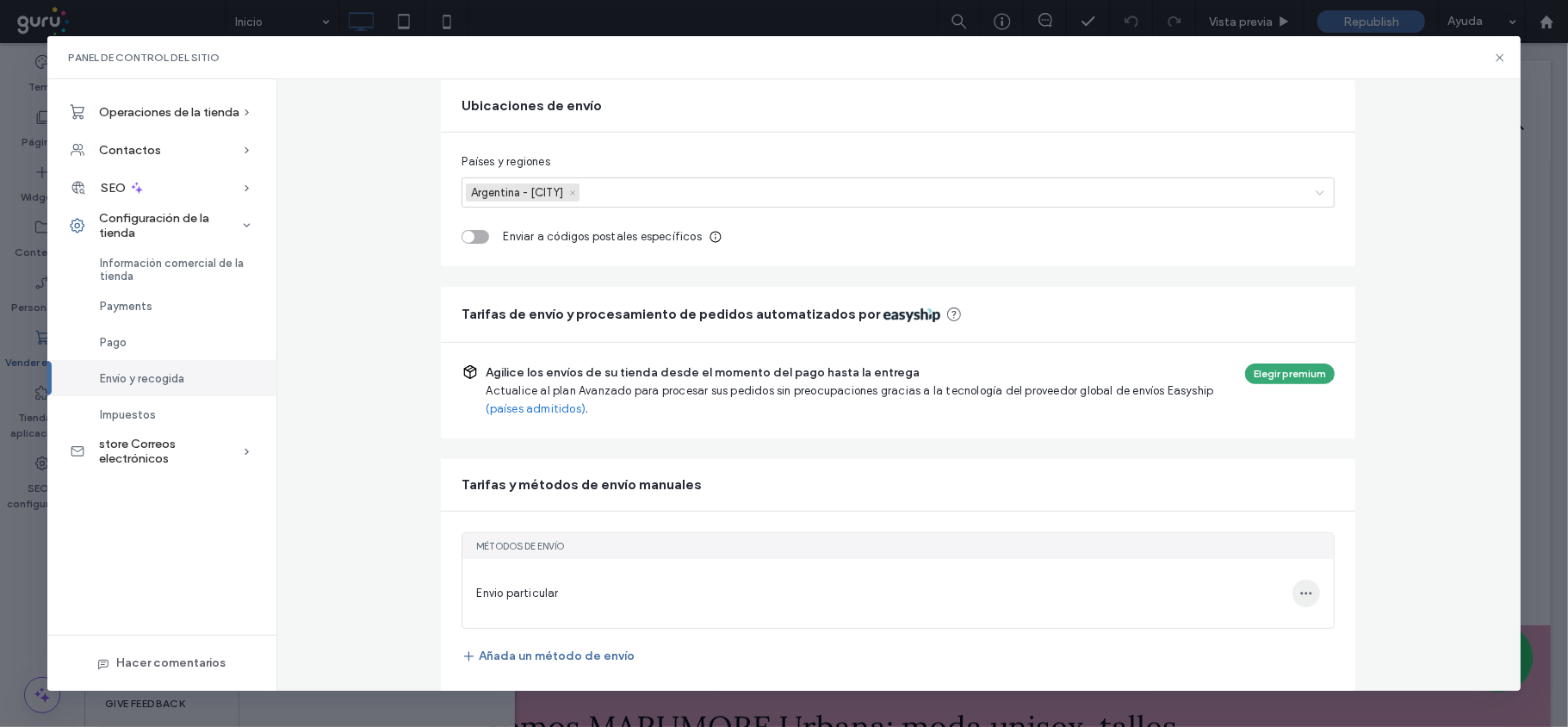 click 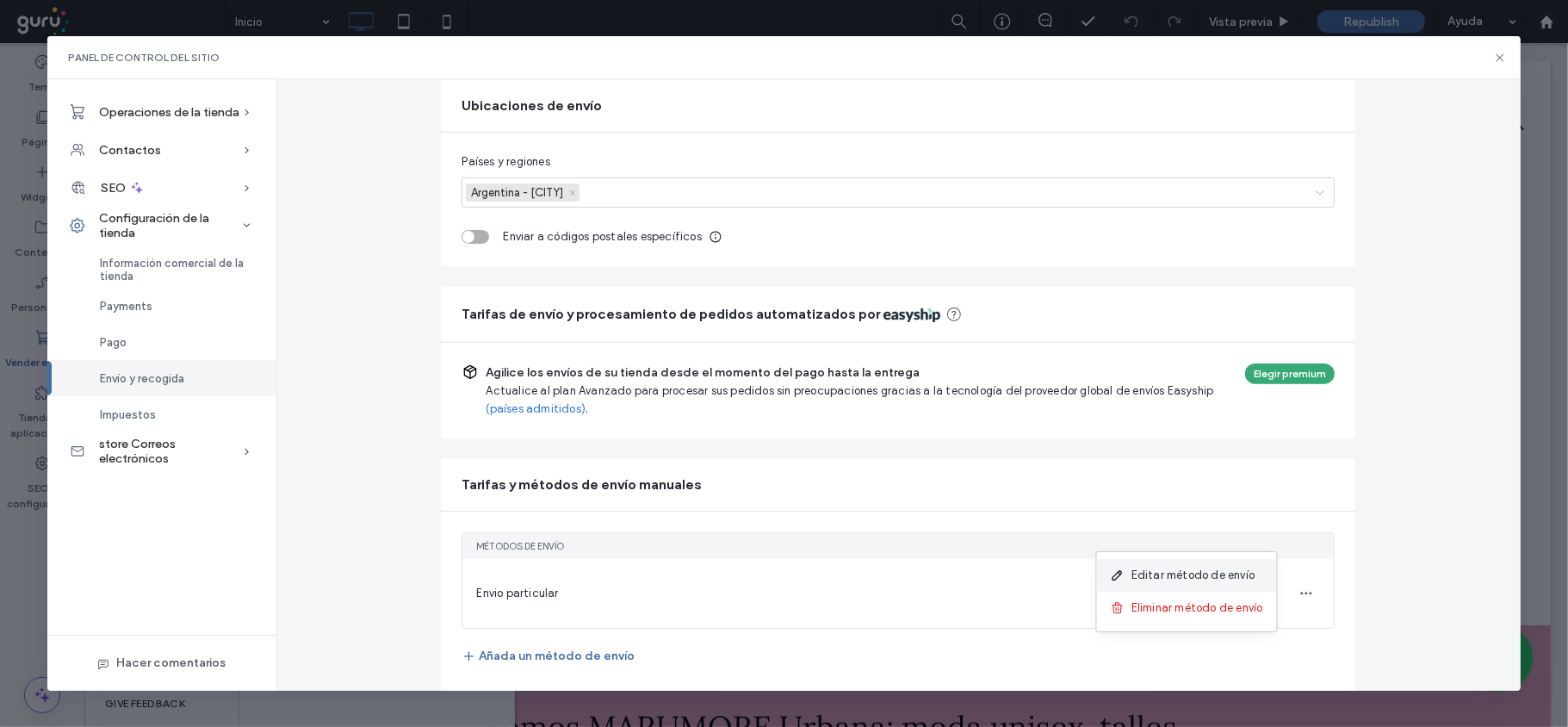 click on "Editar método de envío" at bounding box center [1193, 575] 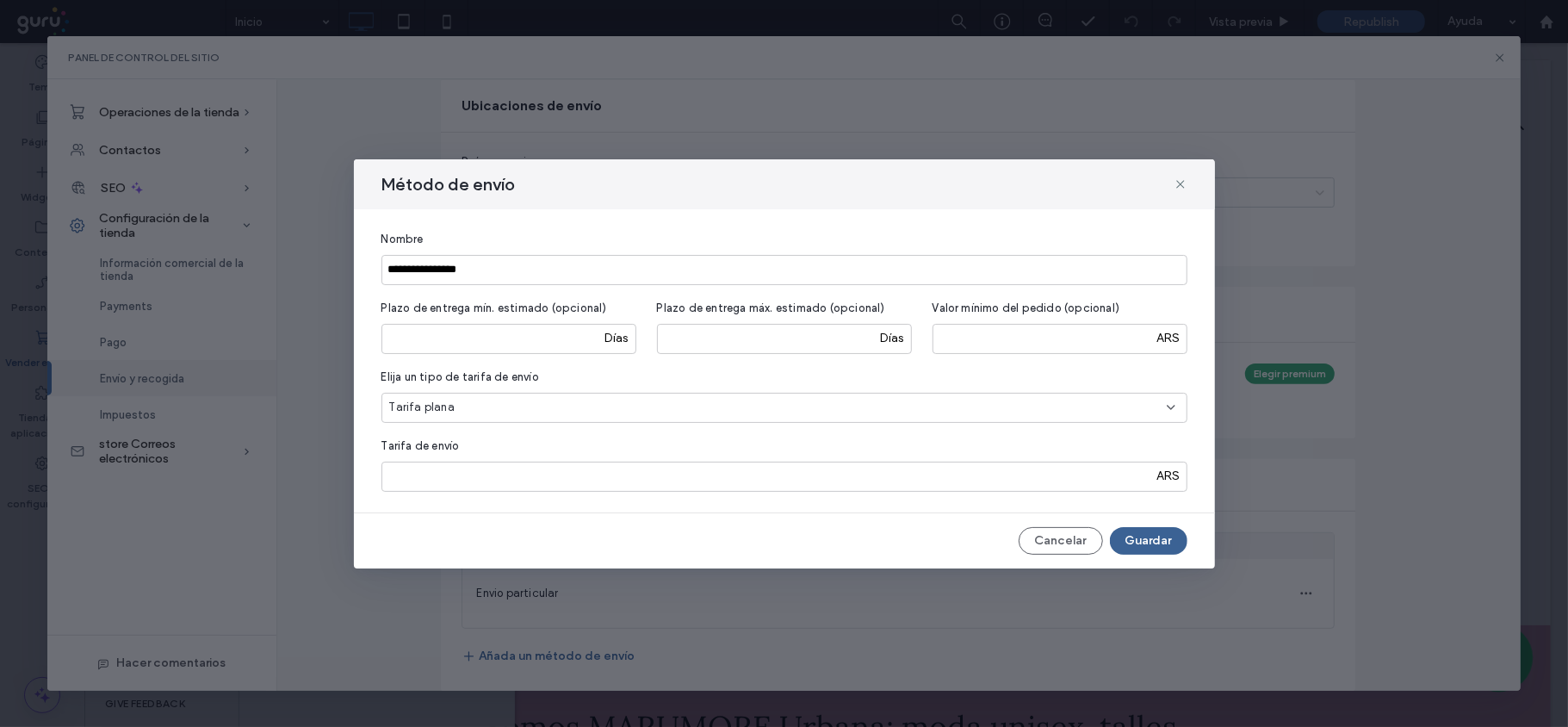 click on "Guardar" at bounding box center [1149, 541] 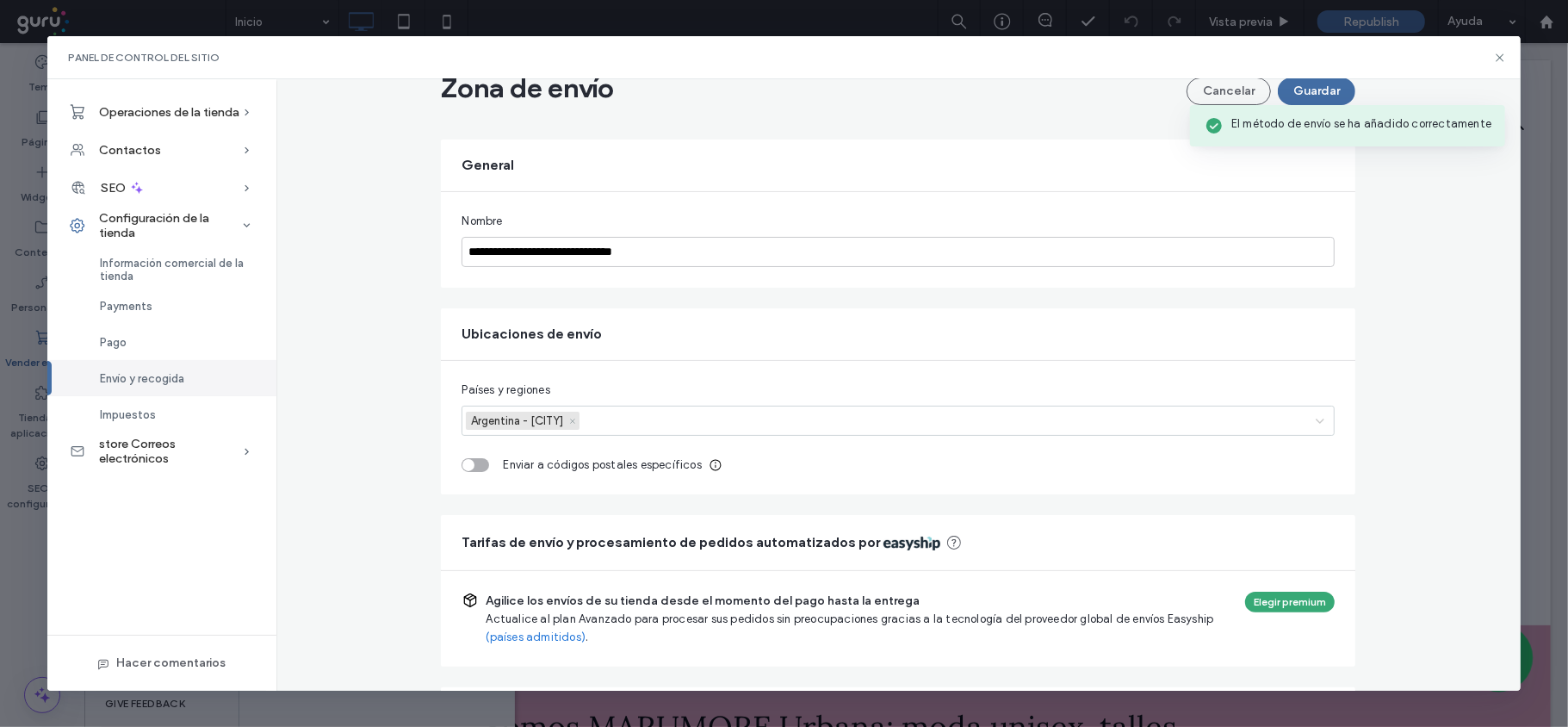 scroll, scrollTop: 62, scrollLeft: 0, axis: vertical 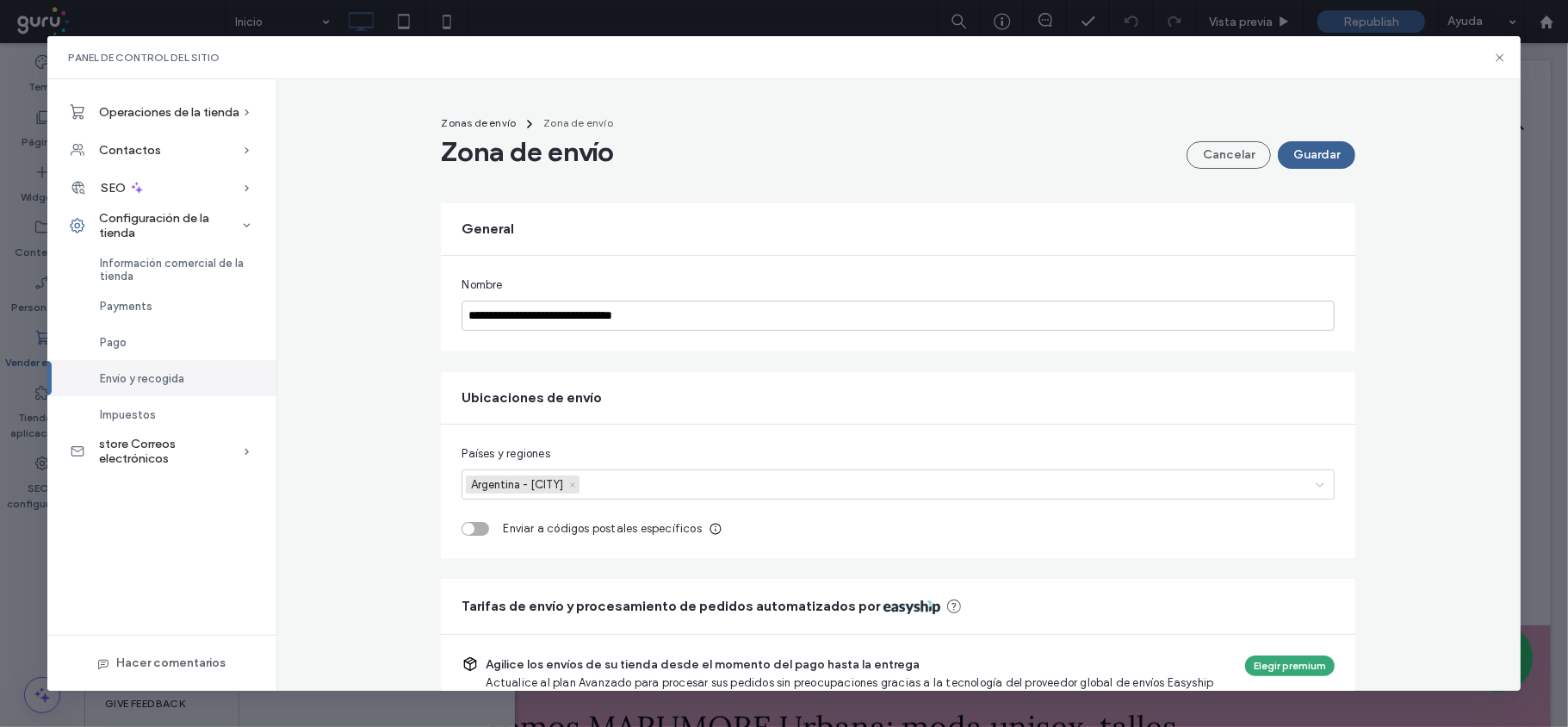 click on "Guardar" at bounding box center (1317, 155) 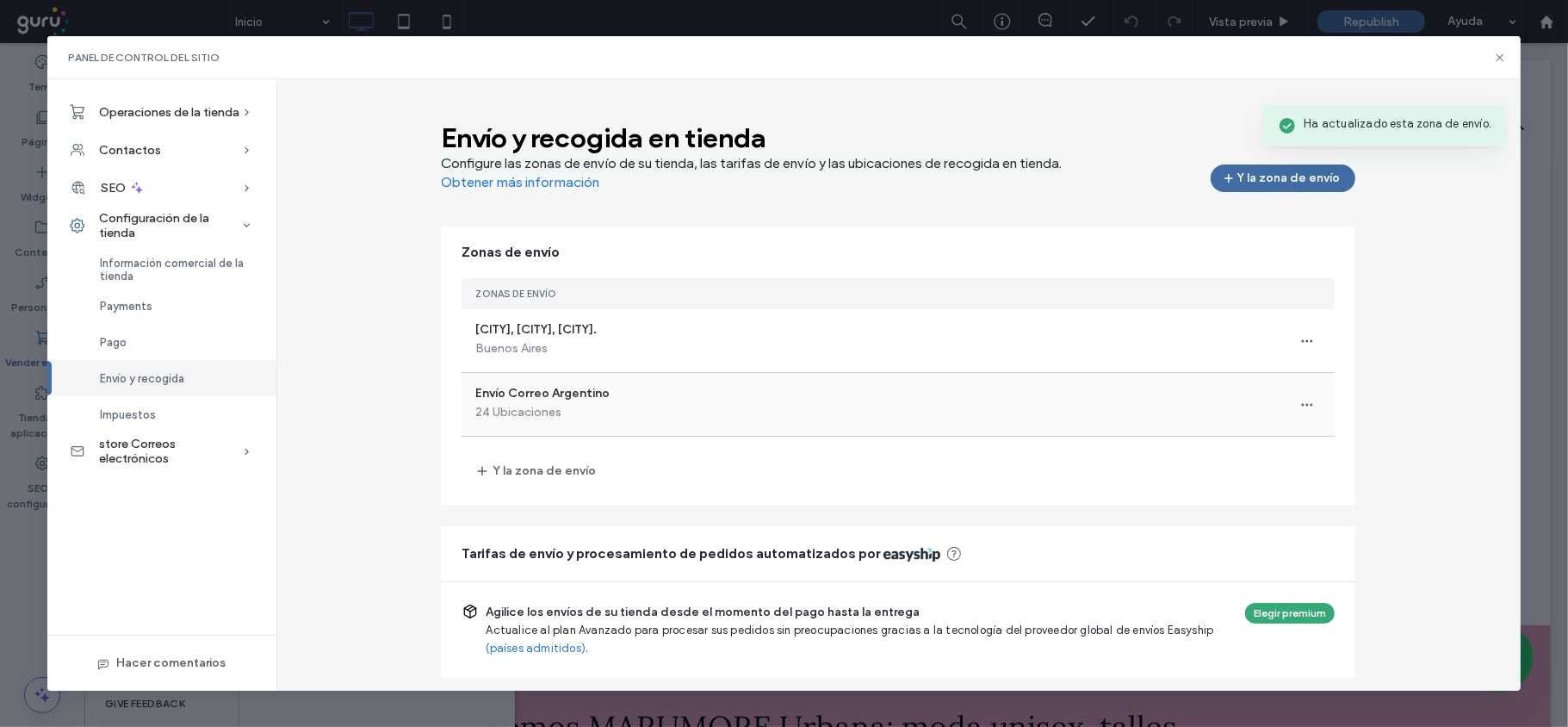 click on "Envío Correo Argentino 24 Ubicaciones" at bounding box center (898, 404) 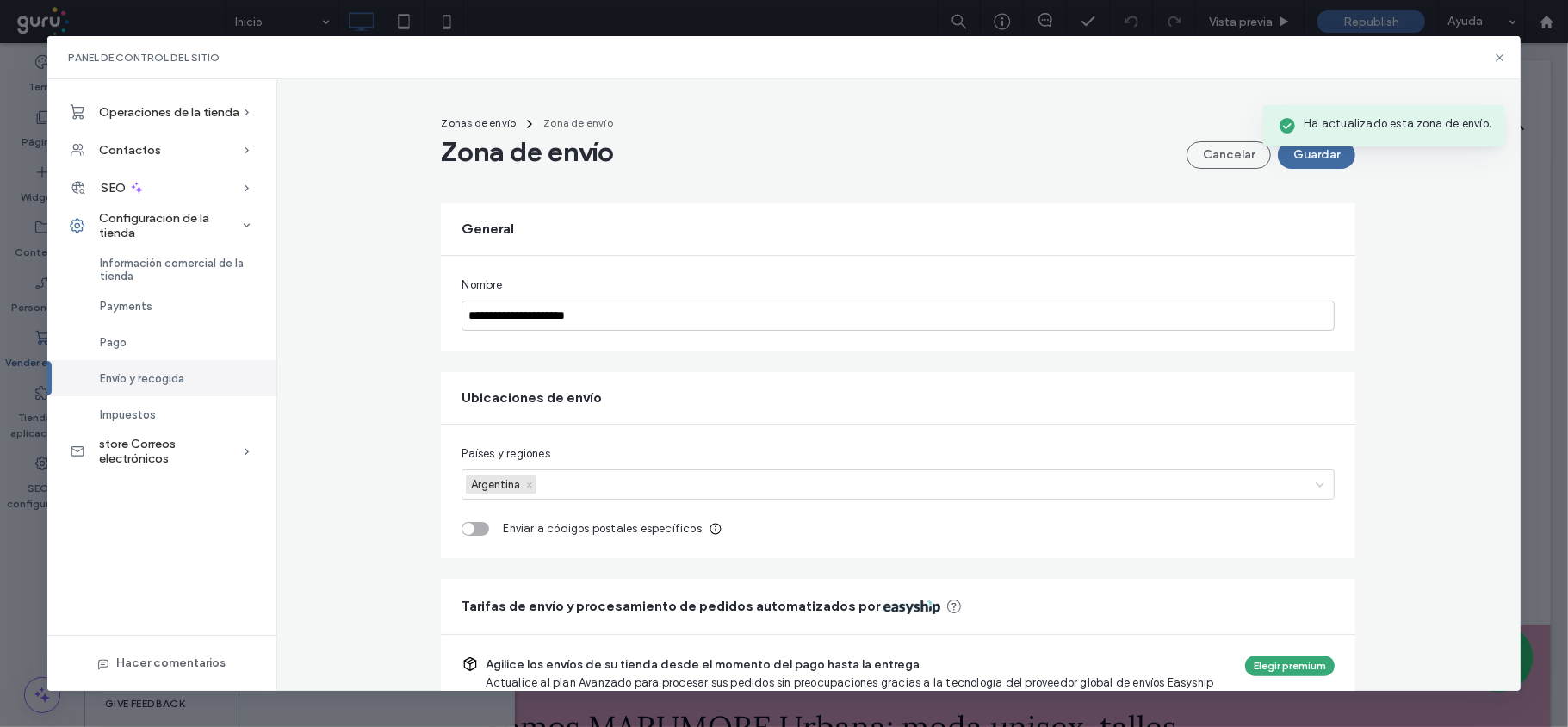 scroll, scrollTop: 364, scrollLeft: 0, axis: vertical 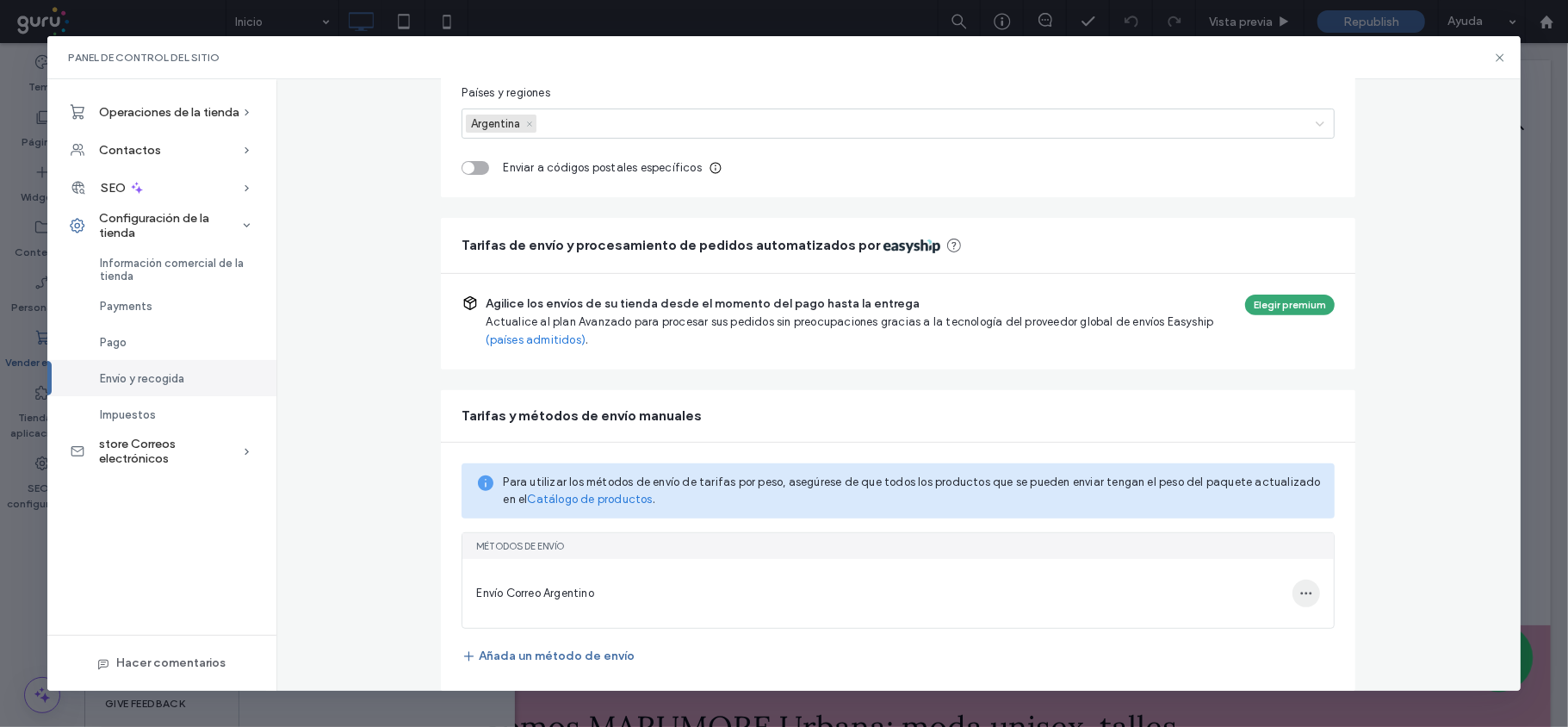click 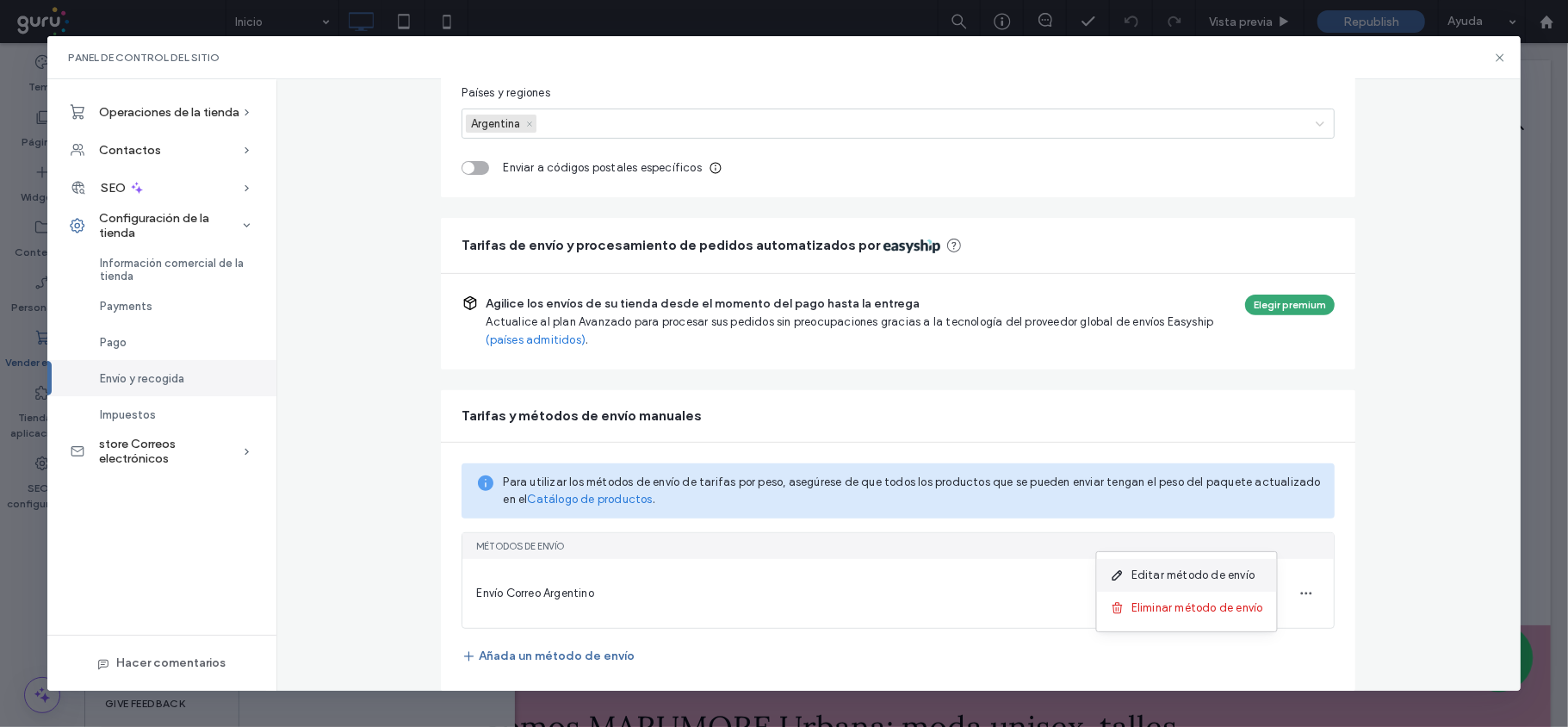 click on "Editar método de envío" at bounding box center (1193, 575) 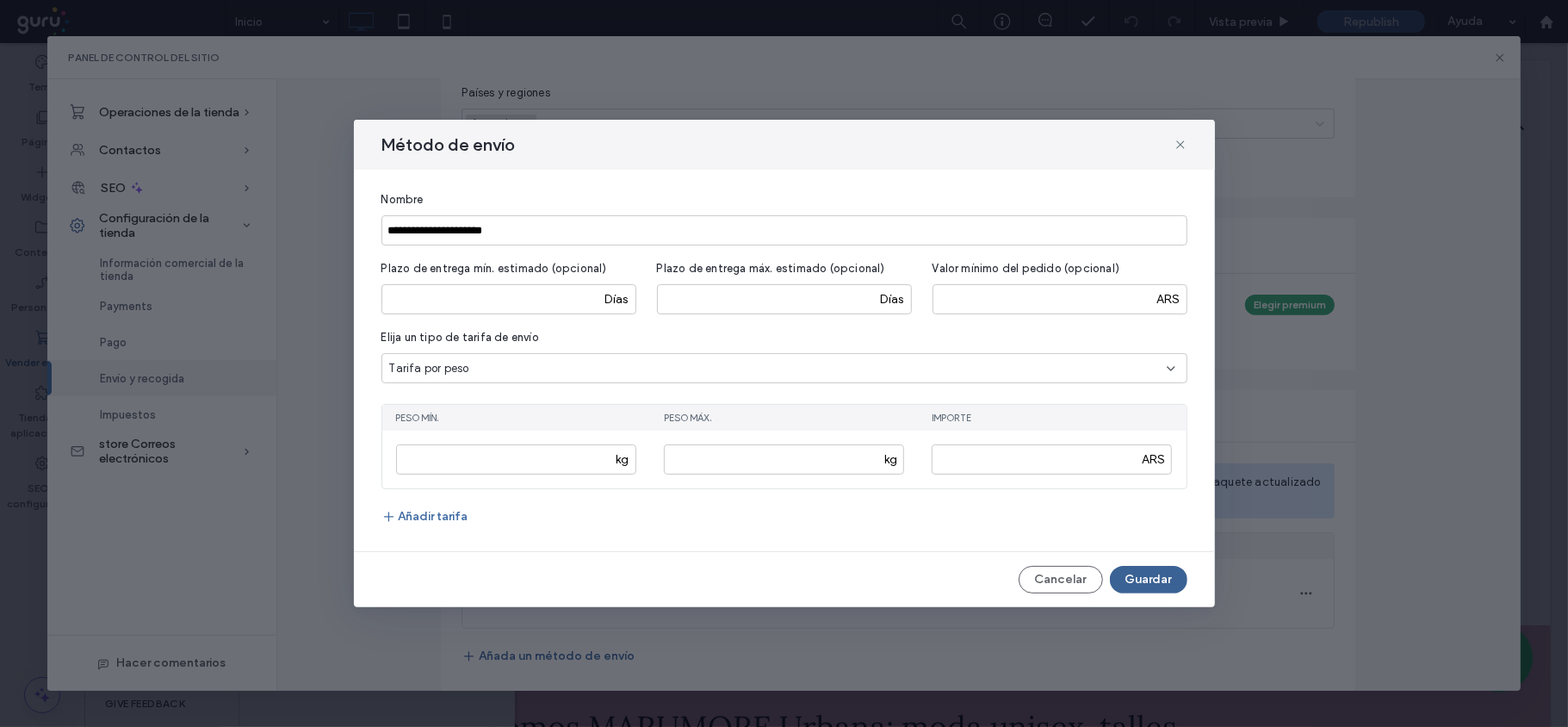 click on "Guardar" at bounding box center (1149, 580) 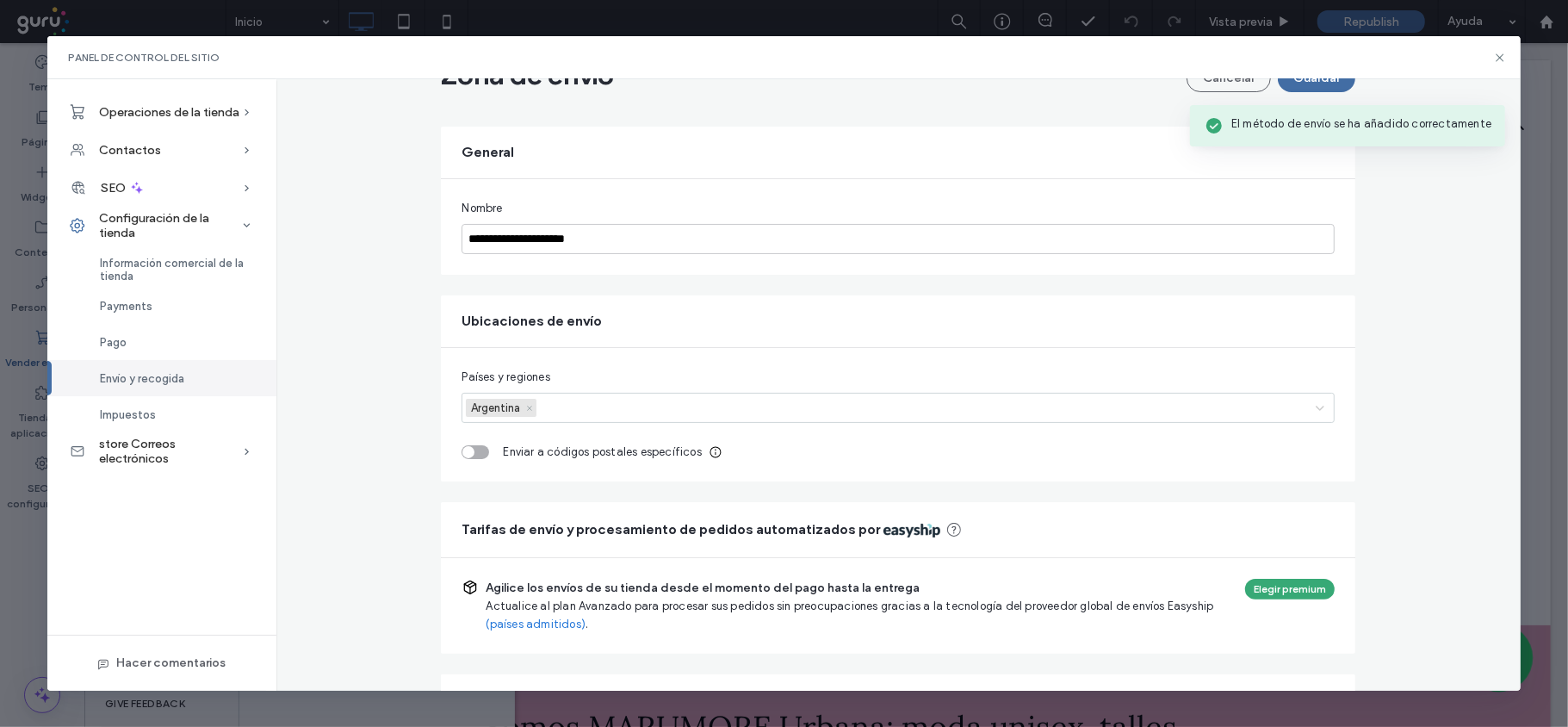 scroll, scrollTop: 0, scrollLeft: 0, axis: both 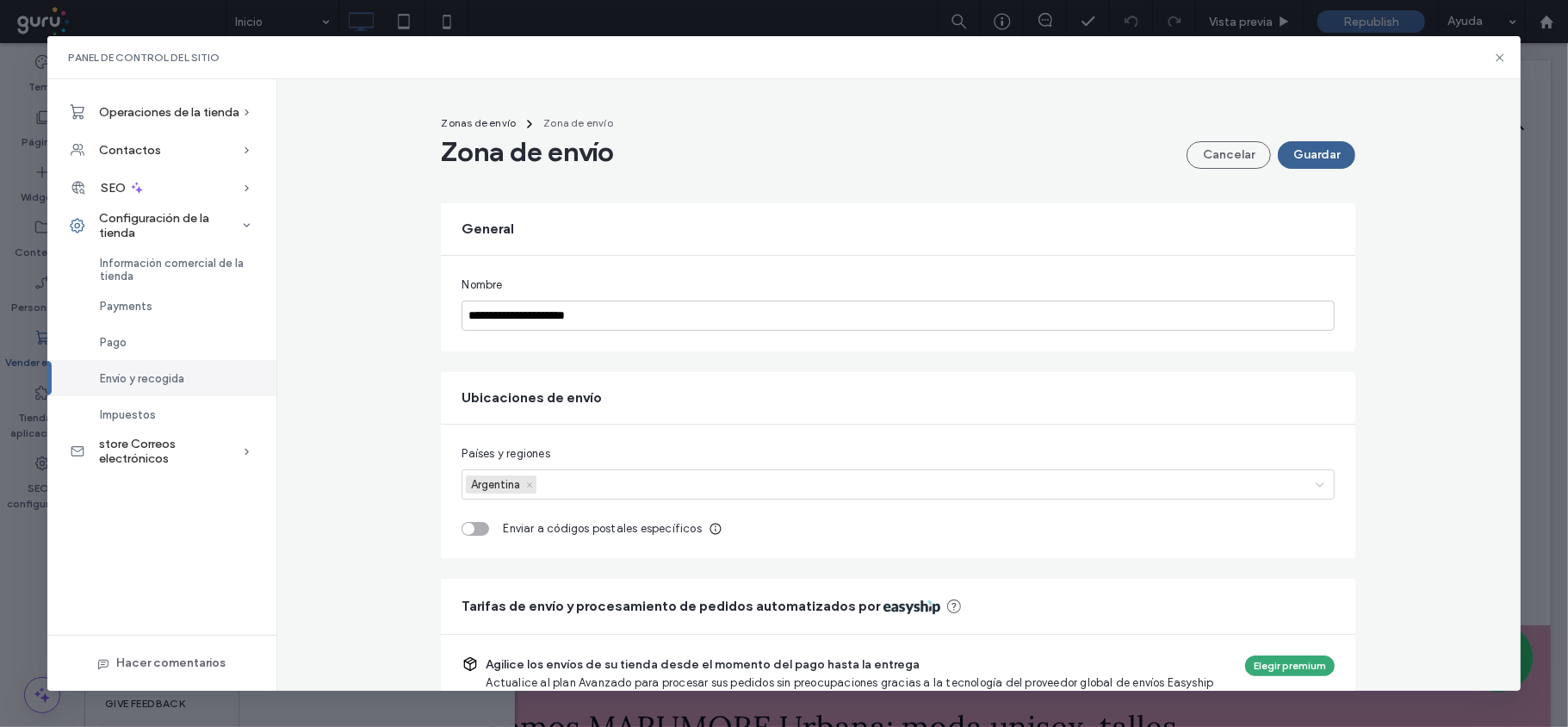 click on "Guardar" at bounding box center (1317, 155) 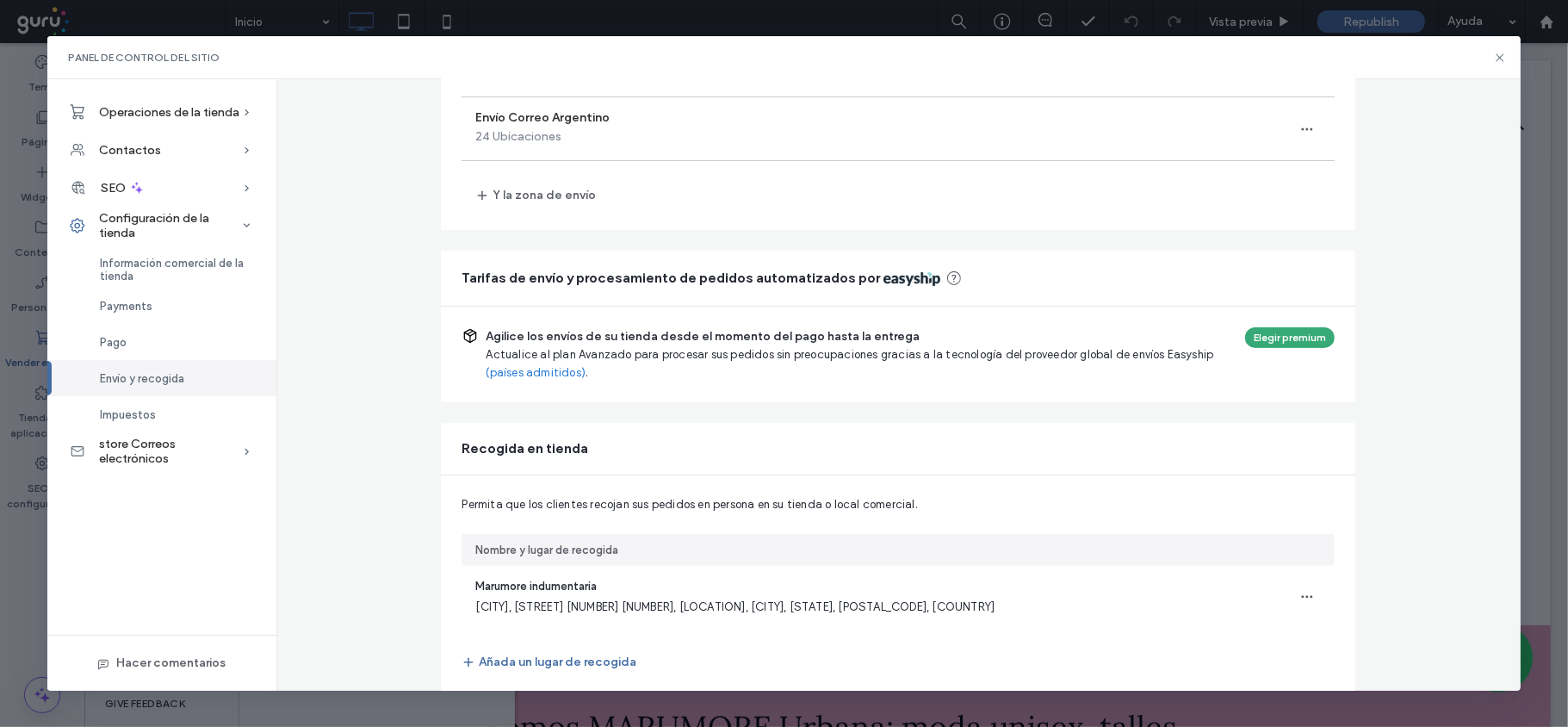 scroll, scrollTop: 283, scrollLeft: 0, axis: vertical 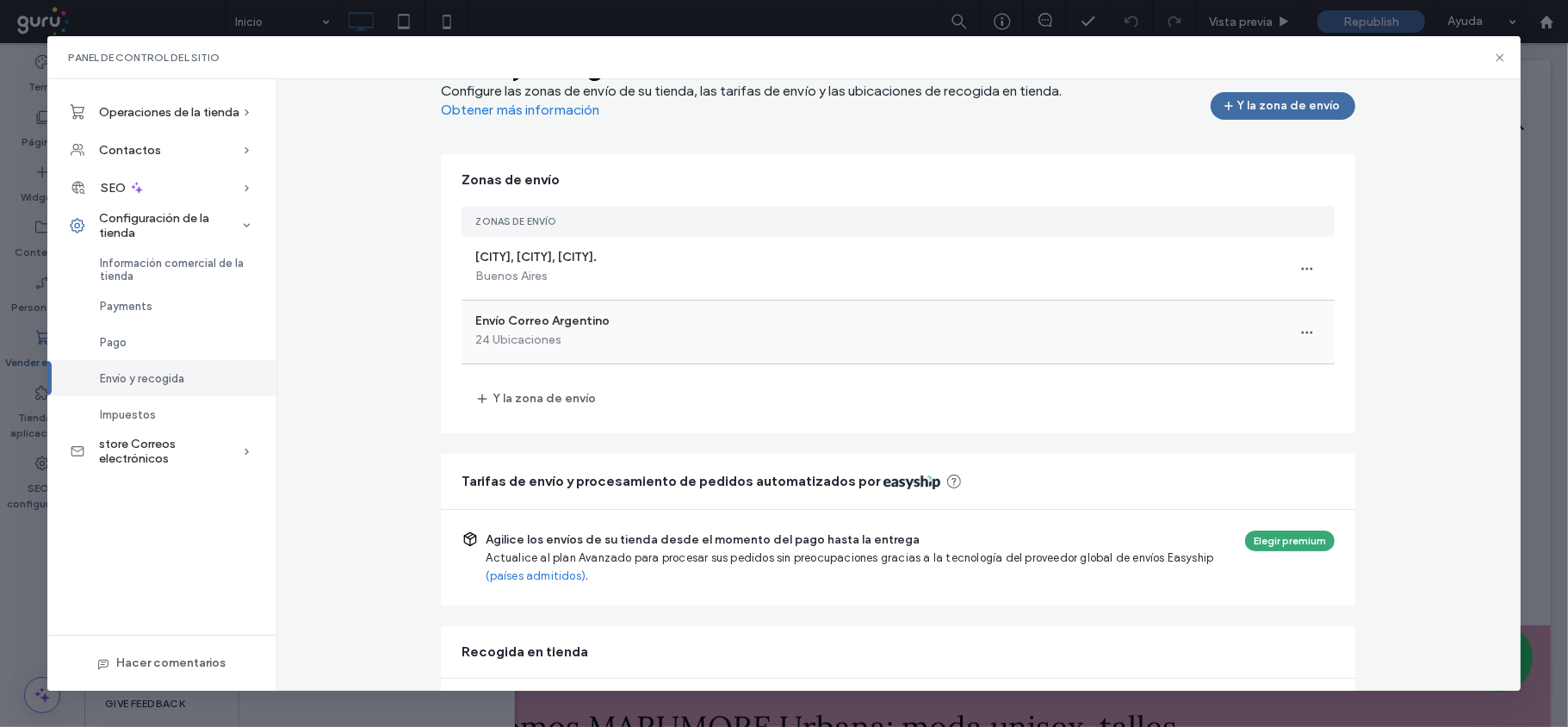 click on "Envío Correo Argentino 24 Ubicaciones" at bounding box center (898, 332) 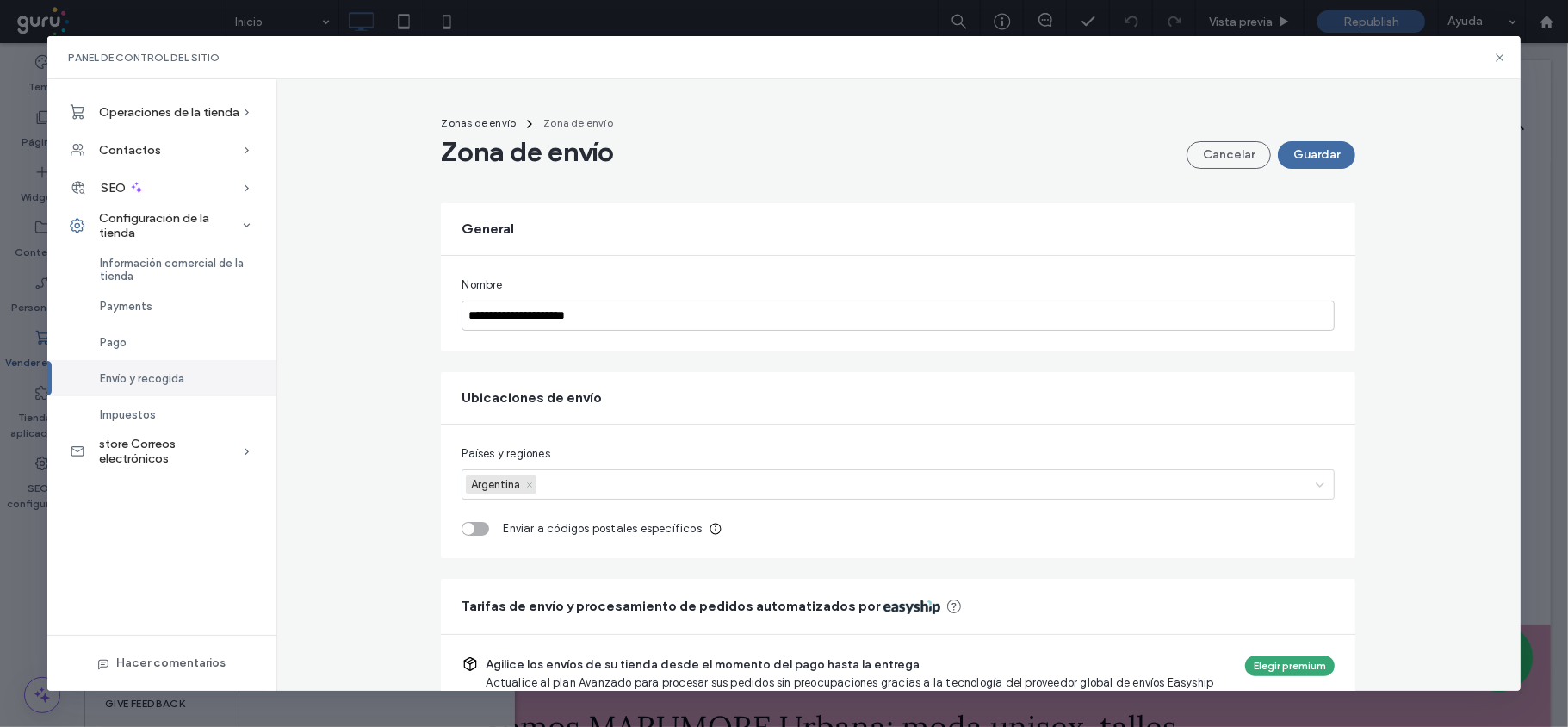 click on "Argentina" at bounding box center [494, 484] 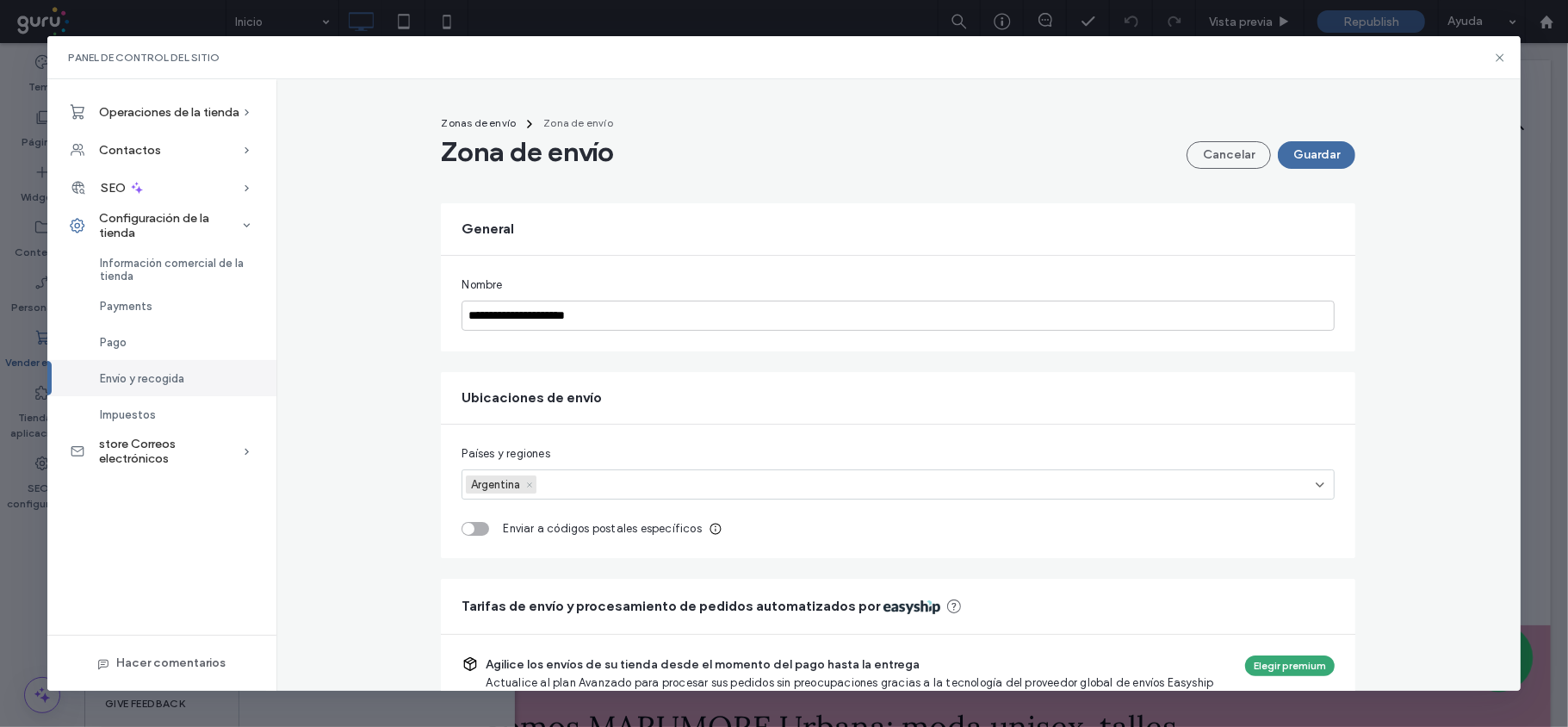 click on "Argentina" at bounding box center [494, 484] 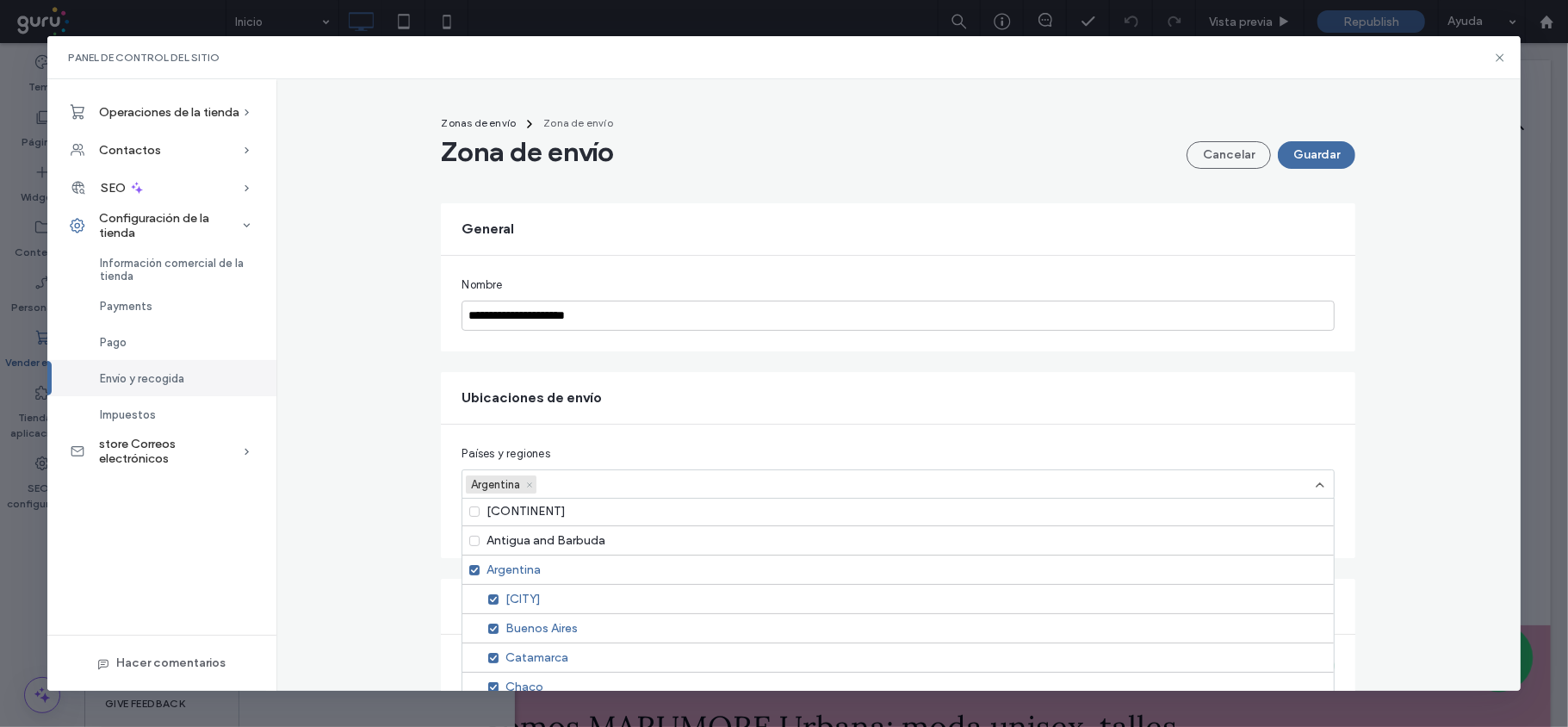 scroll, scrollTop: 353, scrollLeft: 0, axis: vertical 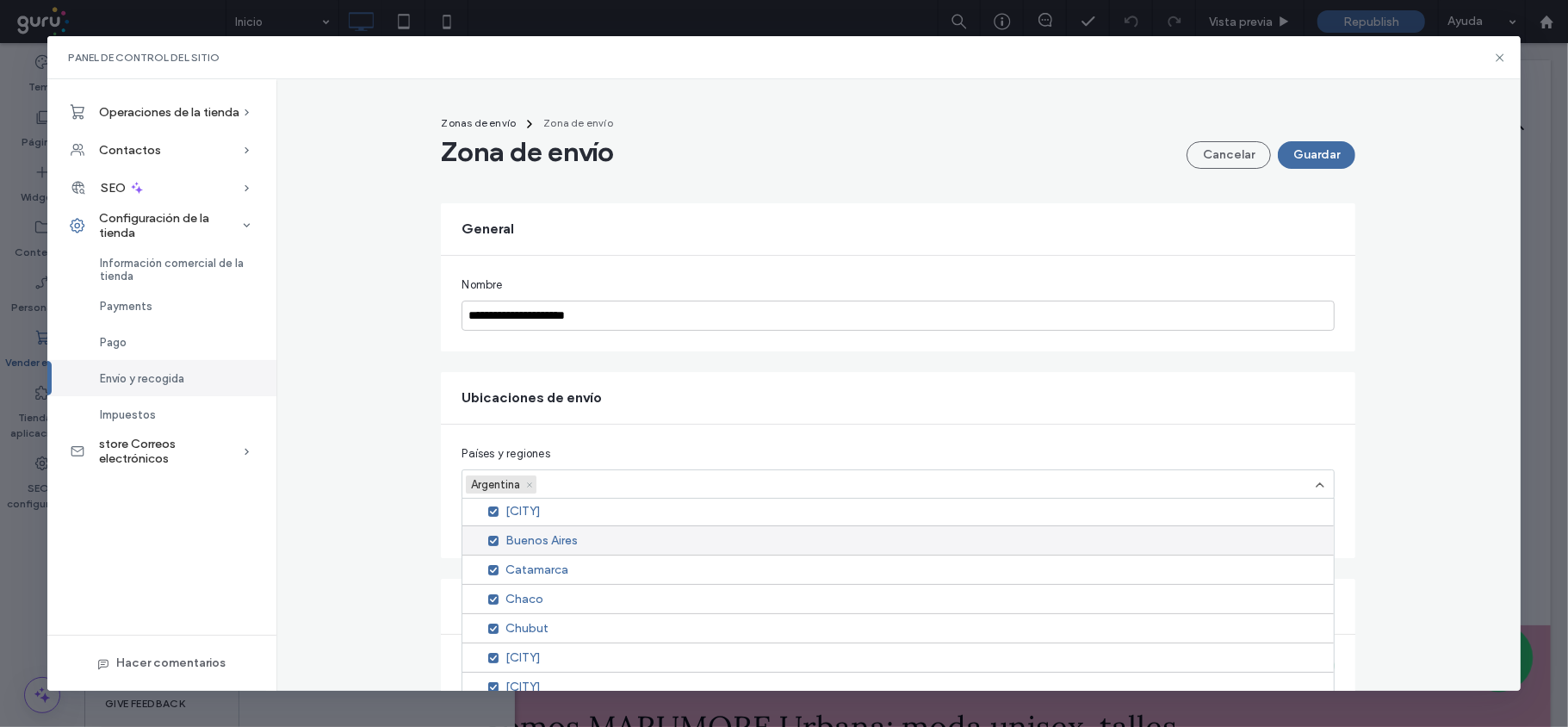 click on "Buenos Aires" at bounding box center (898, 540) 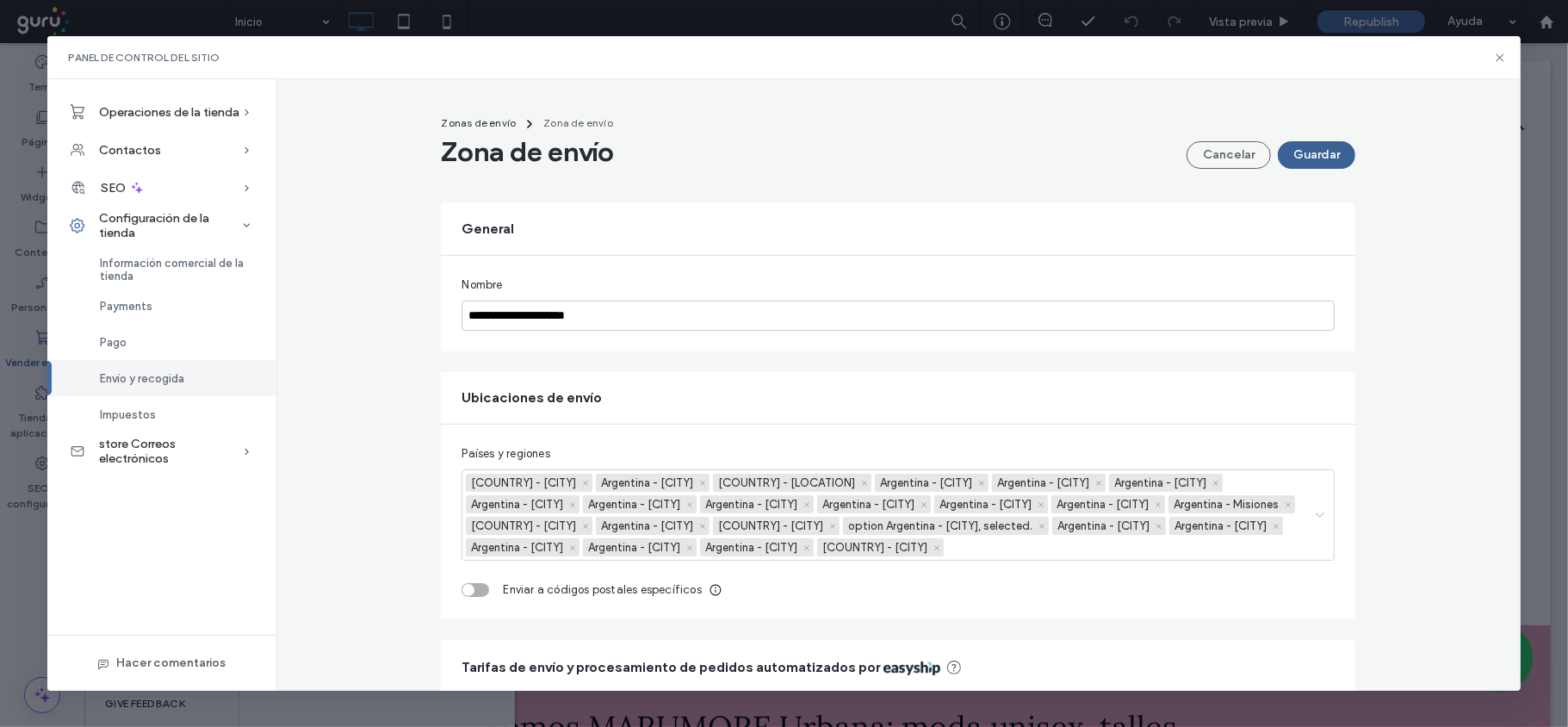 click on "Guardar" at bounding box center [1317, 155] 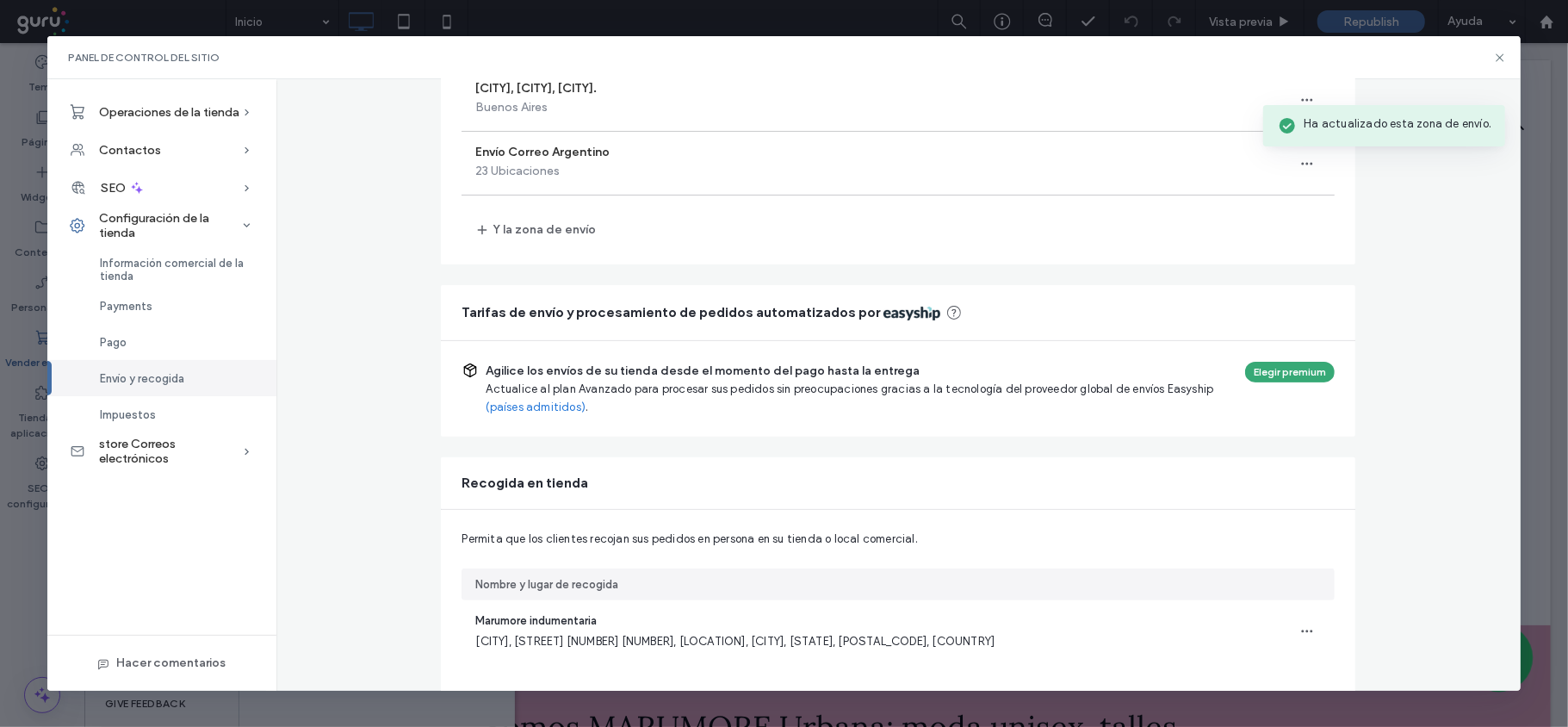 scroll, scrollTop: 283, scrollLeft: 0, axis: vertical 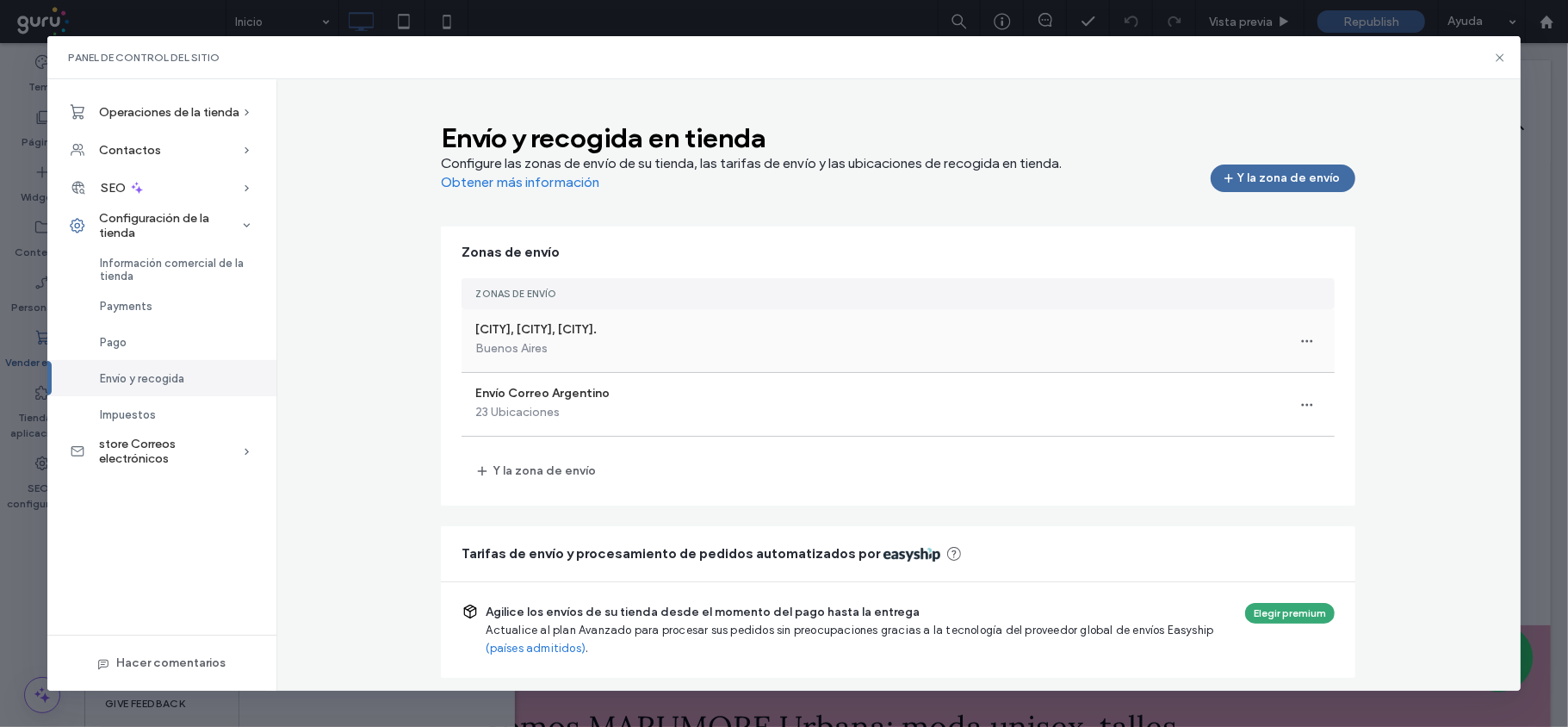 click on "[CITY], [CITY], [CITY]. [CITY]" at bounding box center (898, 340) 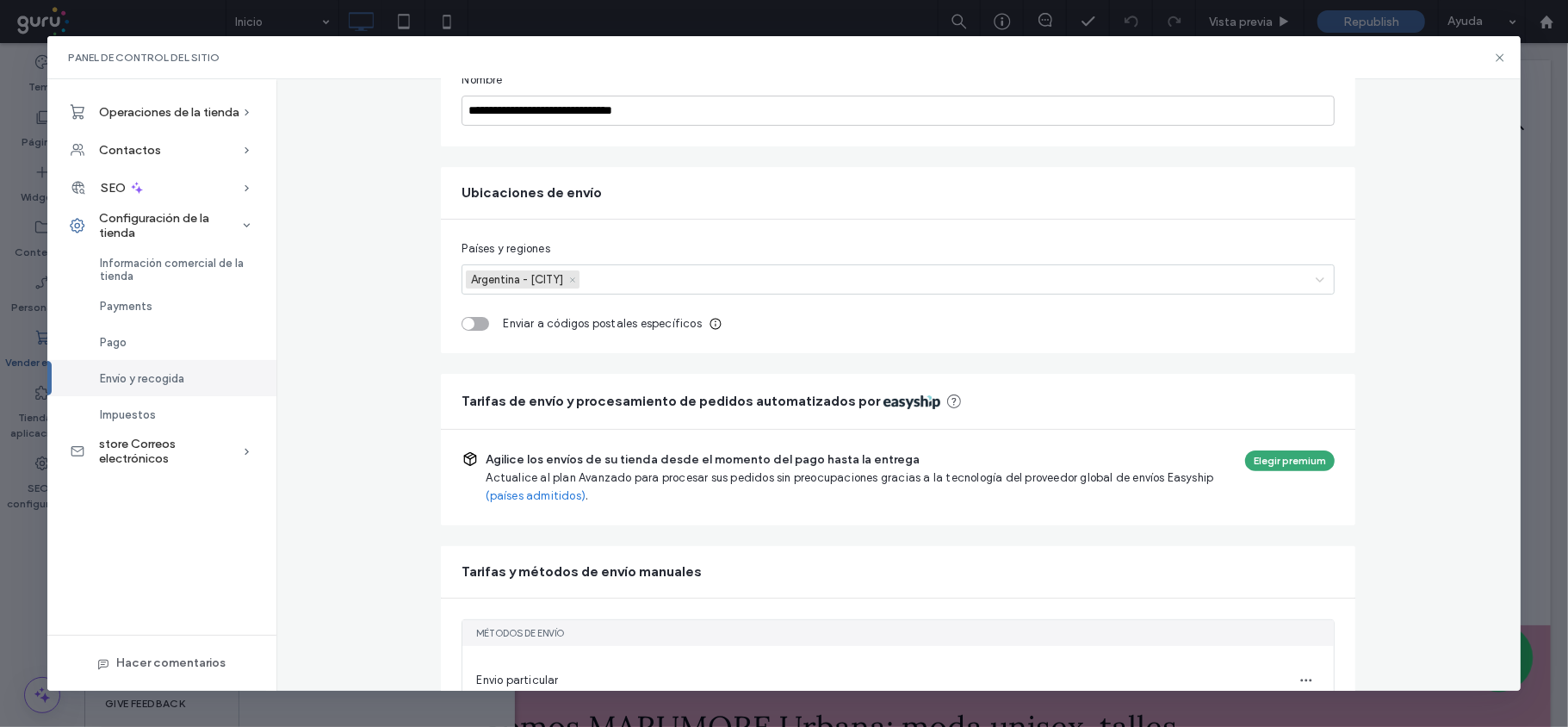 scroll, scrollTop: 295, scrollLeft: 0, axis: vertical 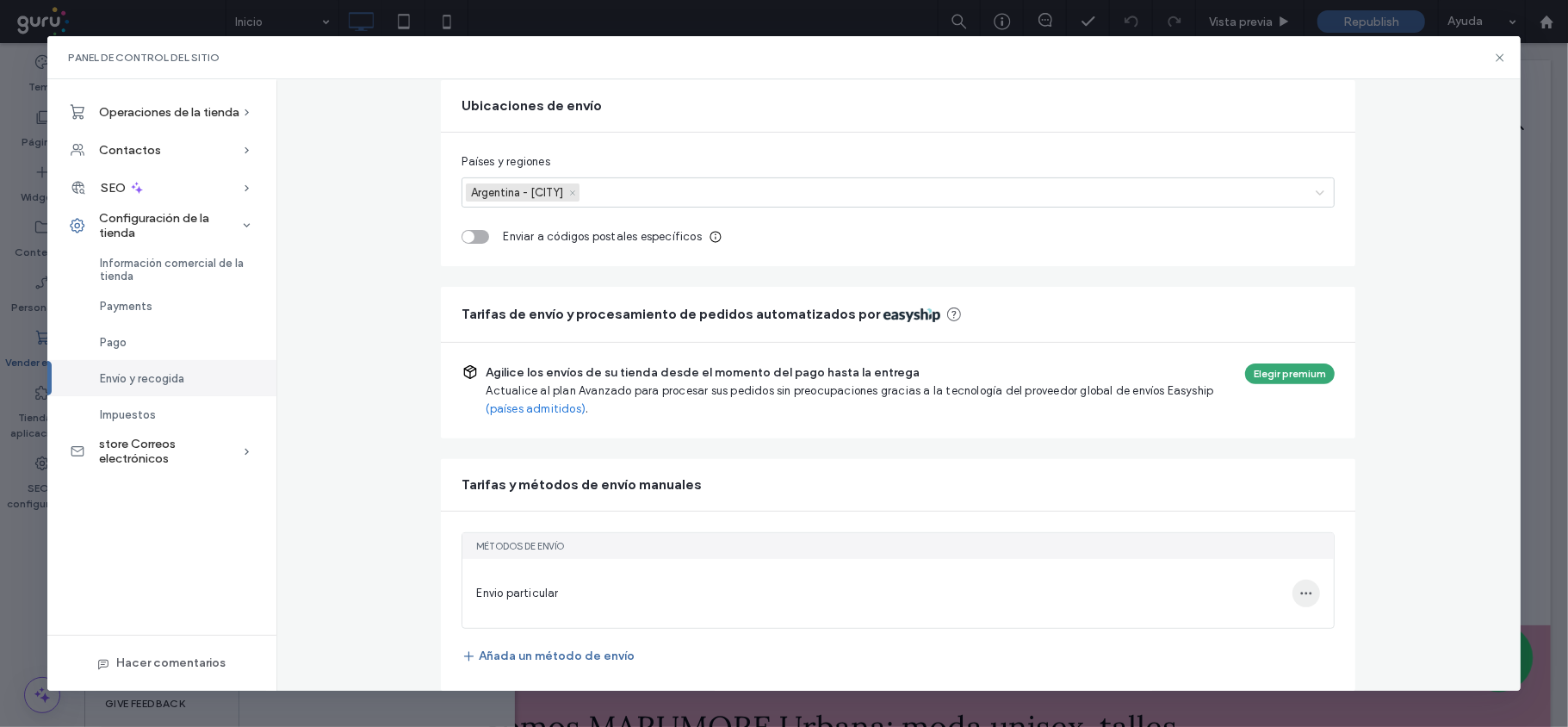 click 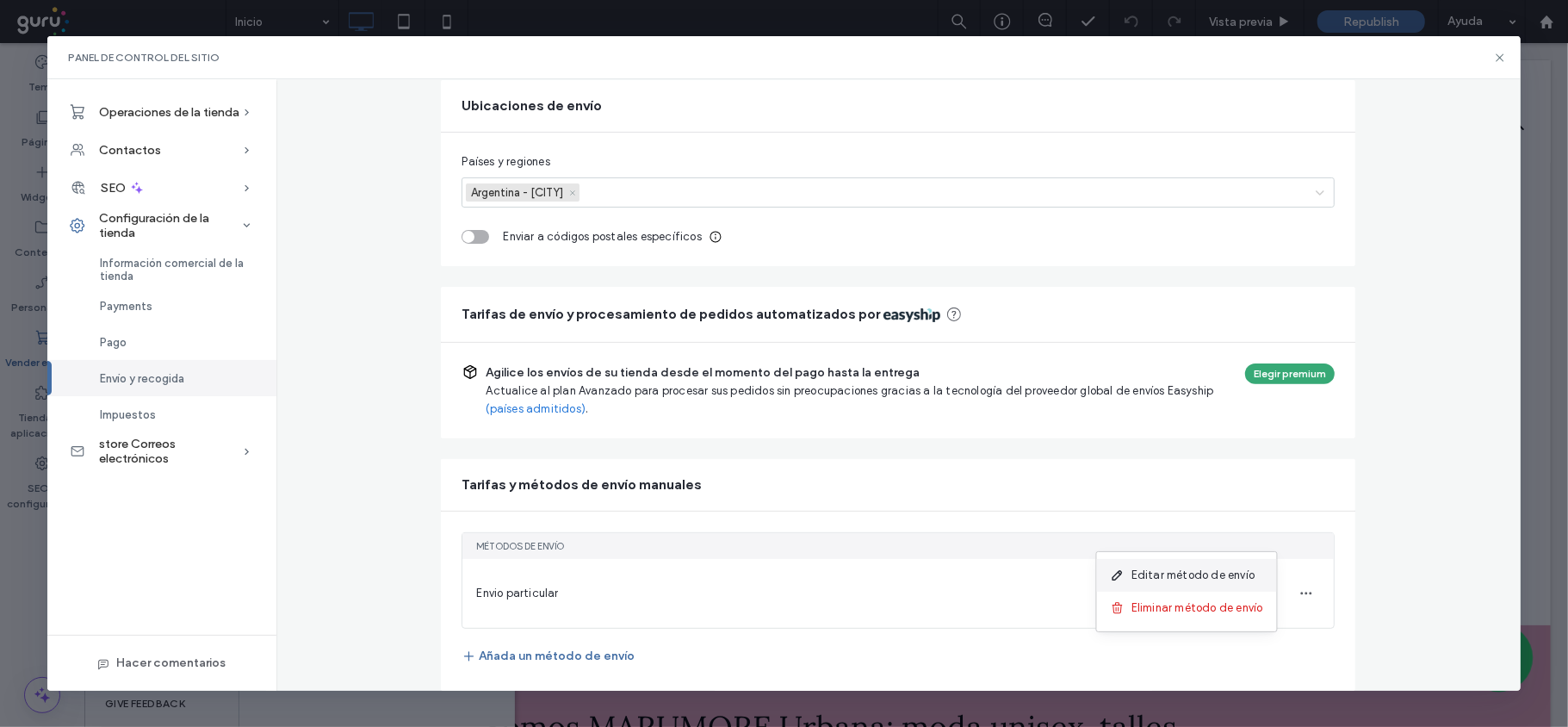 click on "Editar método de envío" at bounding box center (1193, 575) 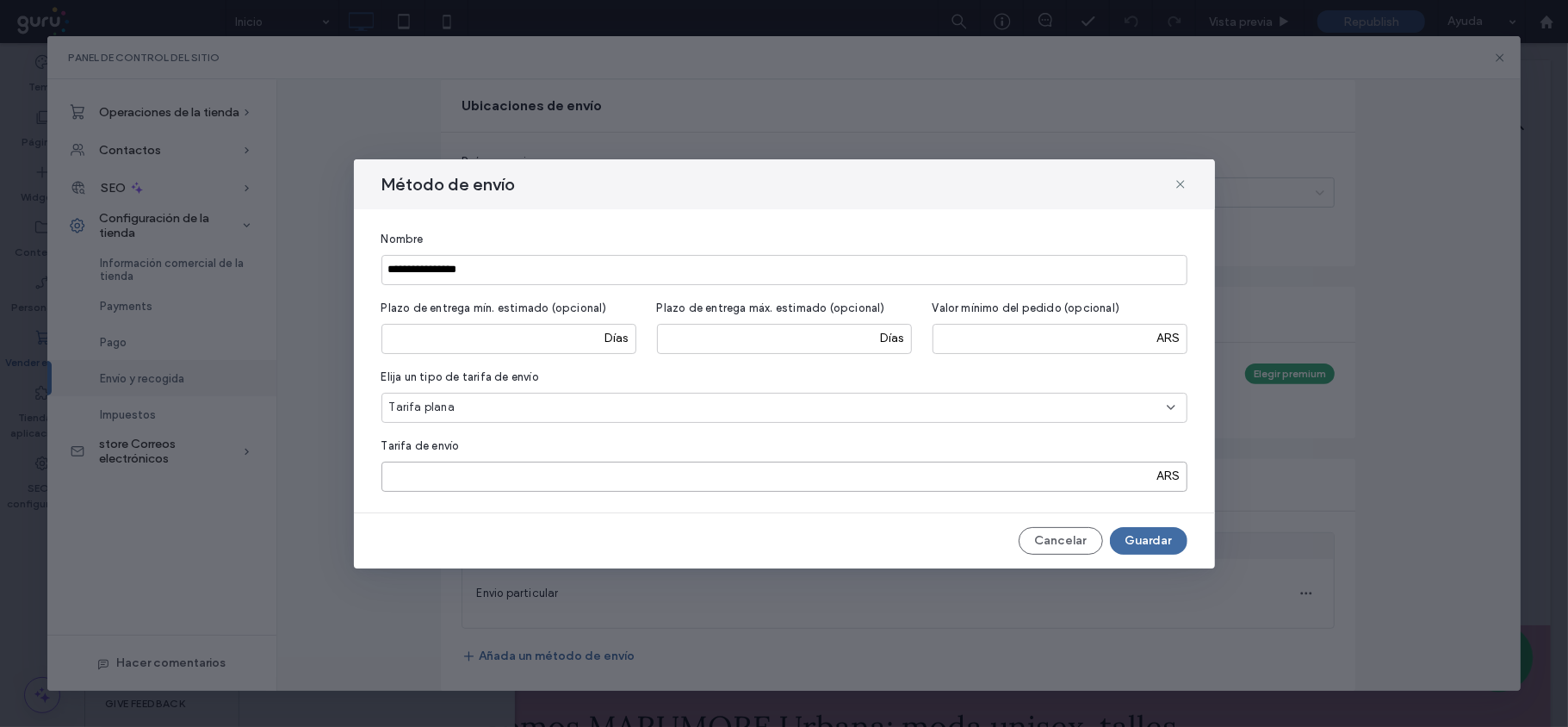 drag, startPoint x: 438, startPoint y: 473, endPoint x: 312, endPoint y: 469, distance: 126.06348 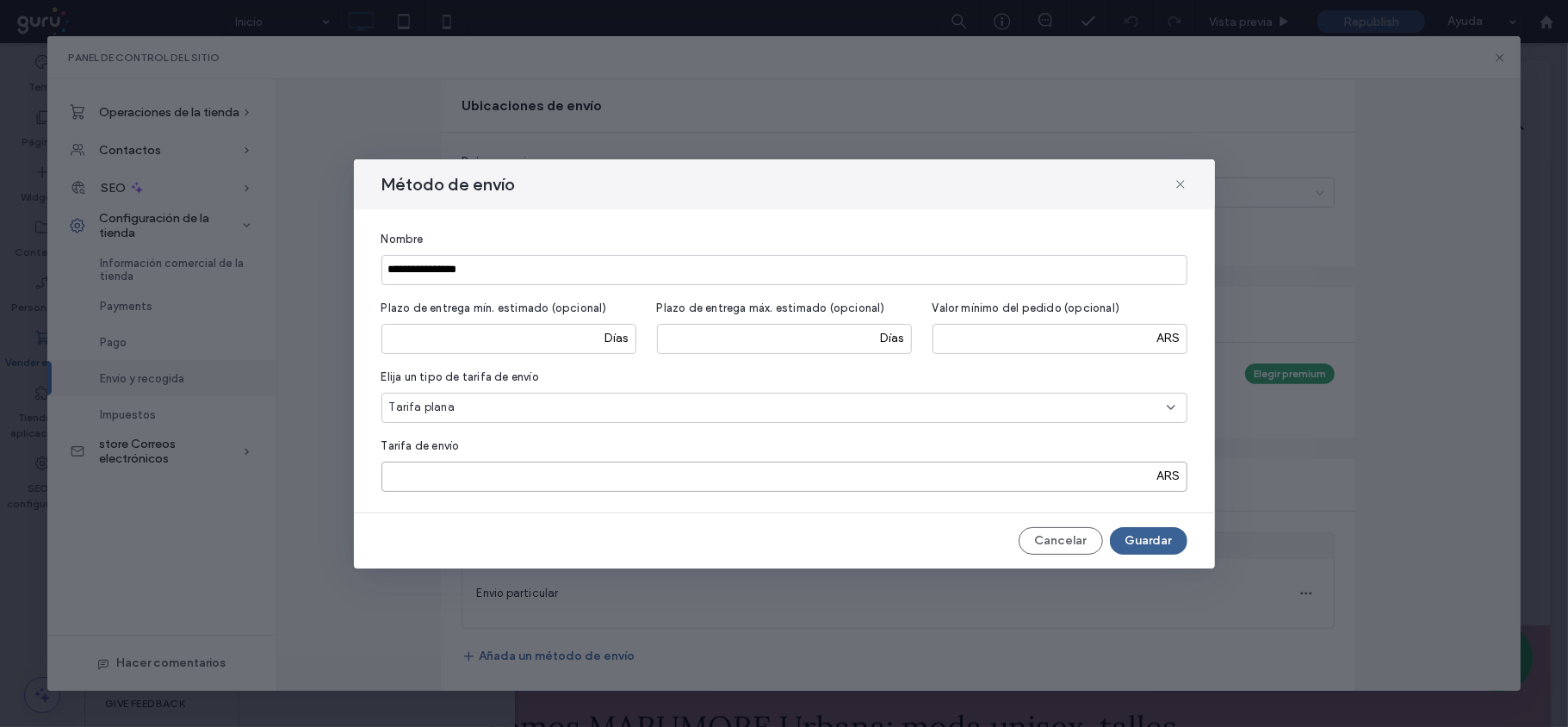 type on "****" 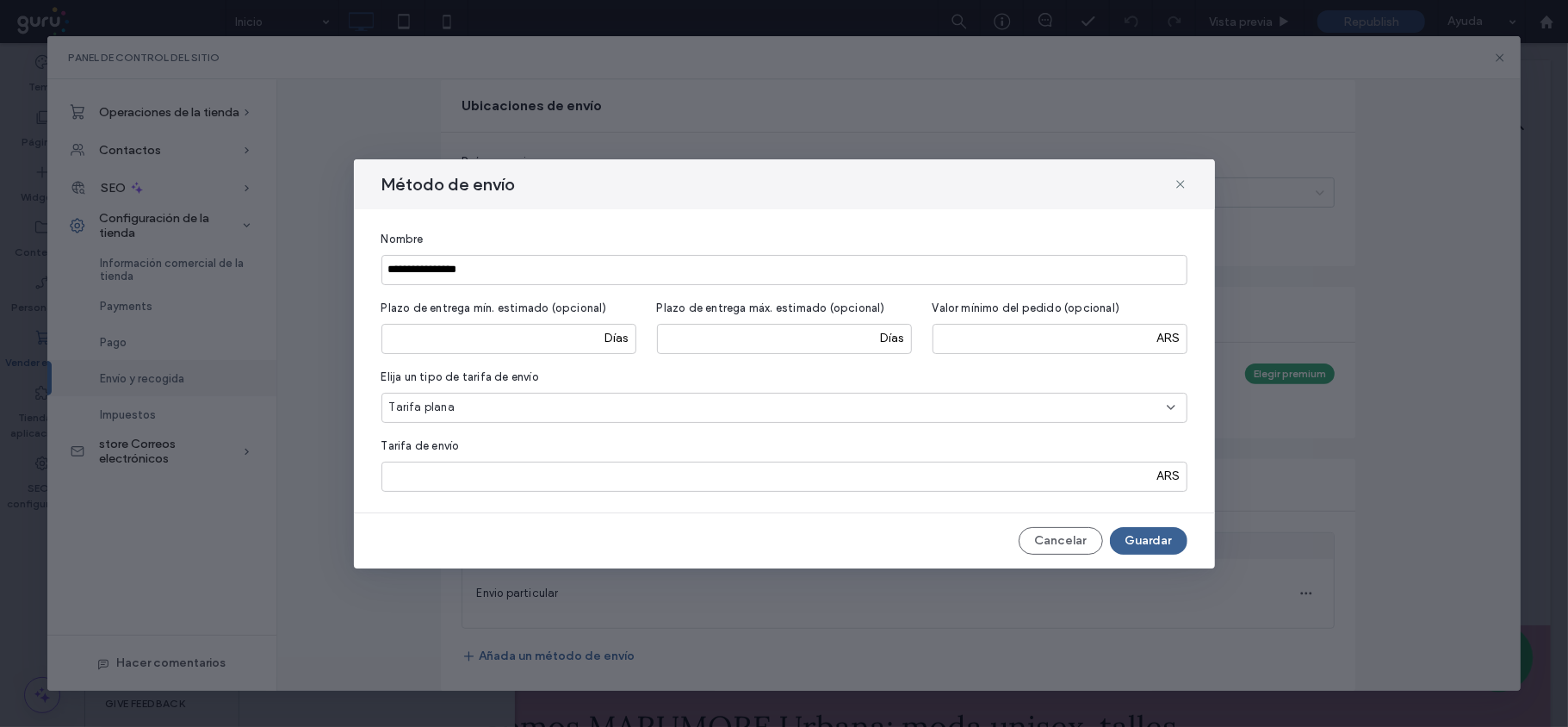 click on "Guardar" at bounding box center [1149, 541] 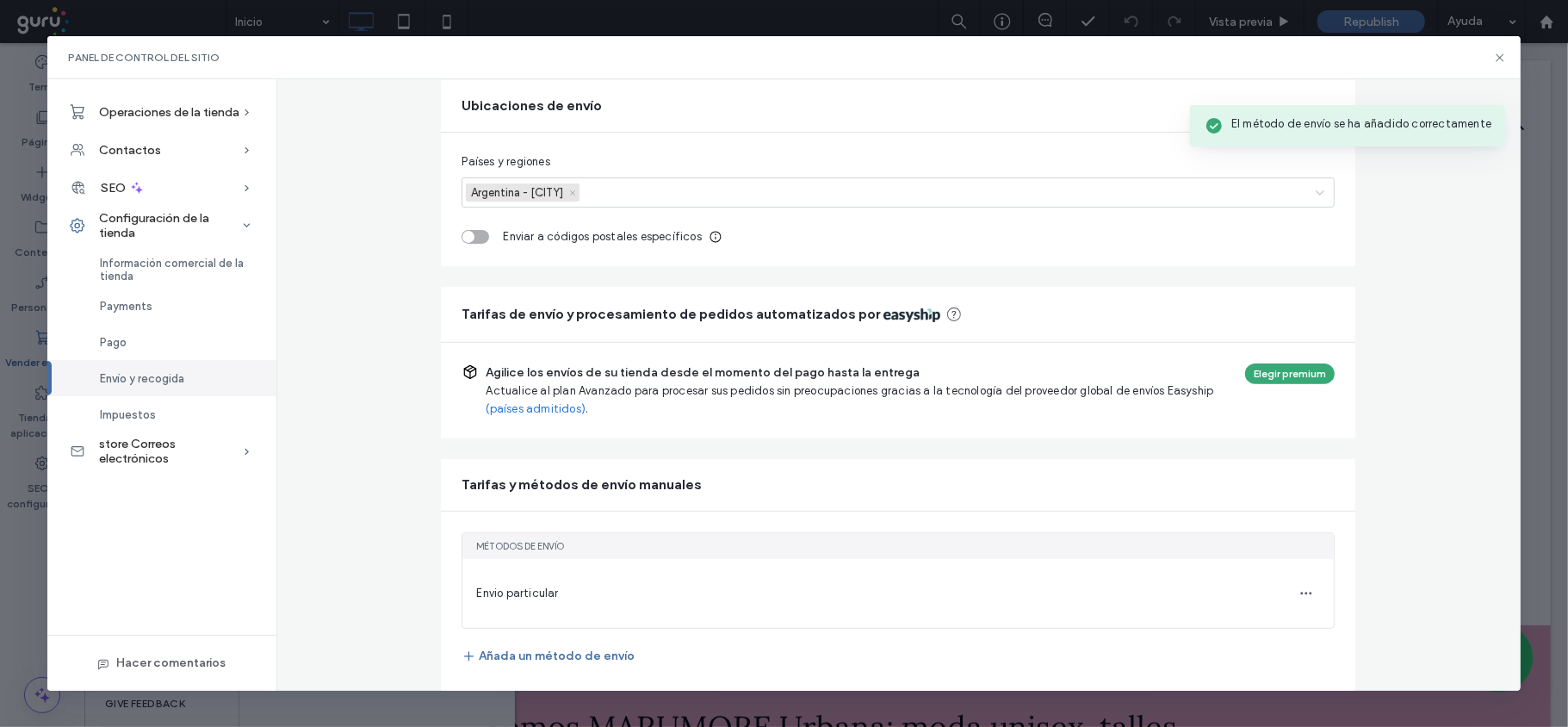 scroll, scrollTop: 0, scrollLeft: 0, axis: both 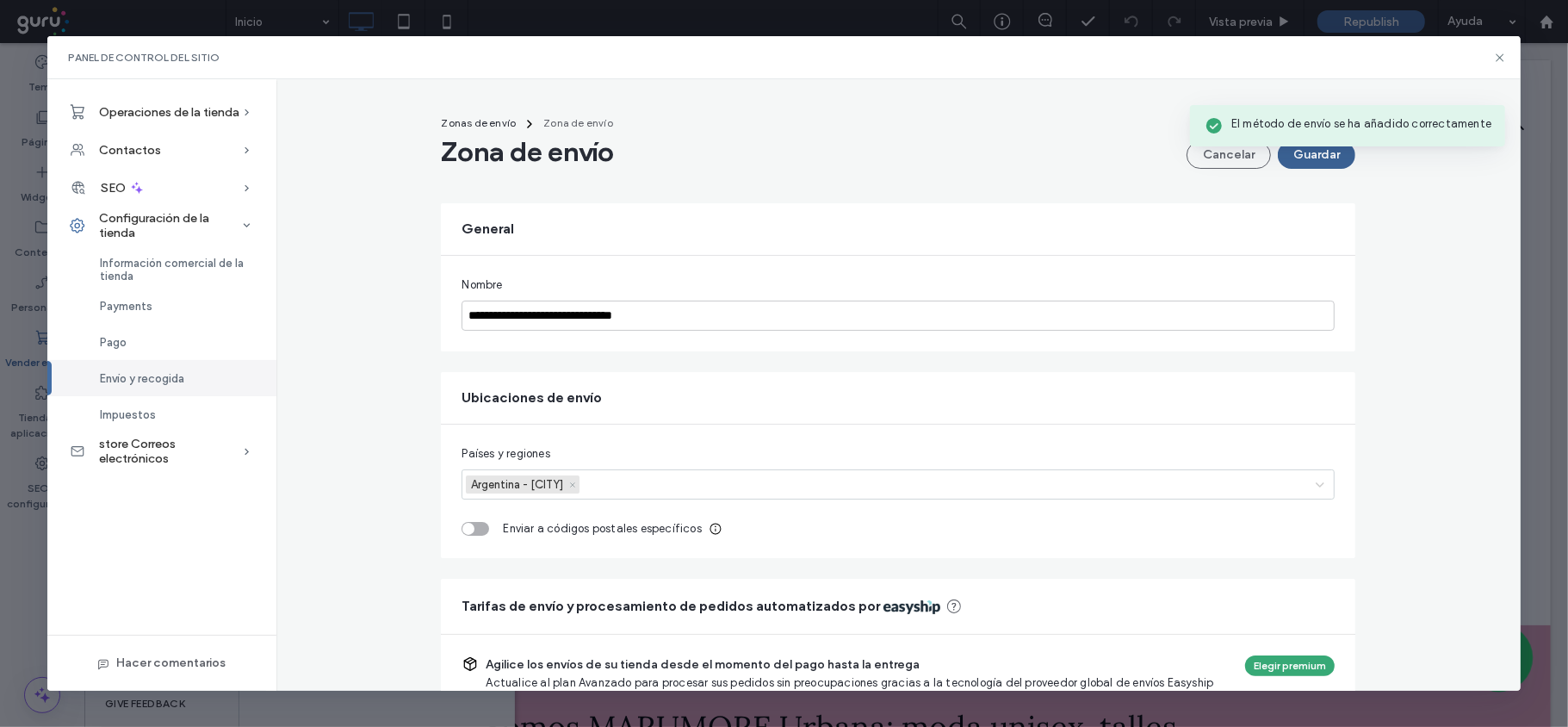 click on "Guardar" at bounding box center [1317, 155] 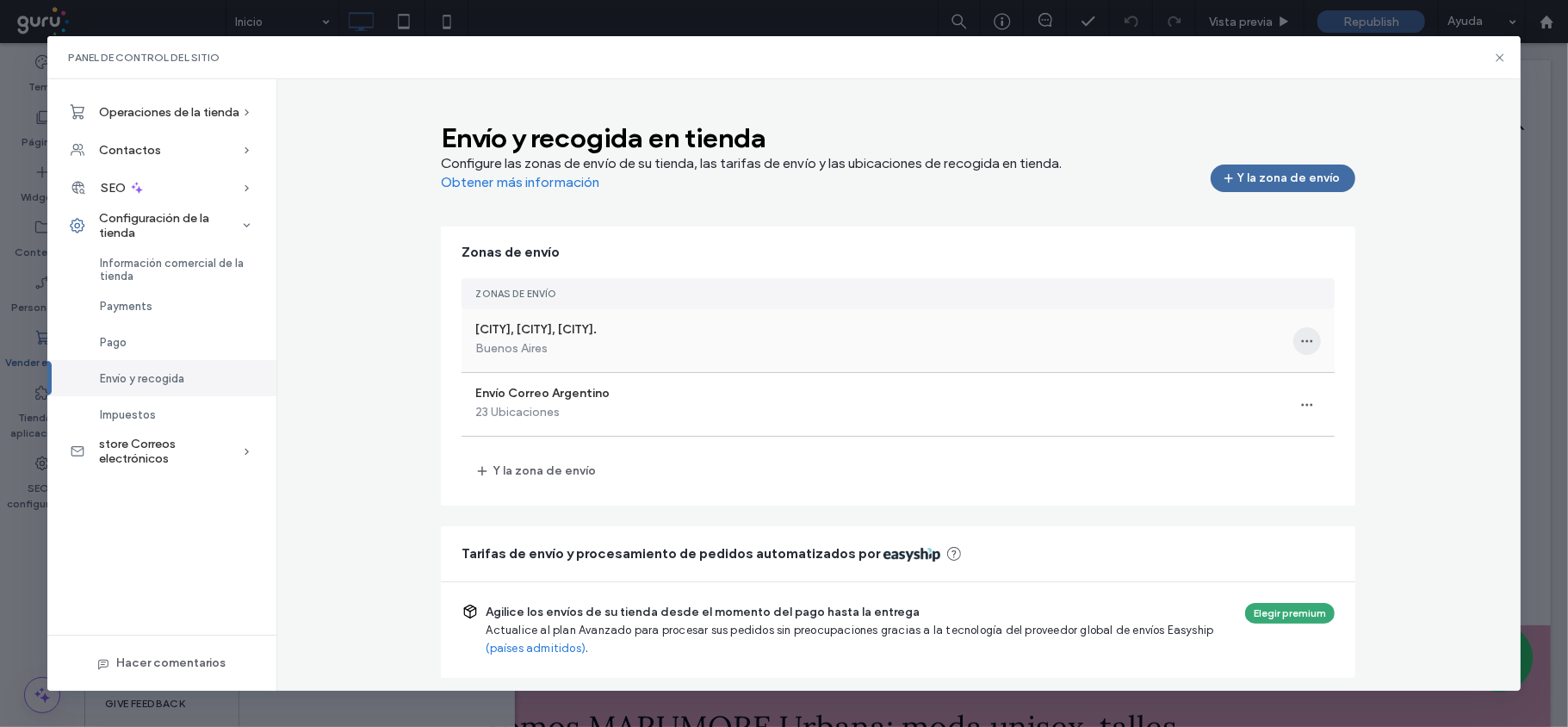 click 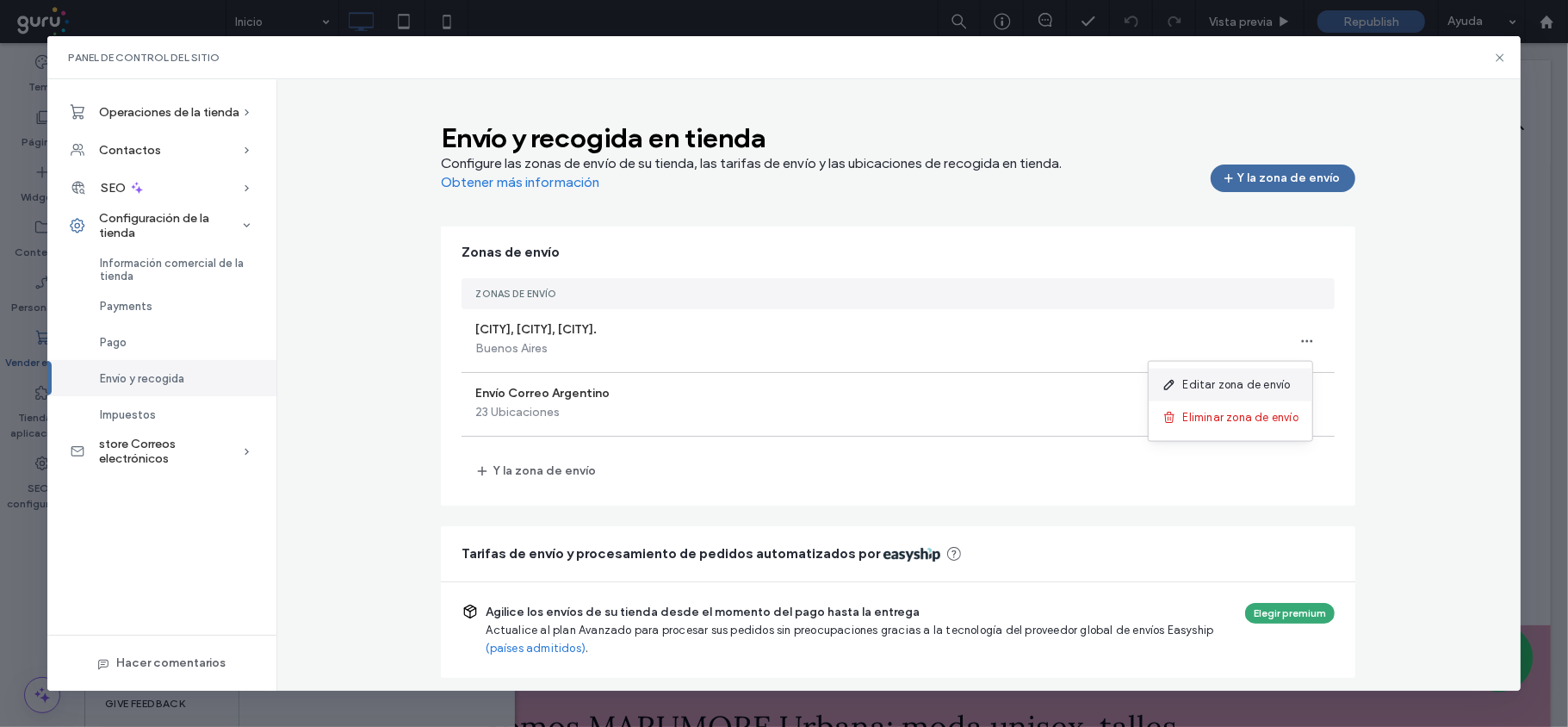 click on "Editar zona de envío" at bounding box center [1236, 385] 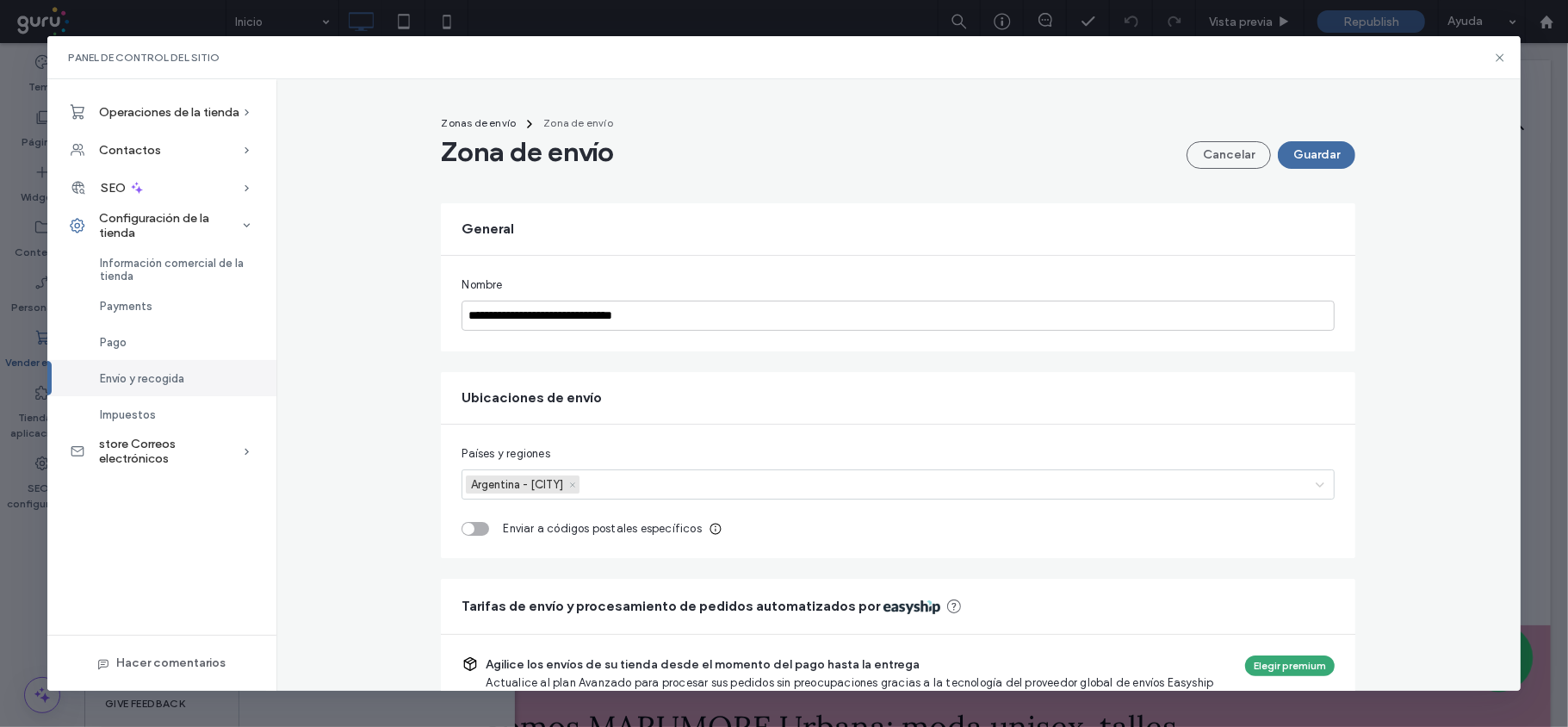 scroll, scrollTop: 295, scrollLeft: 0, axis: vertical 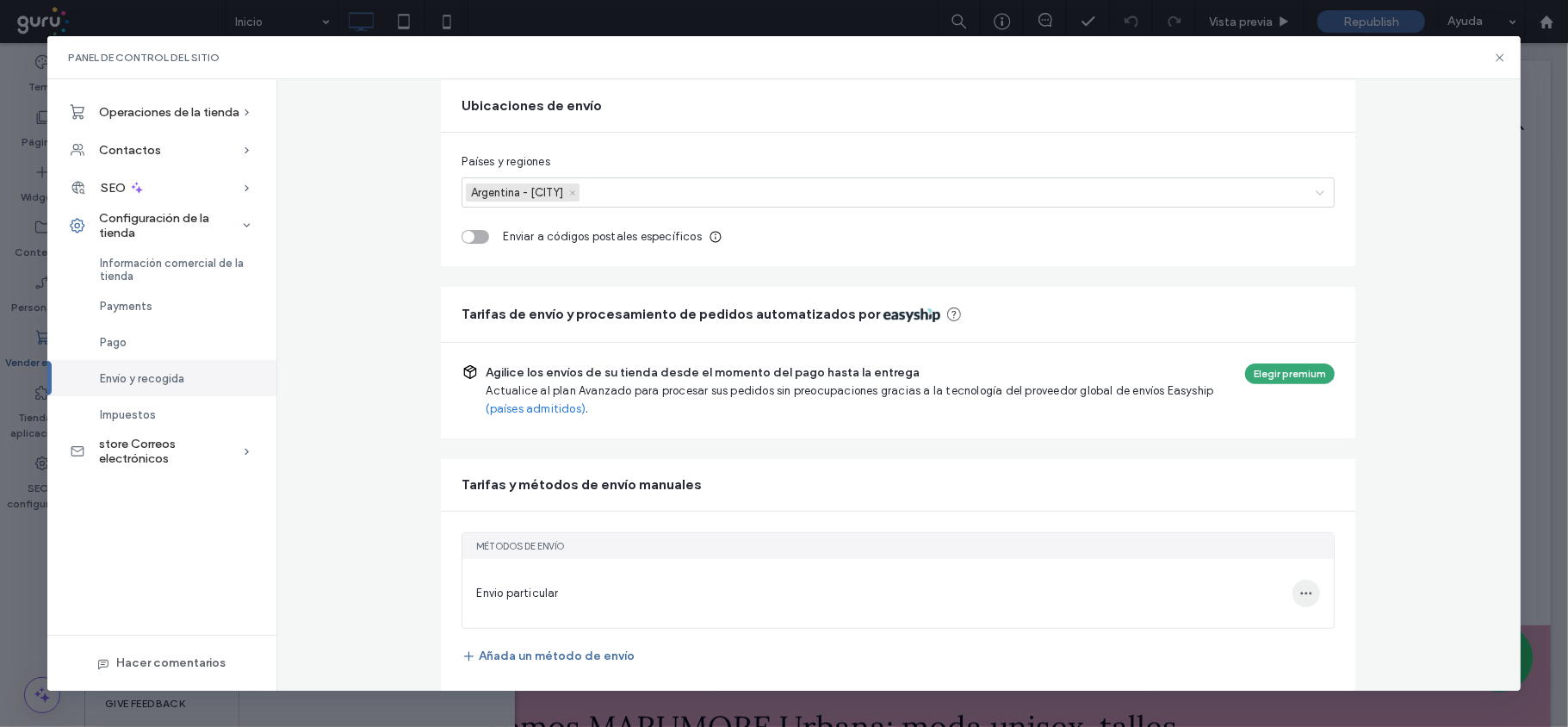 click 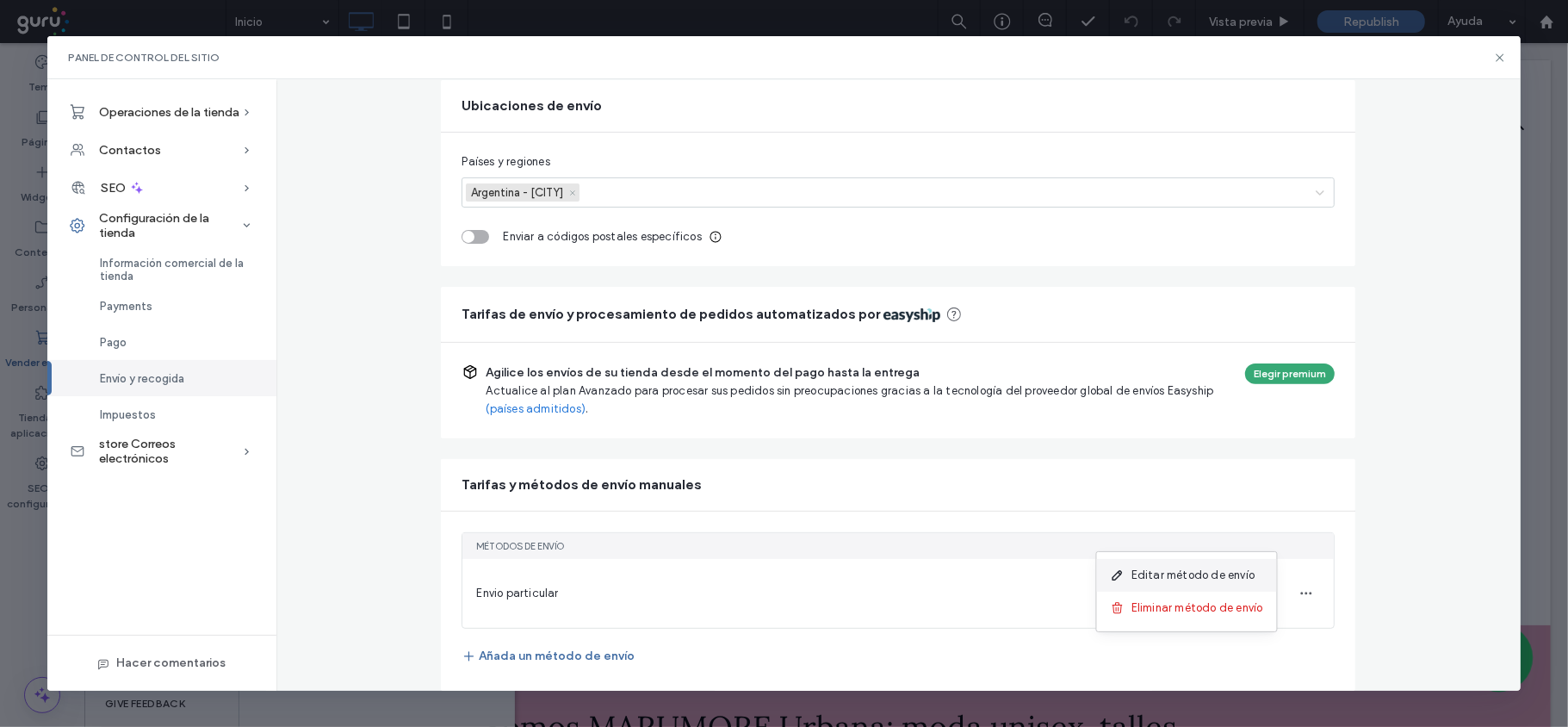 click on "Editar método de envío" at bounding box center (1193, 575) 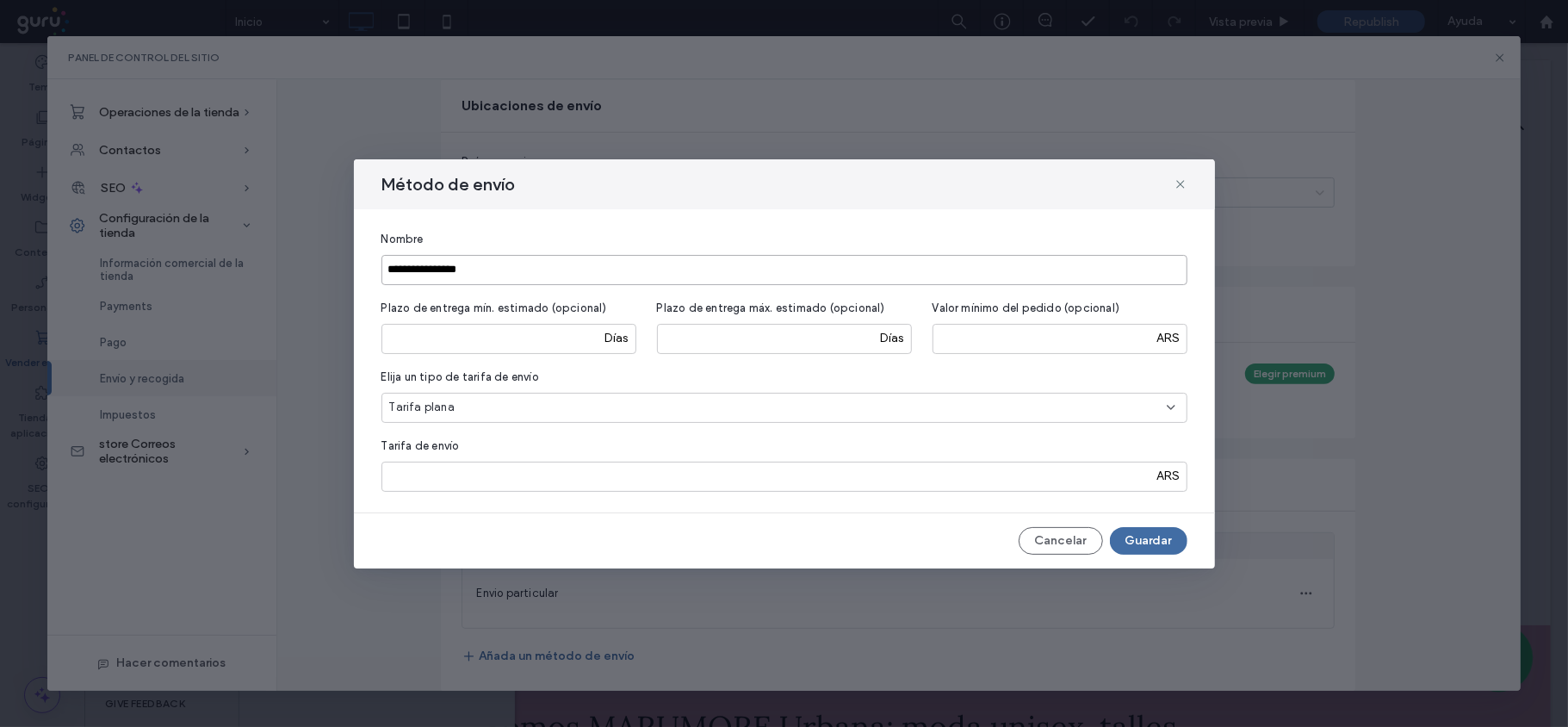 drag, startPoint x: 422, startPoint y: 267, endPoint x: 577, endPoint y: 264, distance: 155.02903 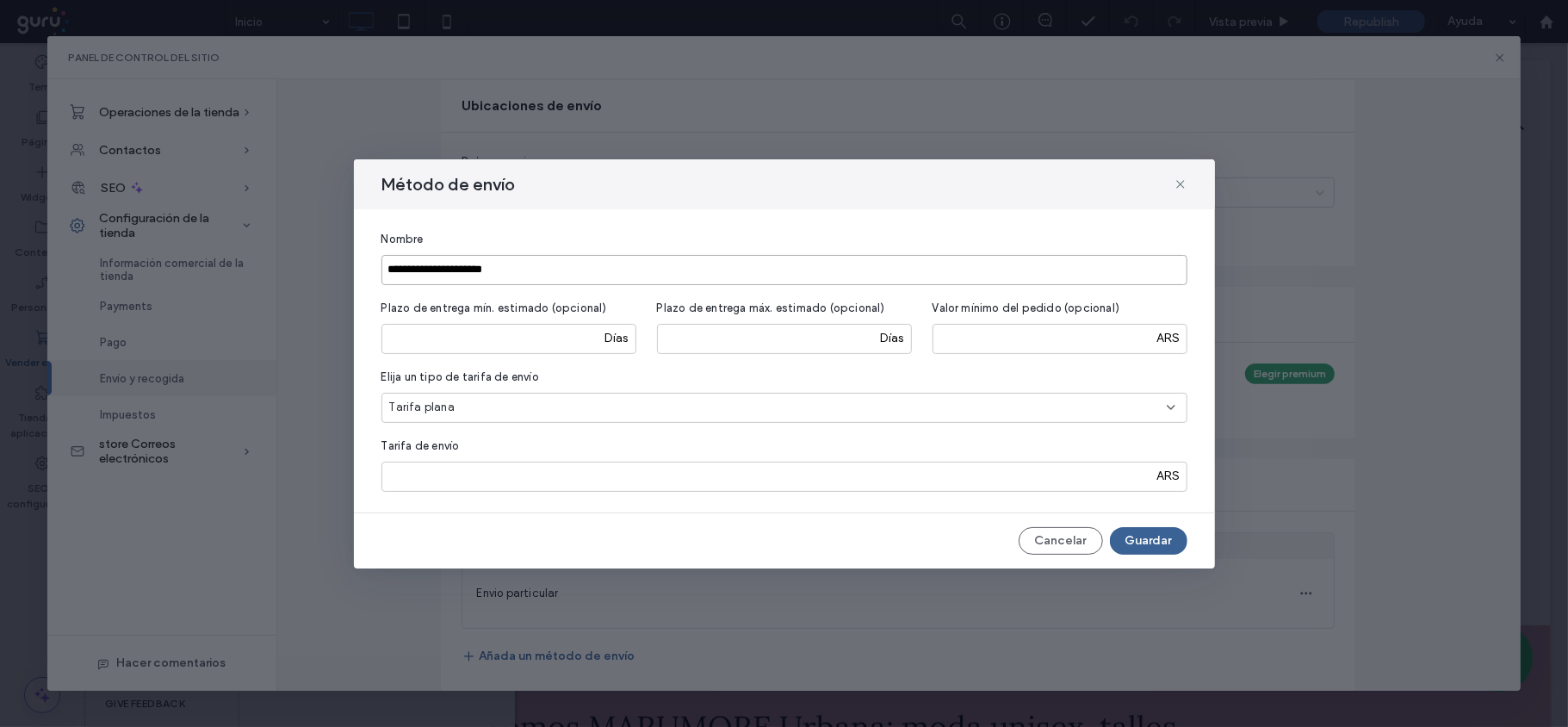type on "**********" 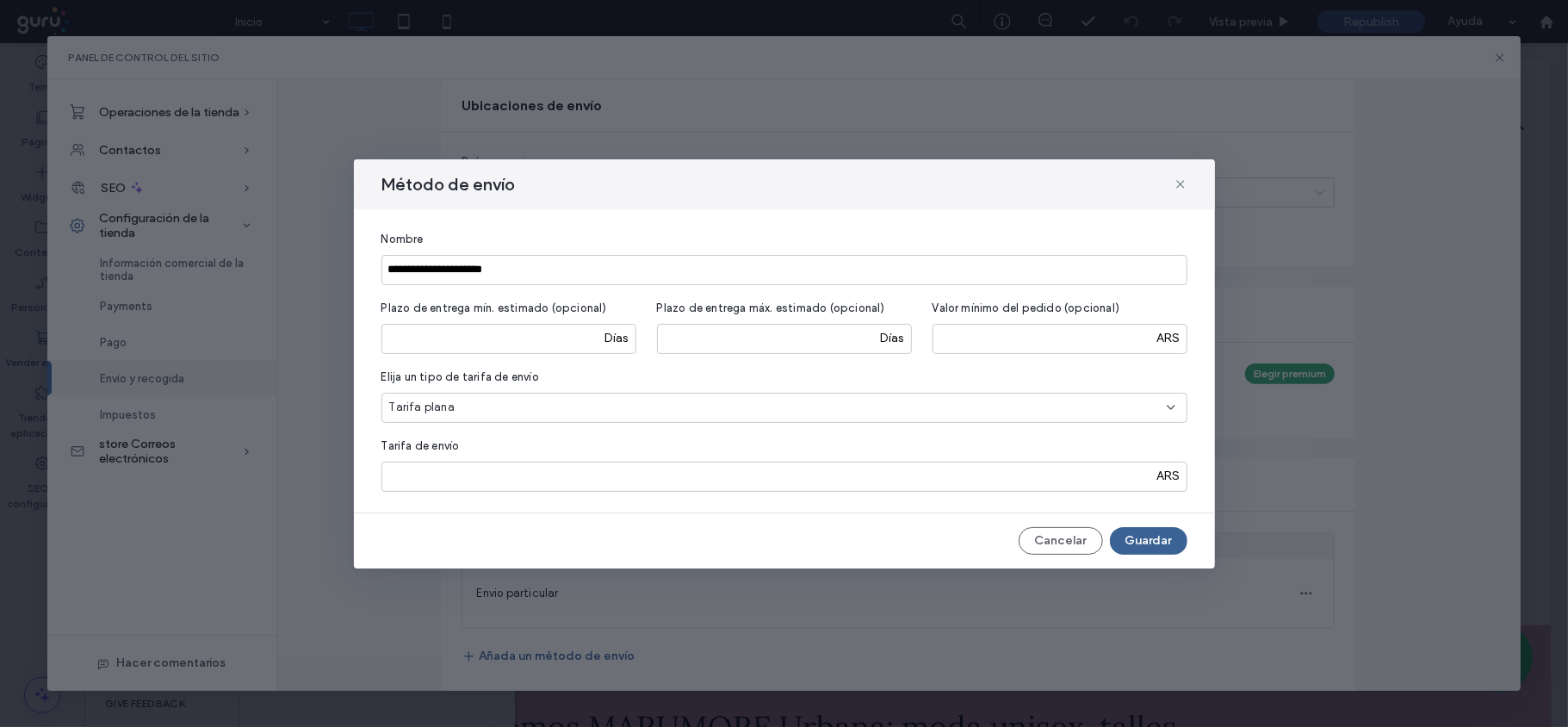 click on "Guardar" at bounding box center (1149, 541) 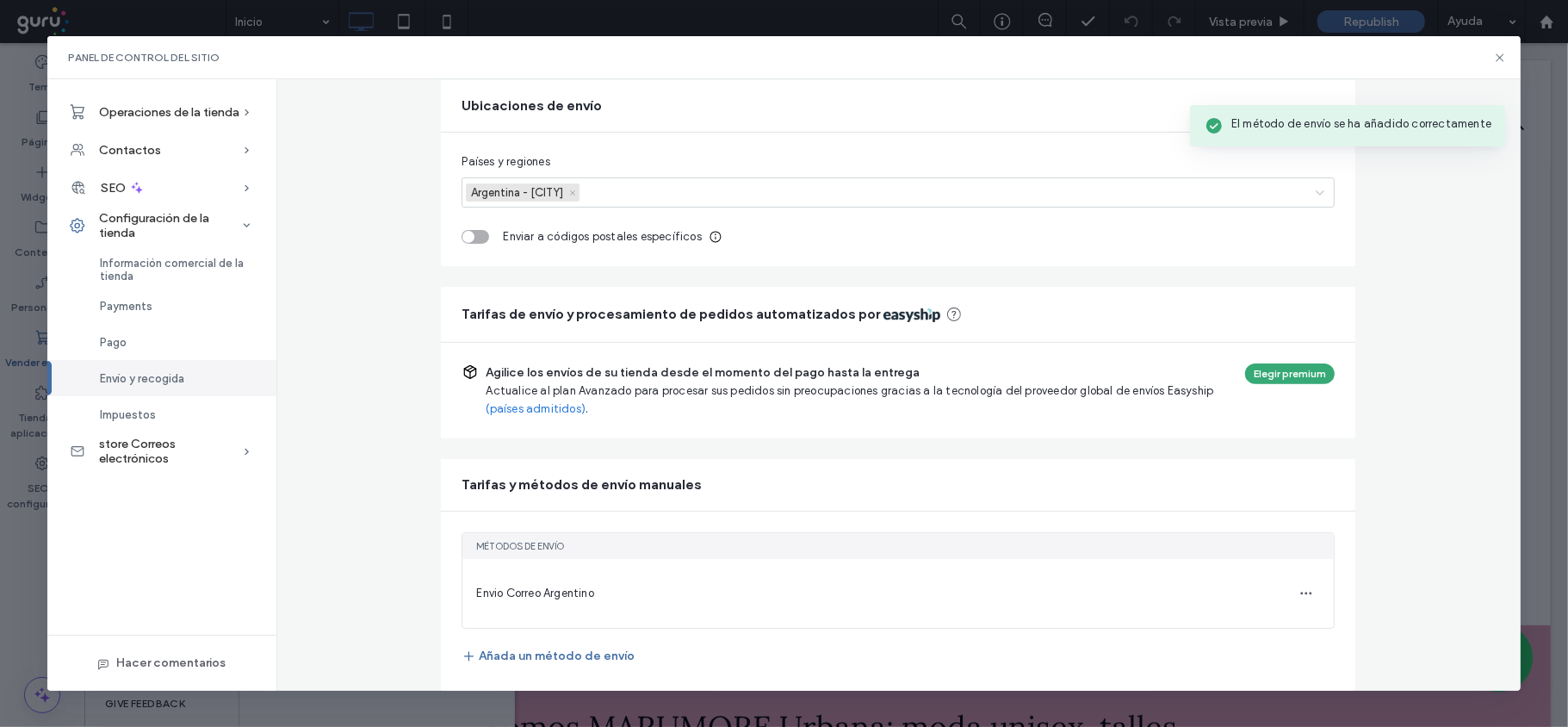 scroll, scrollTop: 0, scrollLeft: 0, axis: both 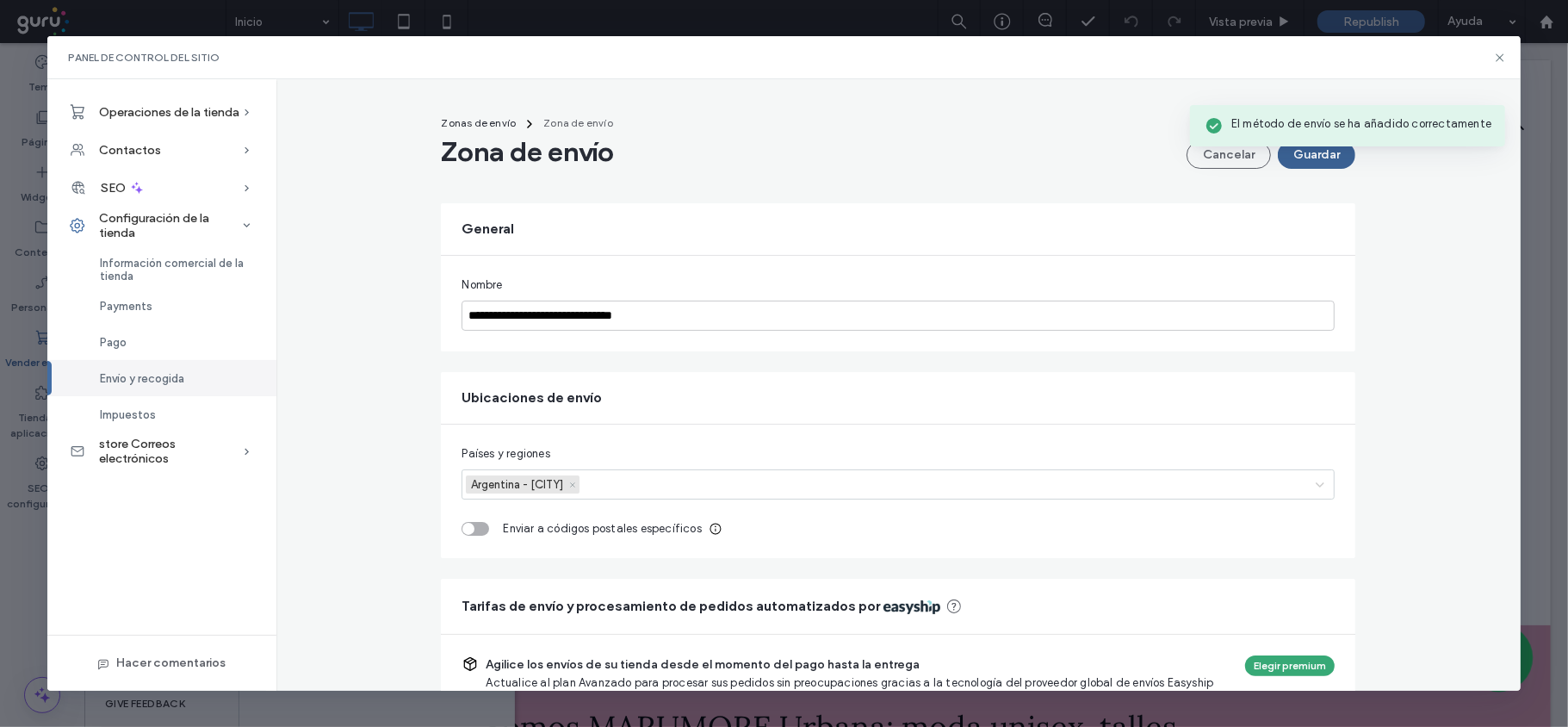 click on "Guardar" at bounding box center [1317, 155] 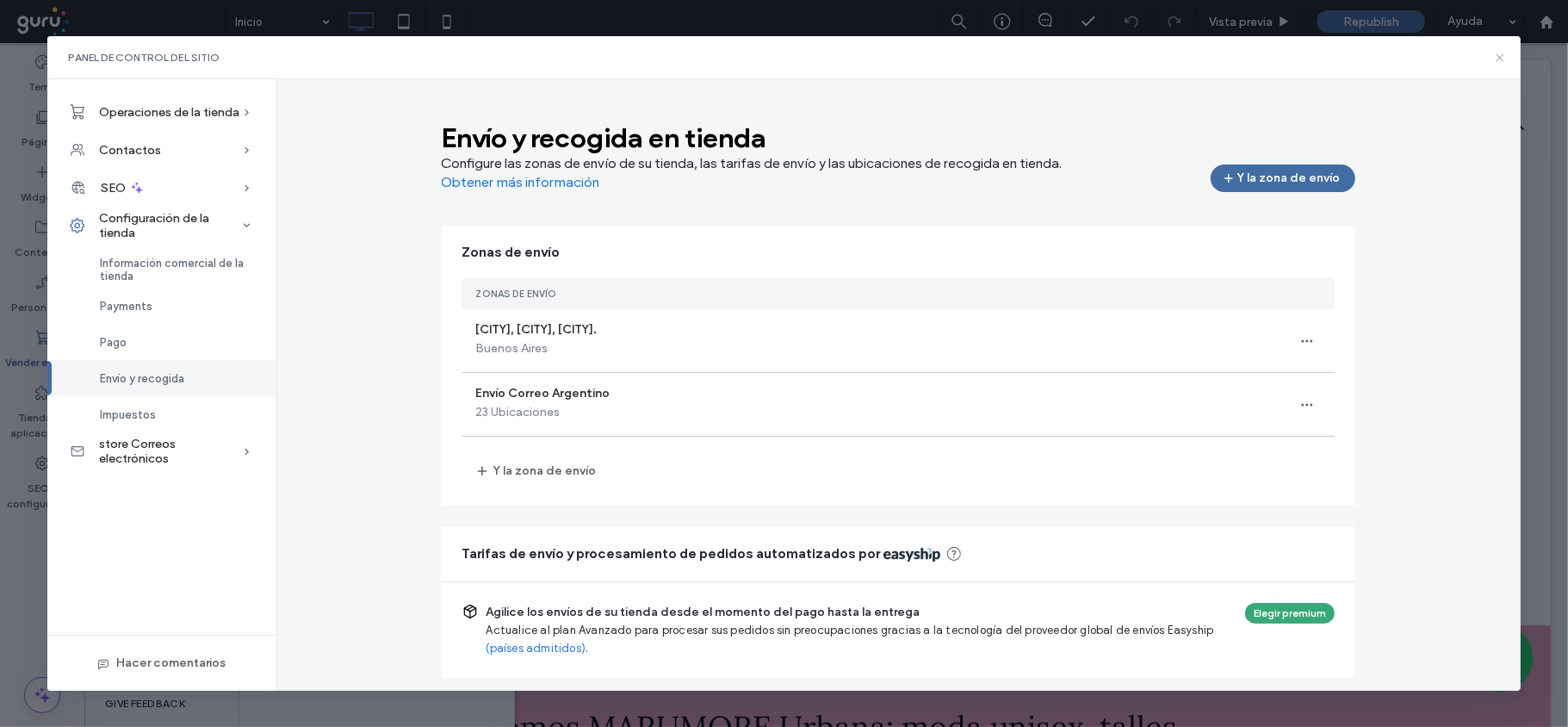click 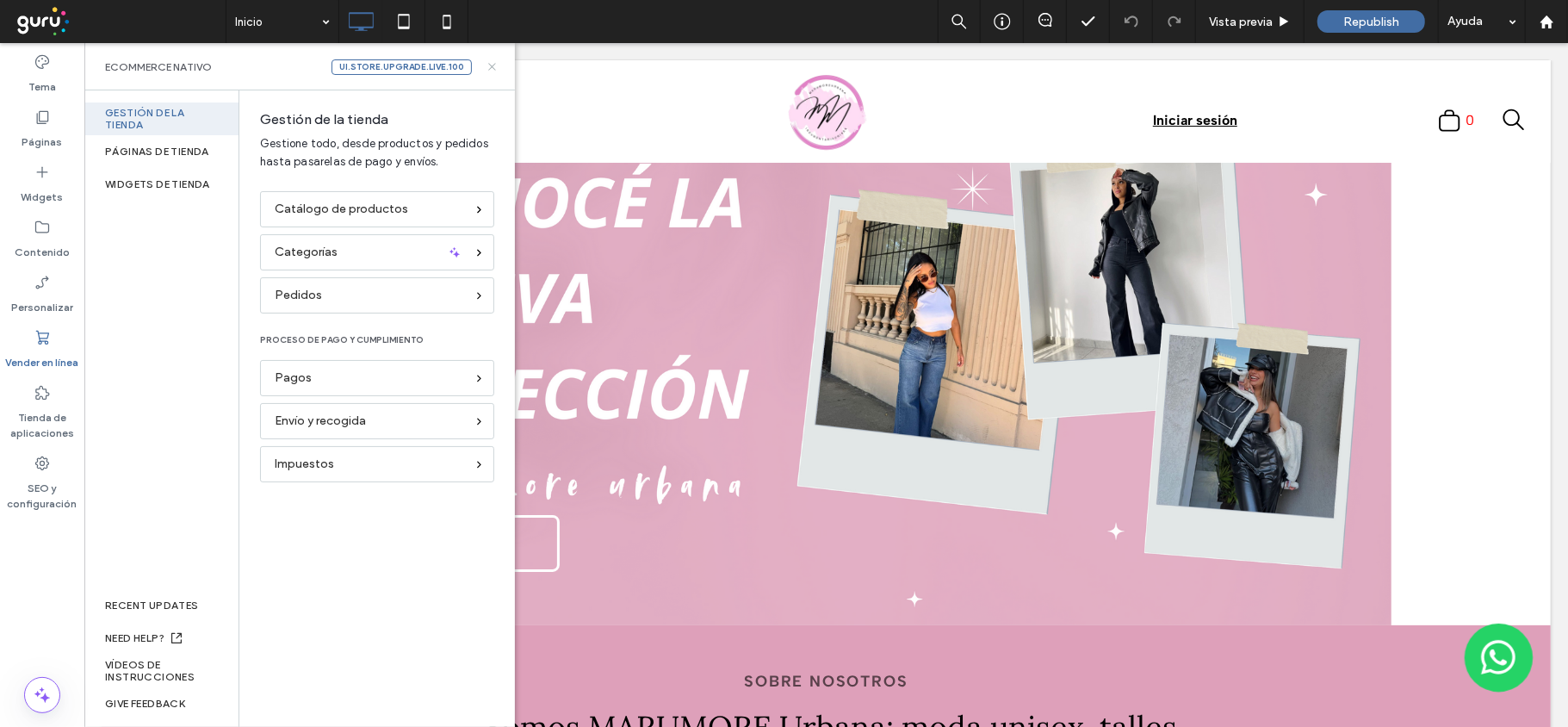 click 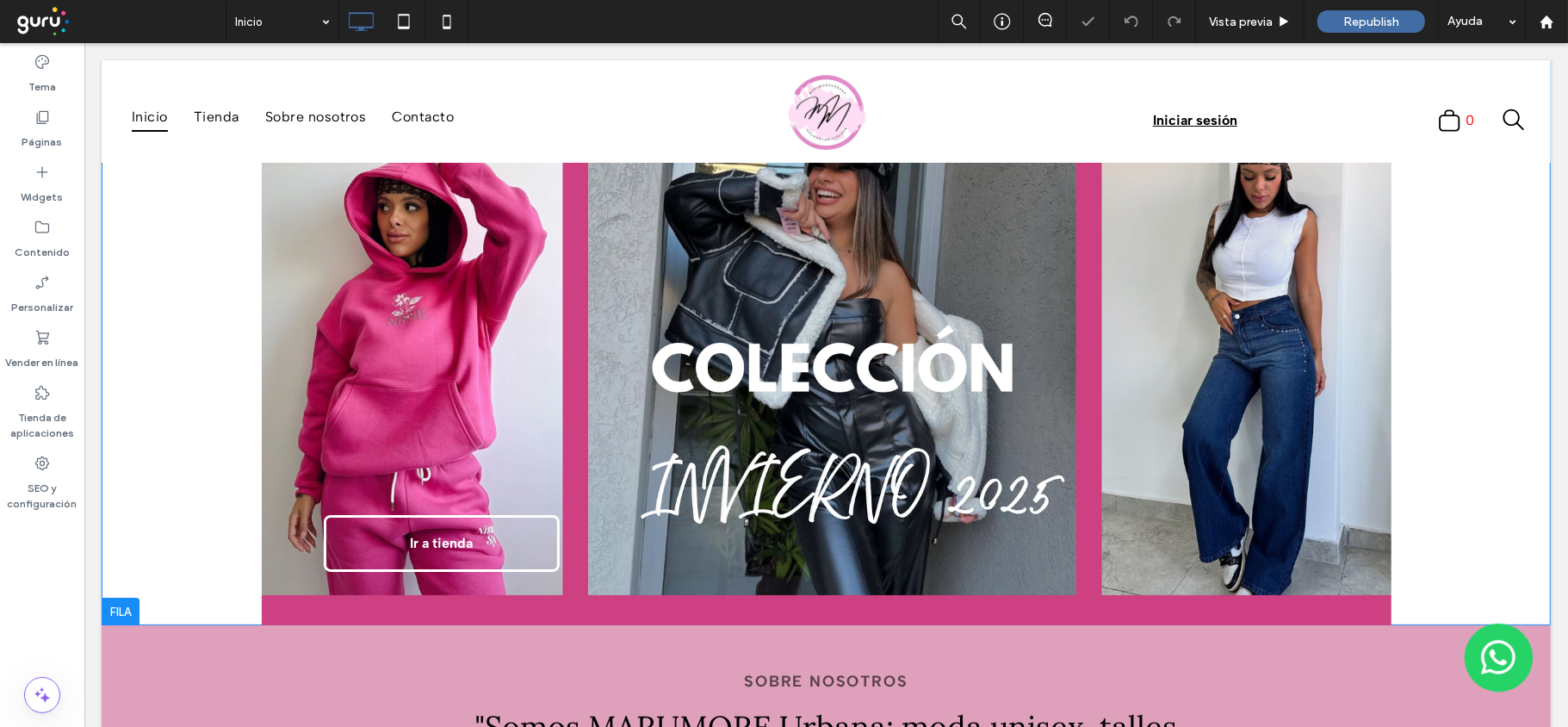 scroll, scrollTop: 0, scrollLeft: 0, axis: both 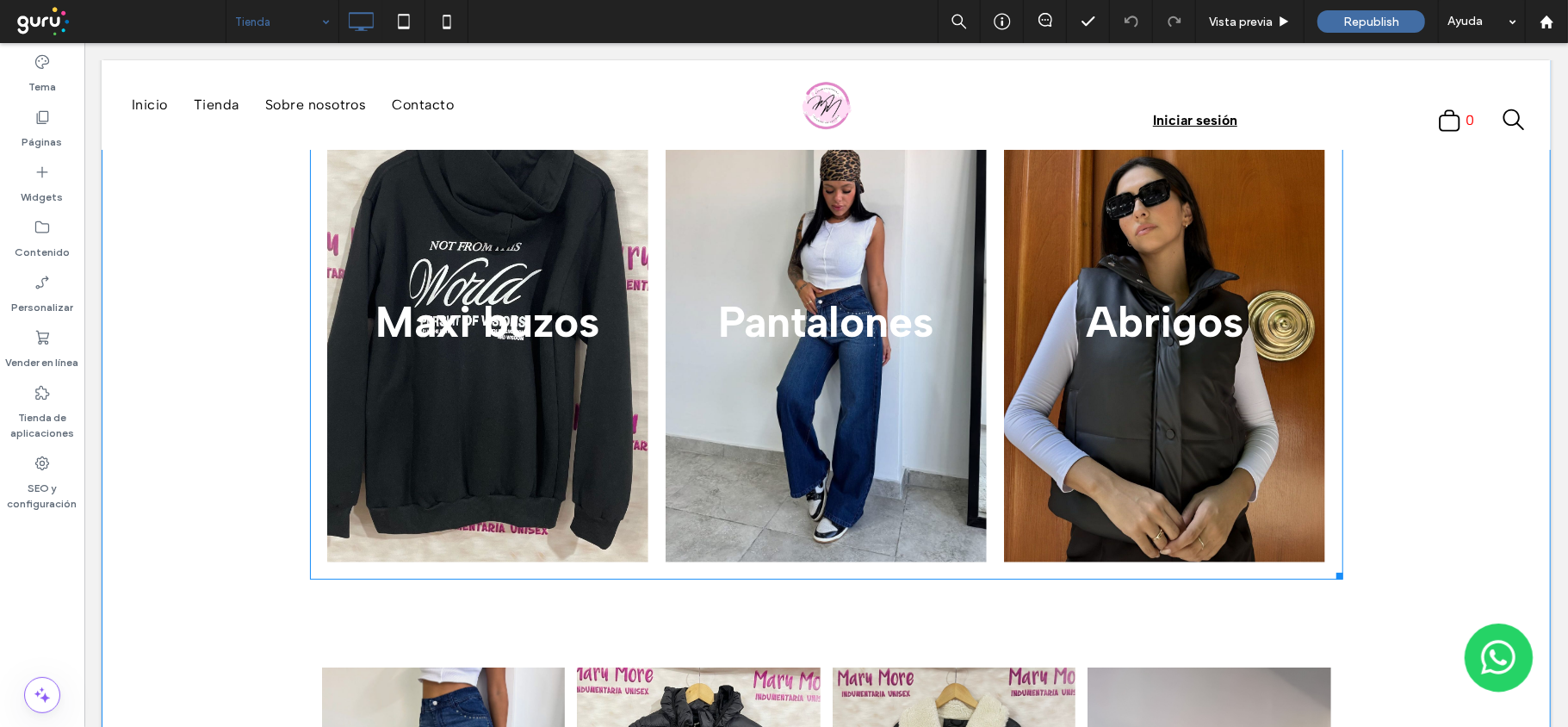 click at bounding box center (826, 320) 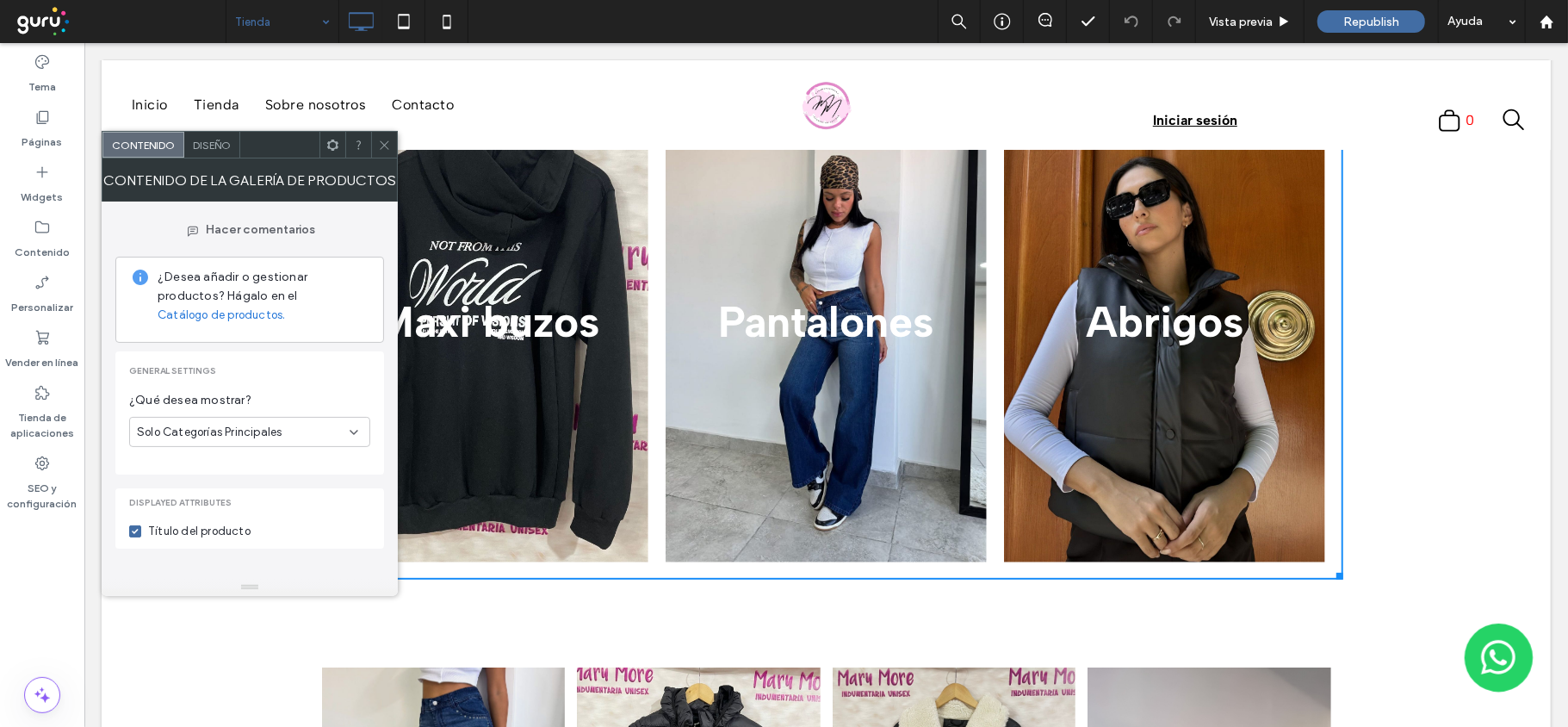 click at bounding box center (384, 145) 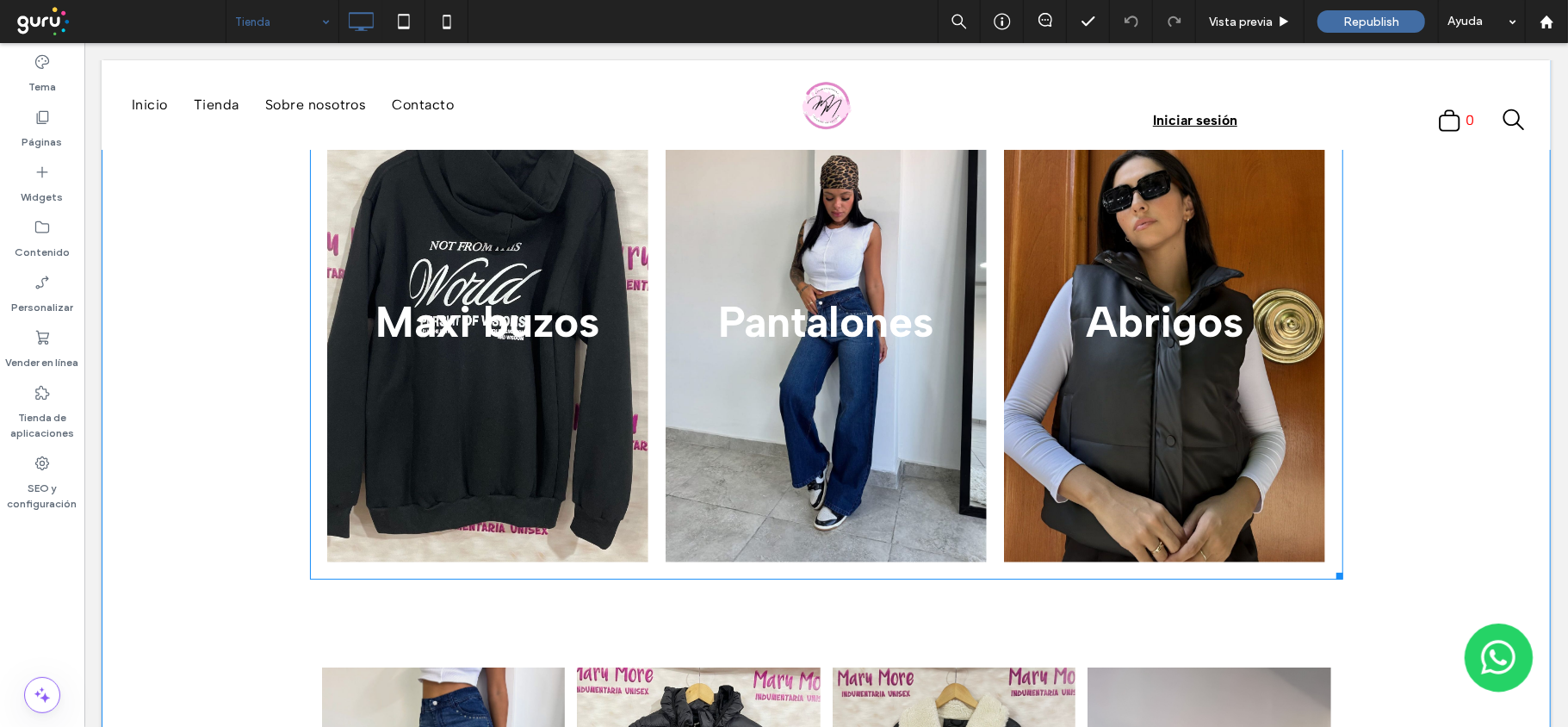 click at bounding box center (1164, 320) 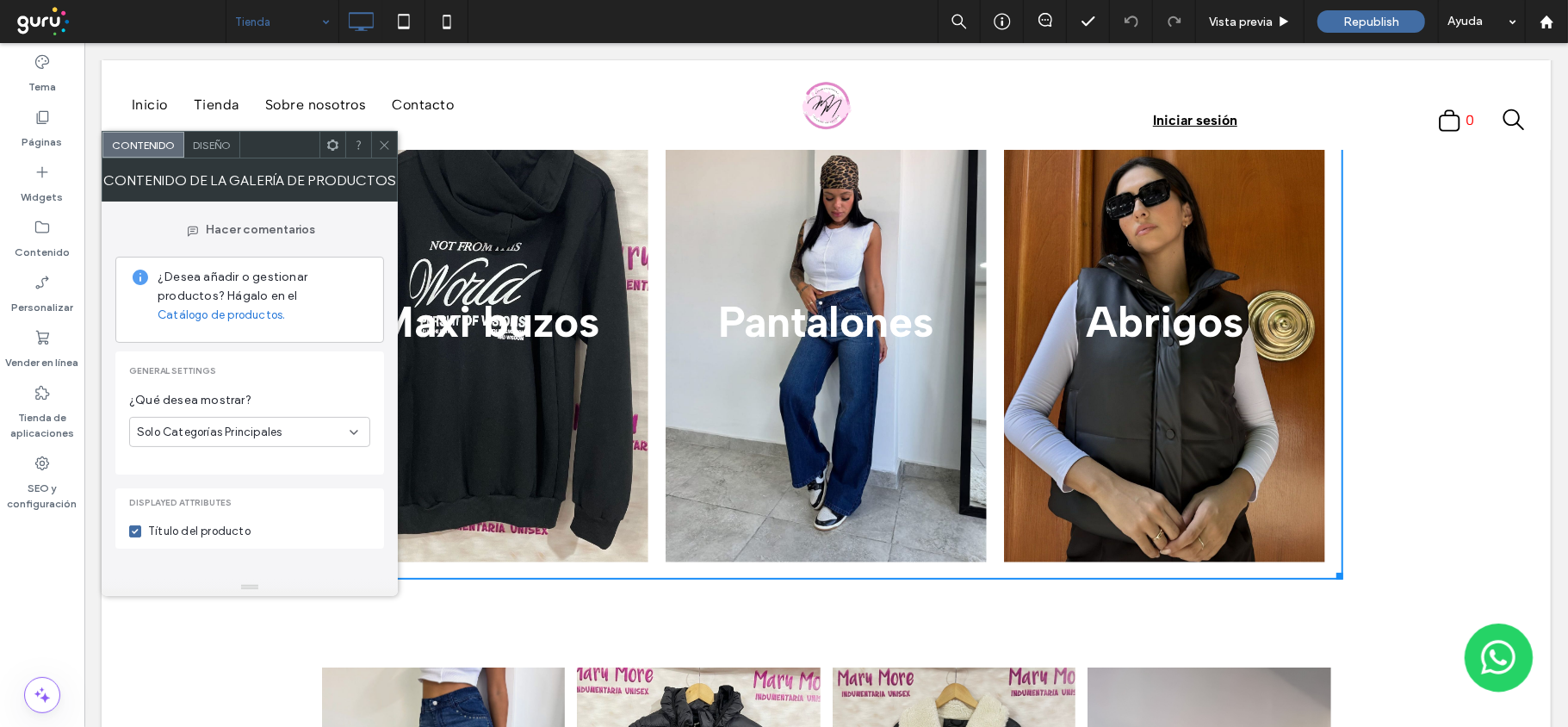click on "Catálogo de productos." at bounding box center [221, 315] 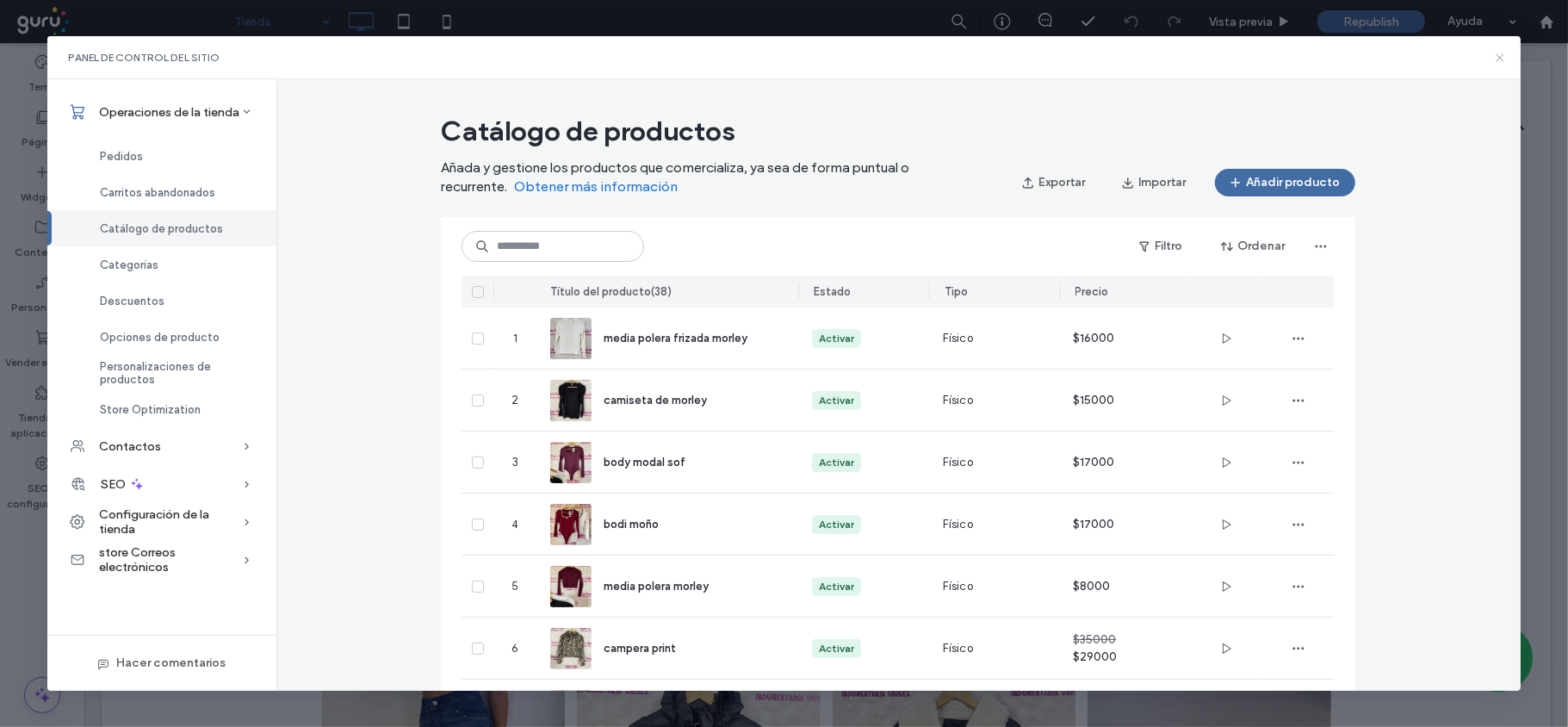 click 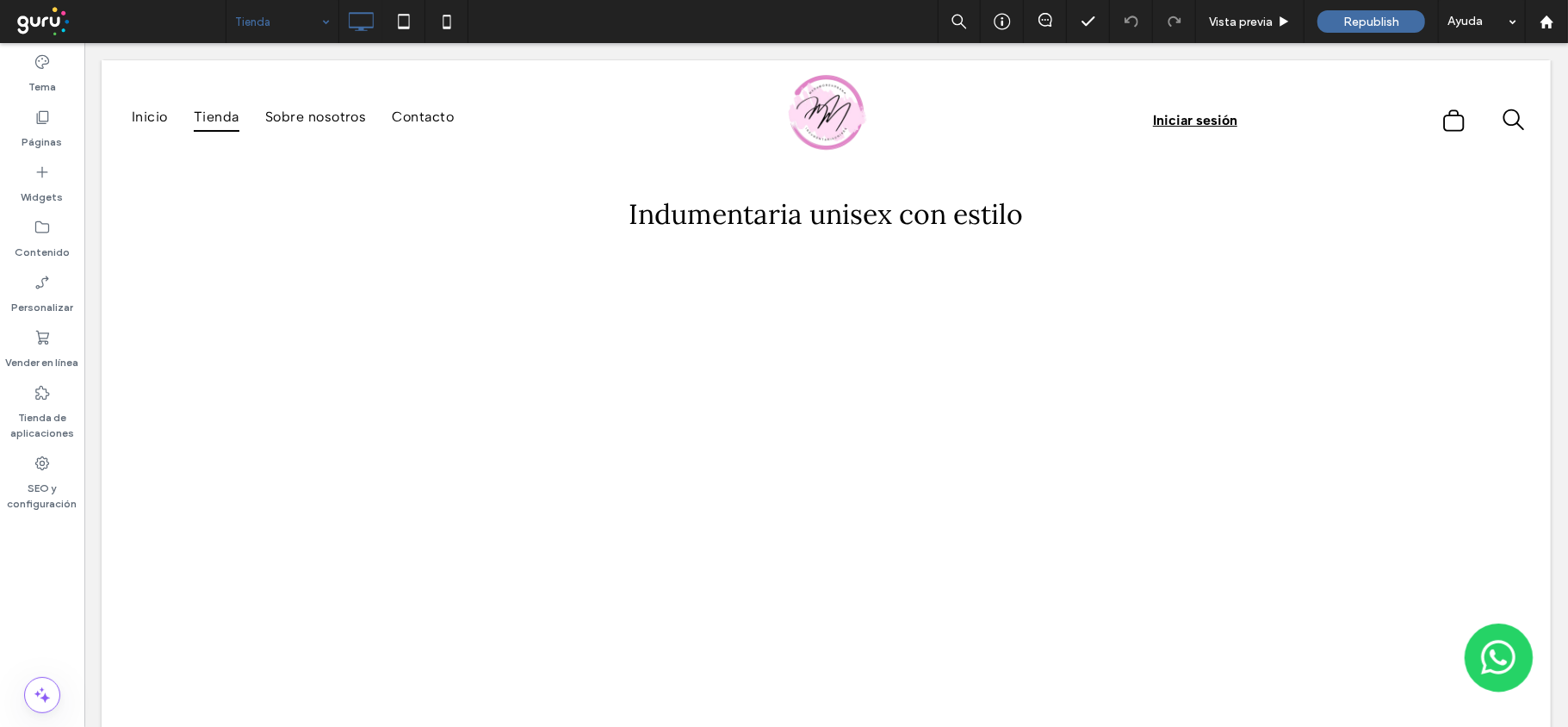 scroll, scrollTop: 0, scrollLeft: 0, axis: both 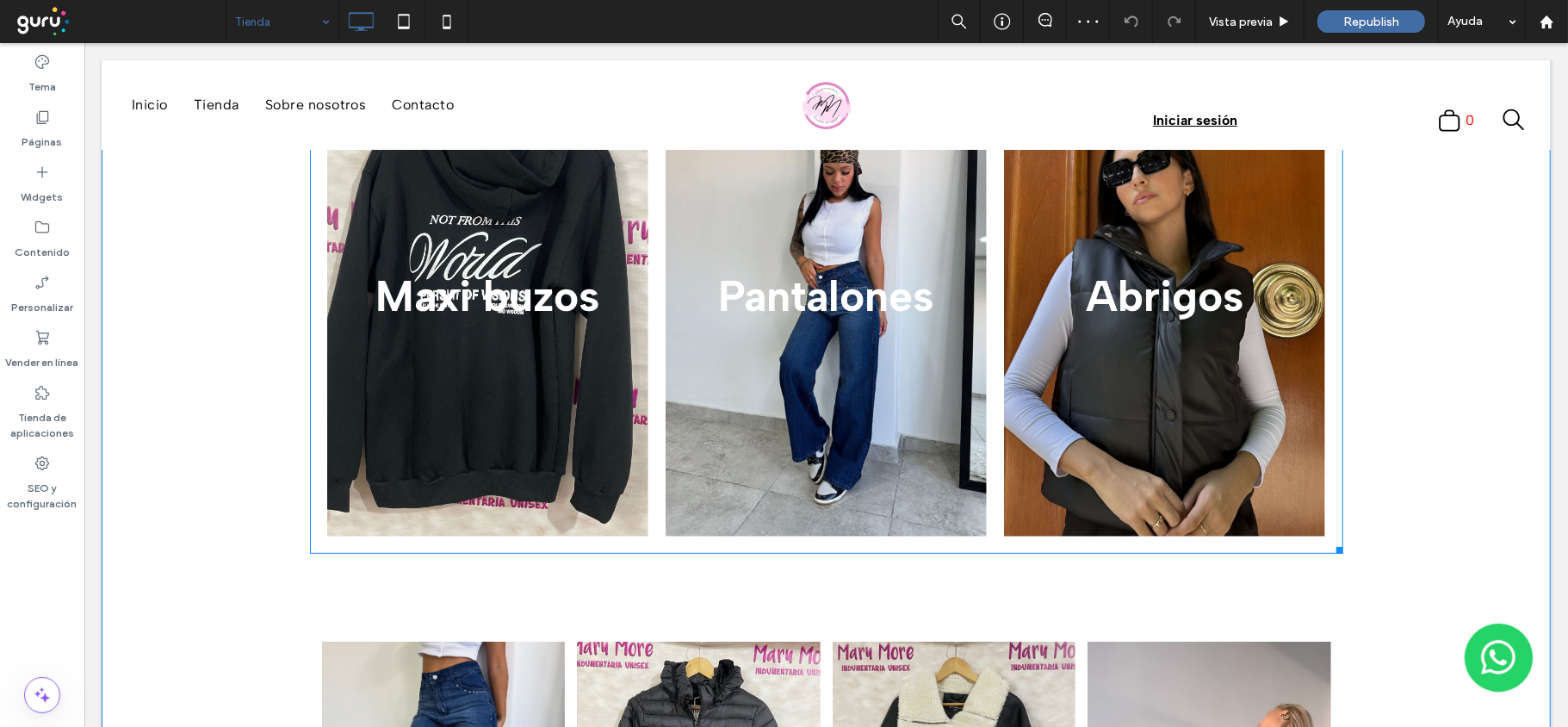 click at bounding box center [1164, 295] 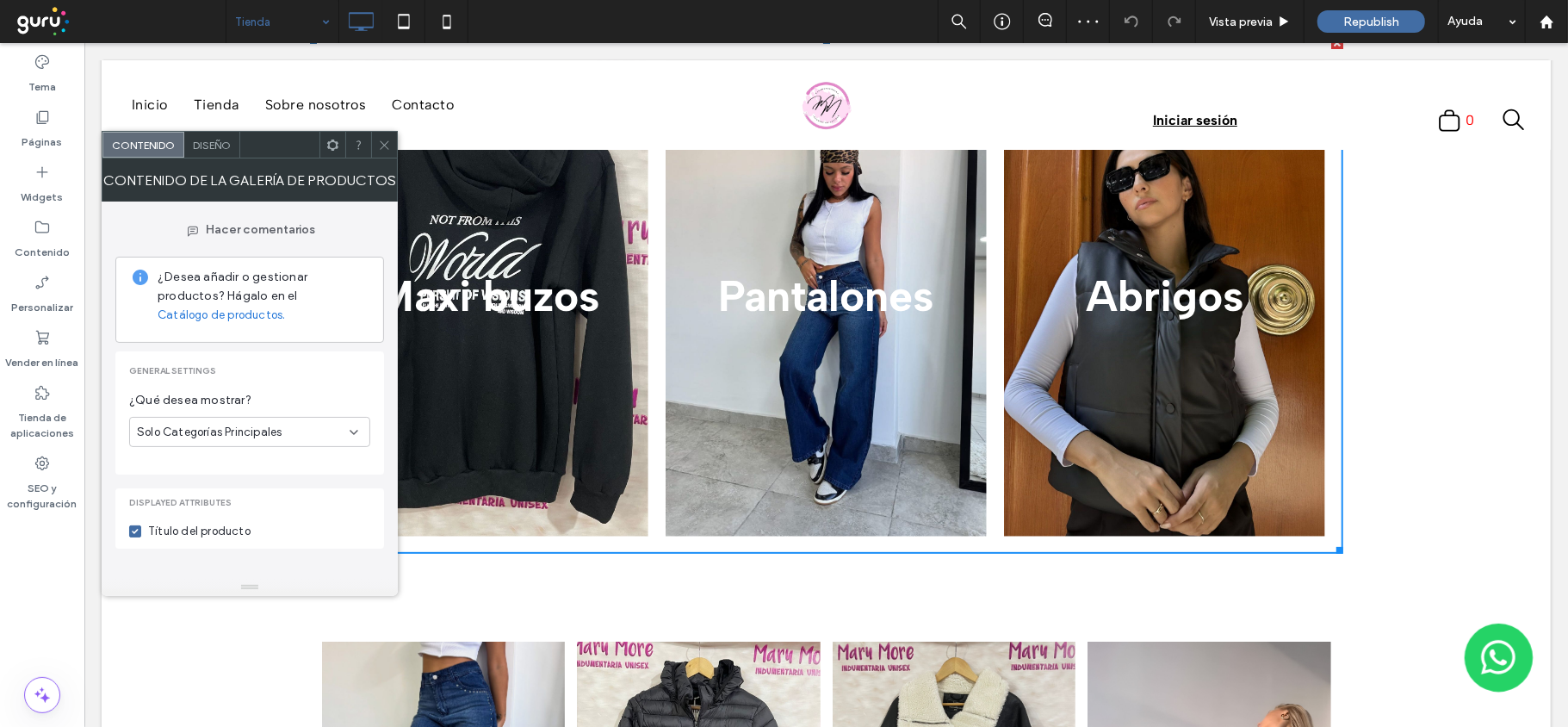 click on "Catálogo de productos." at bounding box center (221, 315) 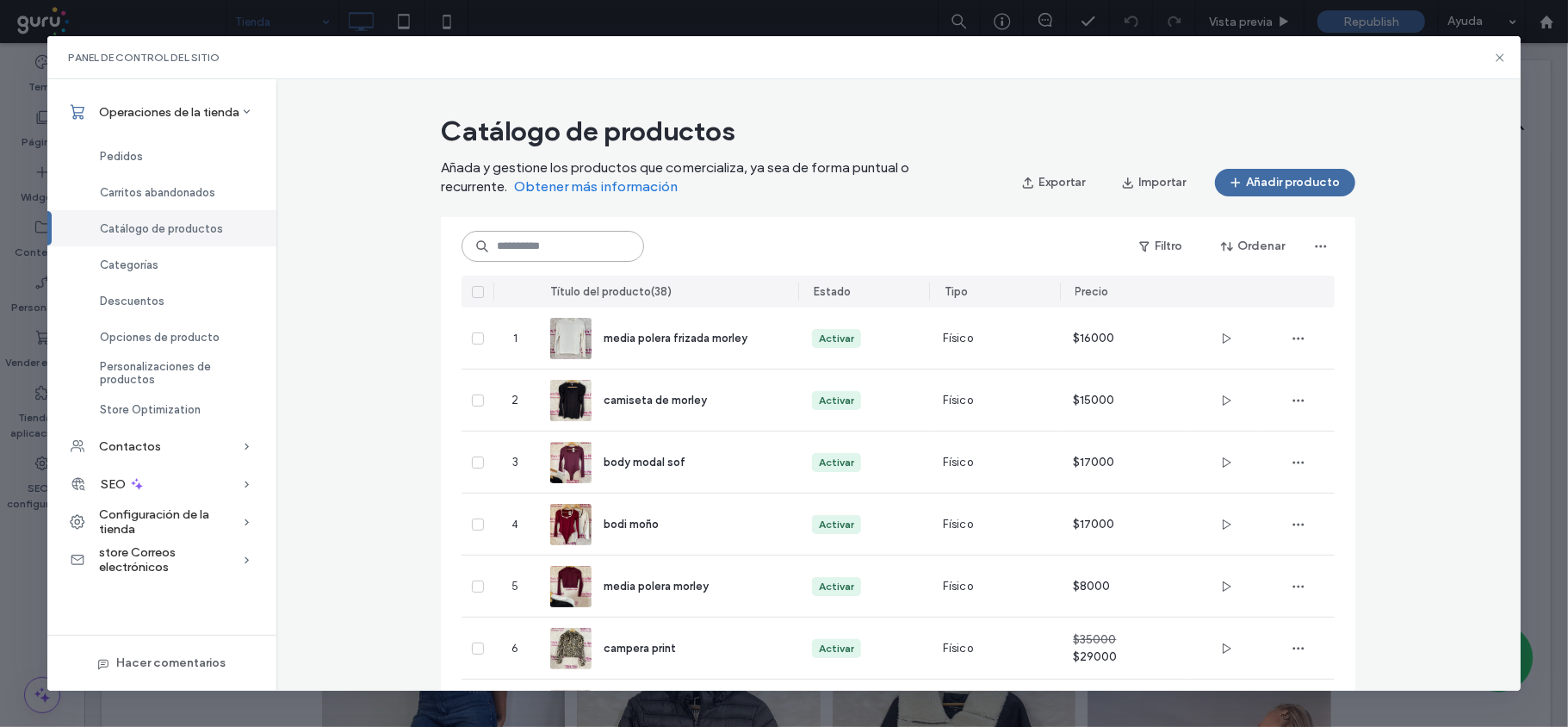 click at bounding box center [553, 246] 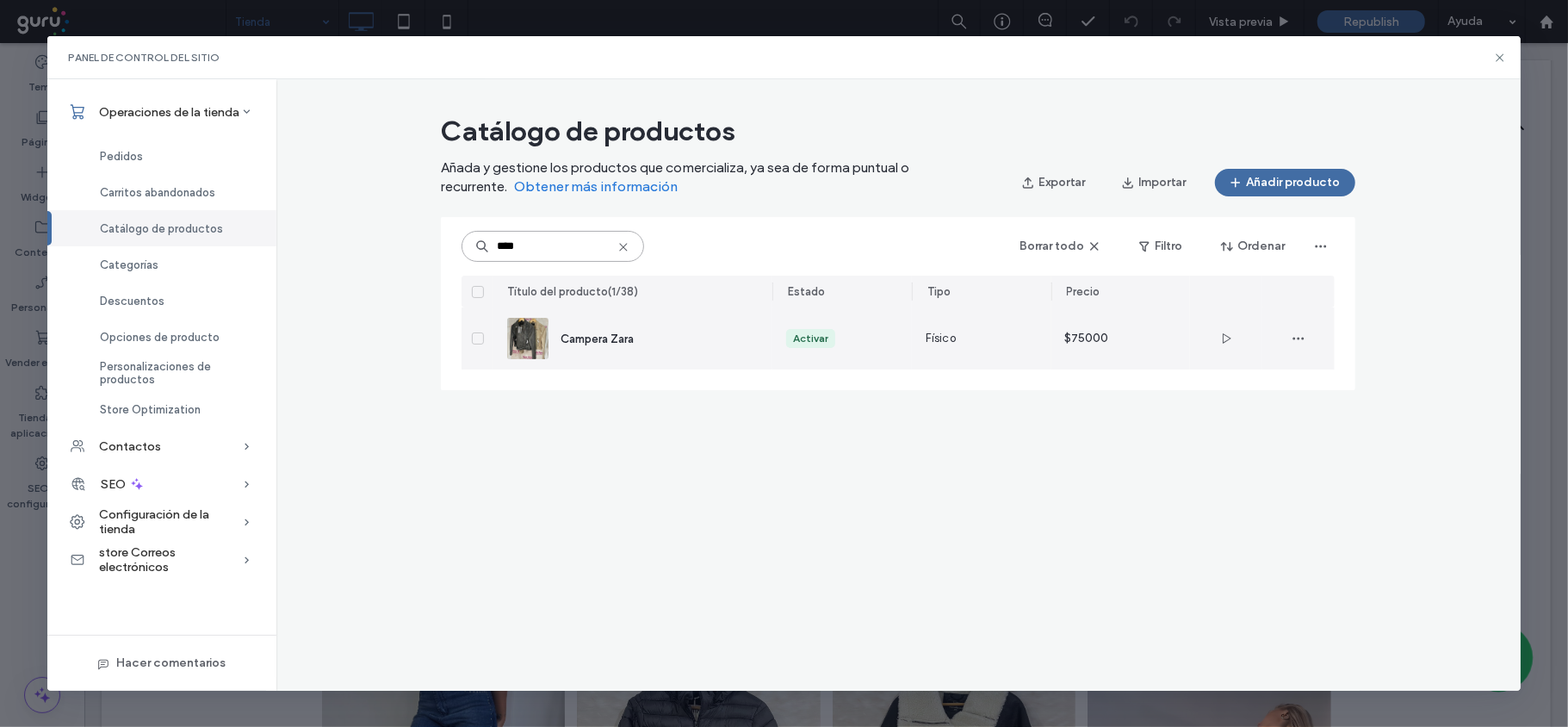 type on "****" 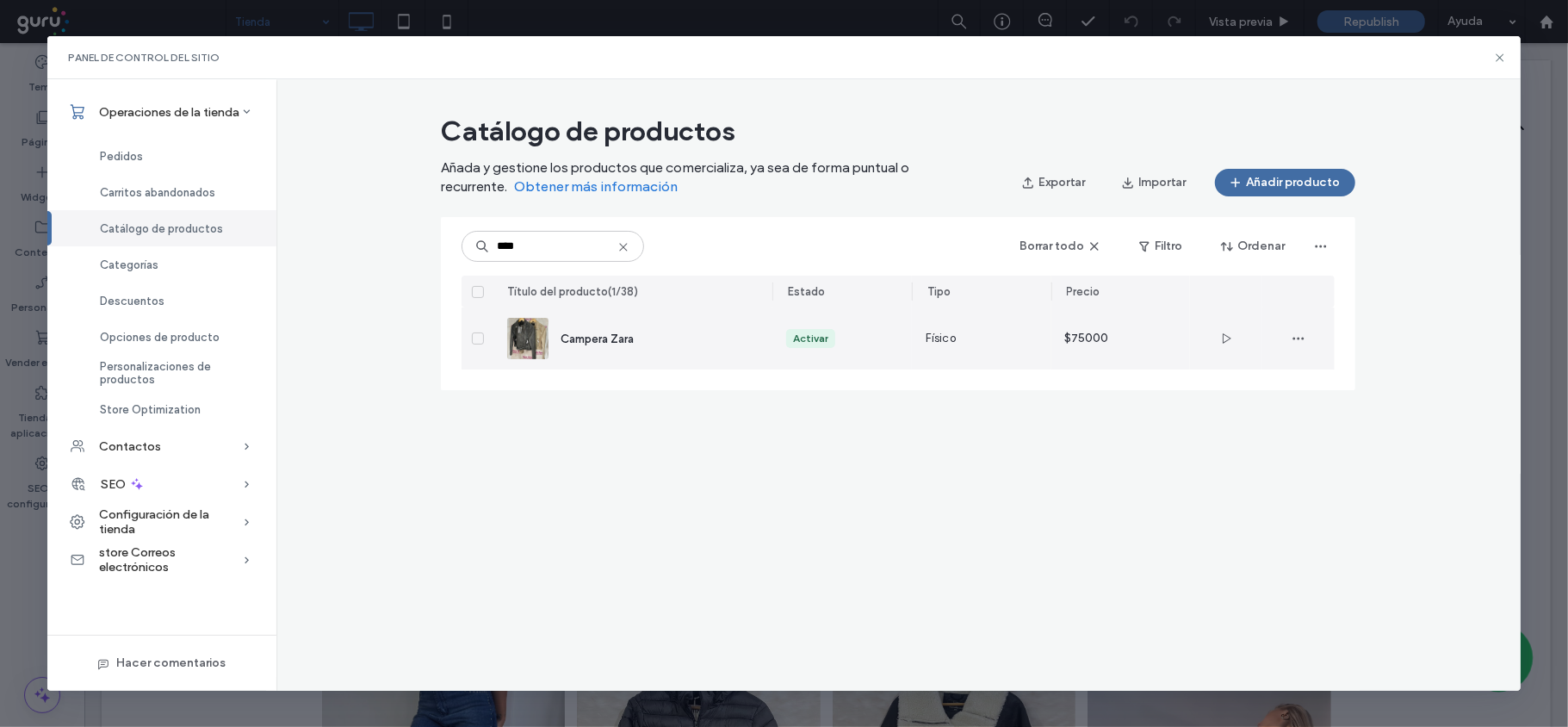 click on "Campera Zara" at bounding box center (653, 339) 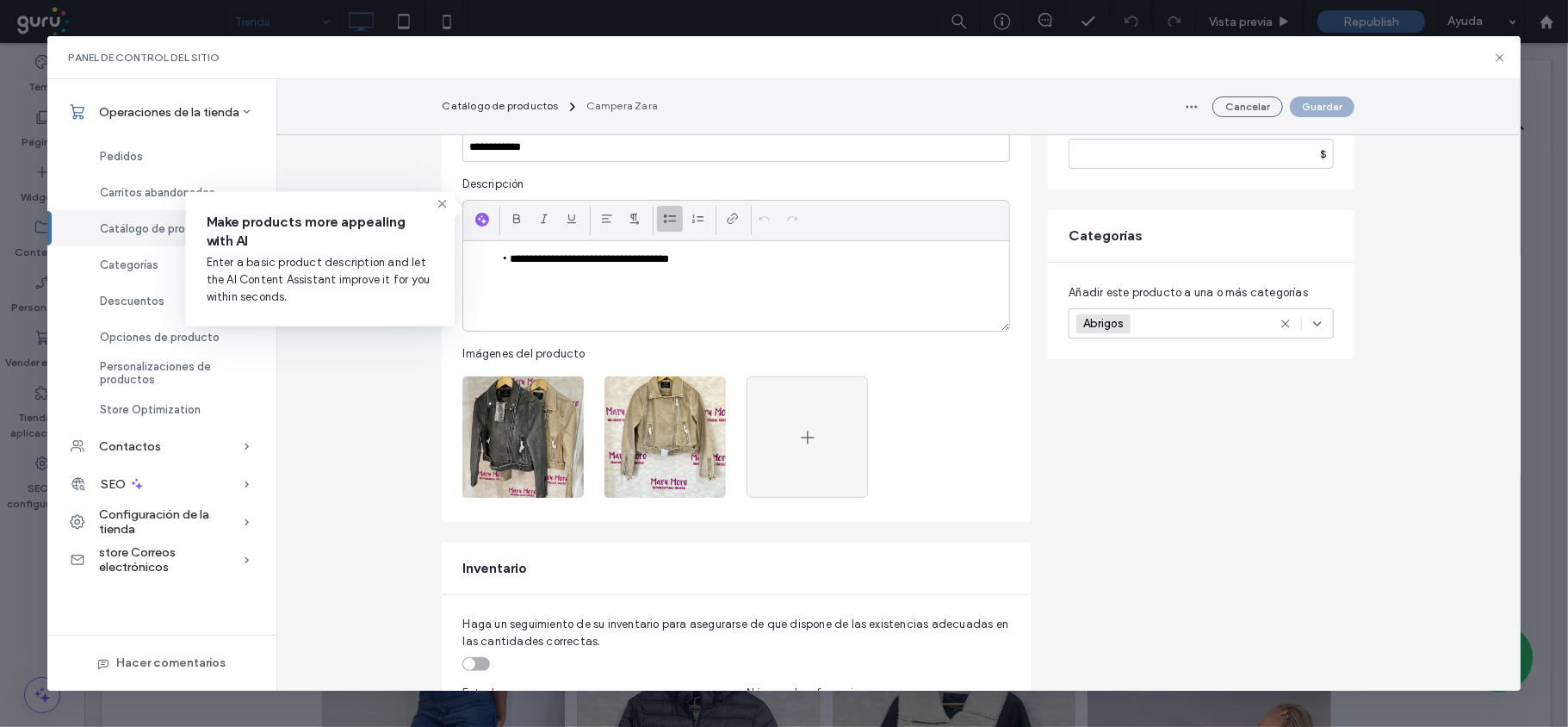 scroll, scrollTop: 214, scrollLeft: 0, axis: vertical 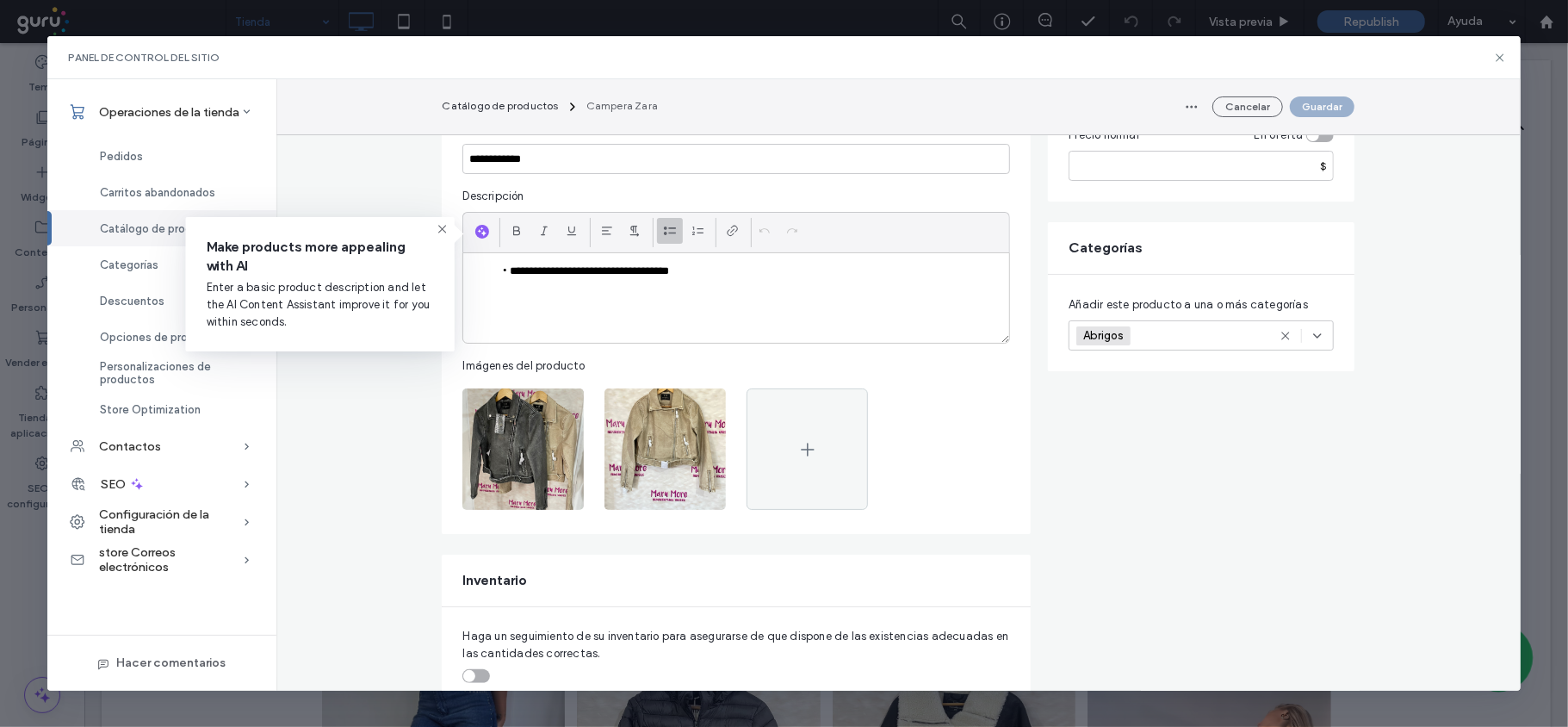 click on "**********" at bounding box center [736, 298] 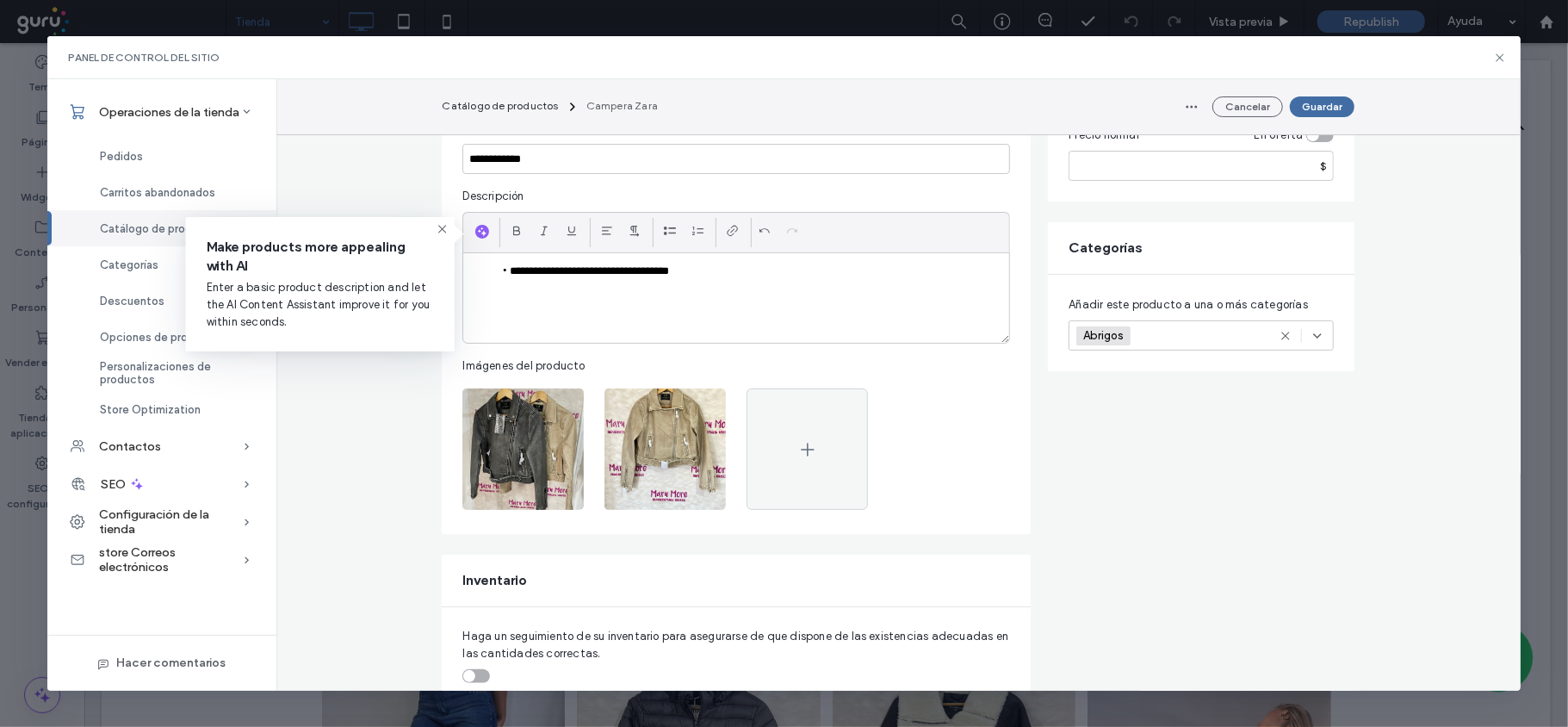 type 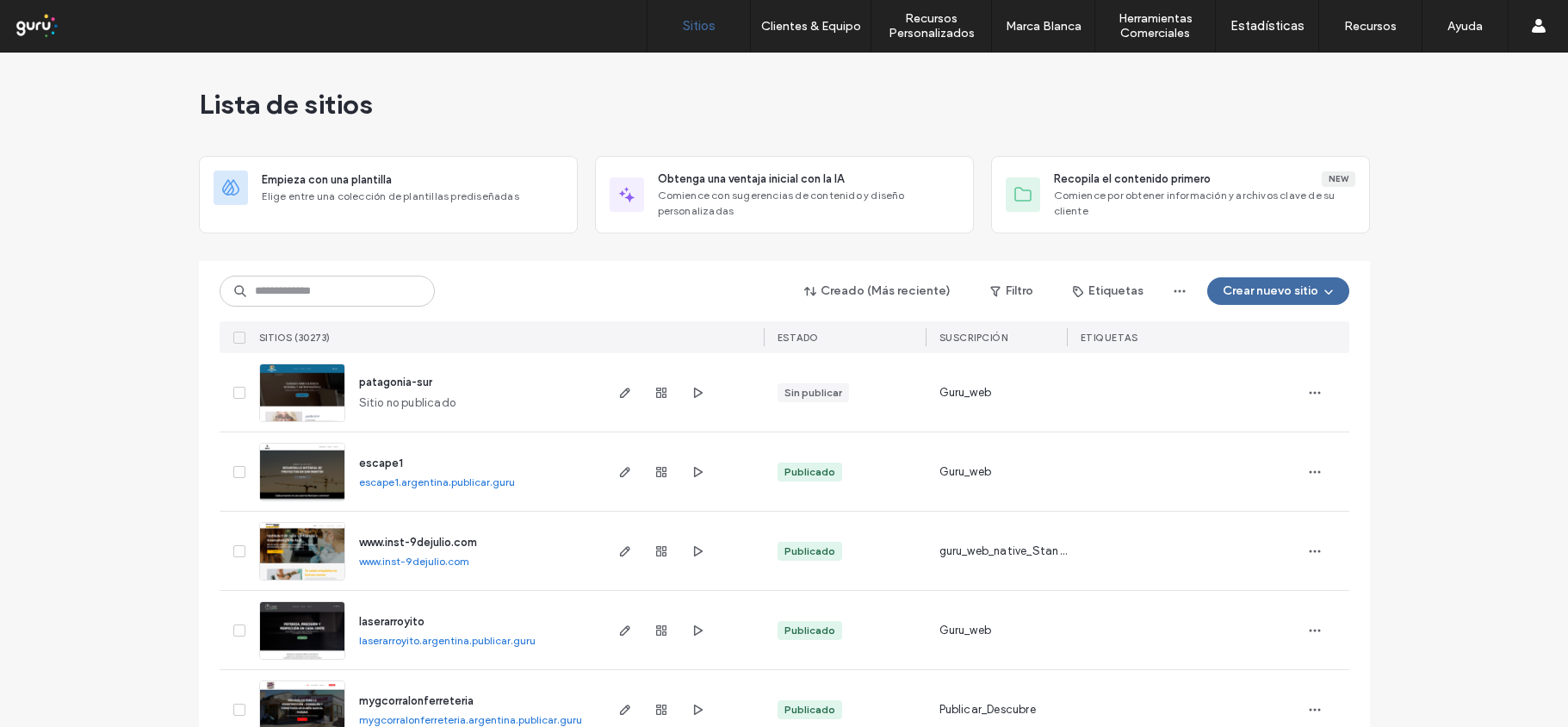 scroll, scrollTop: 0, scrollLeft: 0, axis: both 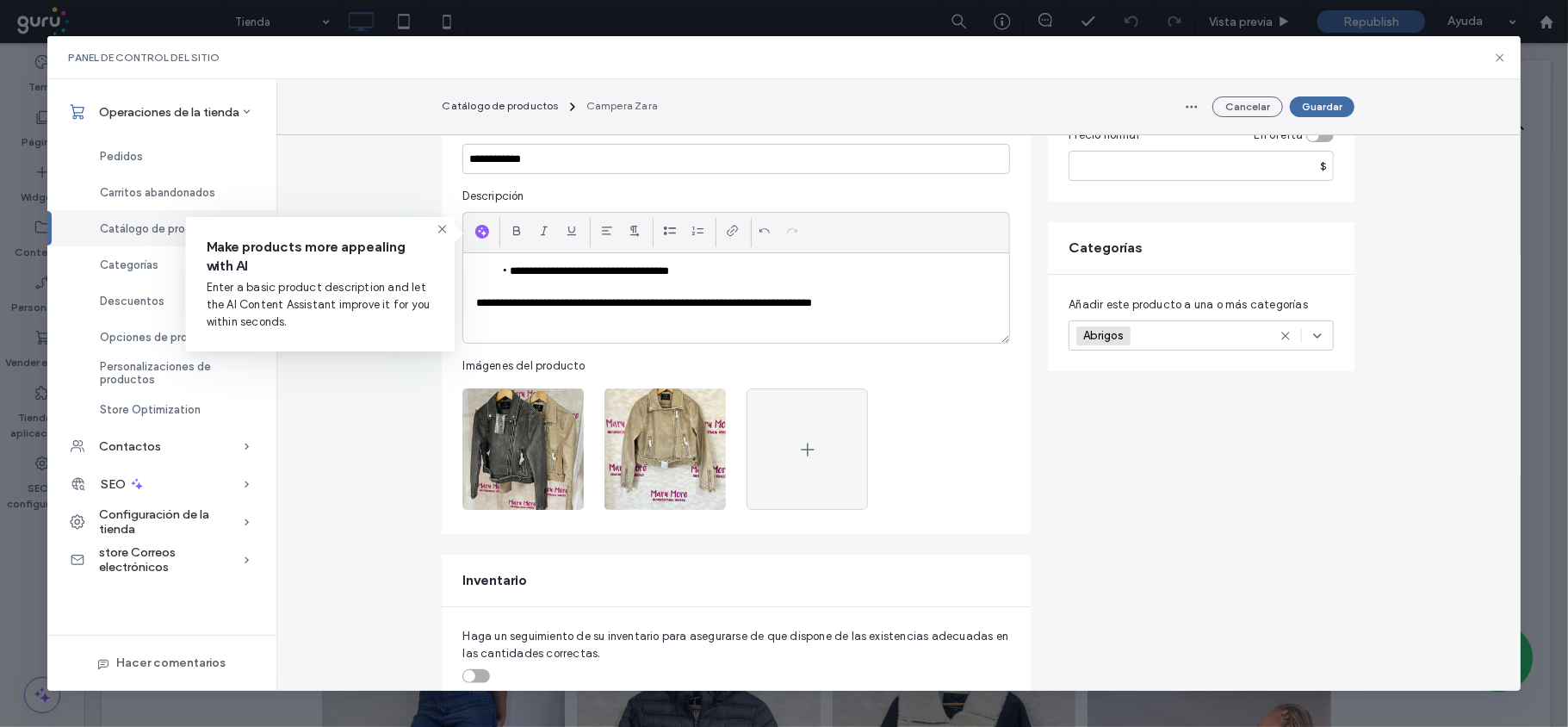 type 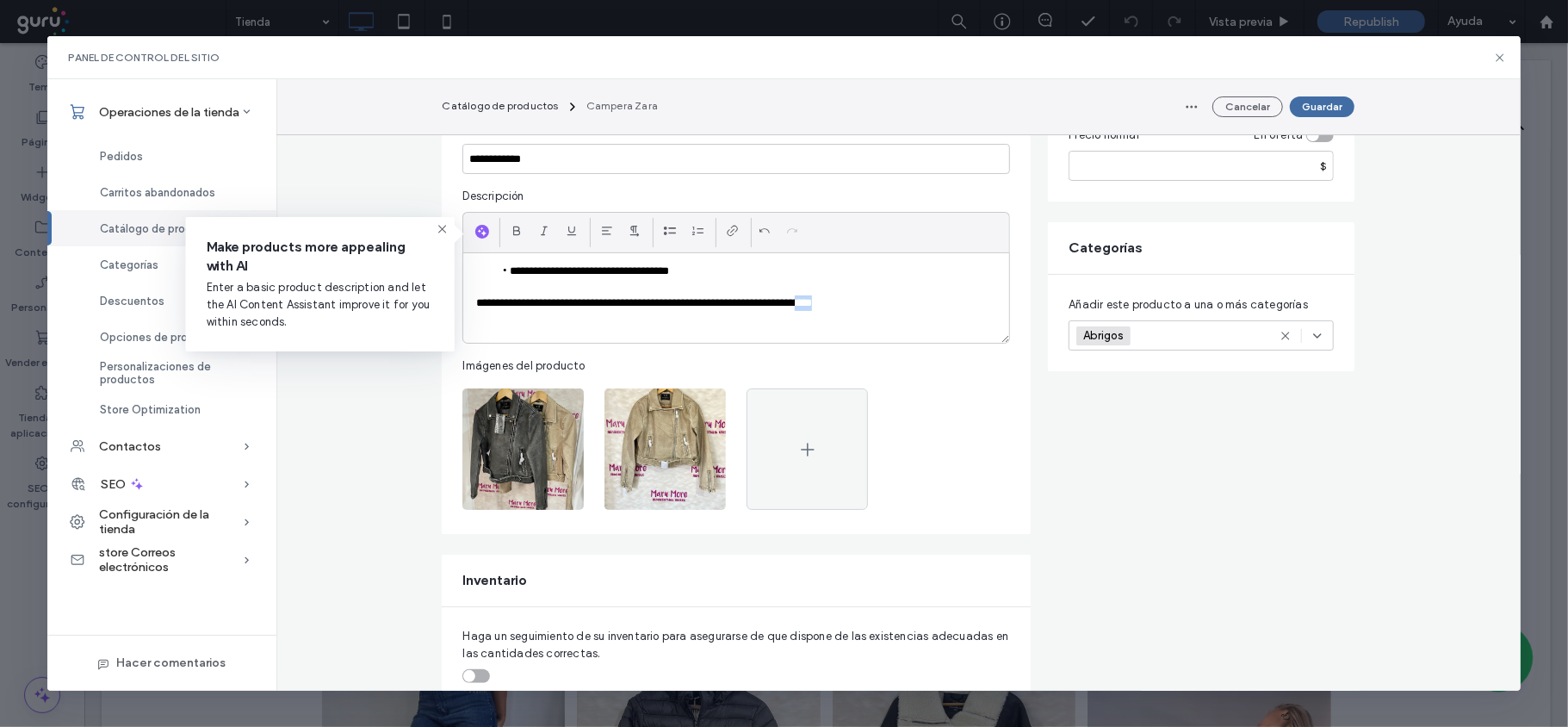 click on "**********" at bounding box center (735, 303) 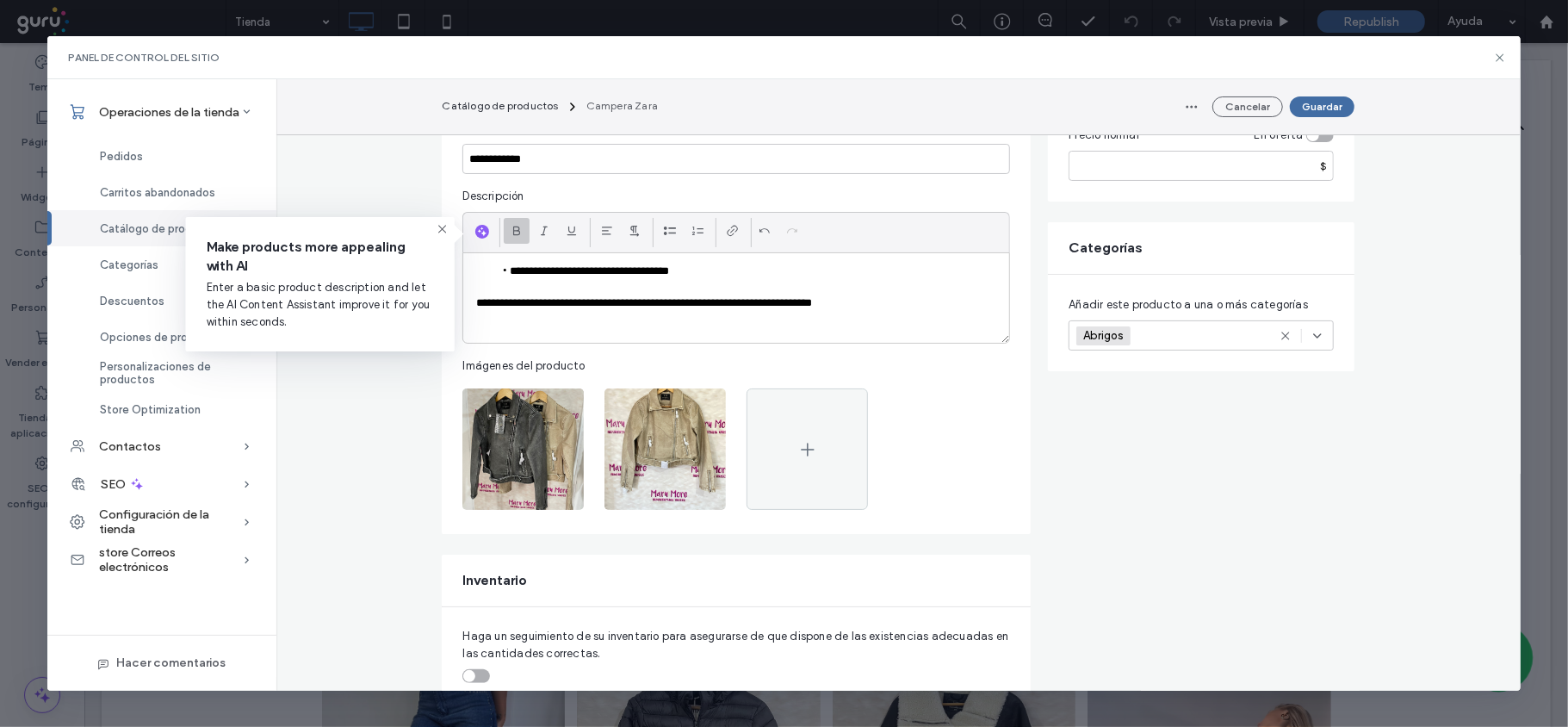 click 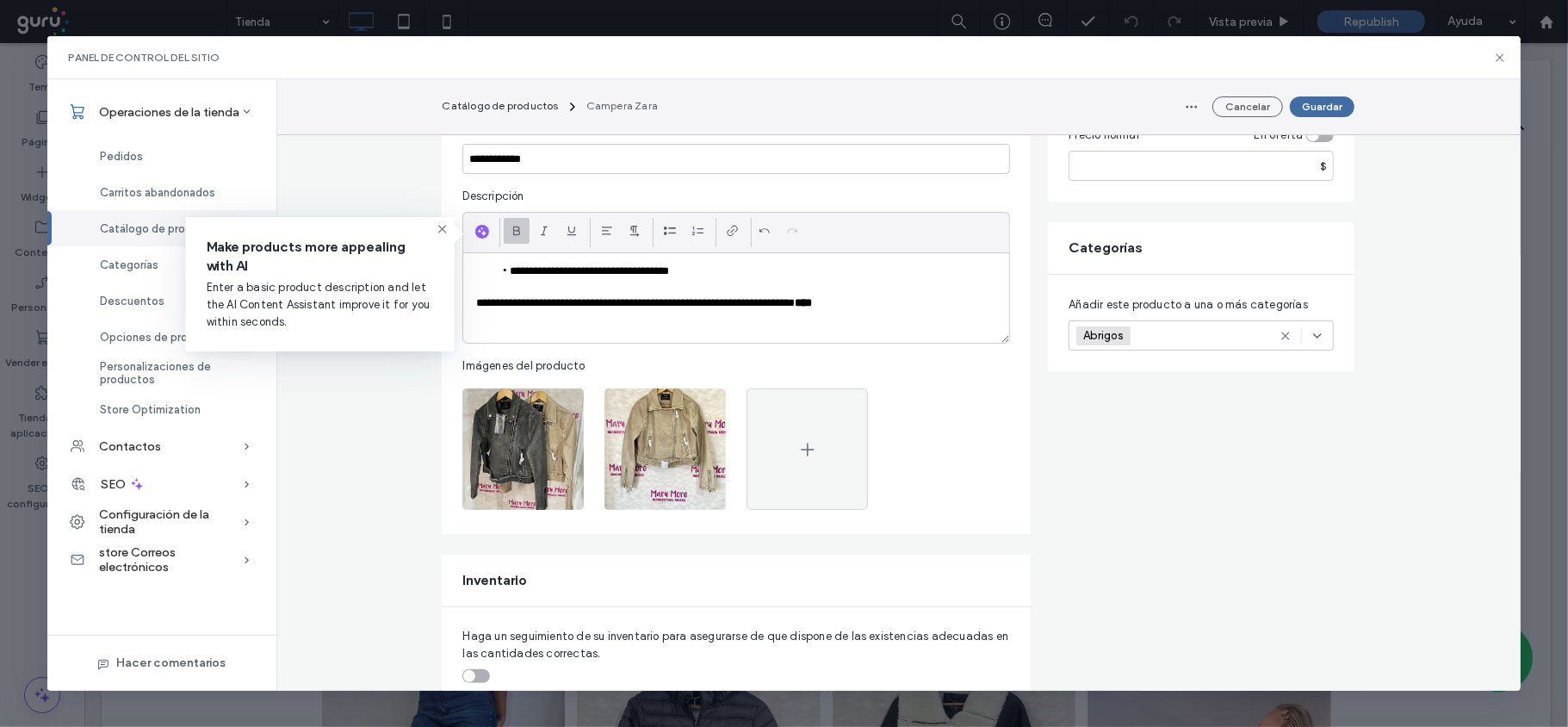 click 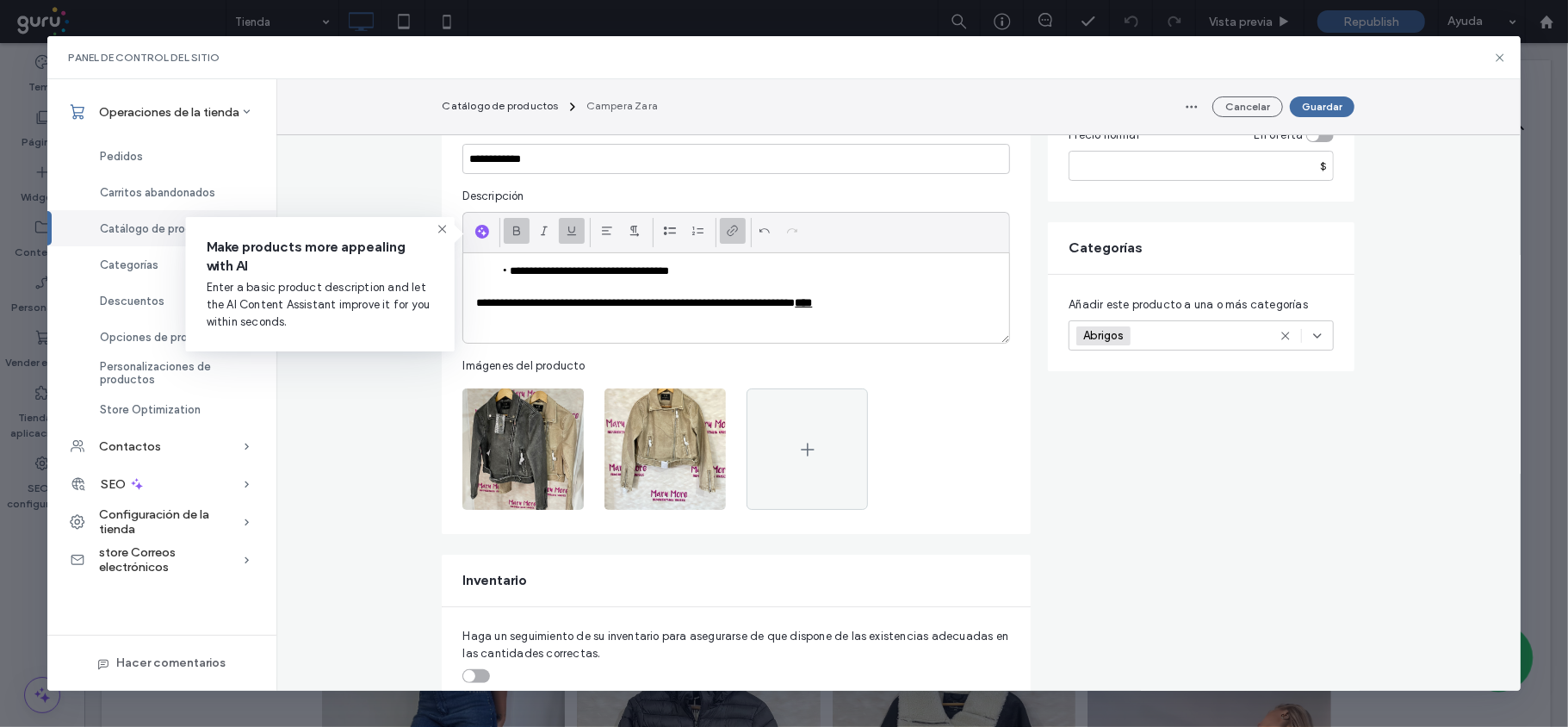 click 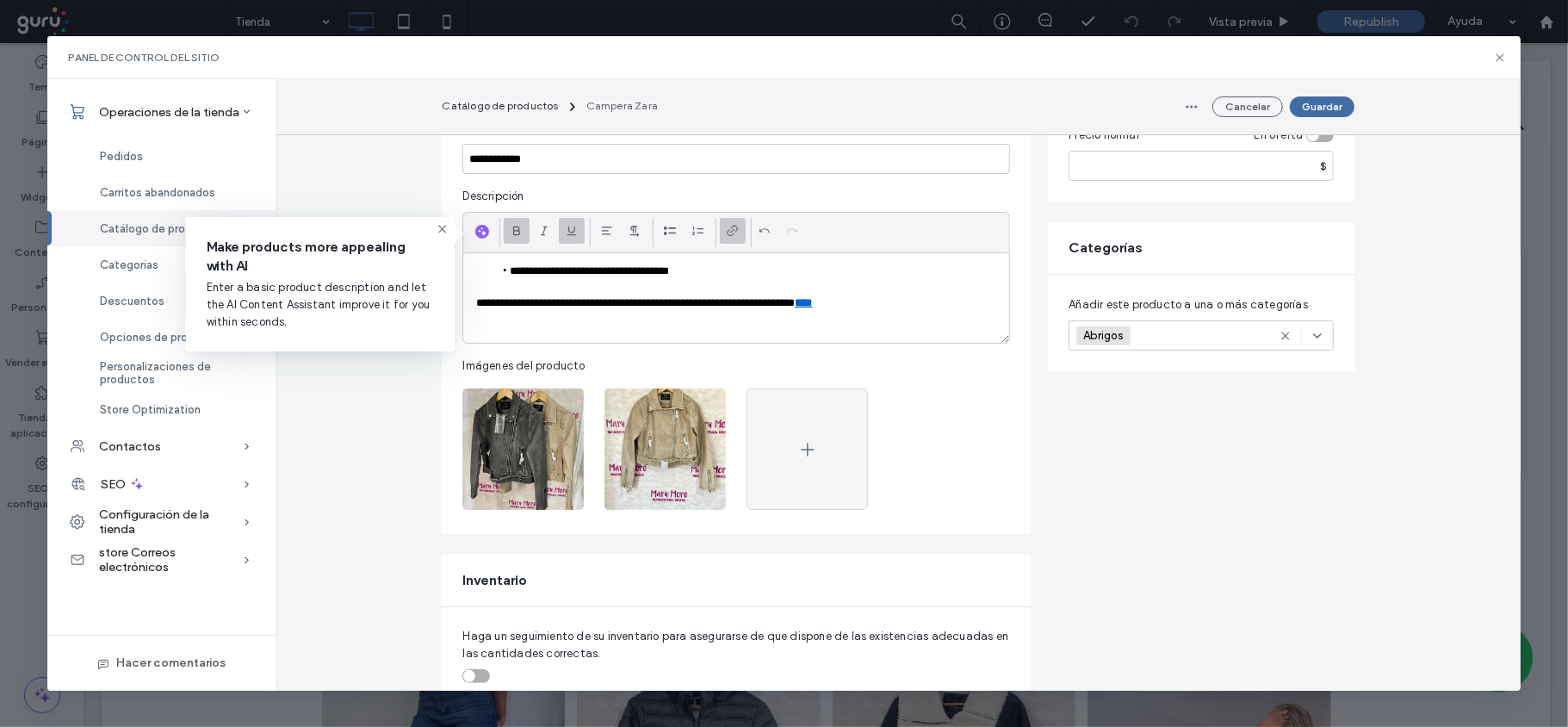click 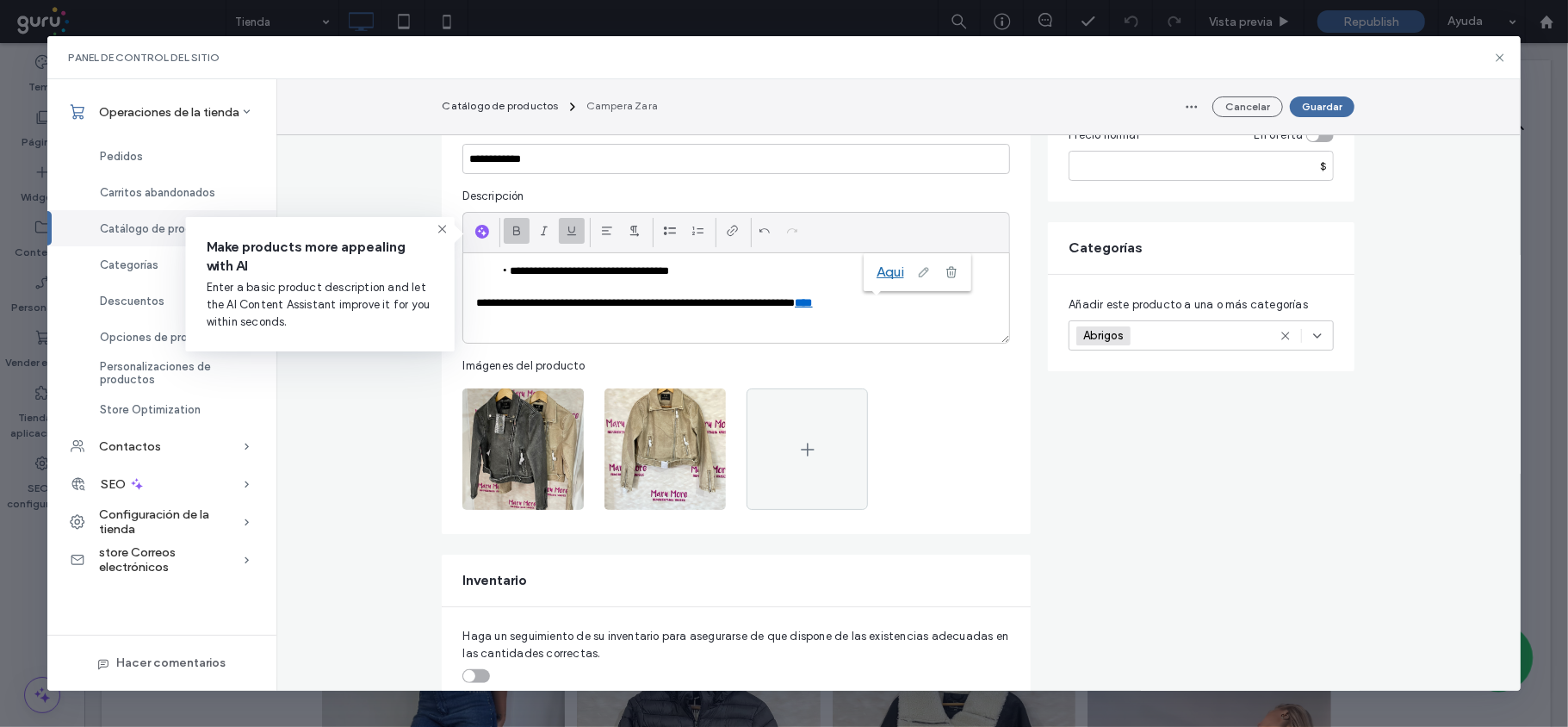 click 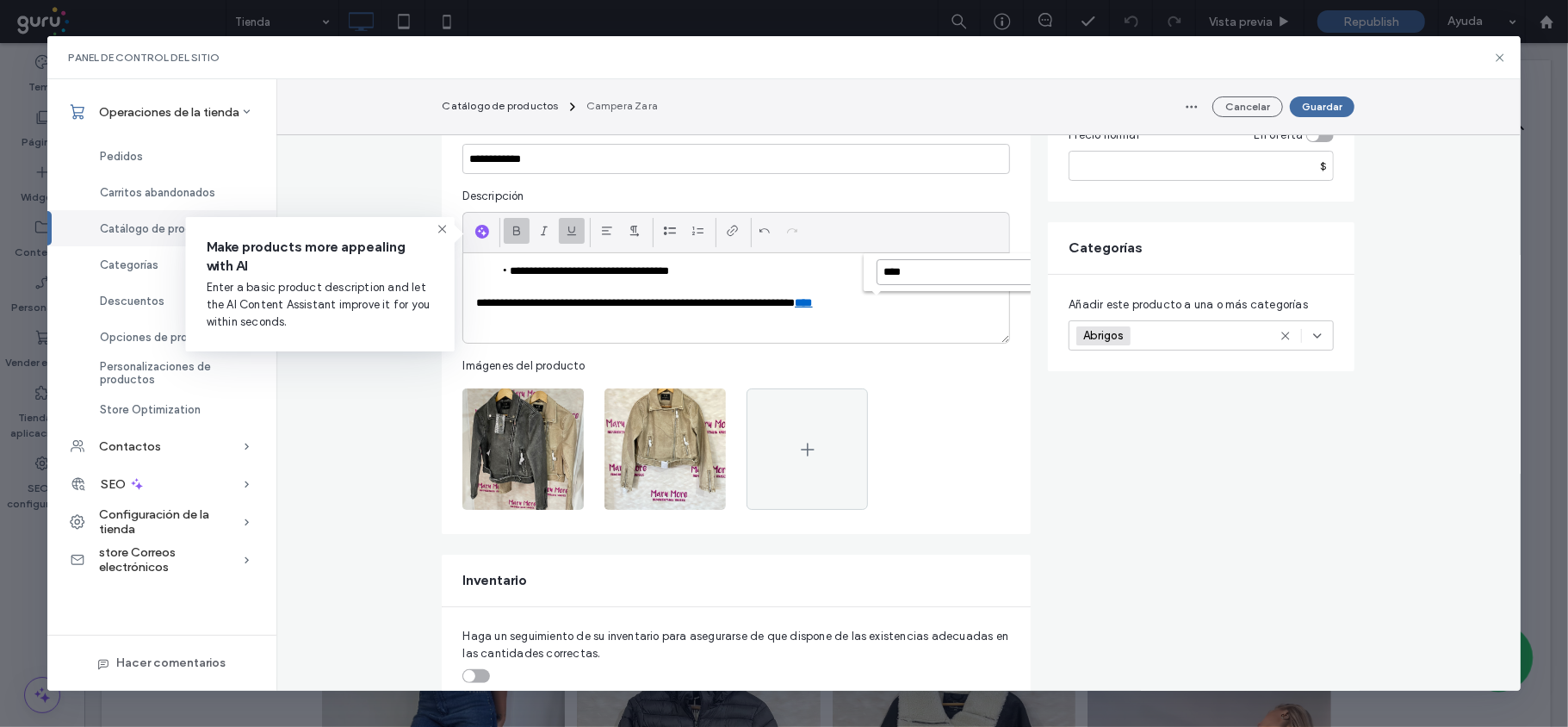drag, startPoint x: 938, startPoint y: 270, endPoint x: 830, endPoint y: 276, distance: 108.16654 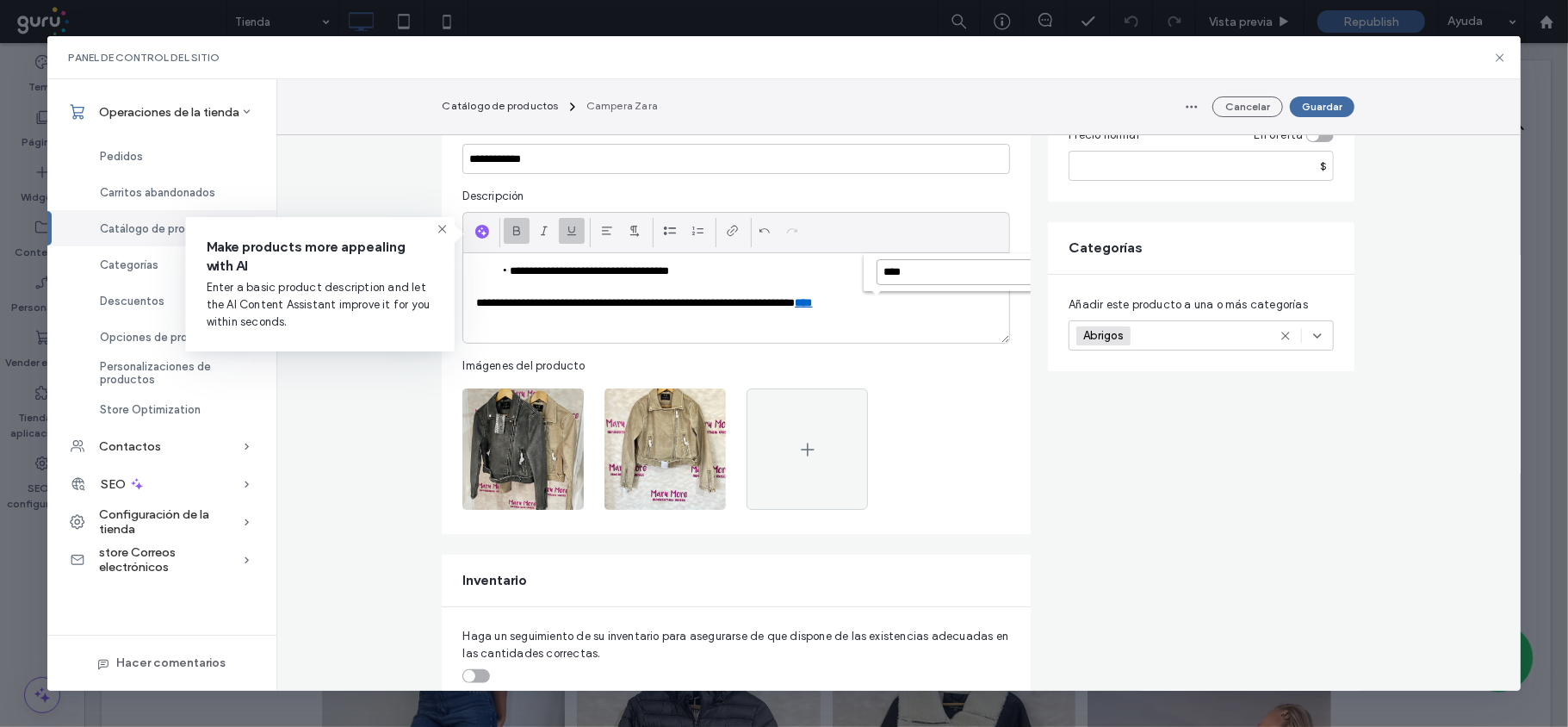click on "**********" at bounding box center [736, 277] 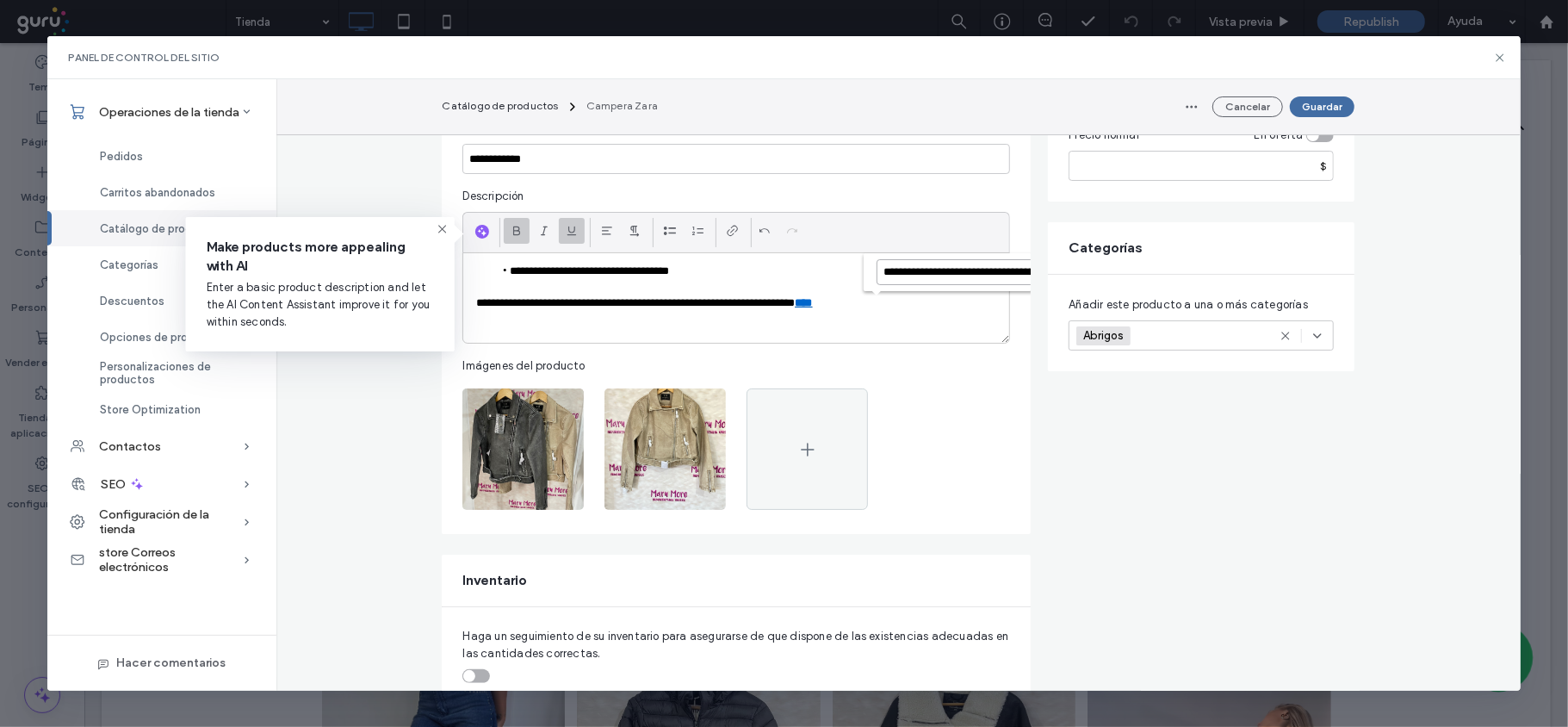 scroll, scrollTop: 0, scrollLeft: 343, axis: horizontal 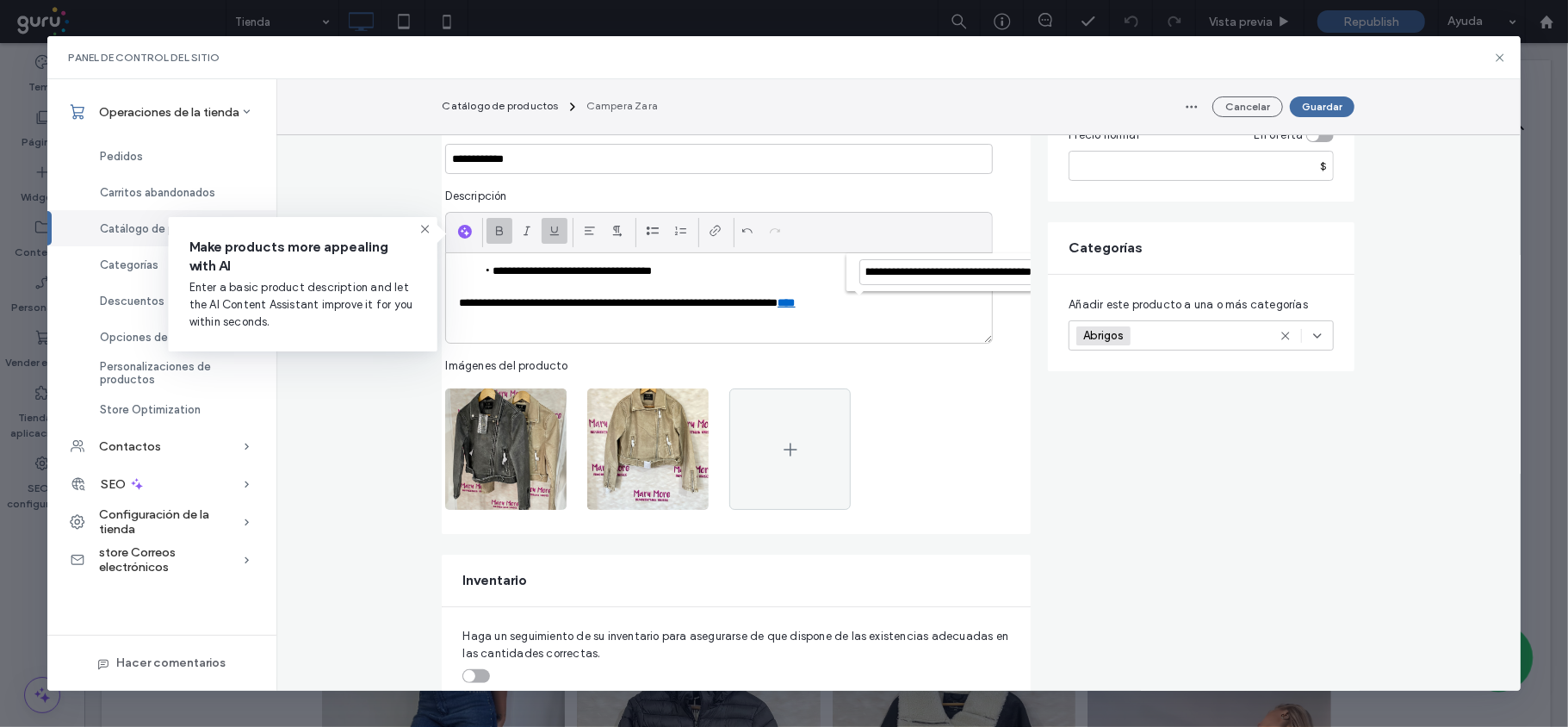 click on "**********" at bounding box center [718, 303] 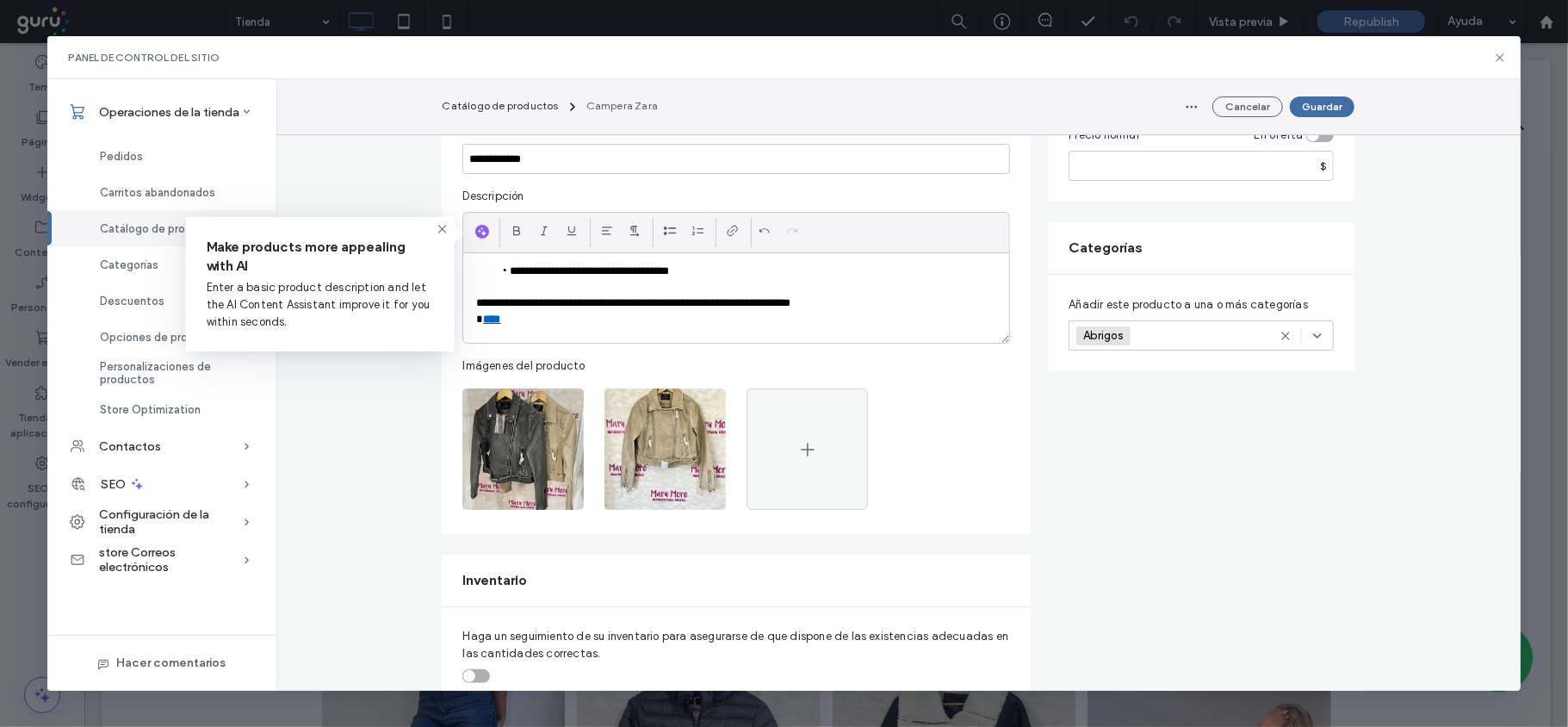 scroll, scrollTop: 0, scrollLeft: 0, axis: both 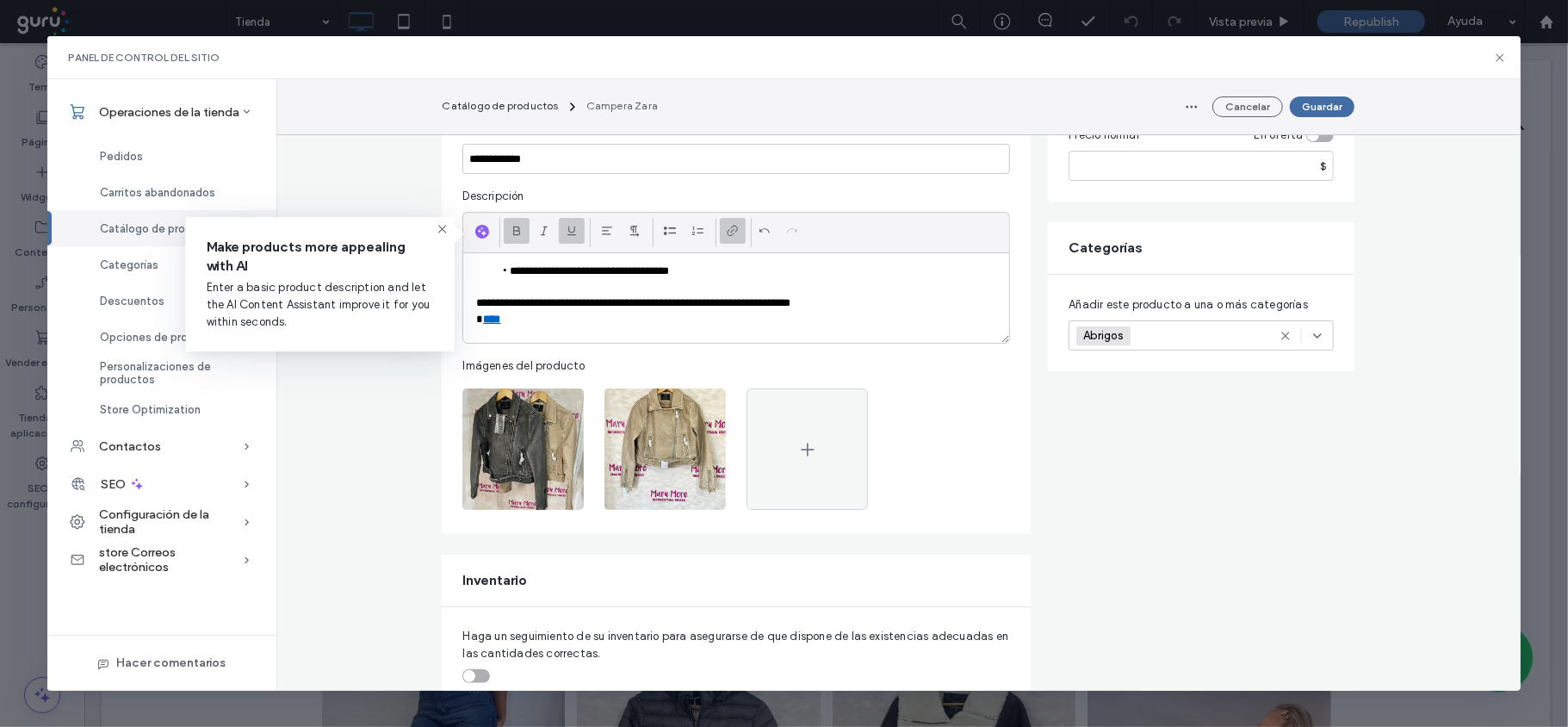 click 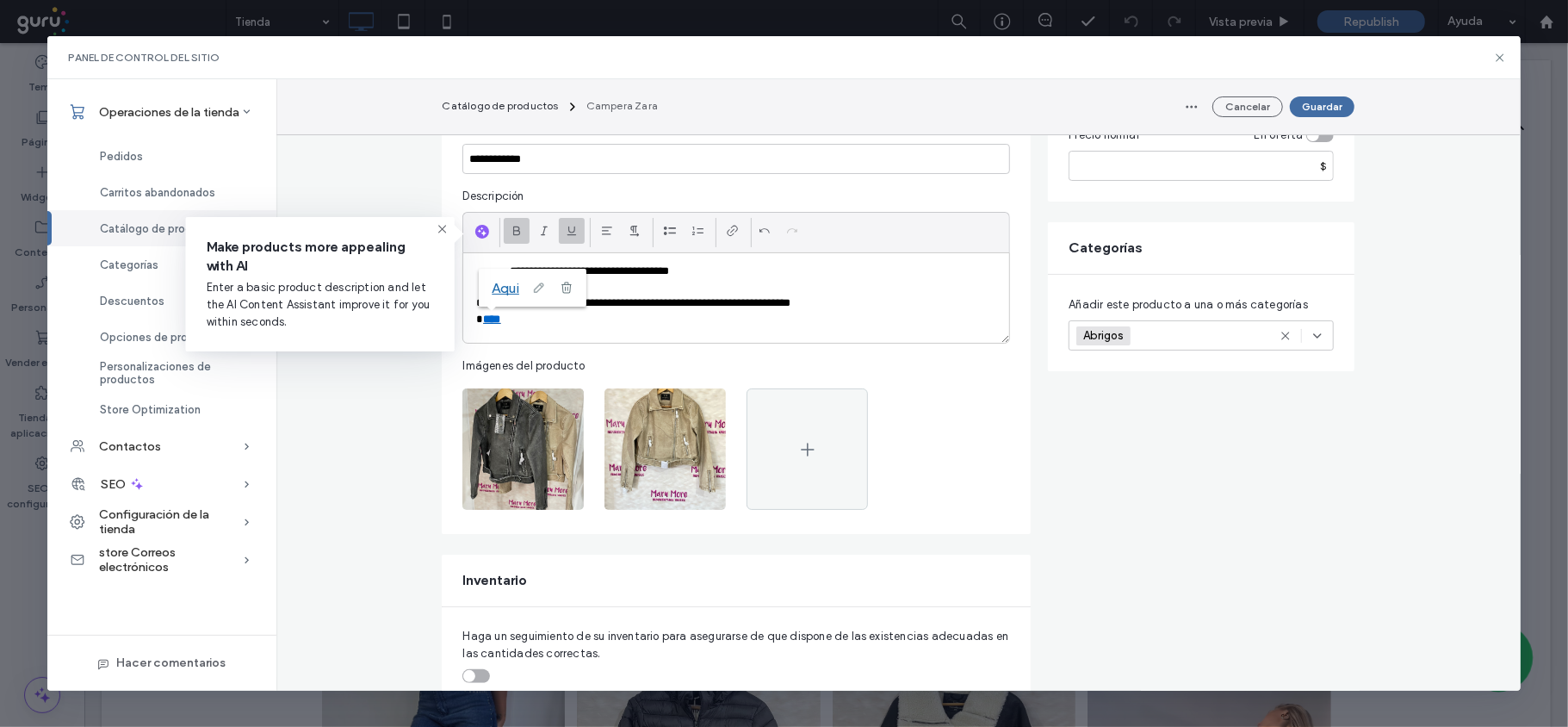 click 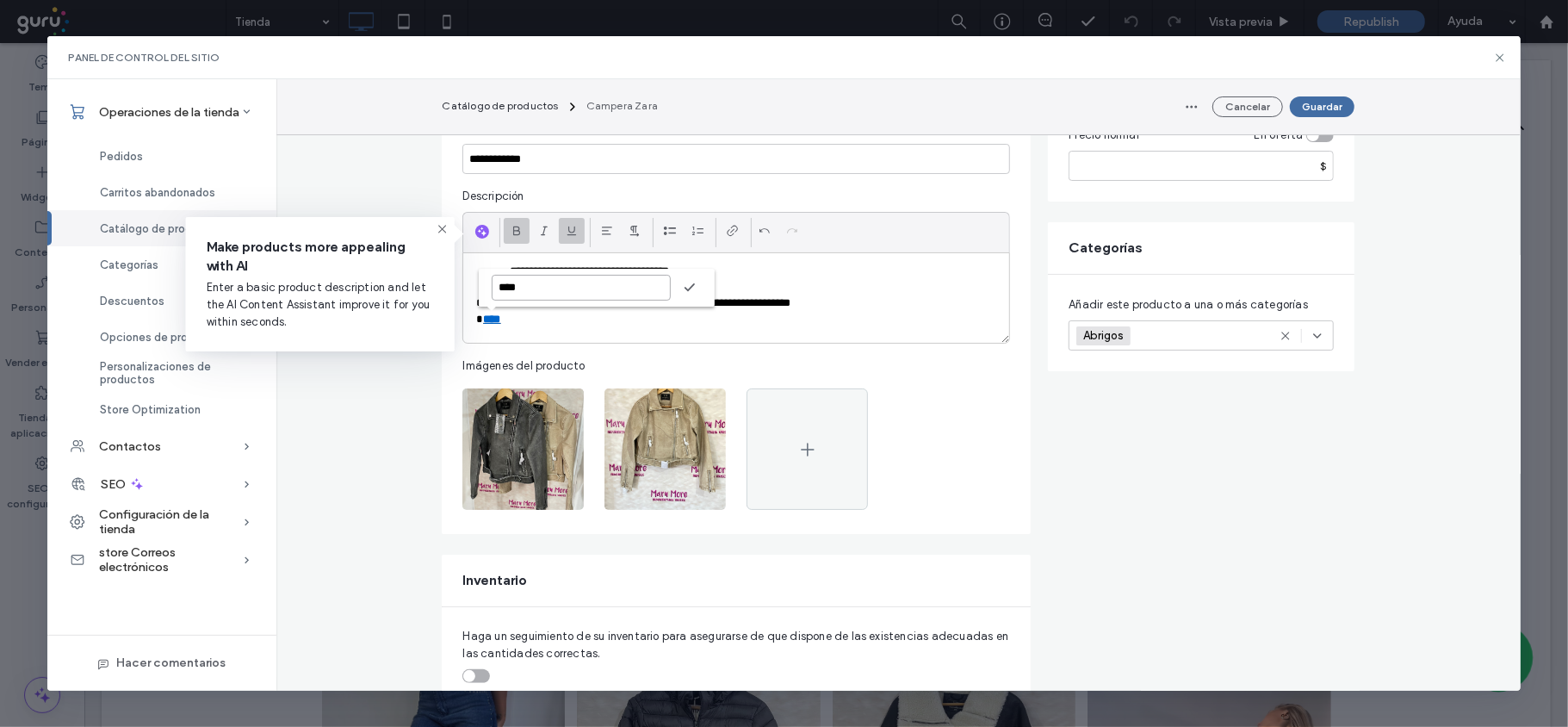 drag, startPoint x: 532, startPoint y: 288, endPoint x: 473, endPoint y: 289, distance: 59.00847 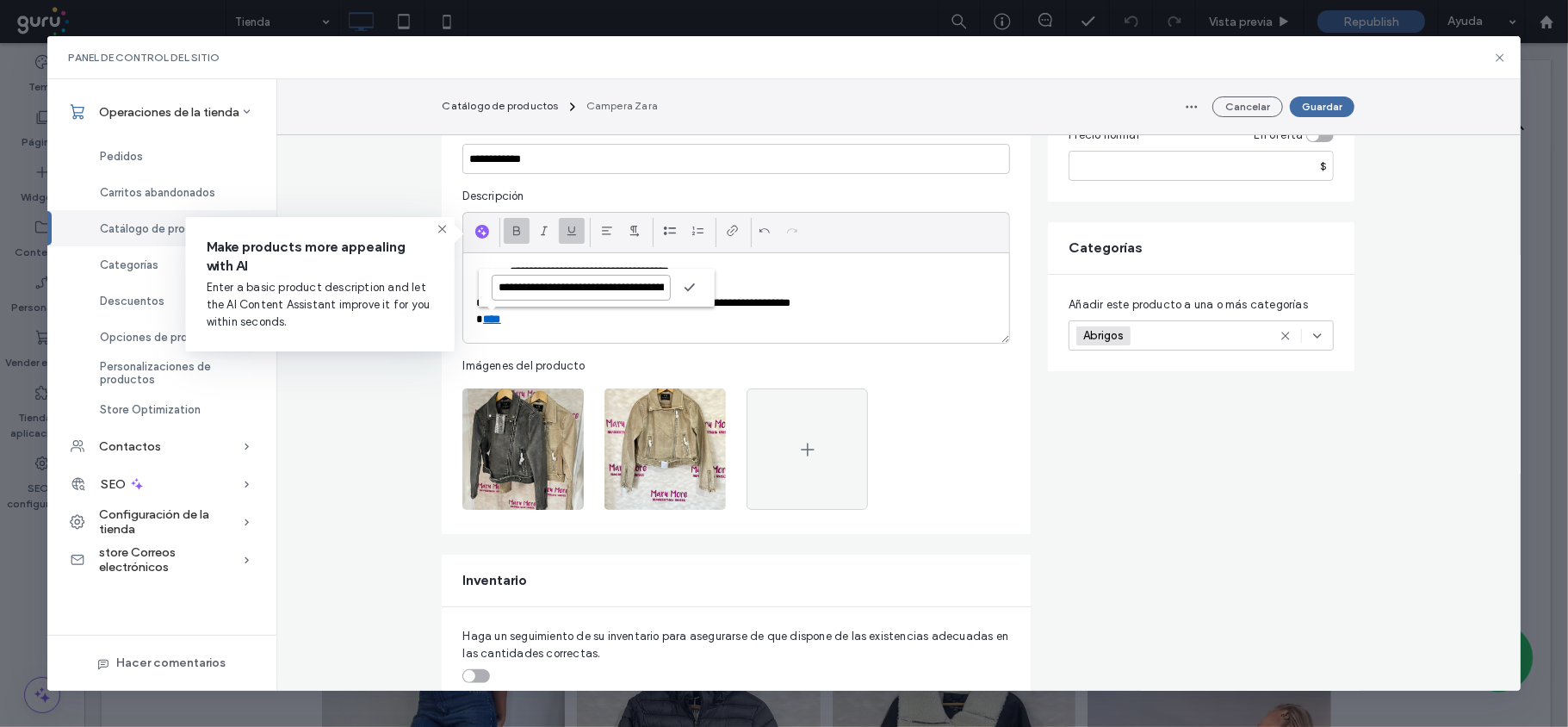 scroll, scrollTop: 0, scrollLeft: 343, axis: horizontal 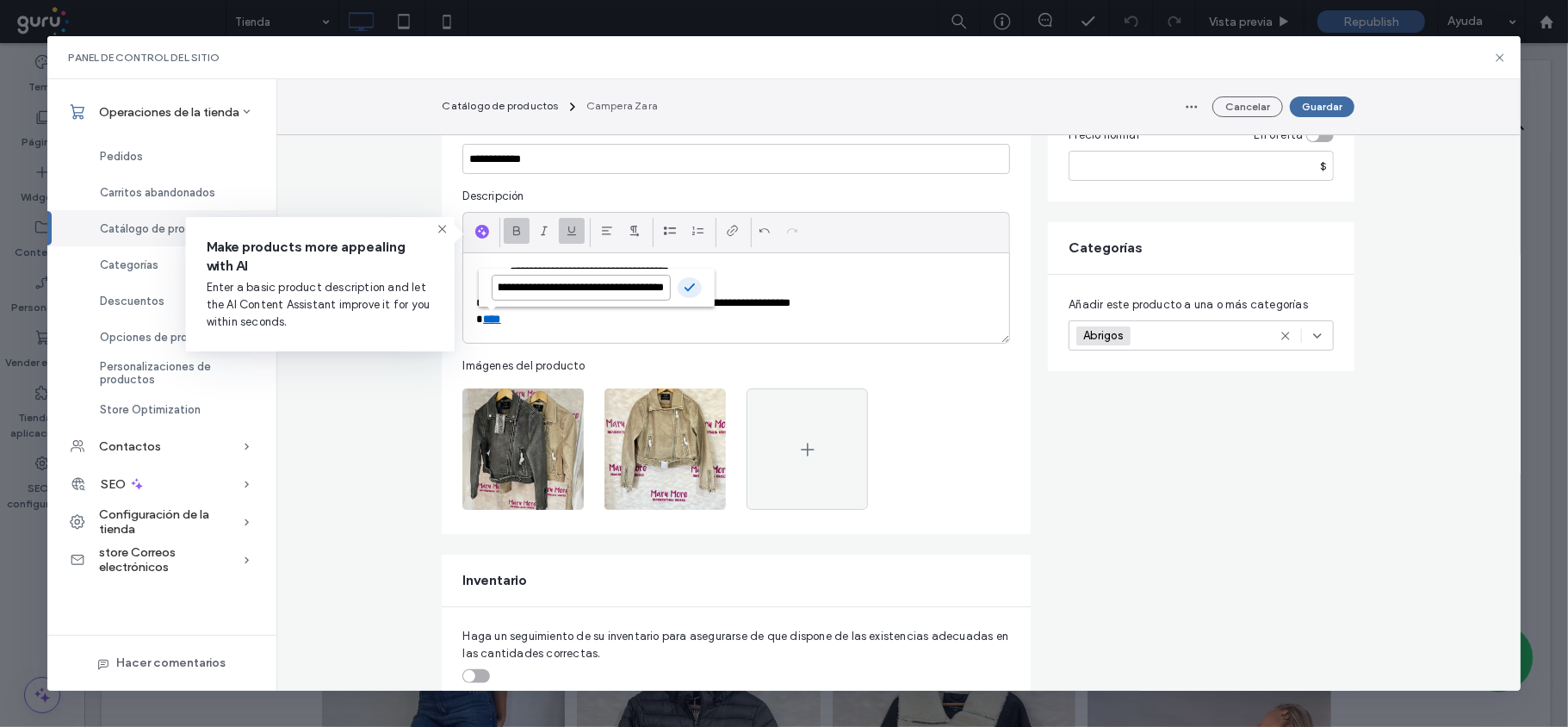 type on "**********" 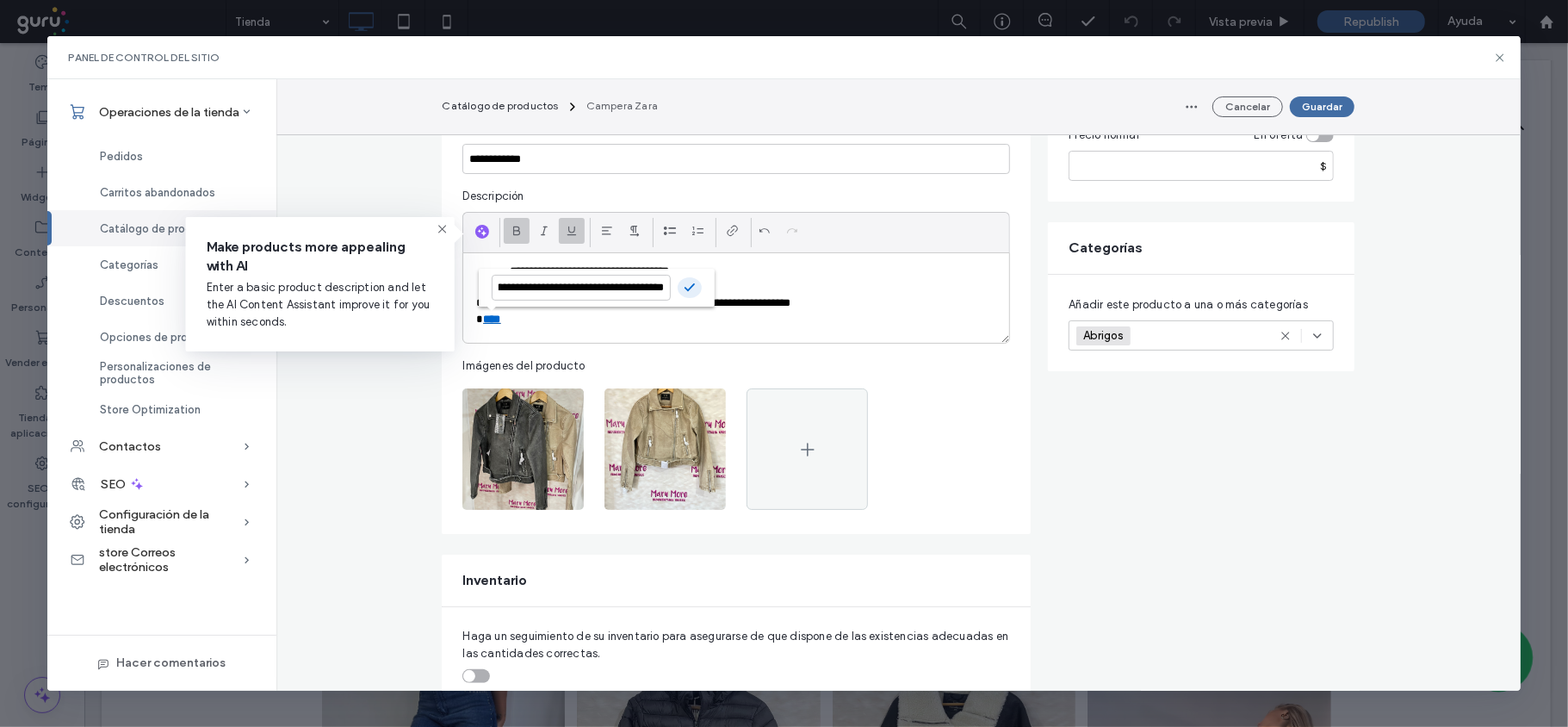 scroll, scrollTop: 0, scrollLeft: 0, axis: both 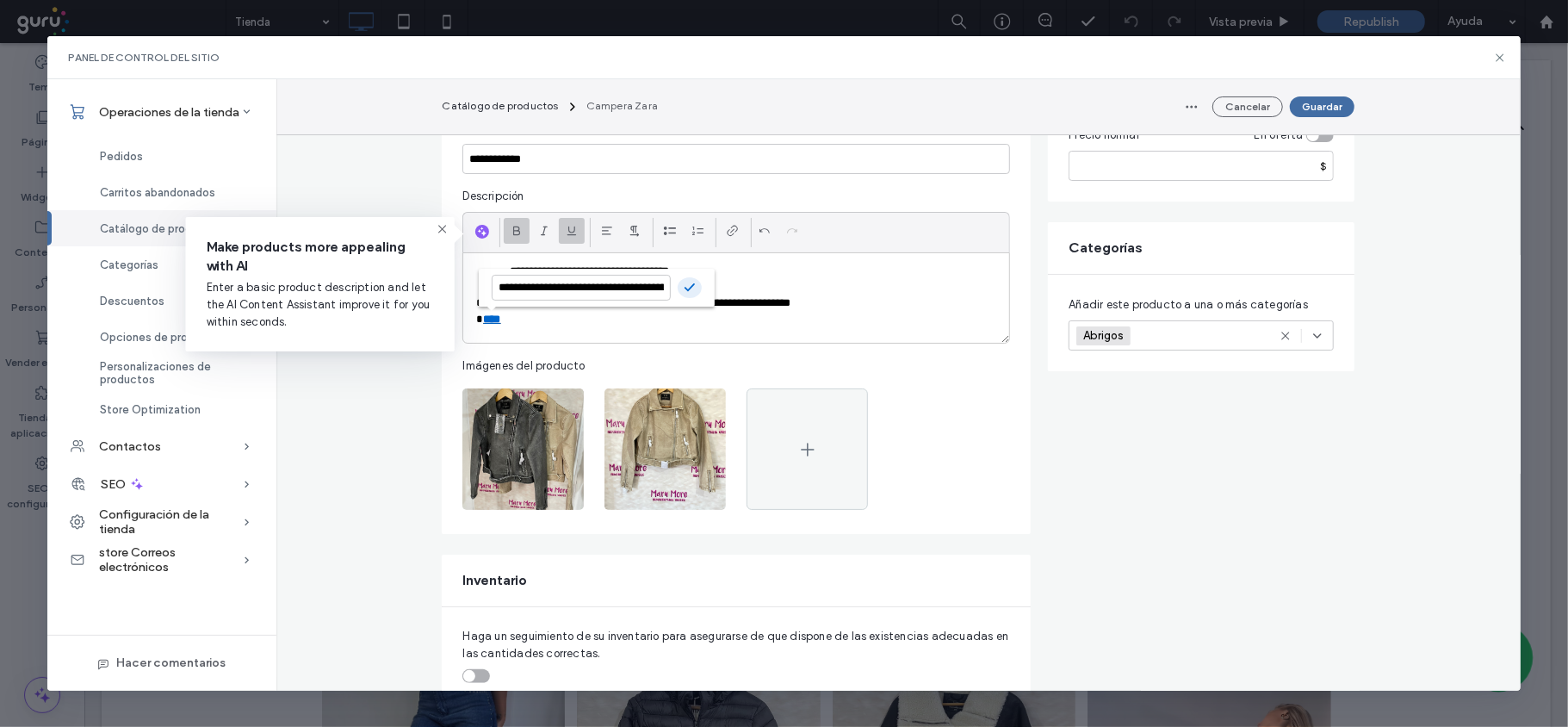 click at bounding box center [690, 288] 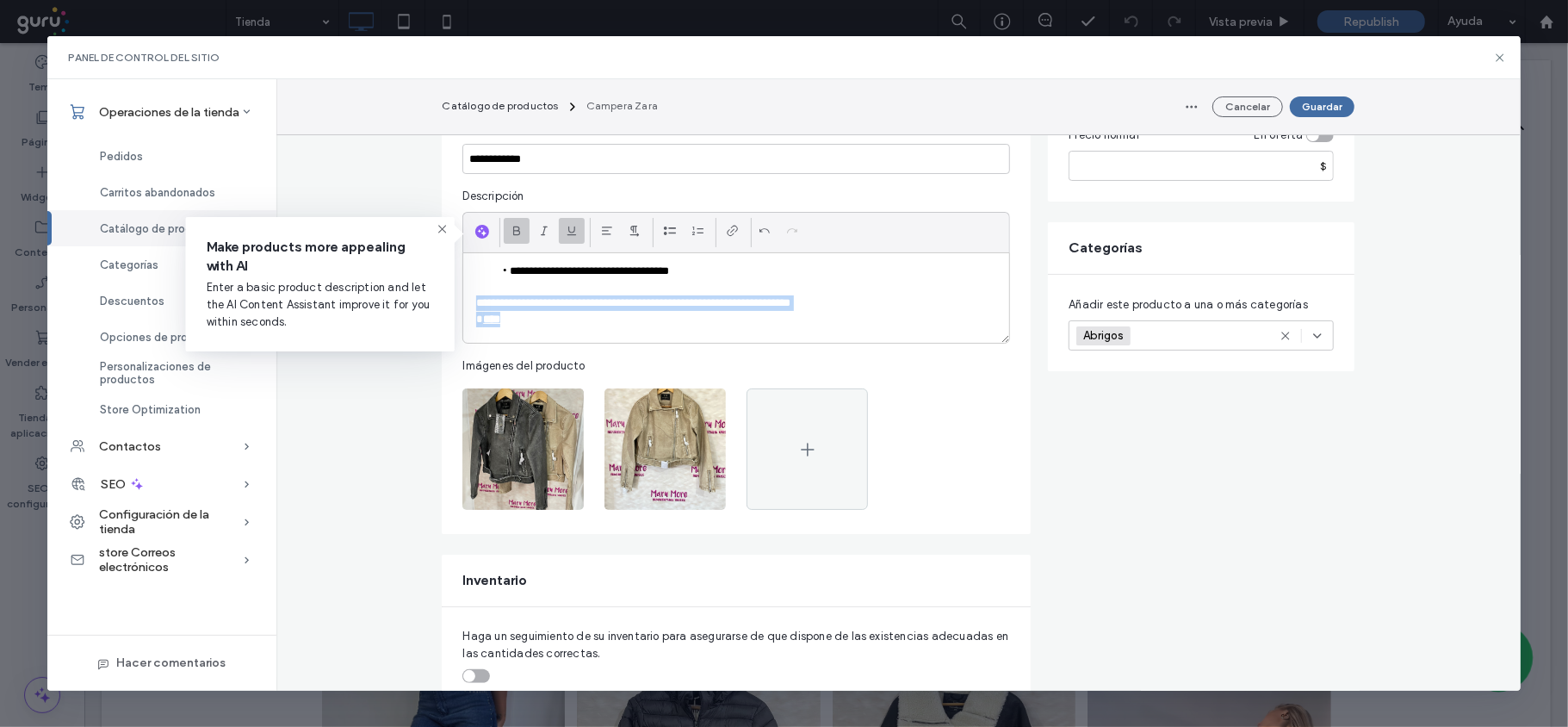 drag, startPoint x: 469, startPoint y: 308, endPoint x: 518, endPoint y: 322, distance: 50.9608 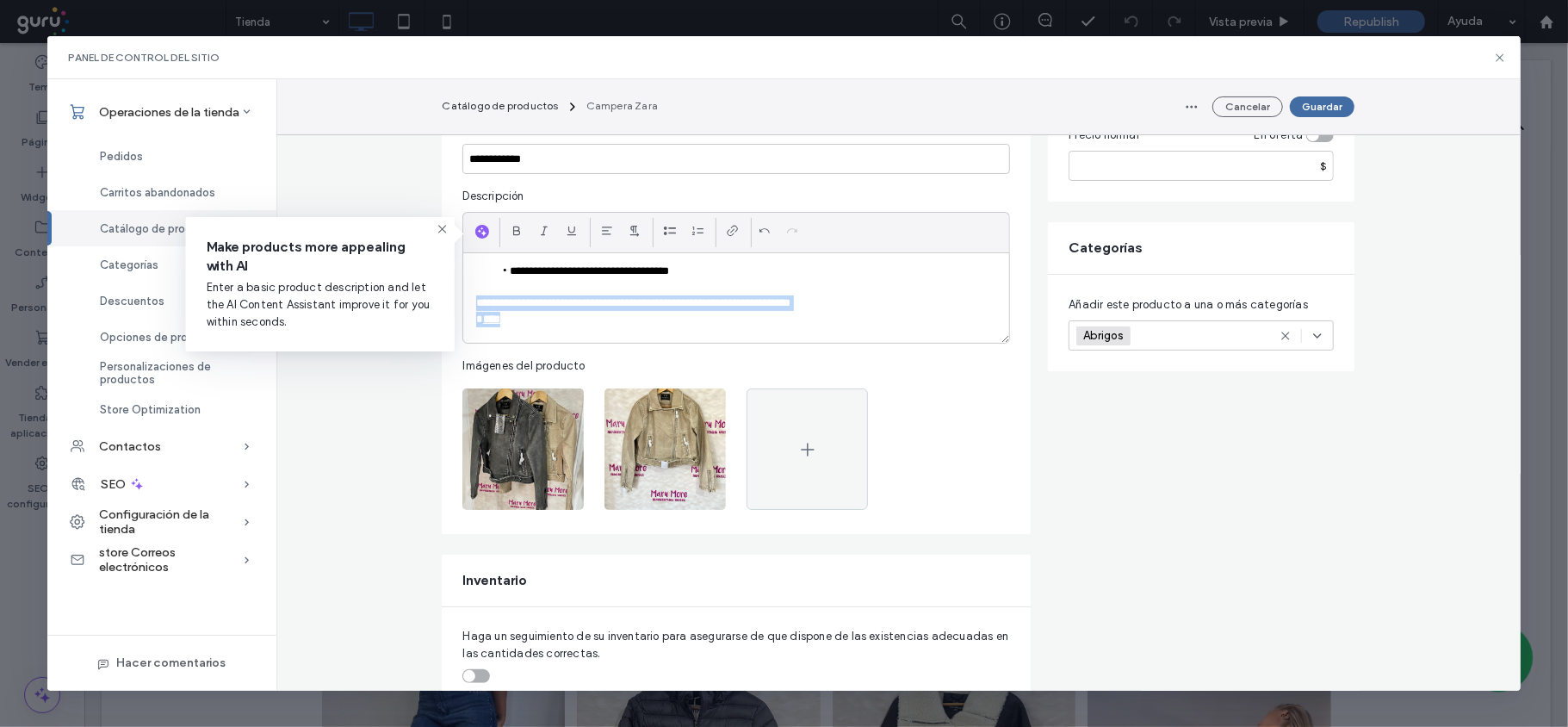 copy on "**********" 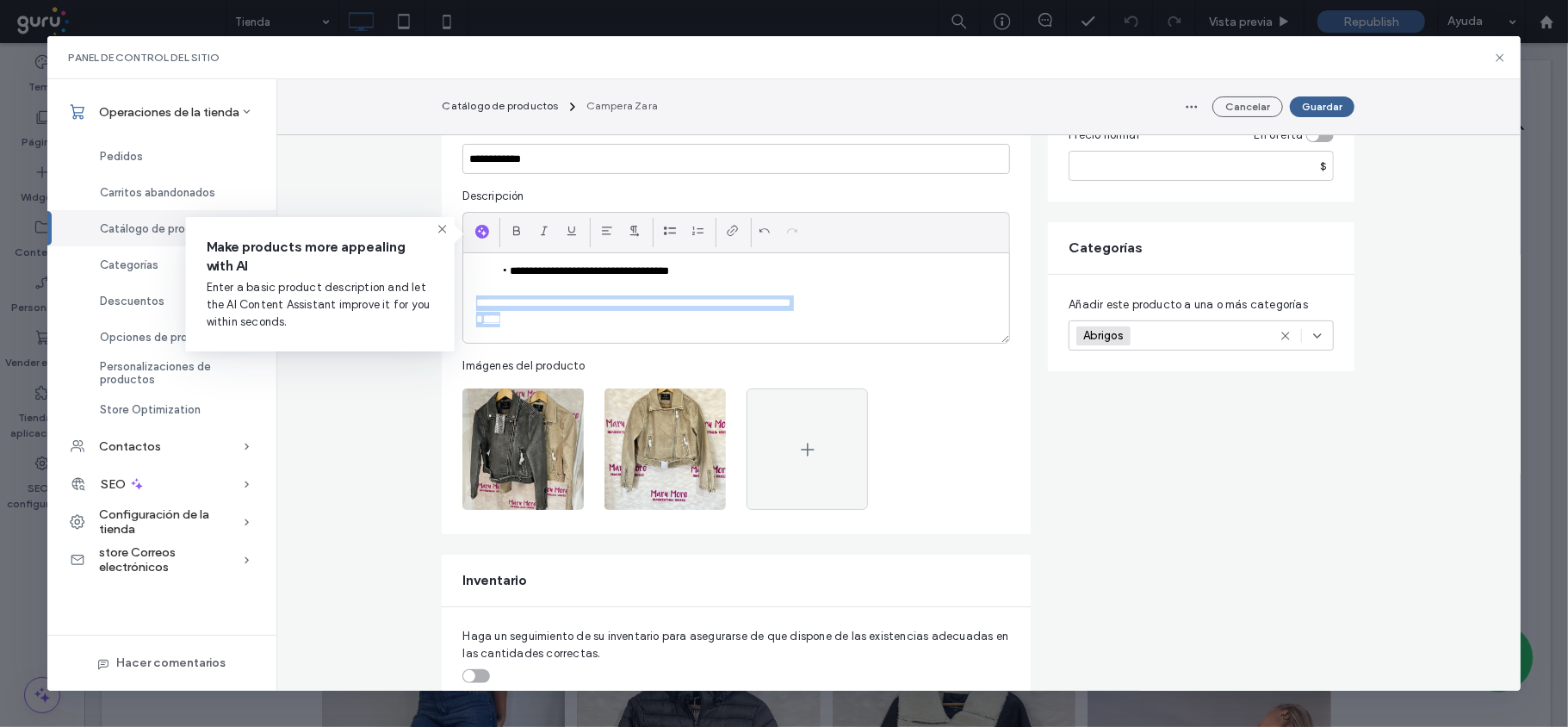 click on "Guardar" at bounding box center (1322, 107) 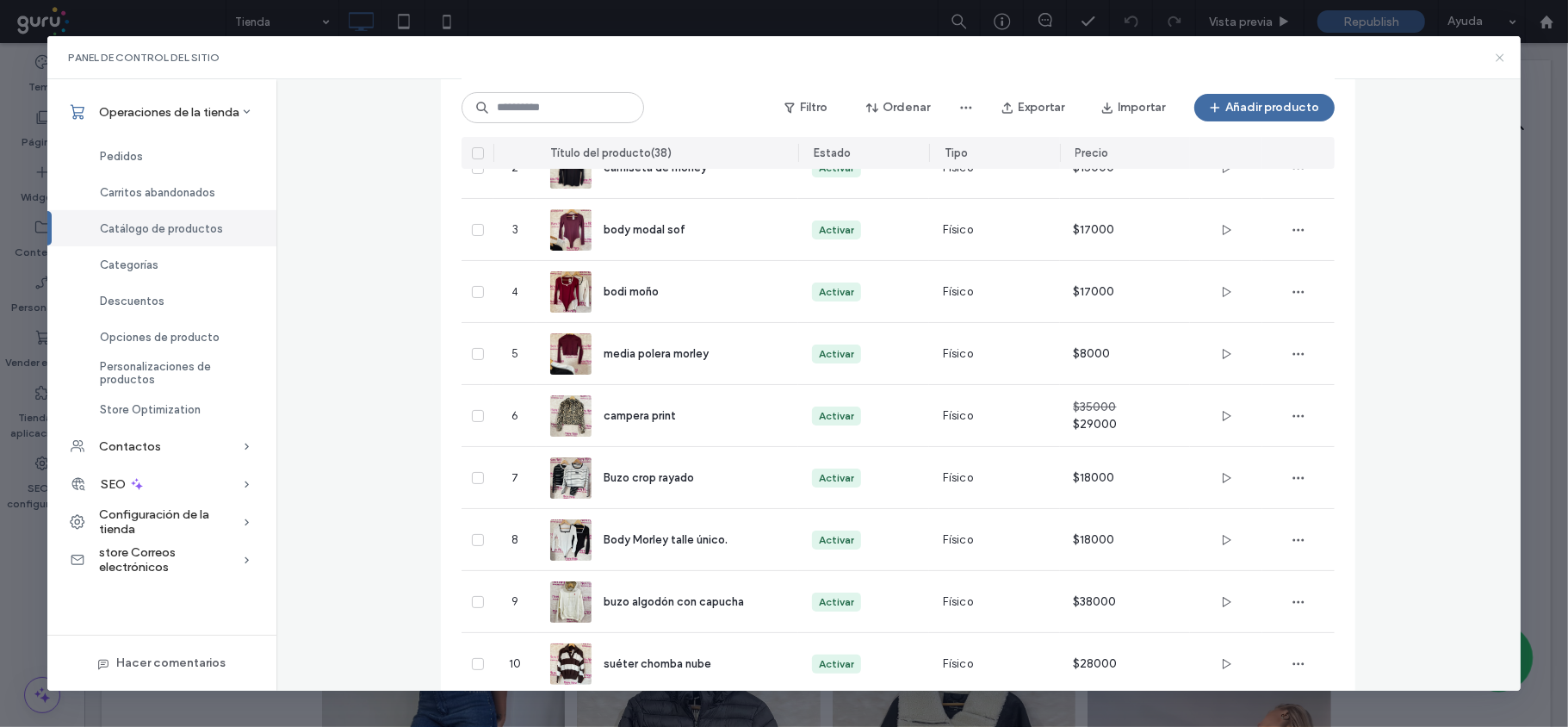 click 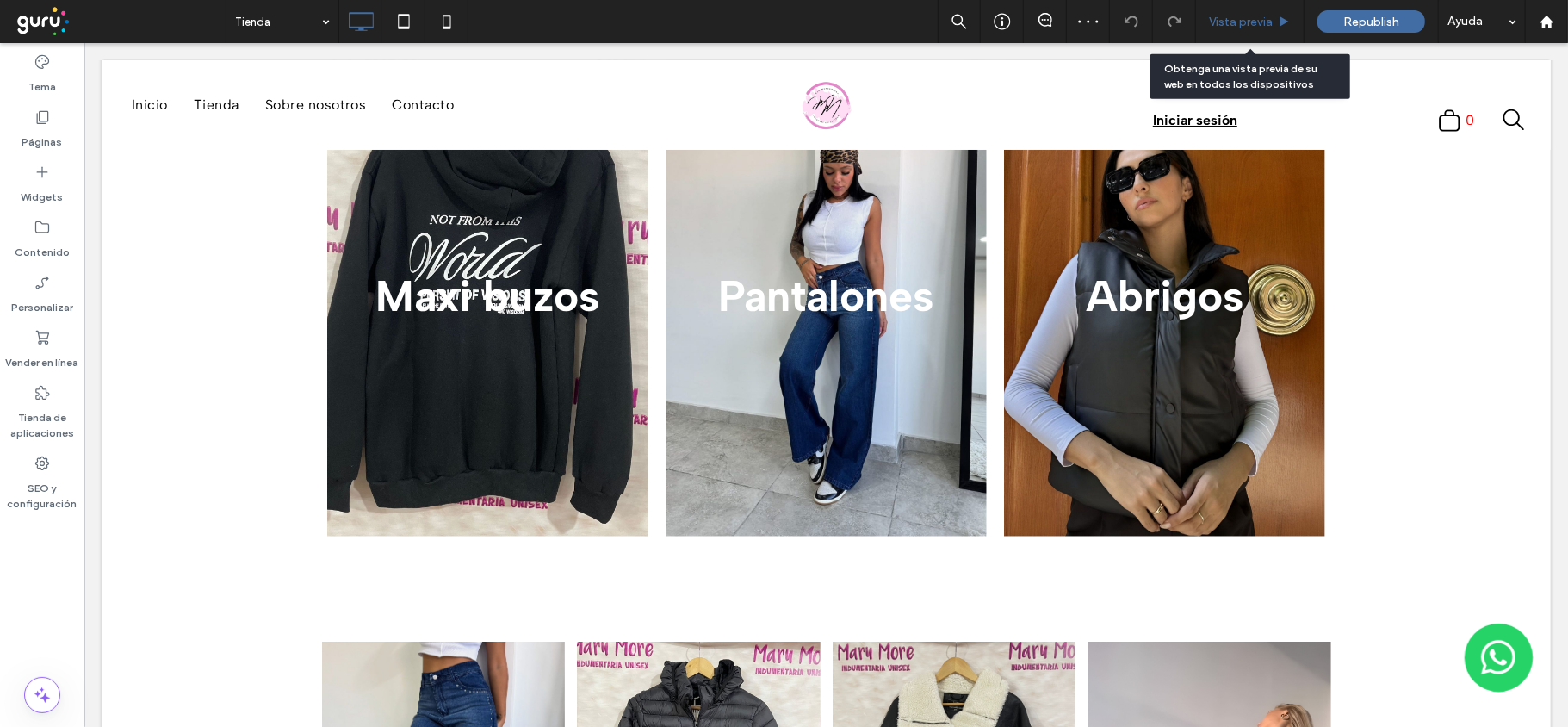 click on "Vista previa" at bounding box center (1241, 22) 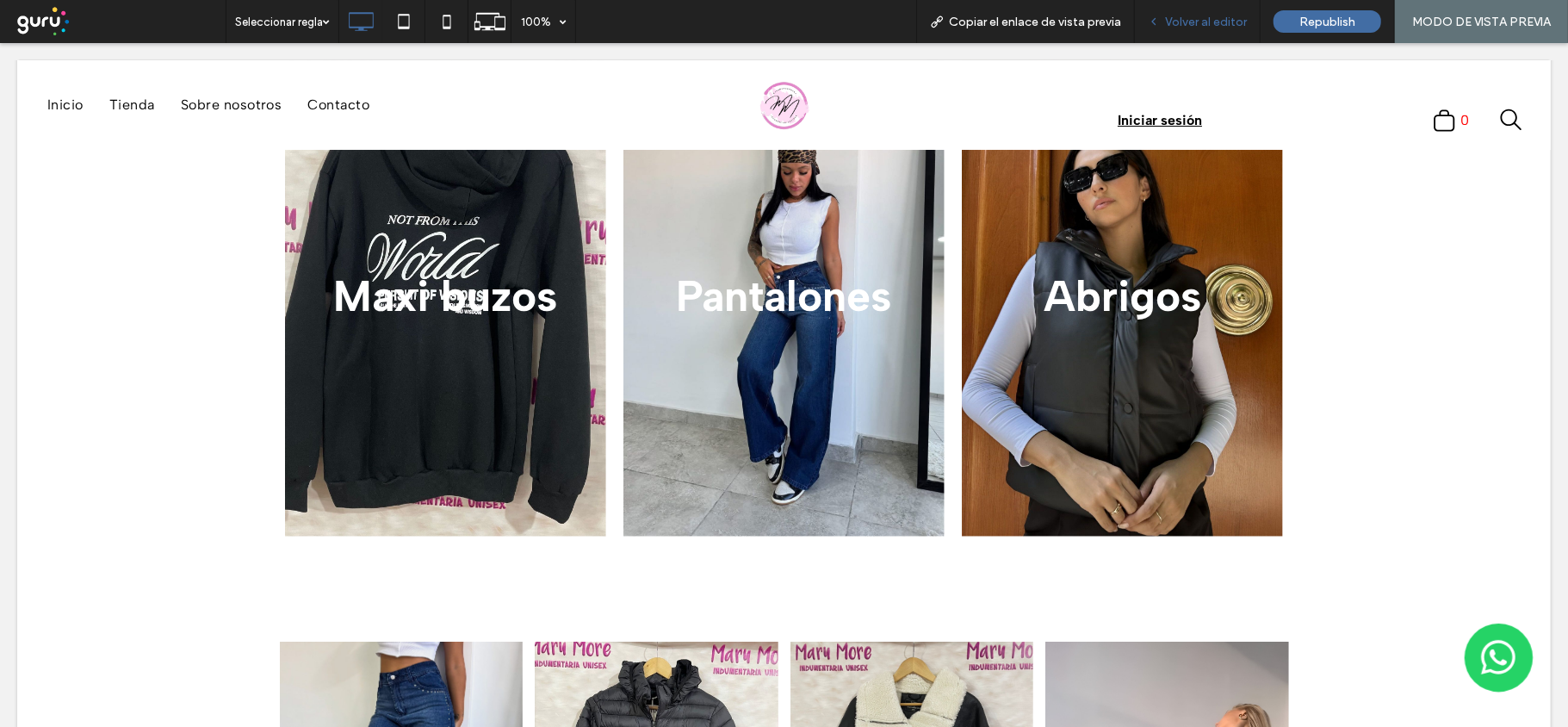 click on "Volver al editor" at bounding box center (1205, 22) 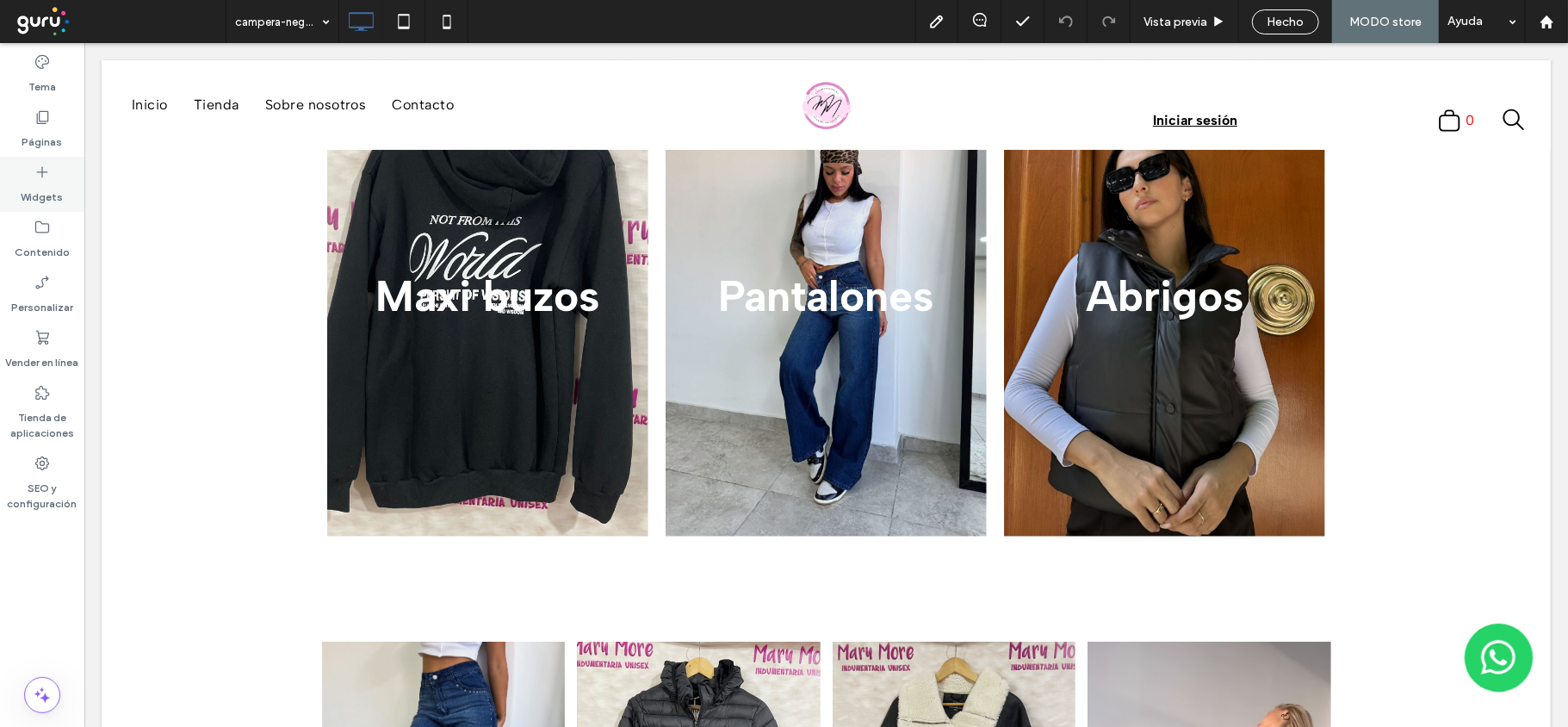 click on "Widgets" at bounding box center [42, 184] 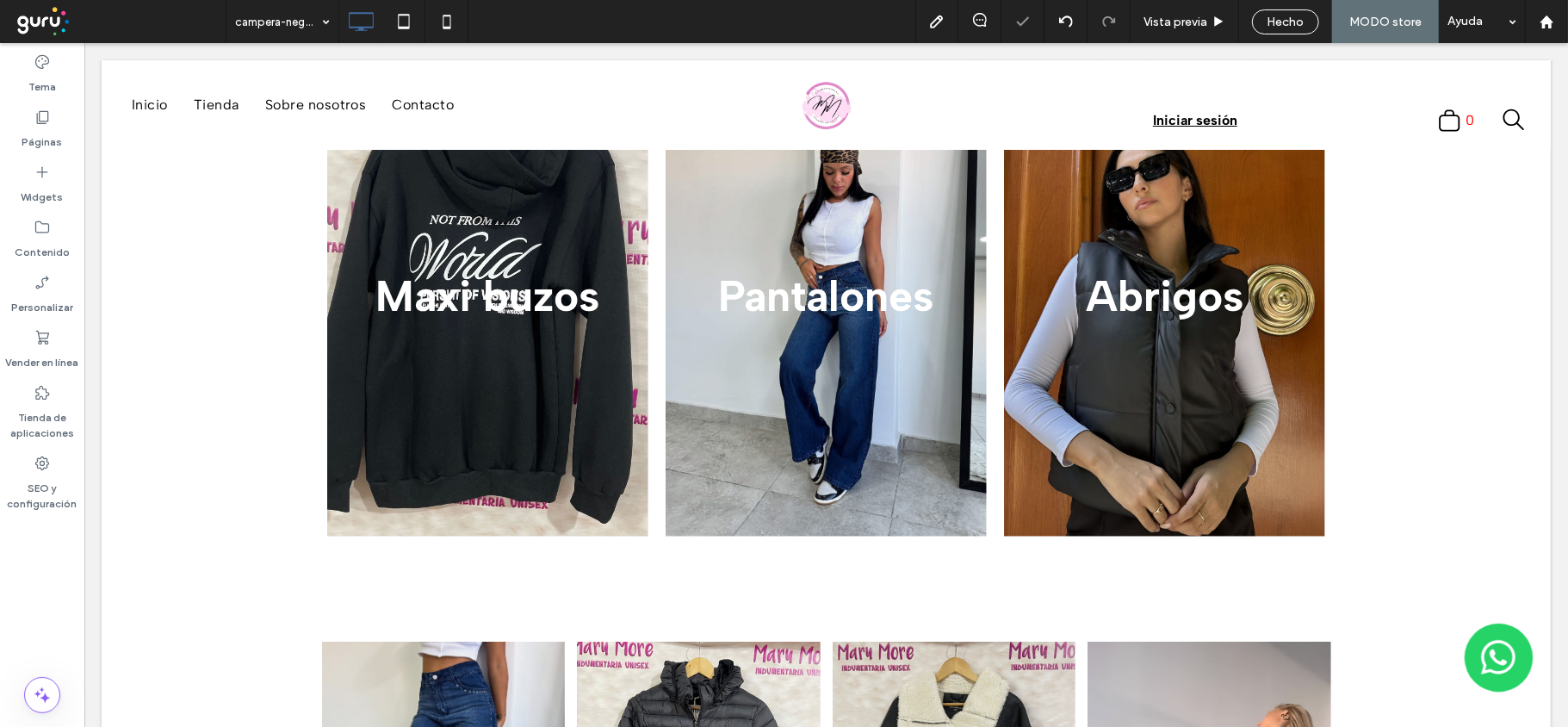 type on "**********" 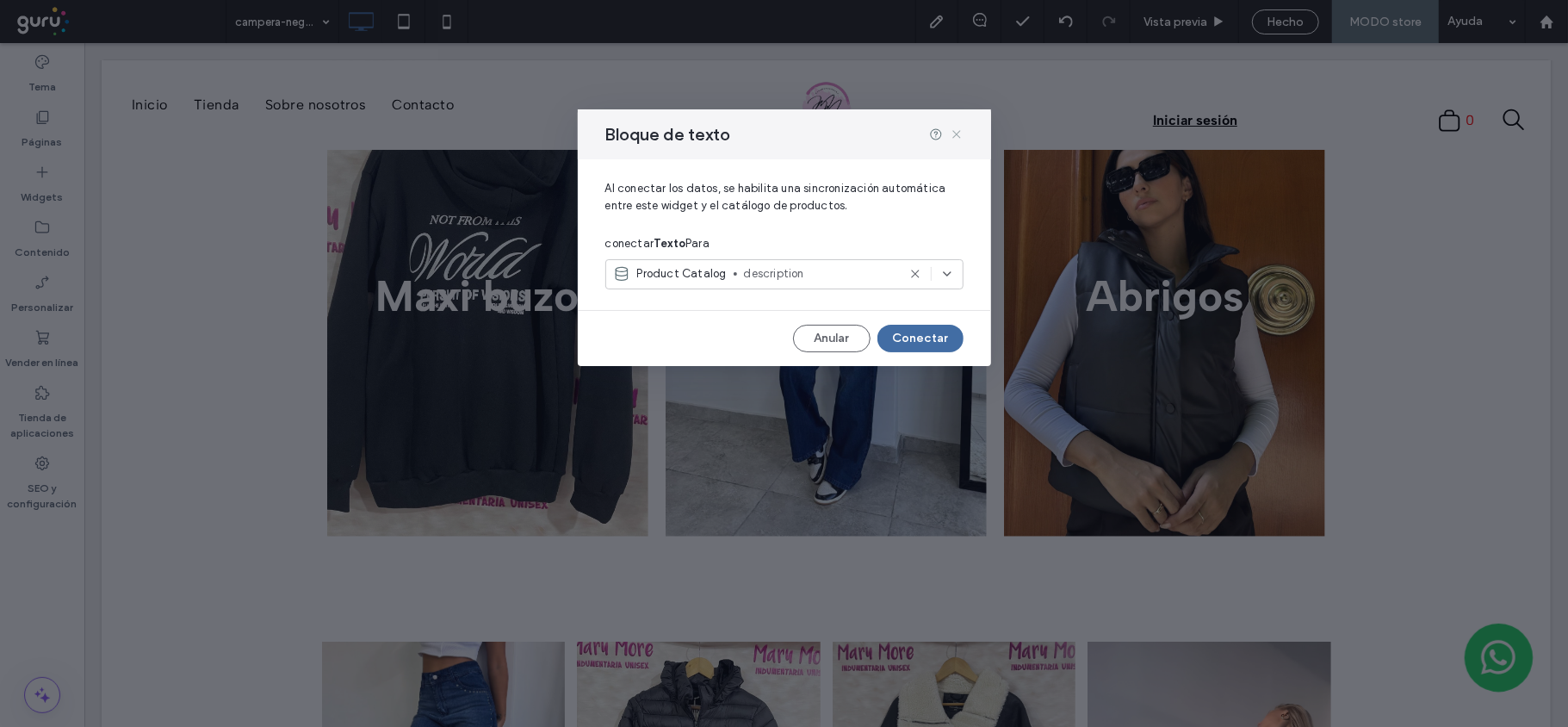 click 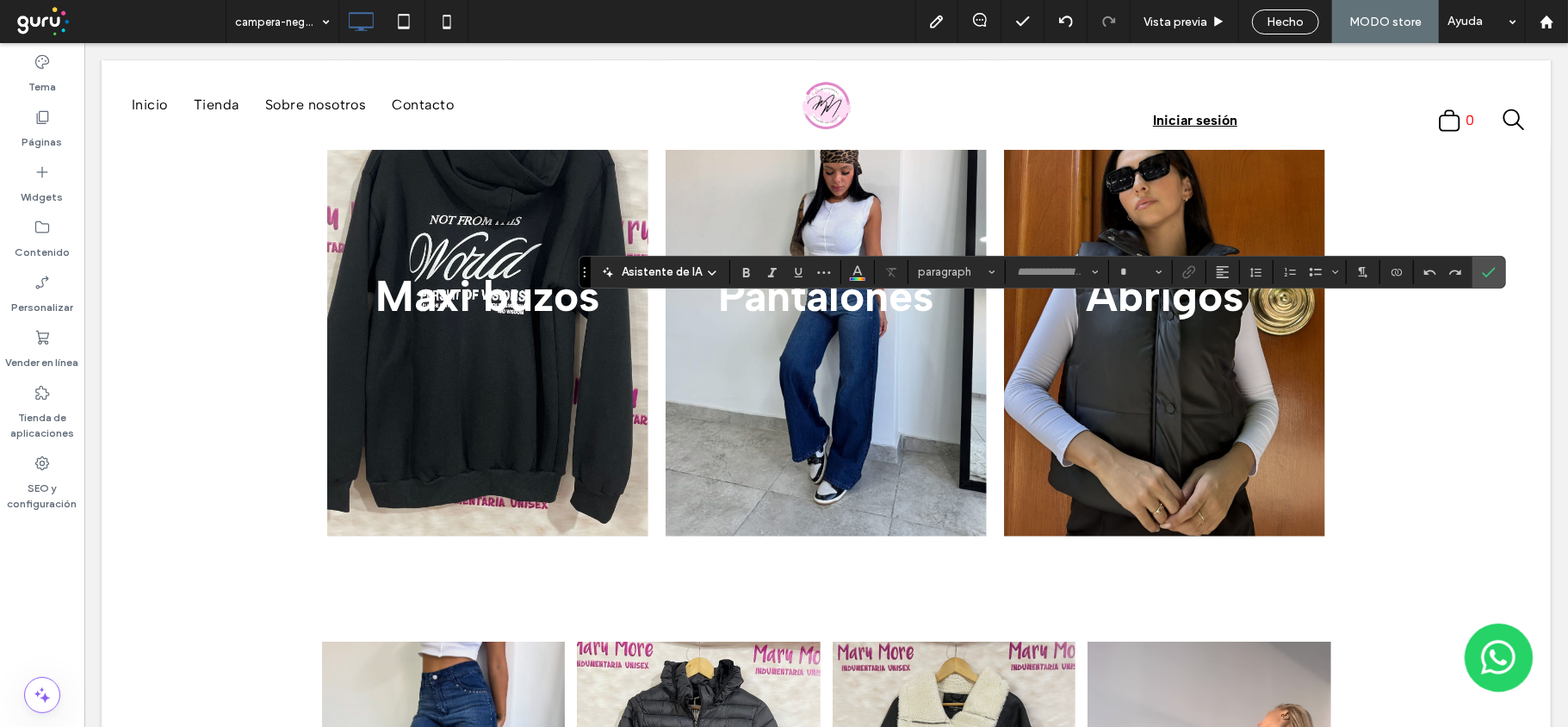 type on "**********" 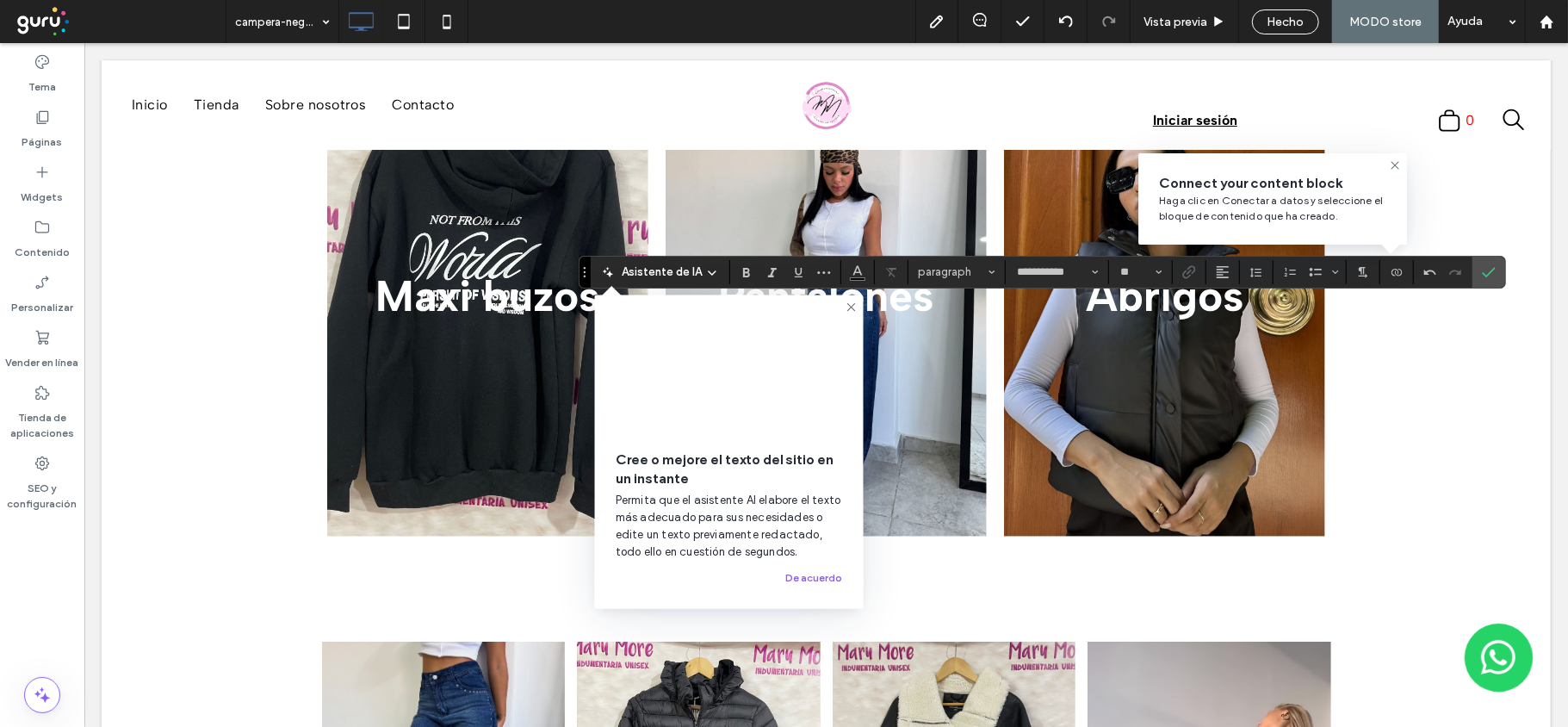 type on "**" 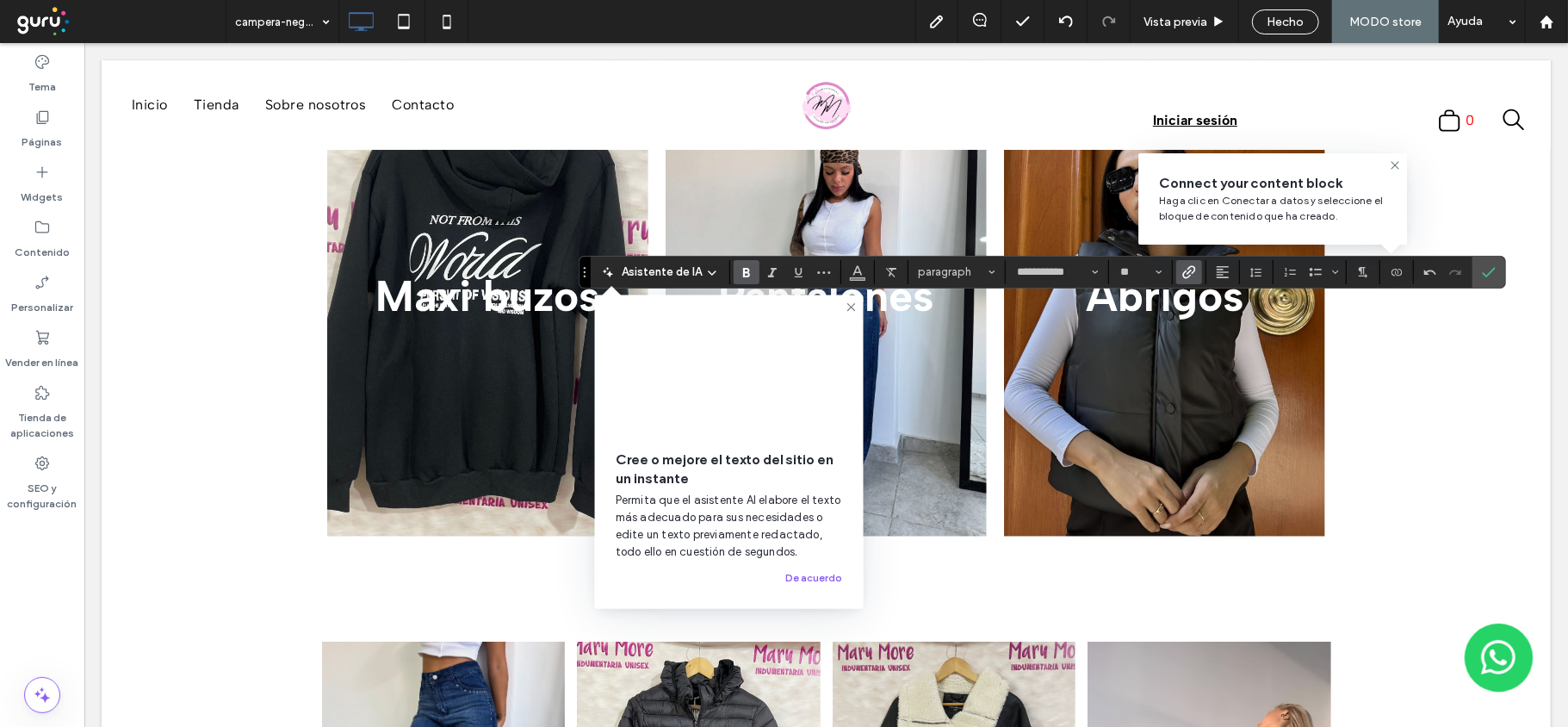 click 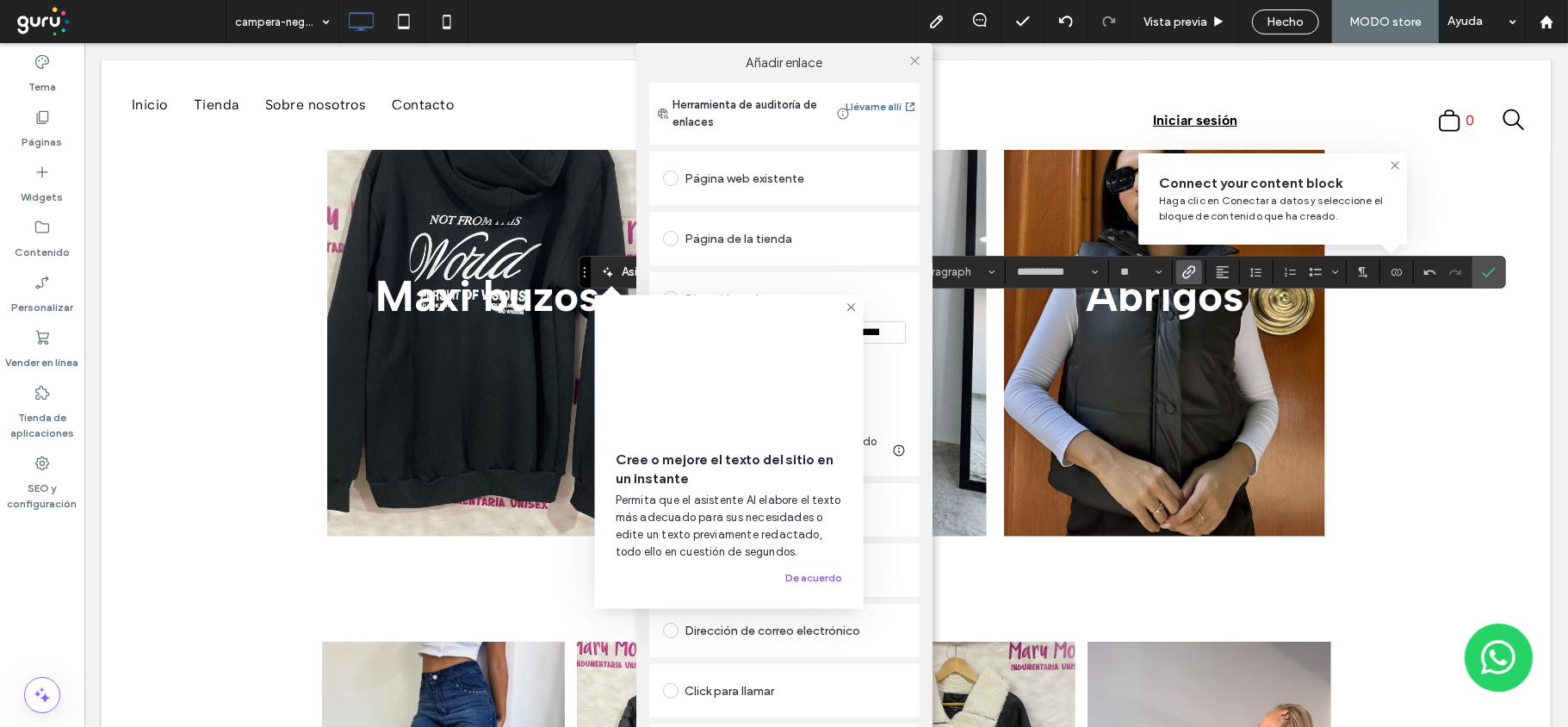 click 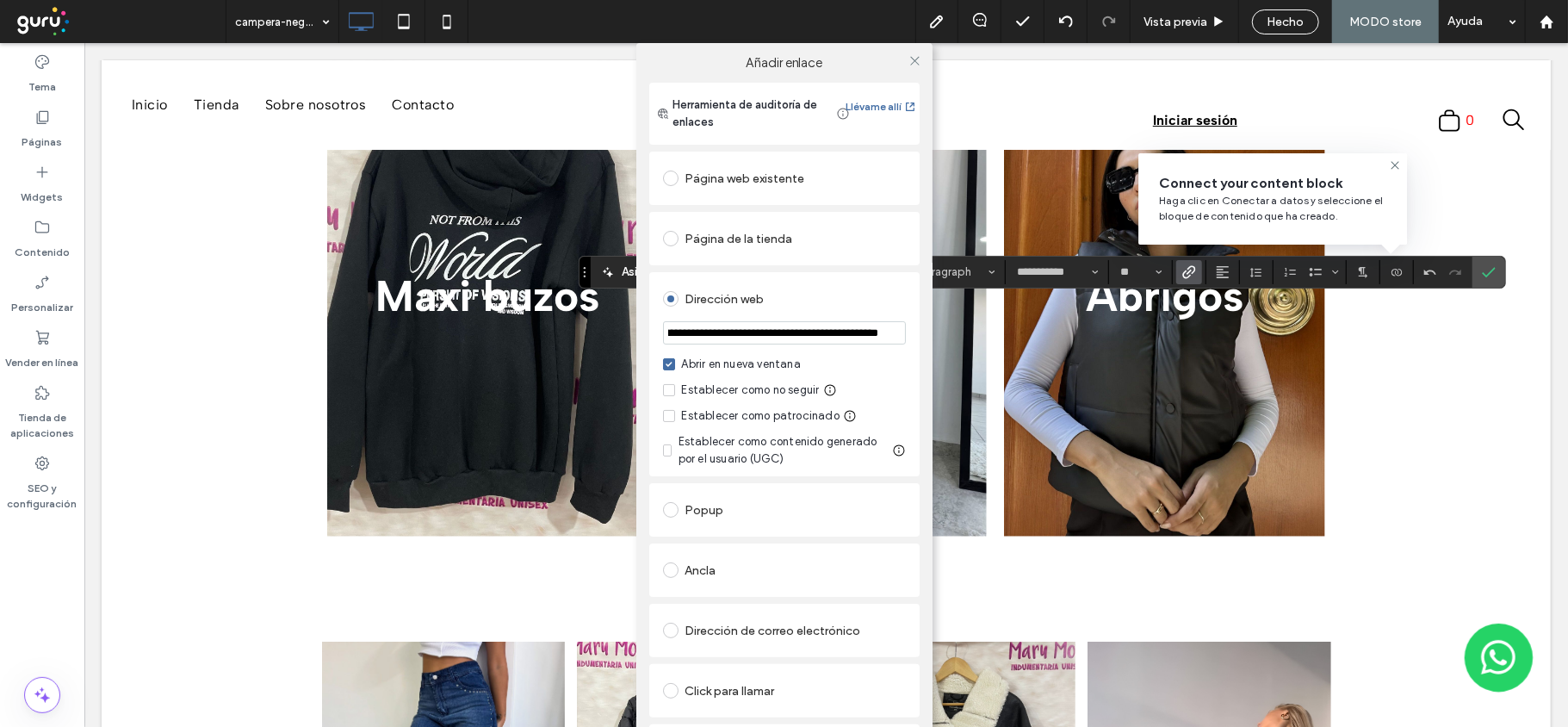 scroll, scrollTop: 0, scrollLeft: 298, axis: horizontal 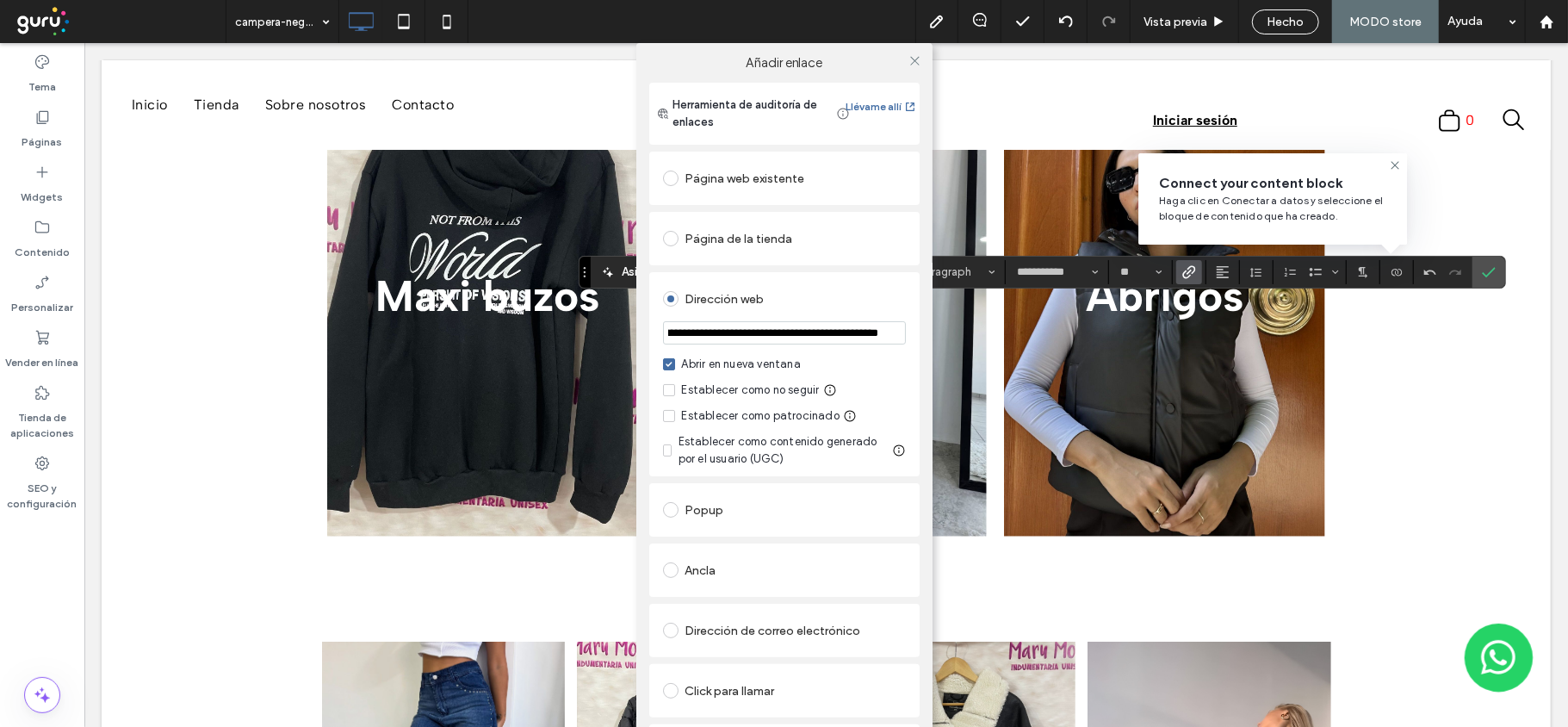 drag, startPoint x: 841, startPoint y: 339, endPoint x: 921, endPoint y: 345, distance: 80.22468 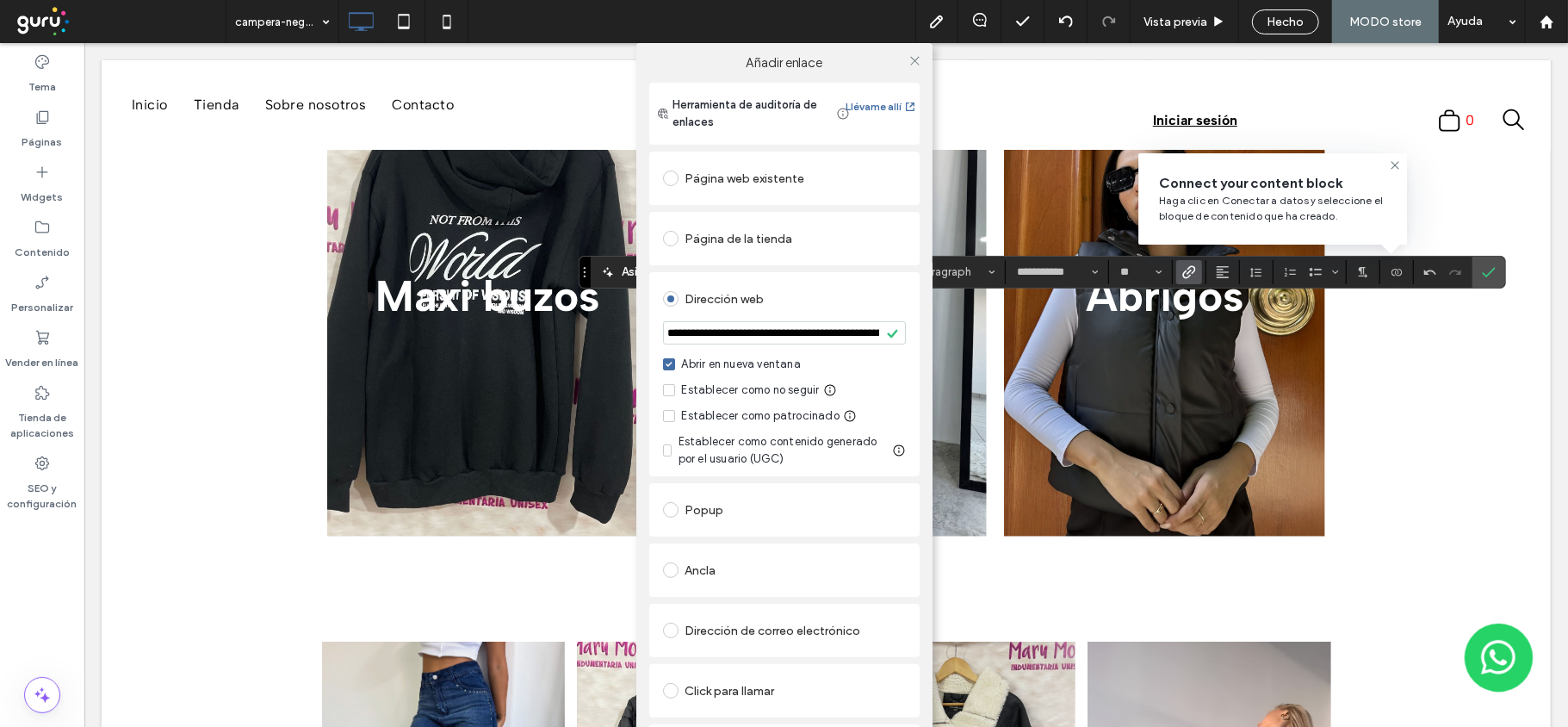 drag, startPoint x: 899, startPoint y: 319, endPoint x: 846, endPoint y: 331, distance: 54.341513 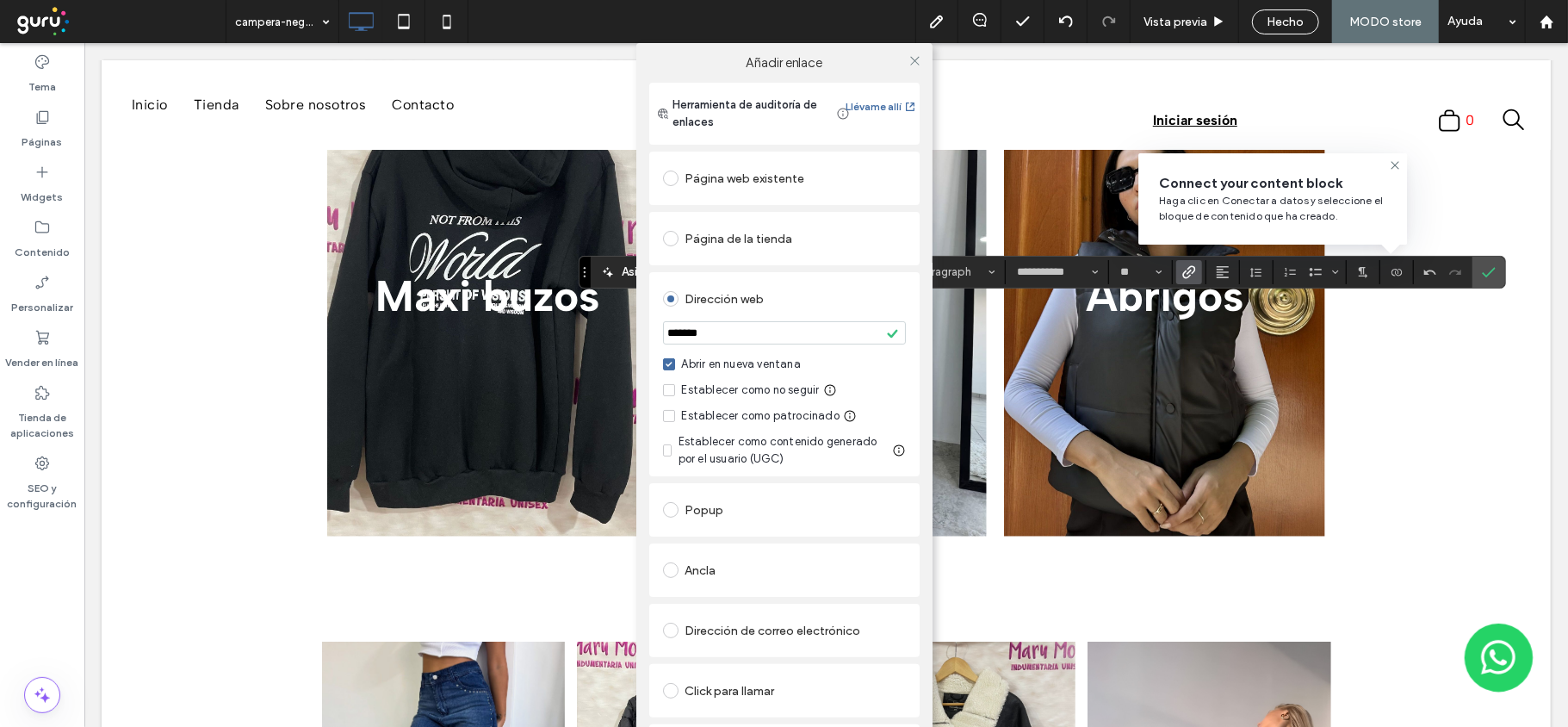 click on "*******" at bounding box center (784, 332) 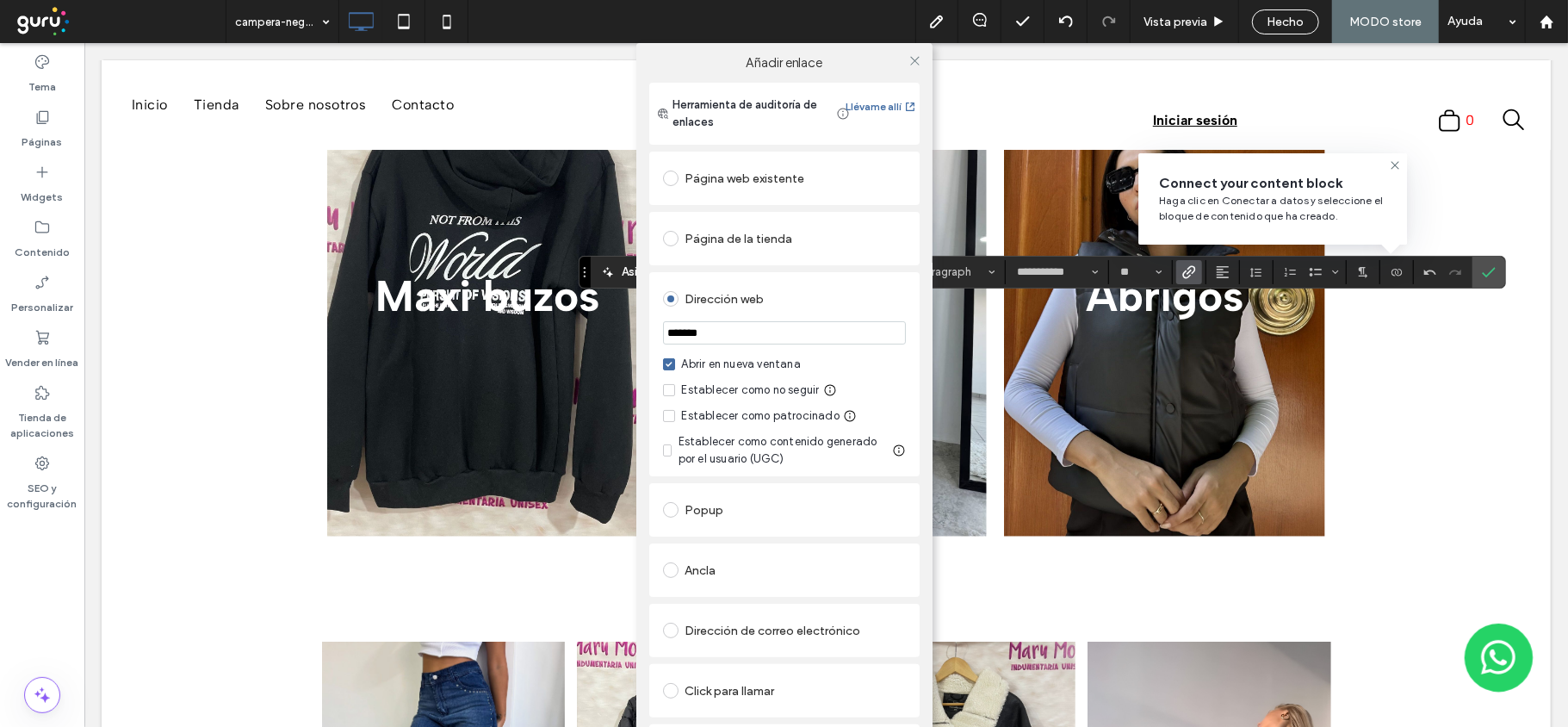paste on "**********" 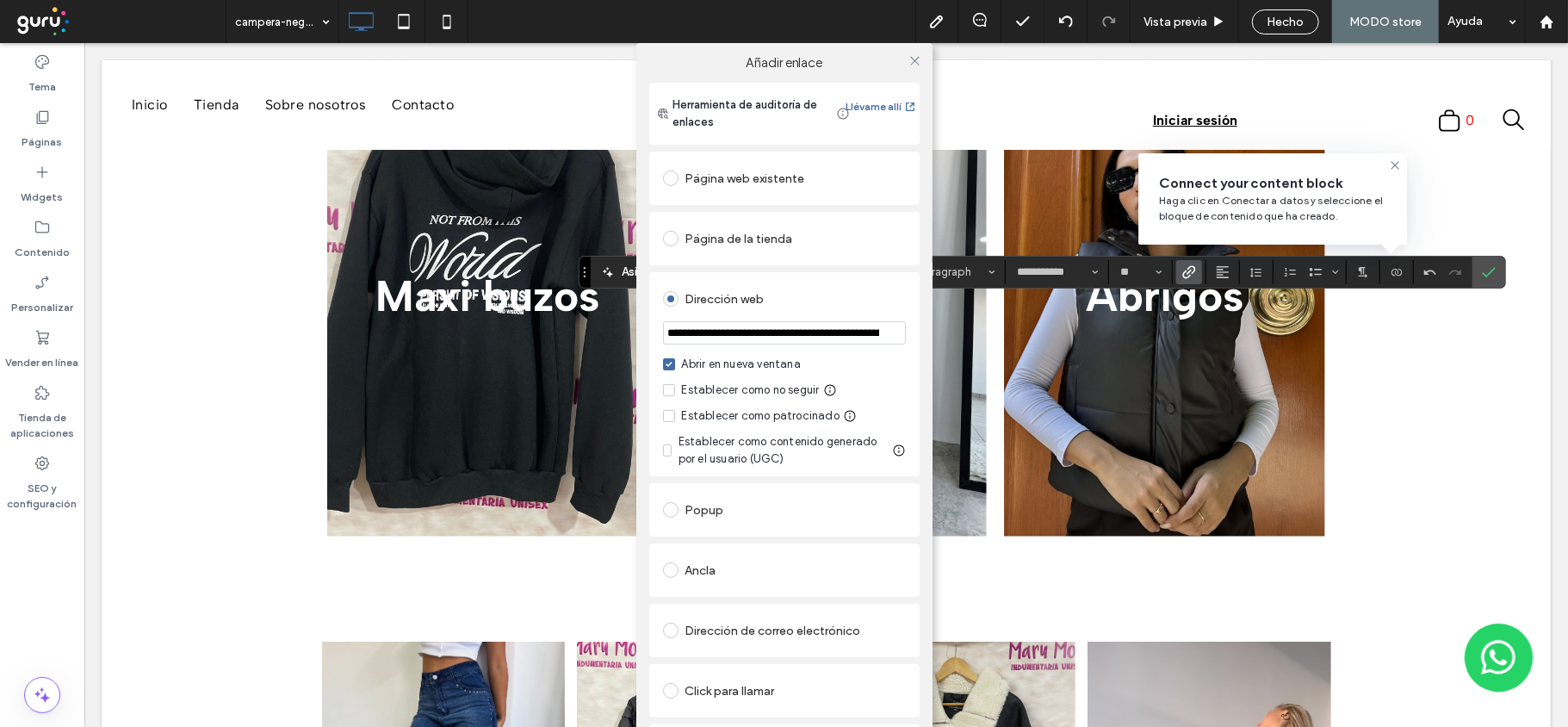 scroll, scrollTop: 0, scrollLeft: 298, axis: horizontal 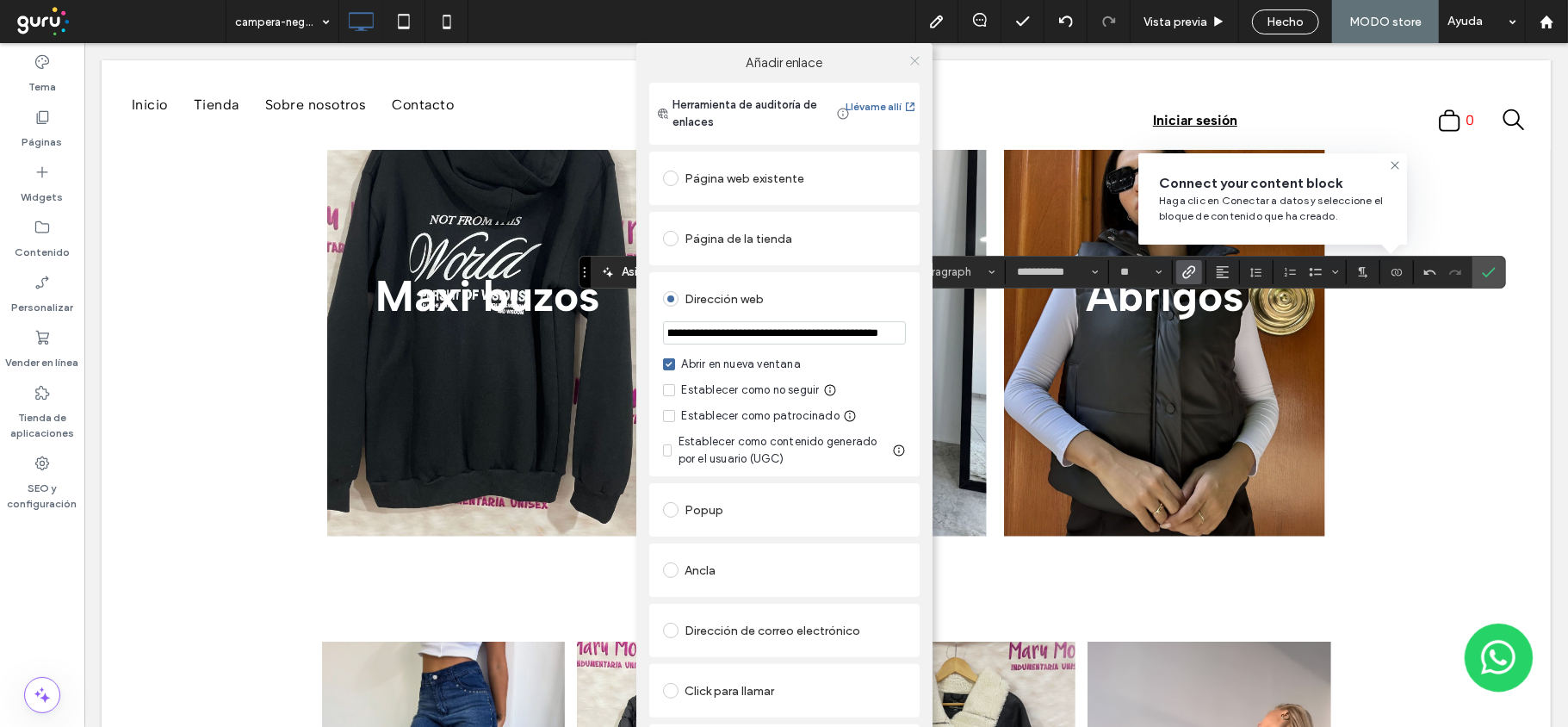 type on "**********" 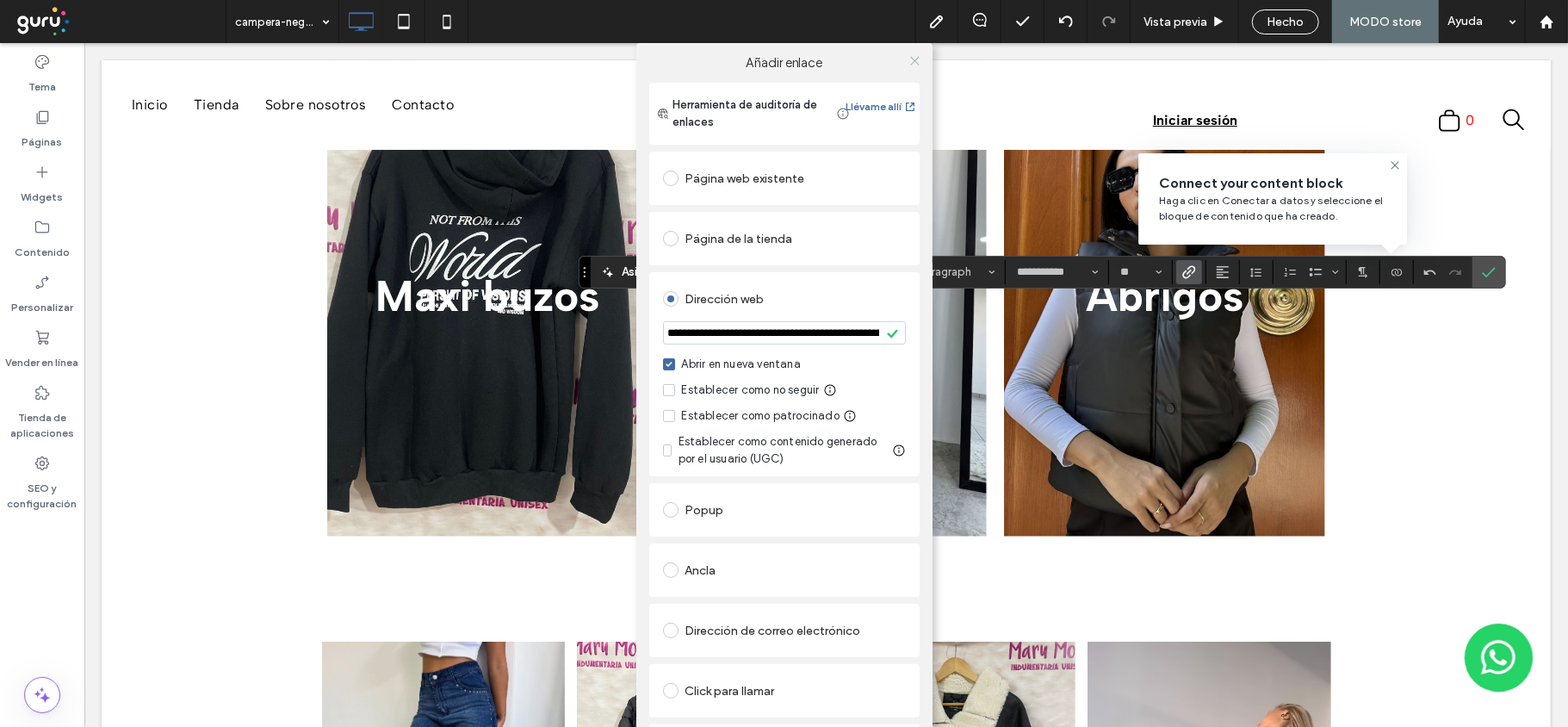 click 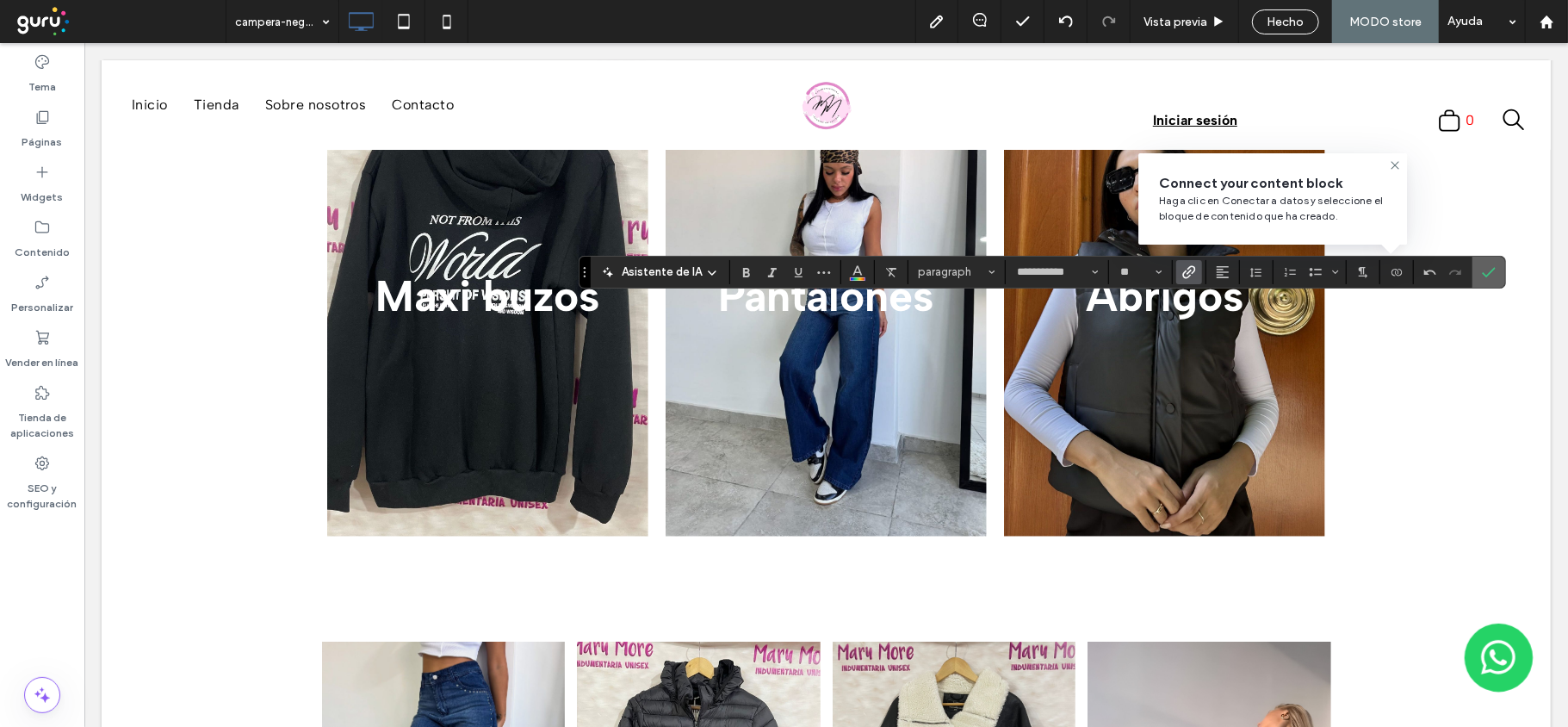 click at bounding box center [1485, 272] 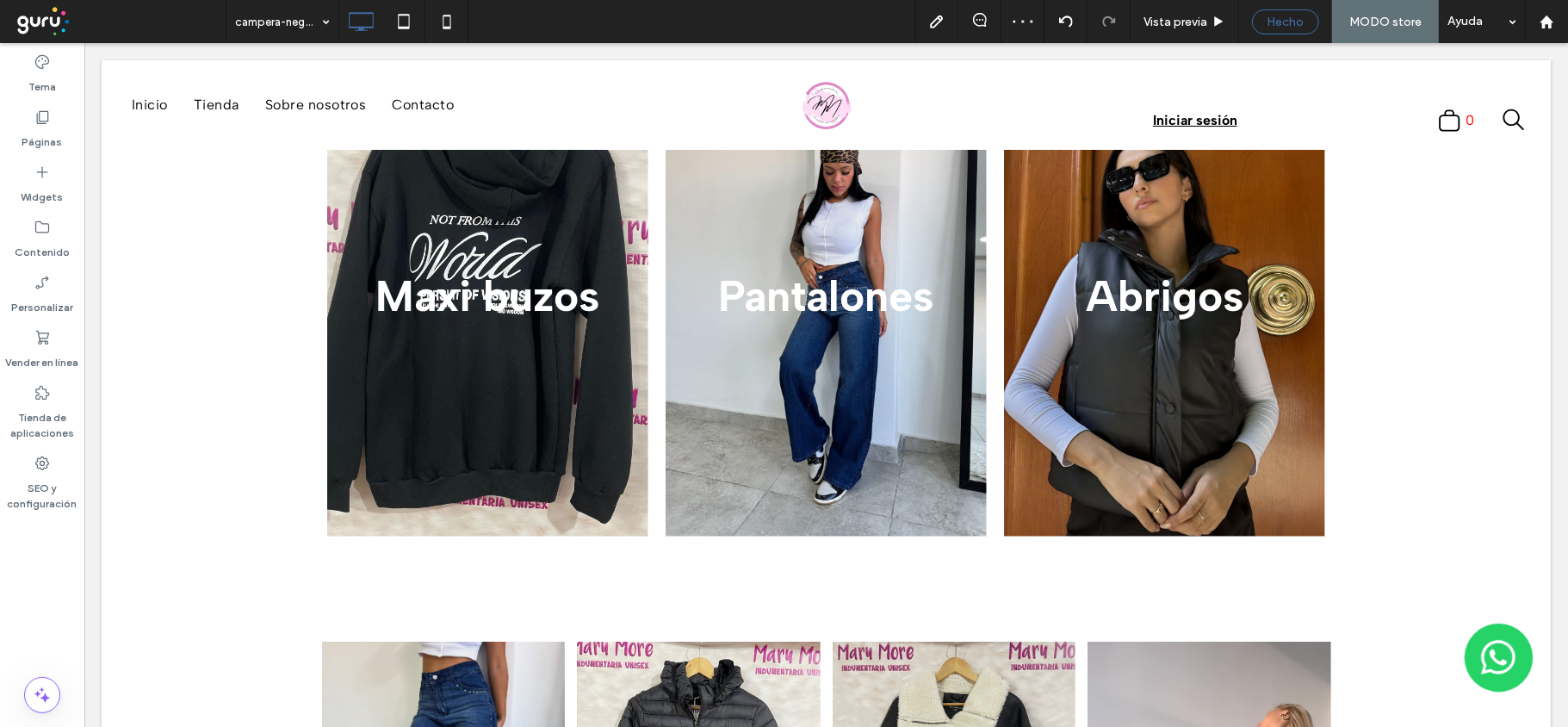 click on "Hecho" at bounding box center [1286, 22] 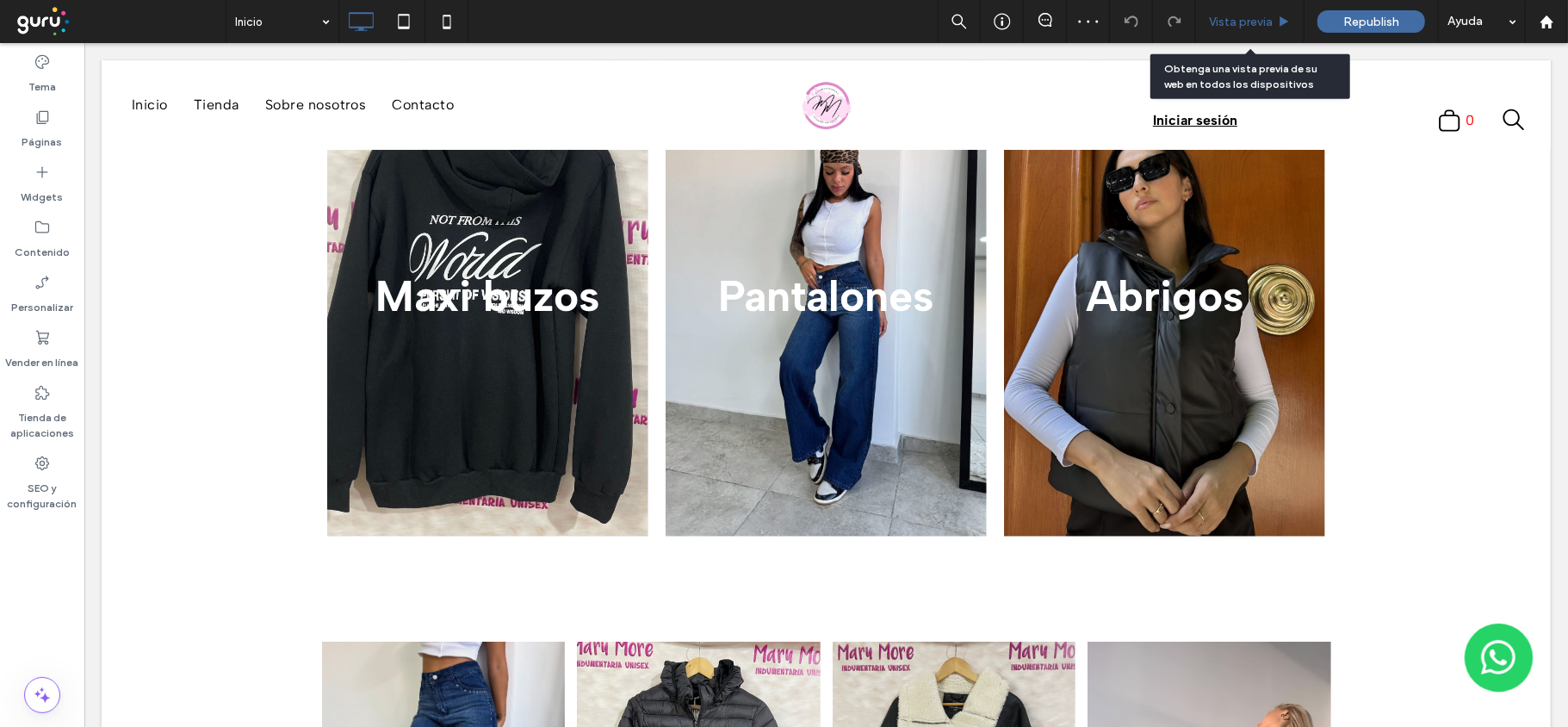 click on "Vista previa" at bounding box center [1241, 22] 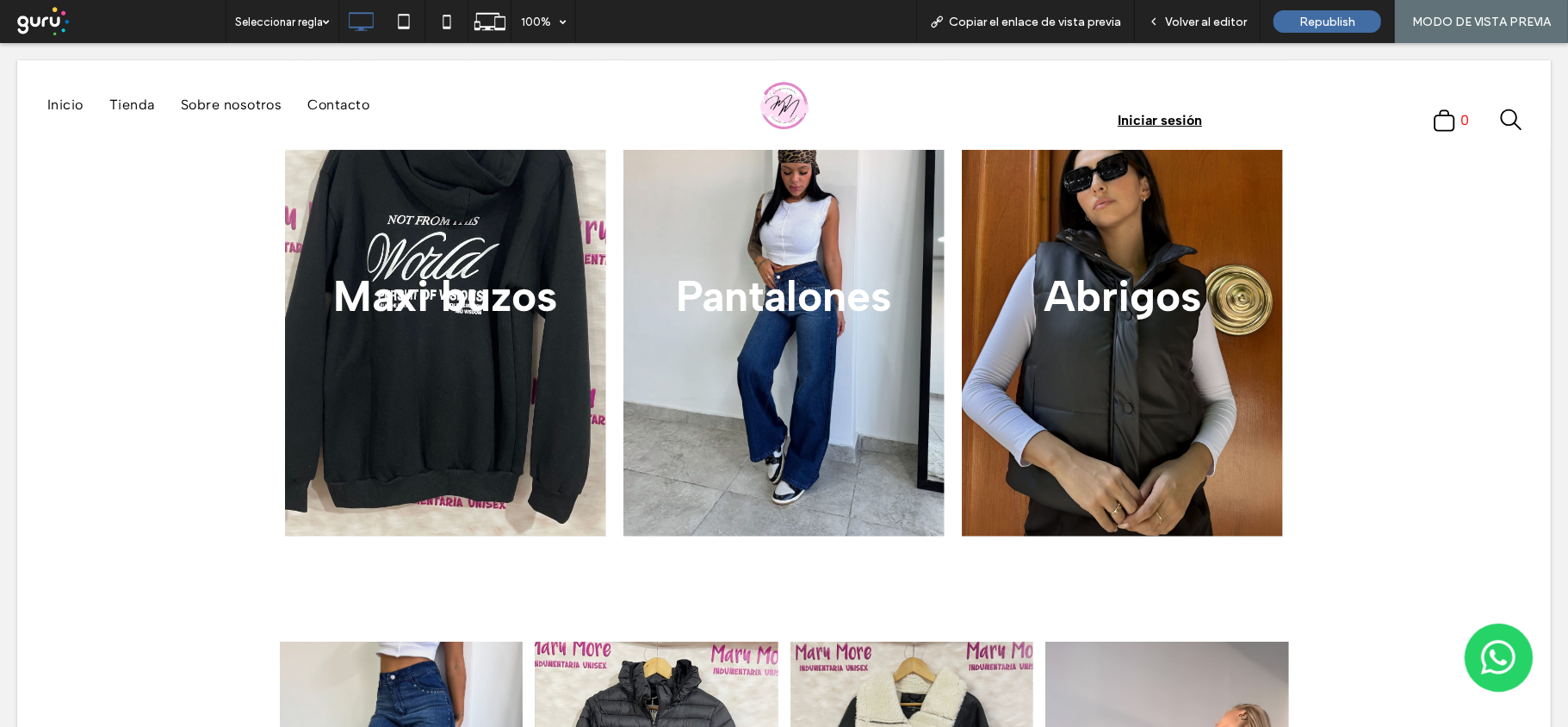 click on "MODO DE VISTA PREVIA" at bounding box center [1481, 22] 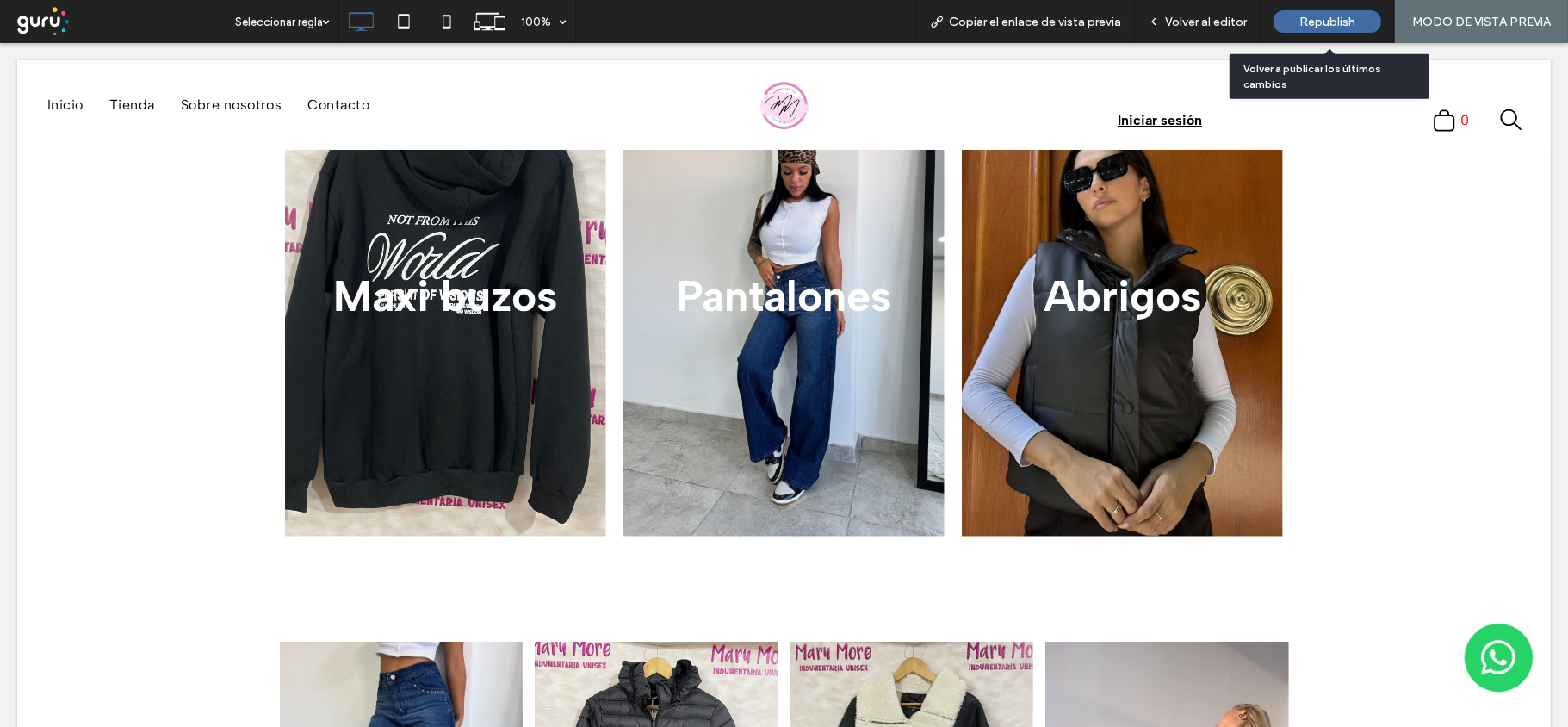 click on "Republish" at bounding box center (1327, 22) 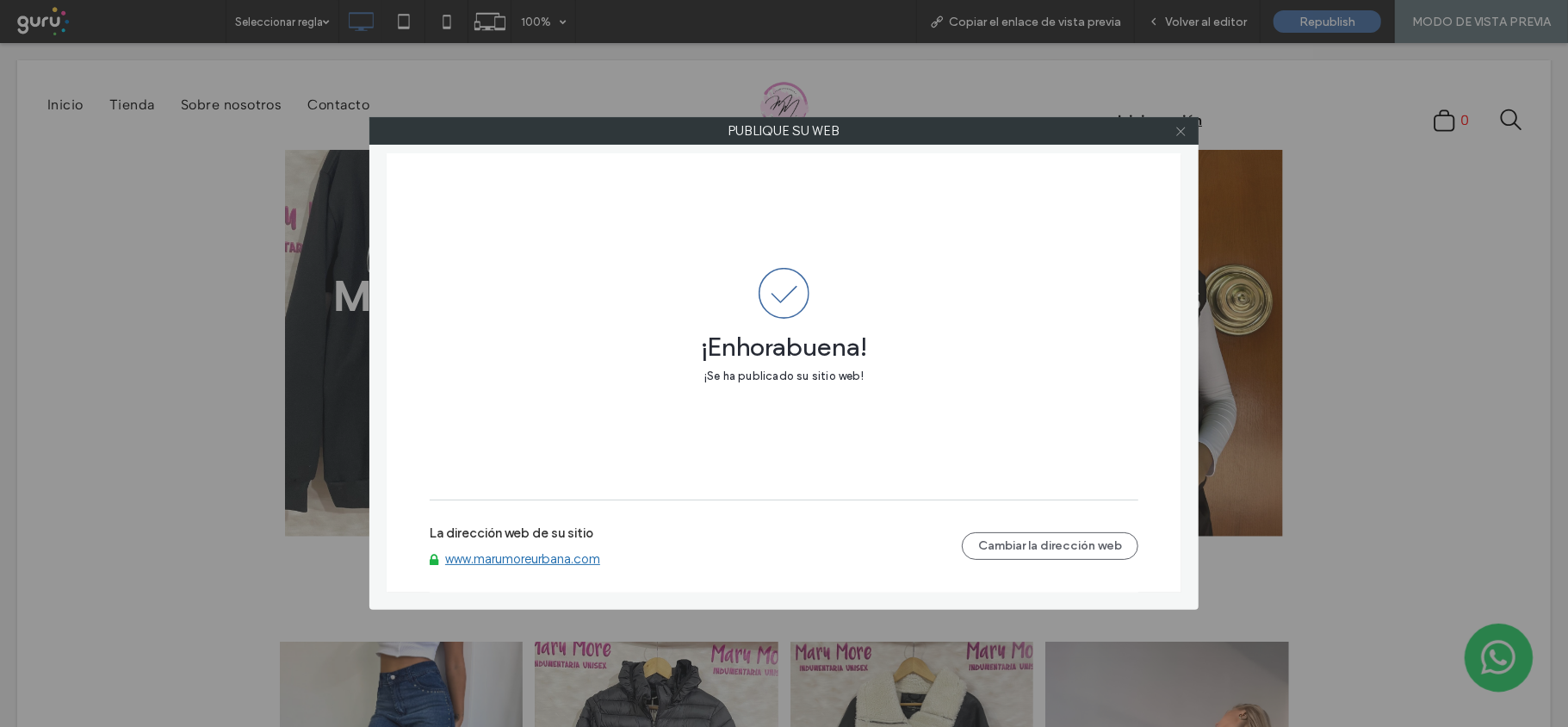 click 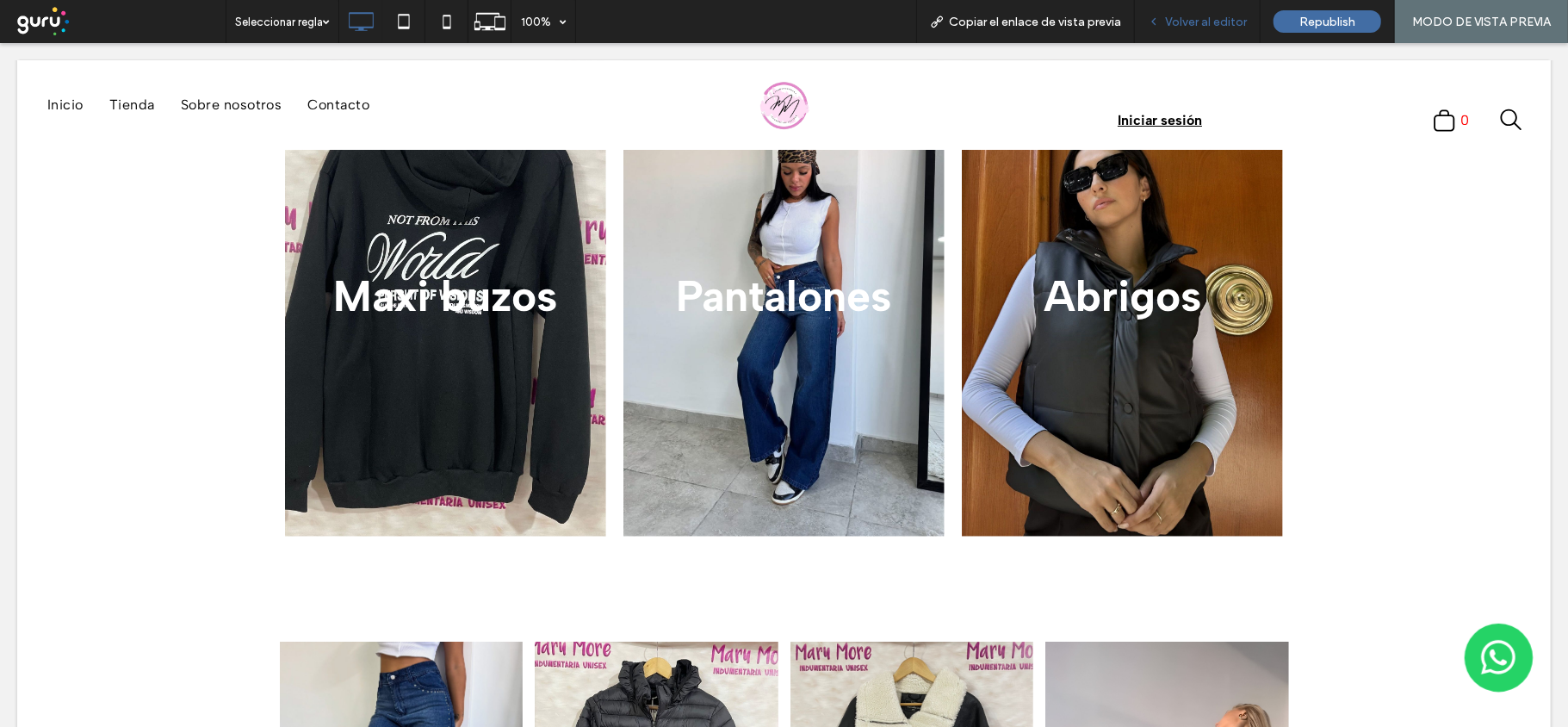 click on "Volver al editor" at bounding box center (1205, 22) 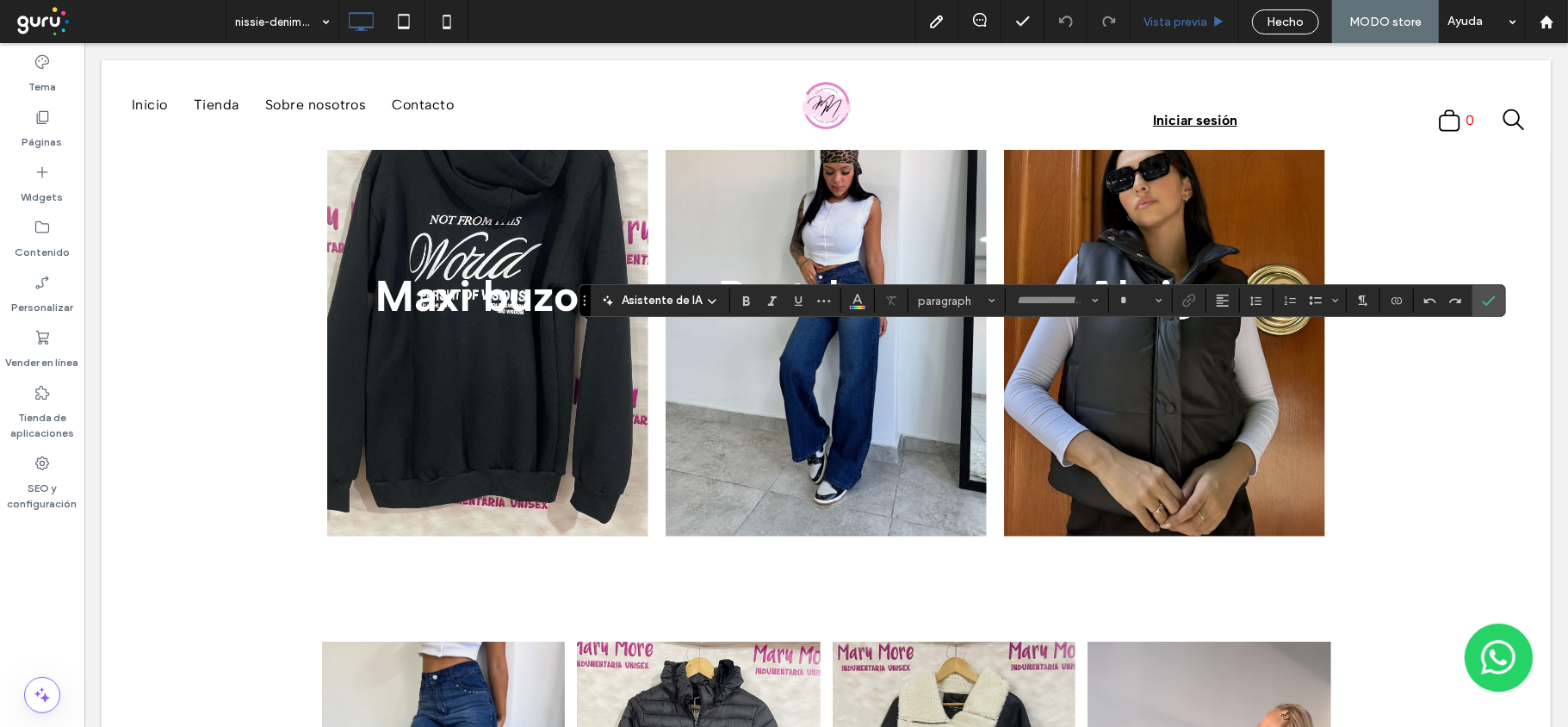 type on "**********" 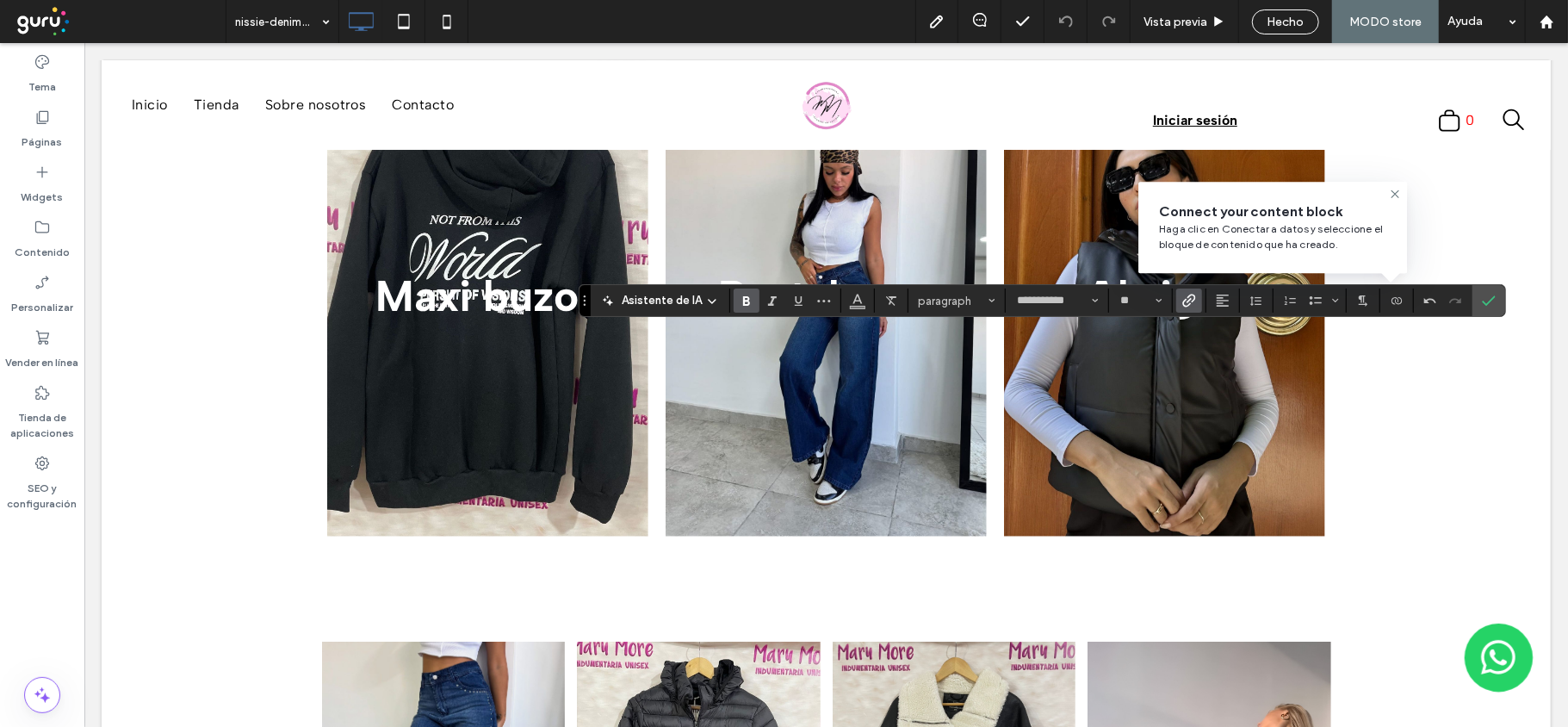 click 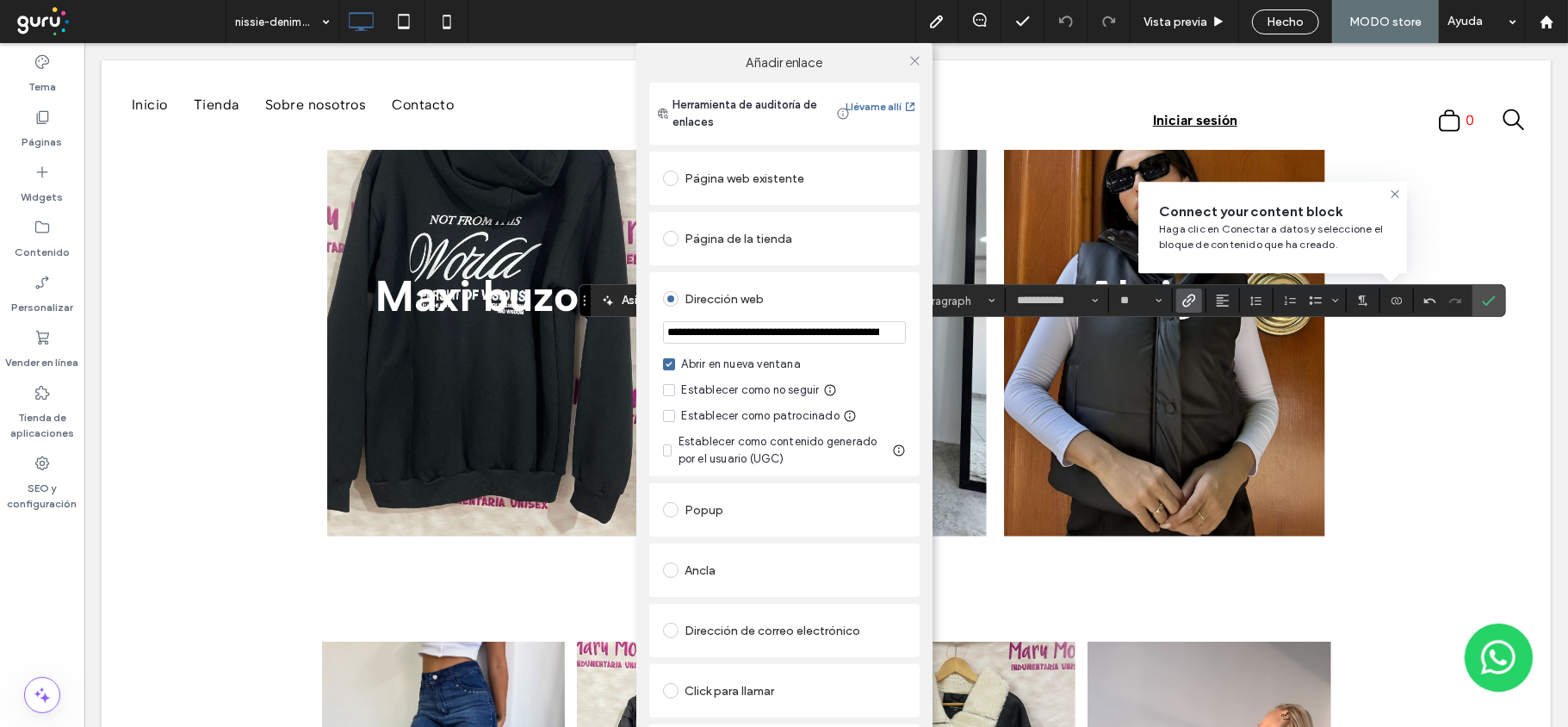 click on "**********" at bounding box center (784, 332) 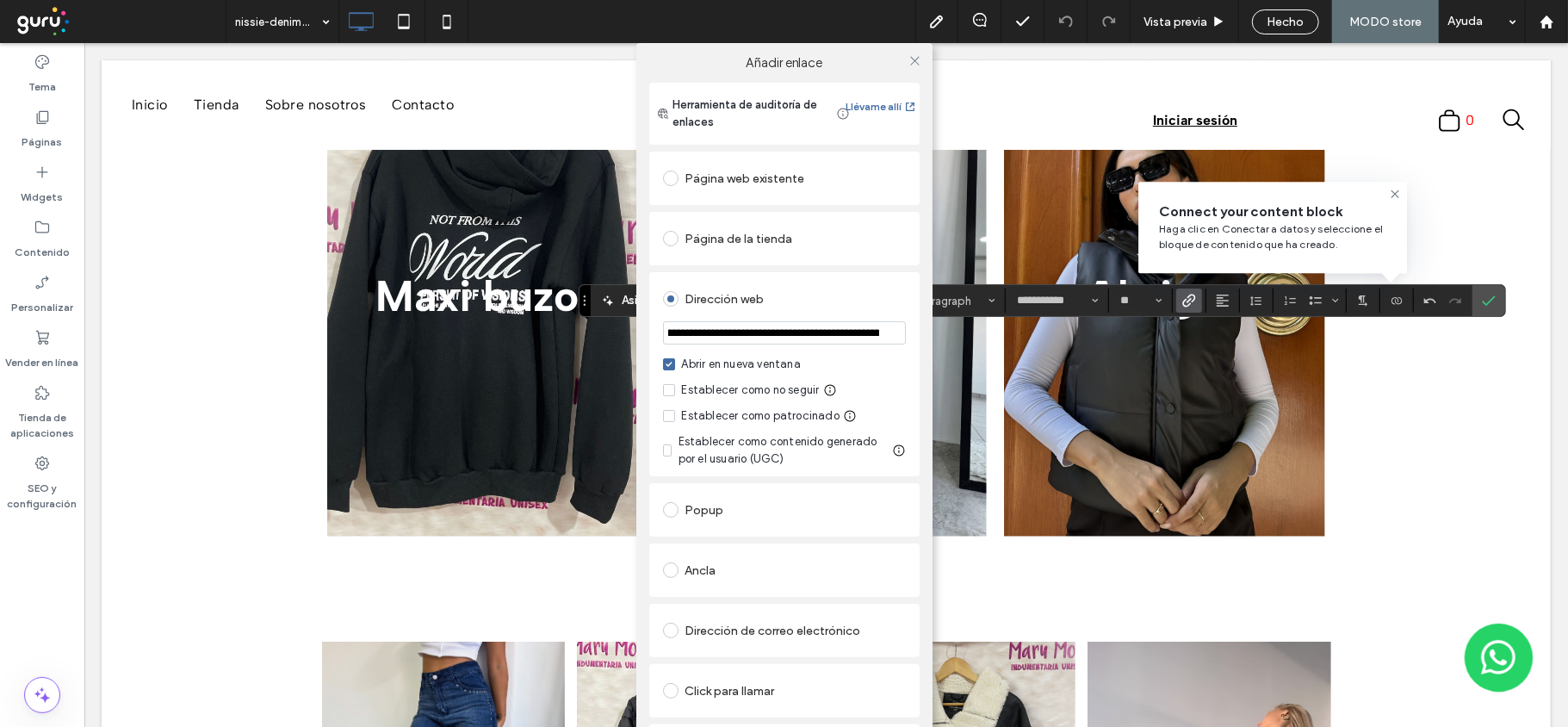 scroll, scrollTop: 0, scrollLeft: 38, axis: horizontal 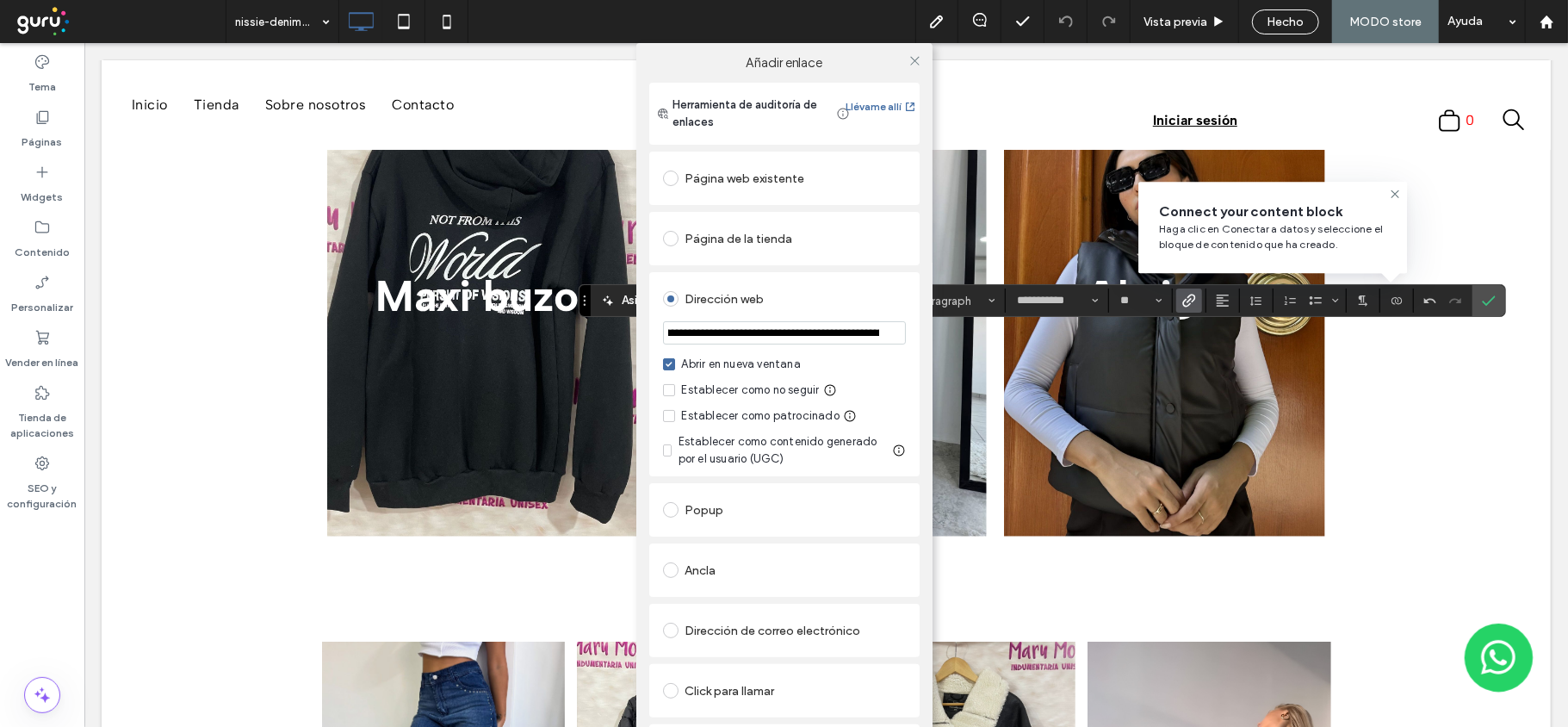 type on "**********" 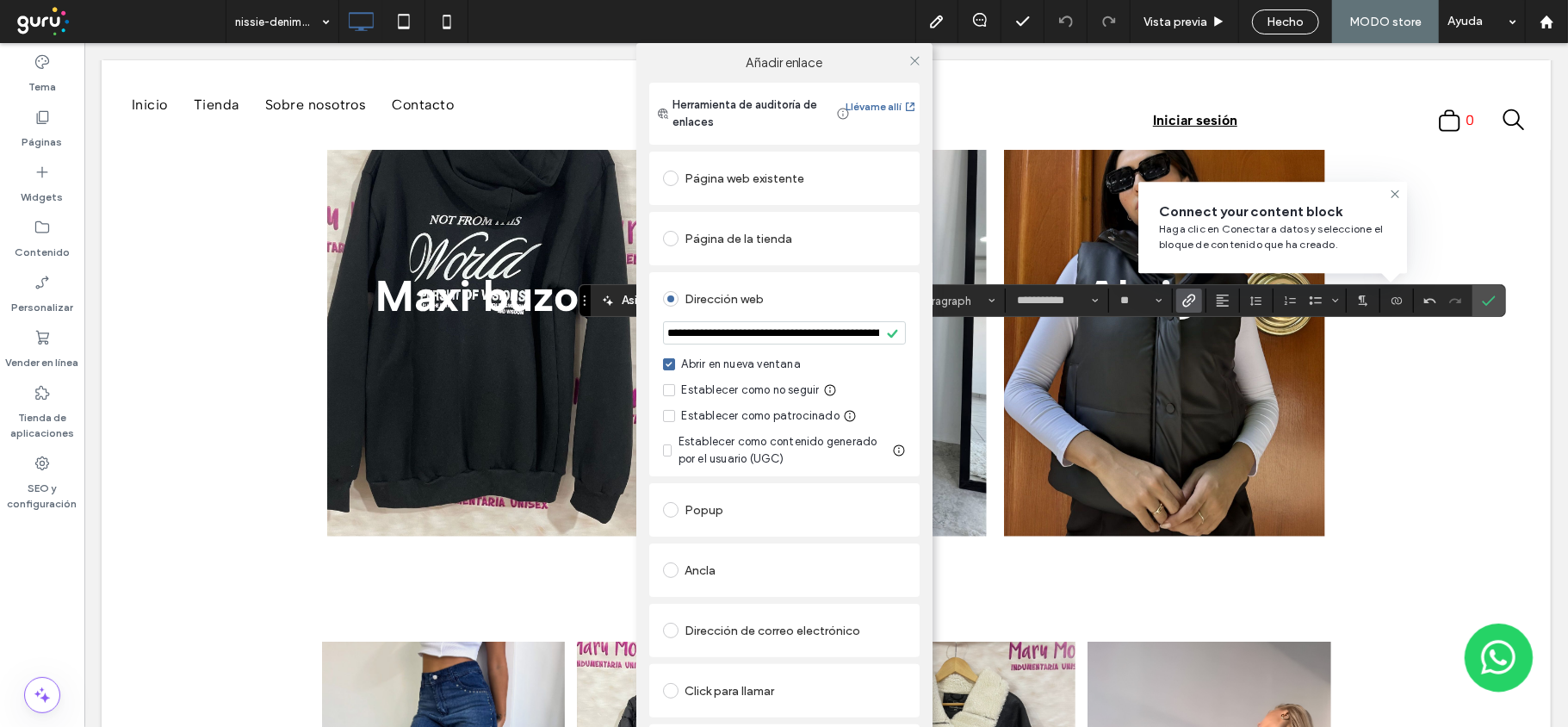 click on "**********" at bounding box center (784, 332) 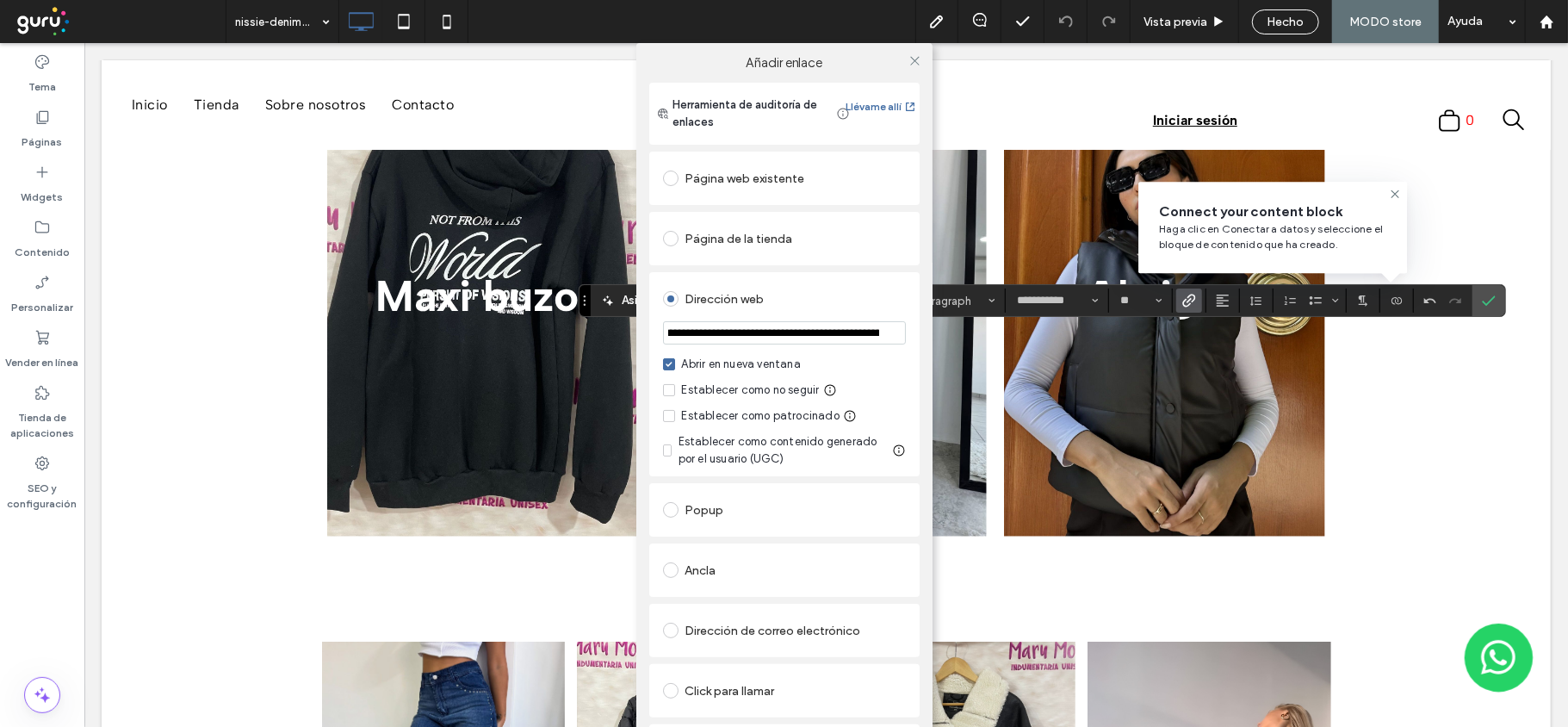 scroll, scrollTop: 0, scrollLeft: 107, axis: horizontal 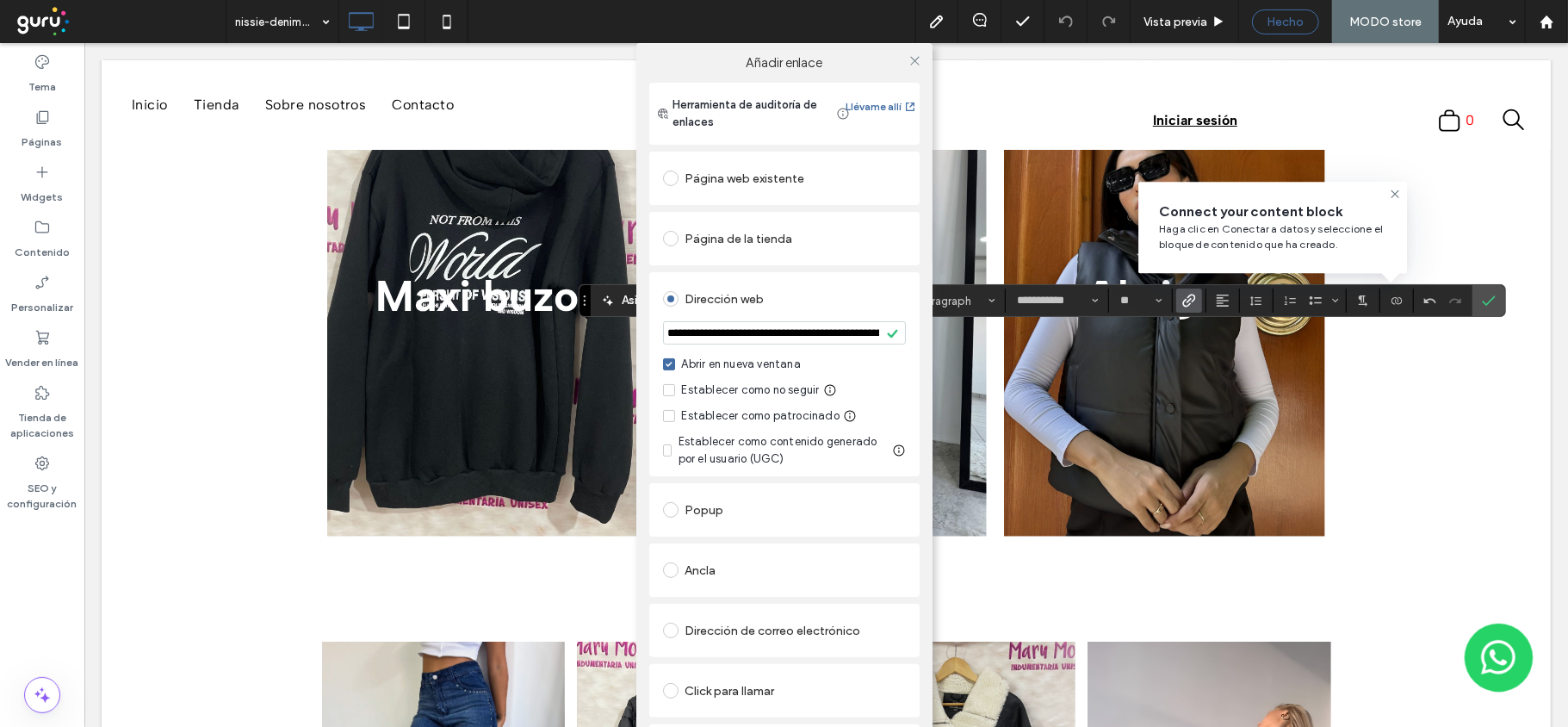 click on "Hecho" at bounding box center (1286, 22) 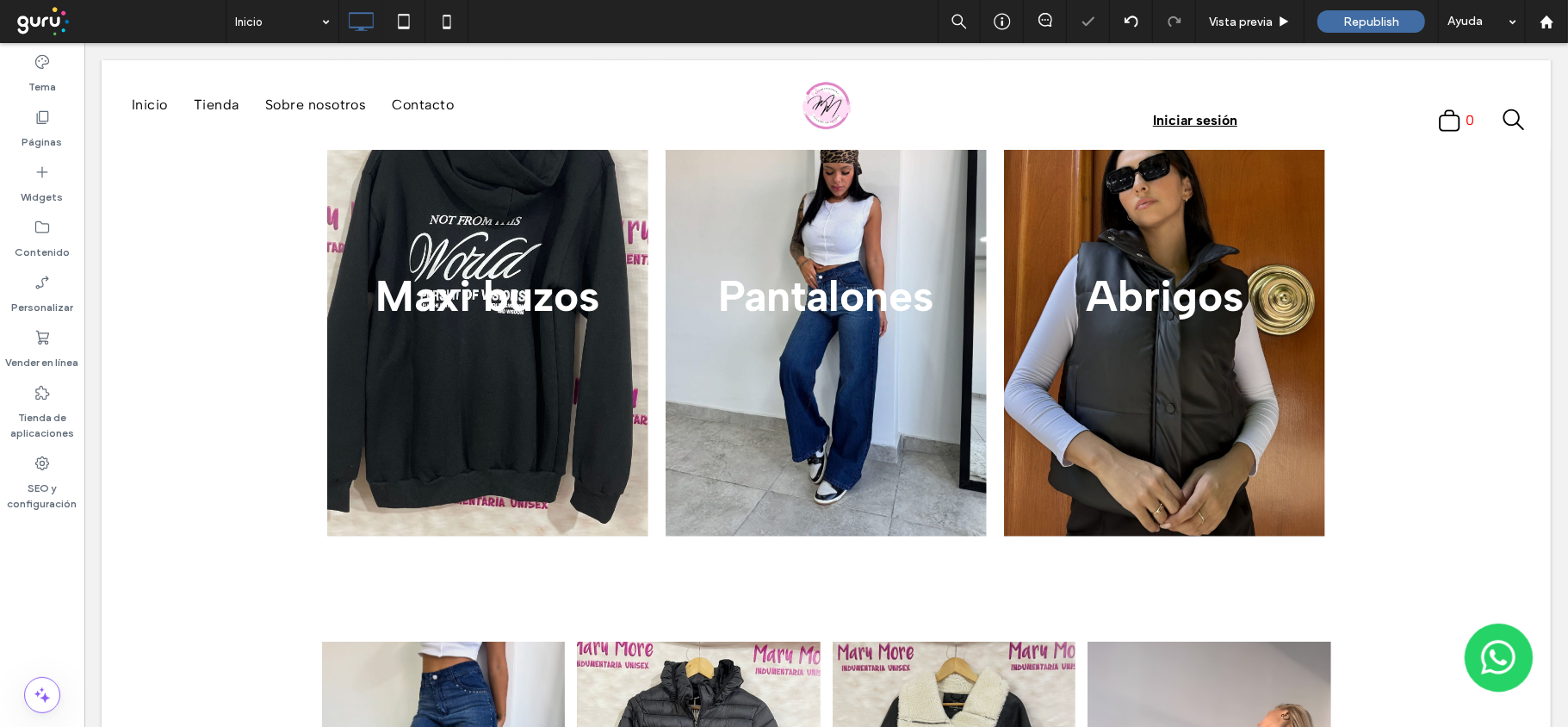 click on "Republish" at bounding box center [1371, 22] 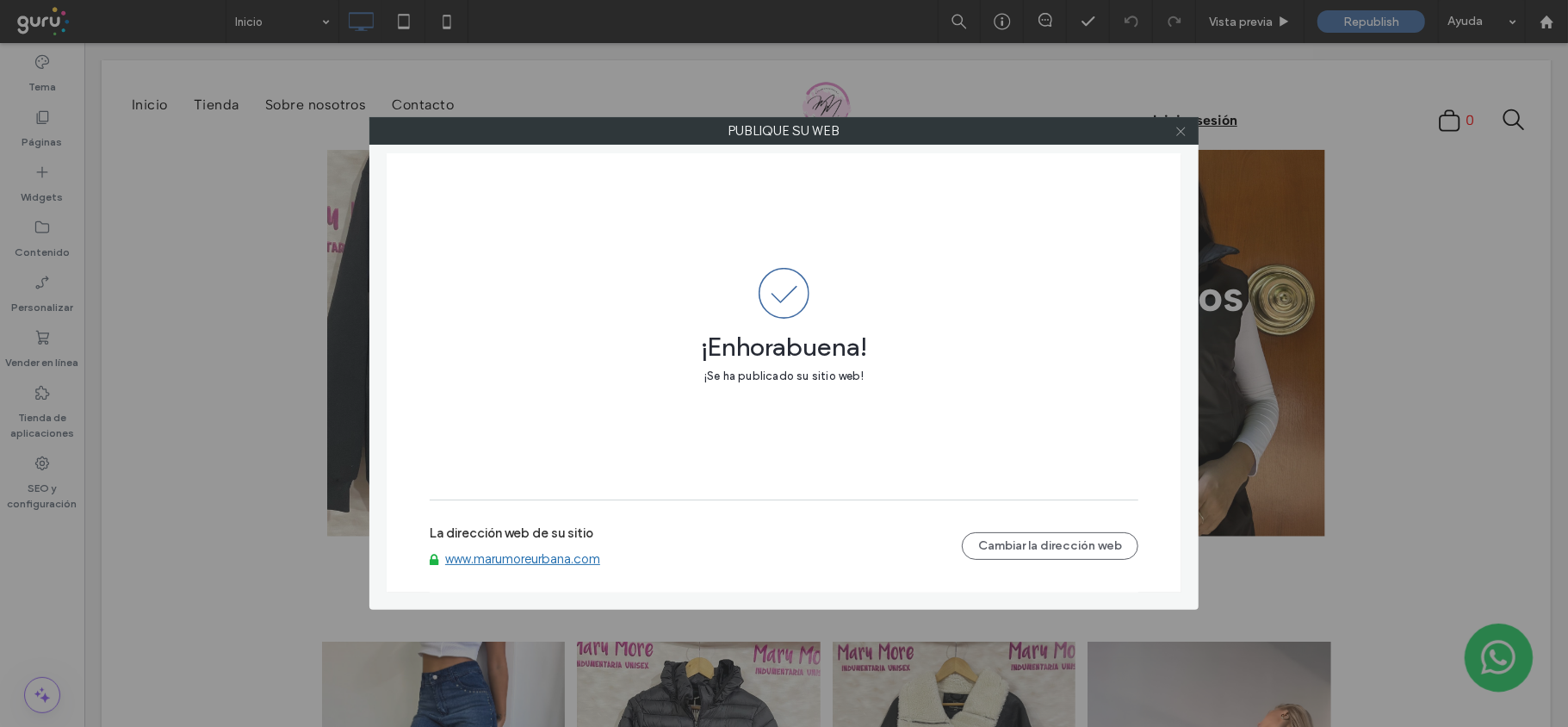 click 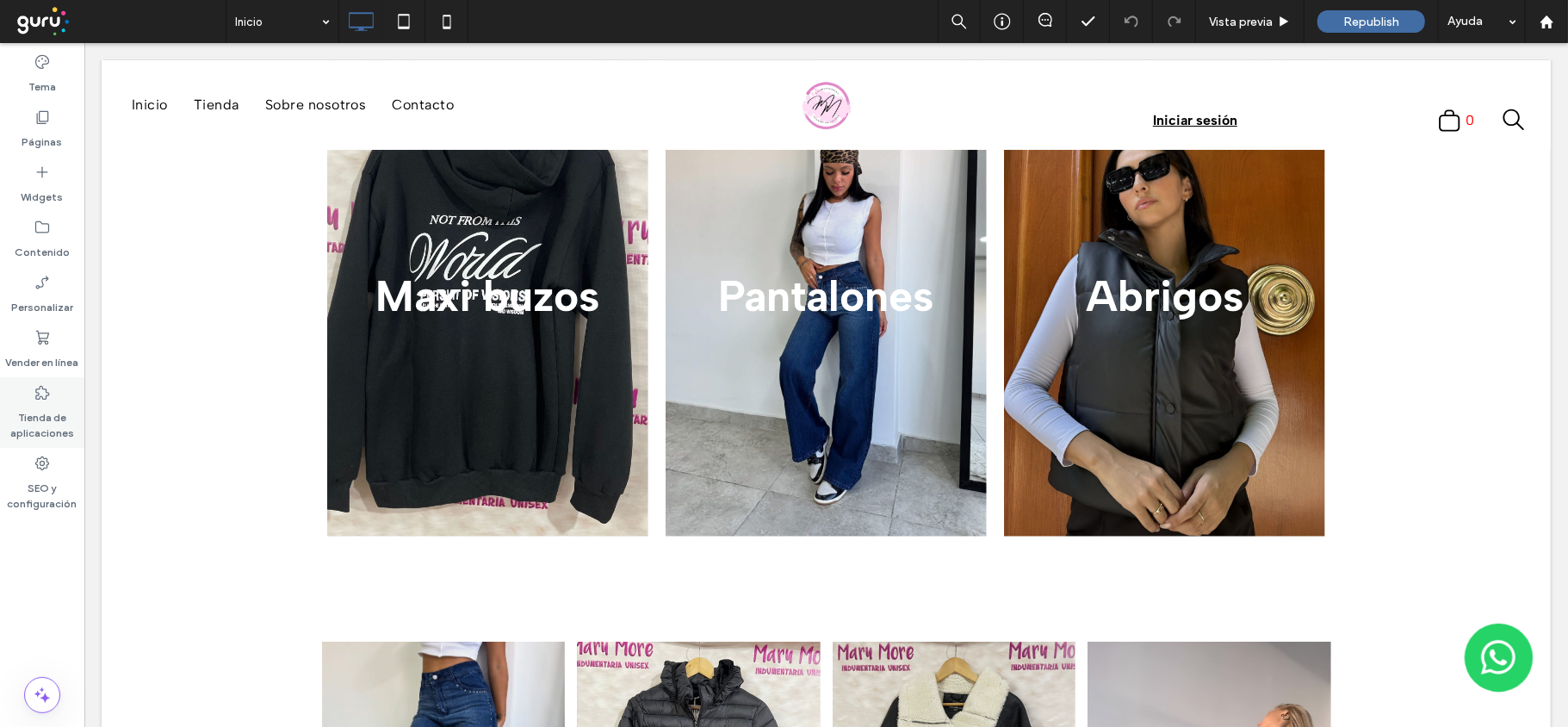 click on "Tienda de aplicaciones" at bounding box center [42, 421] 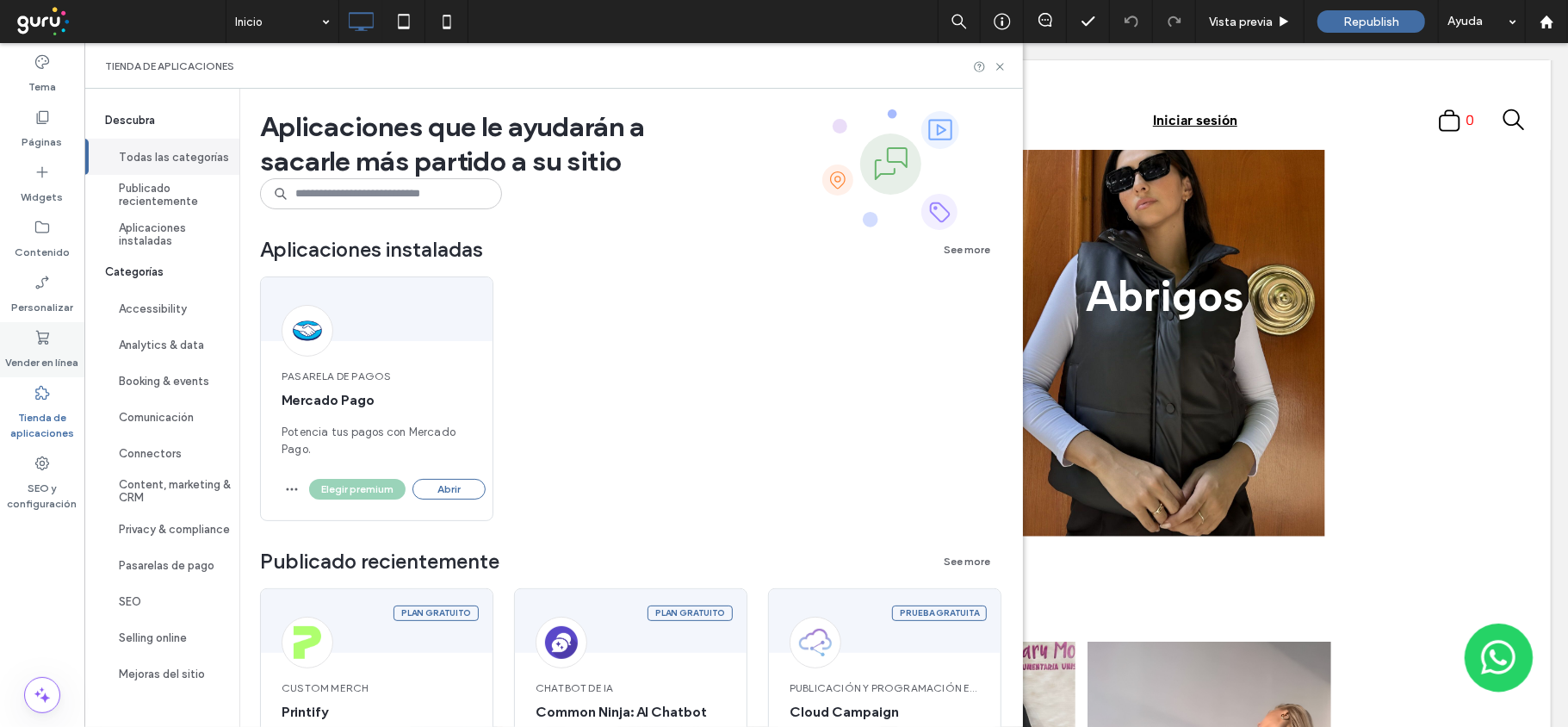 click on "Vender en línea" at bounding box center [42, 358] 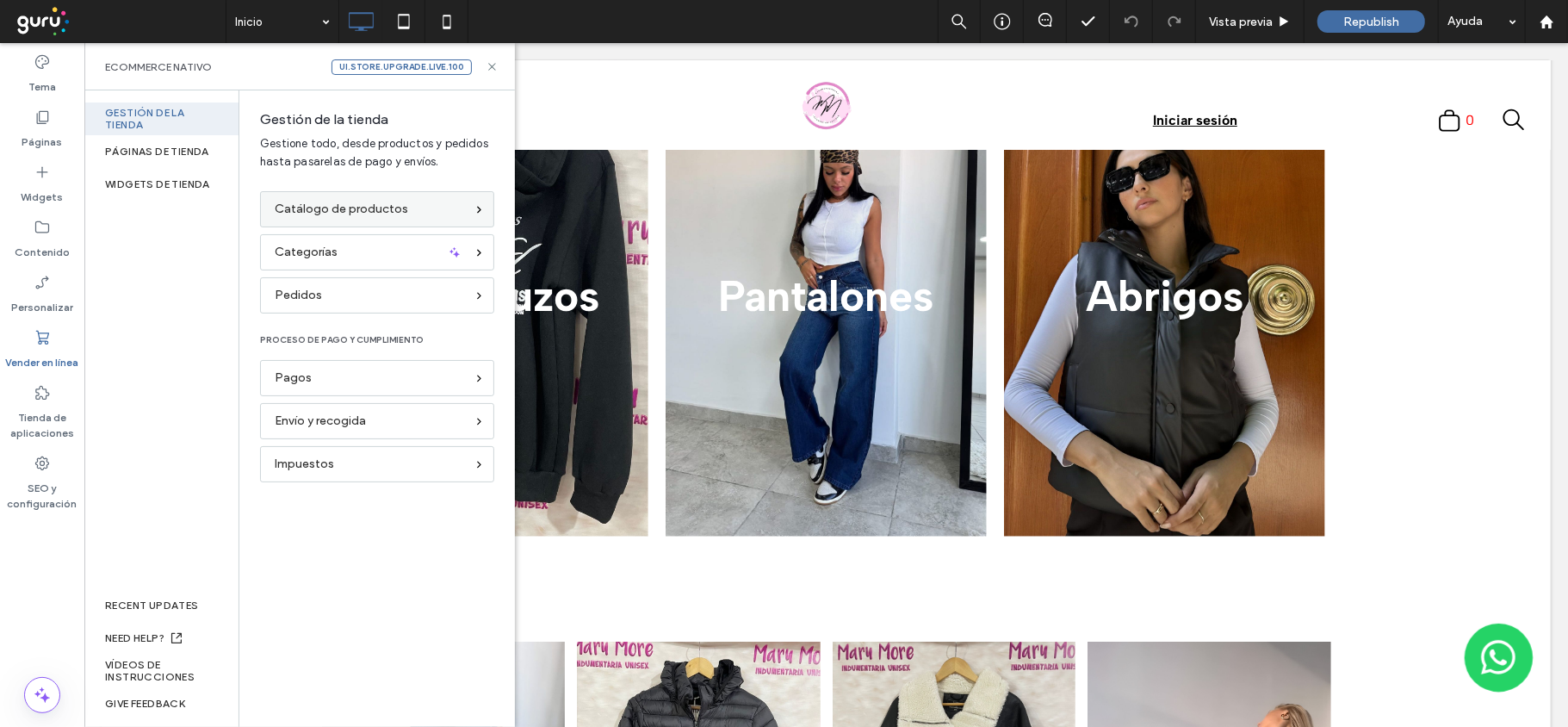 click on "Catálogo de productos" at bounding box center (341, 209) 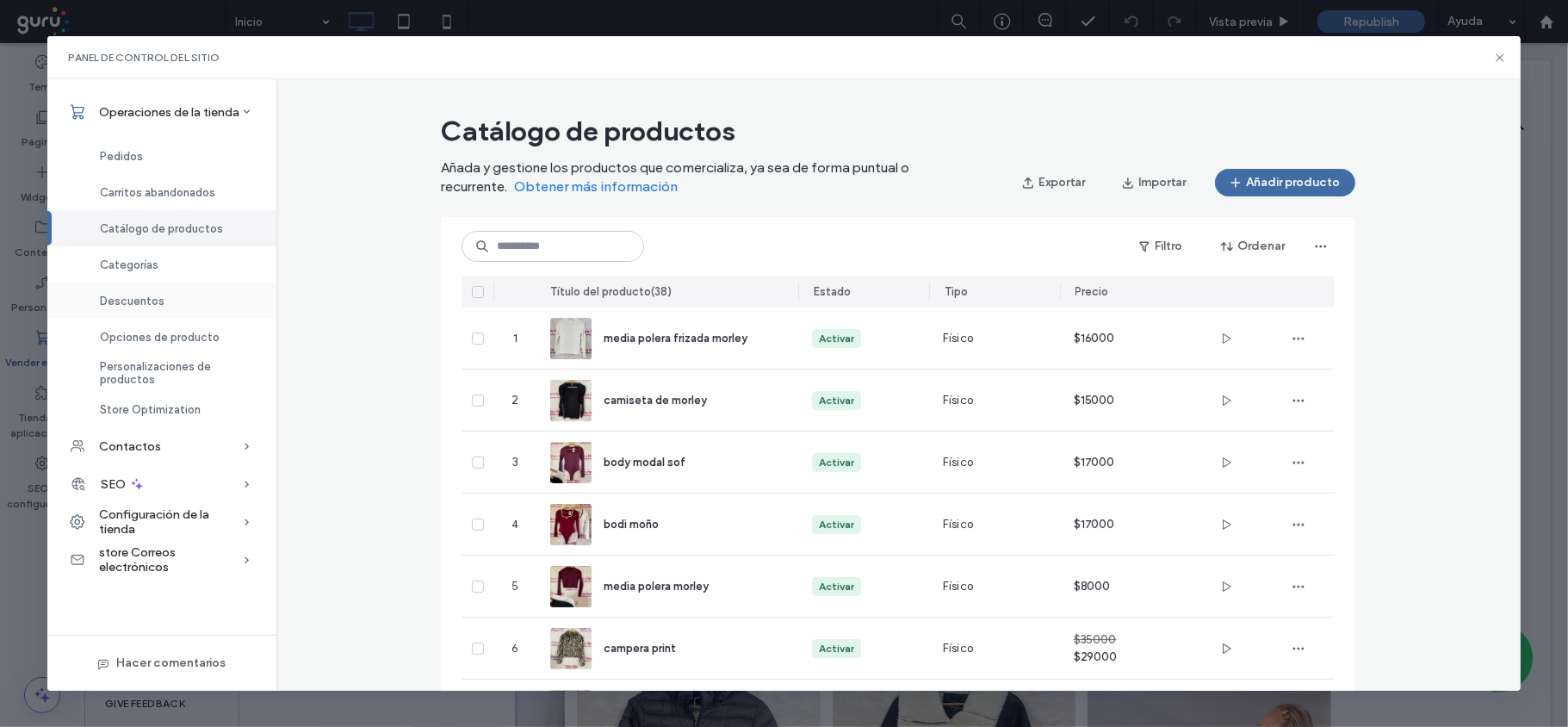 click on "Descuentos" at bounding box center [132, 301] 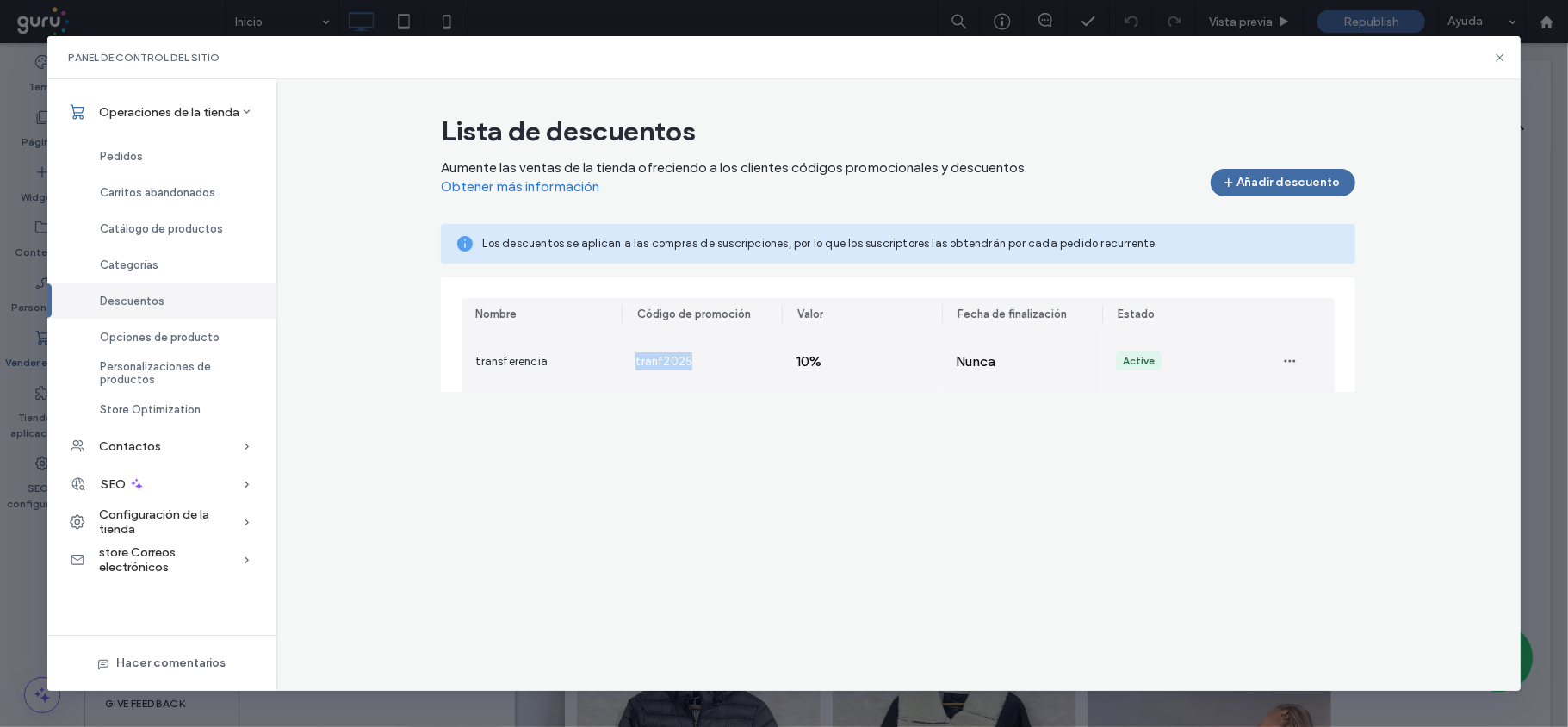 drag, startPoint x: 685, startPoint y: 369, endPoint x: 631, endPoint y: 366, distance: 54.08327 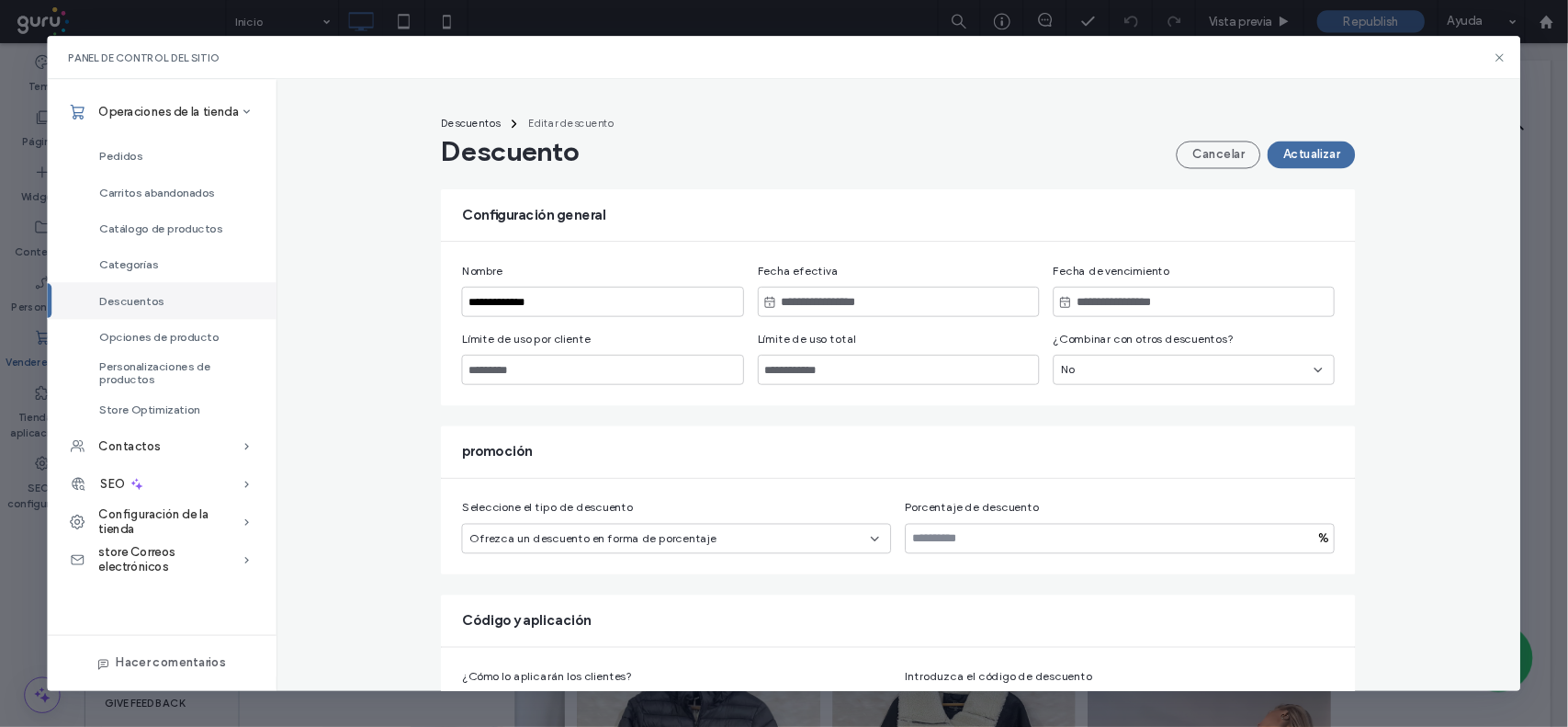 scroll, scrollTop: 57, scrollLeft: 0, axis: vertical 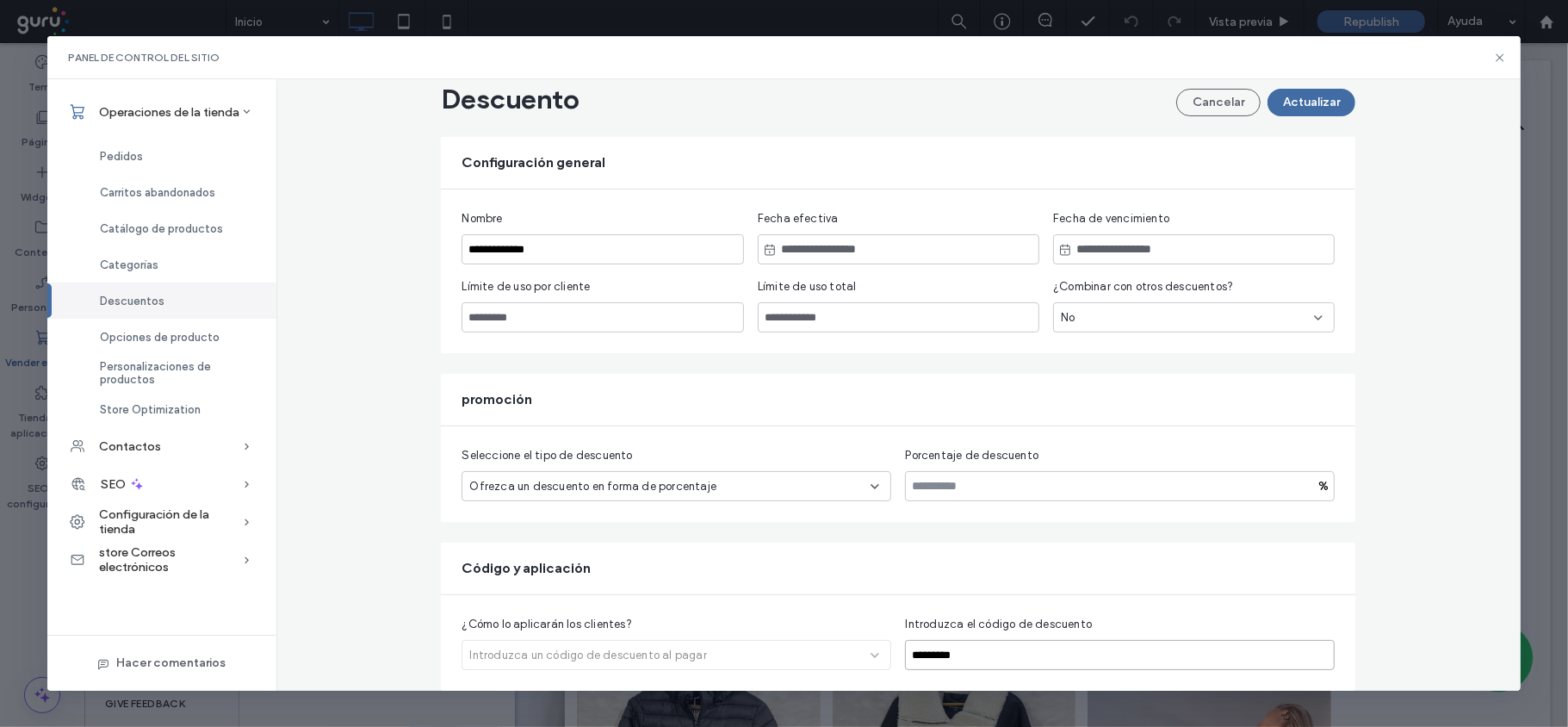 drag, startPoint x: 976, startPoint y: 651, endPoint x: 711, endPoint y: 653, distance: 265.0075 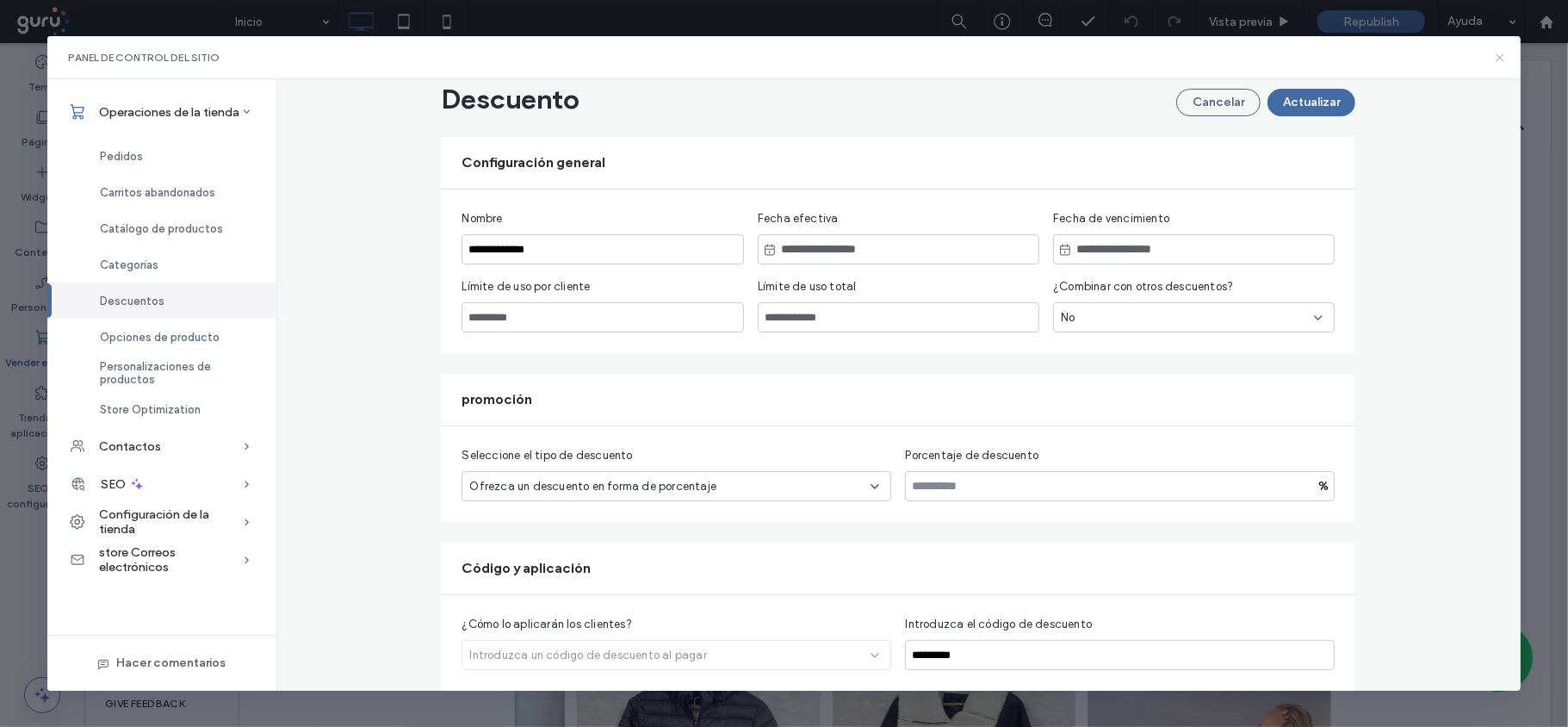 click 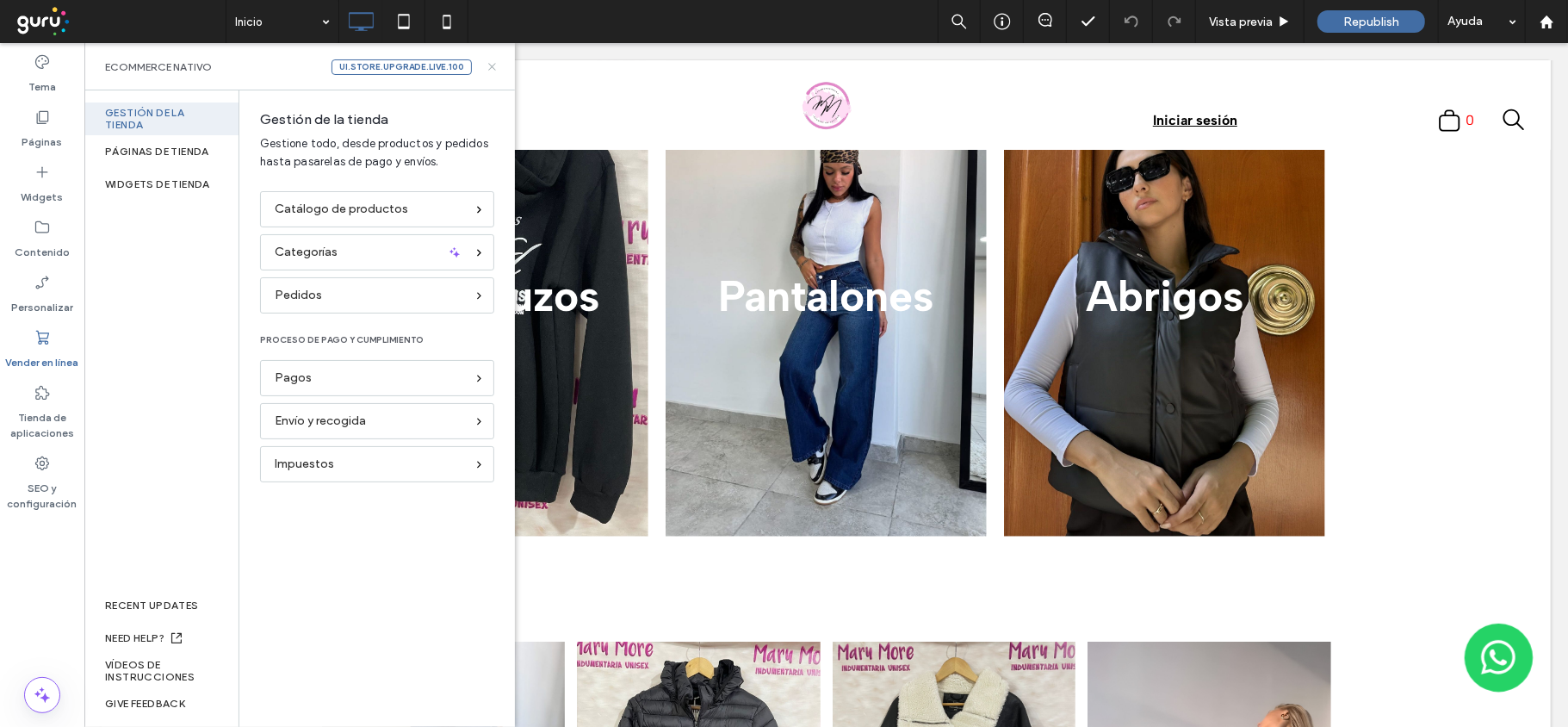 click 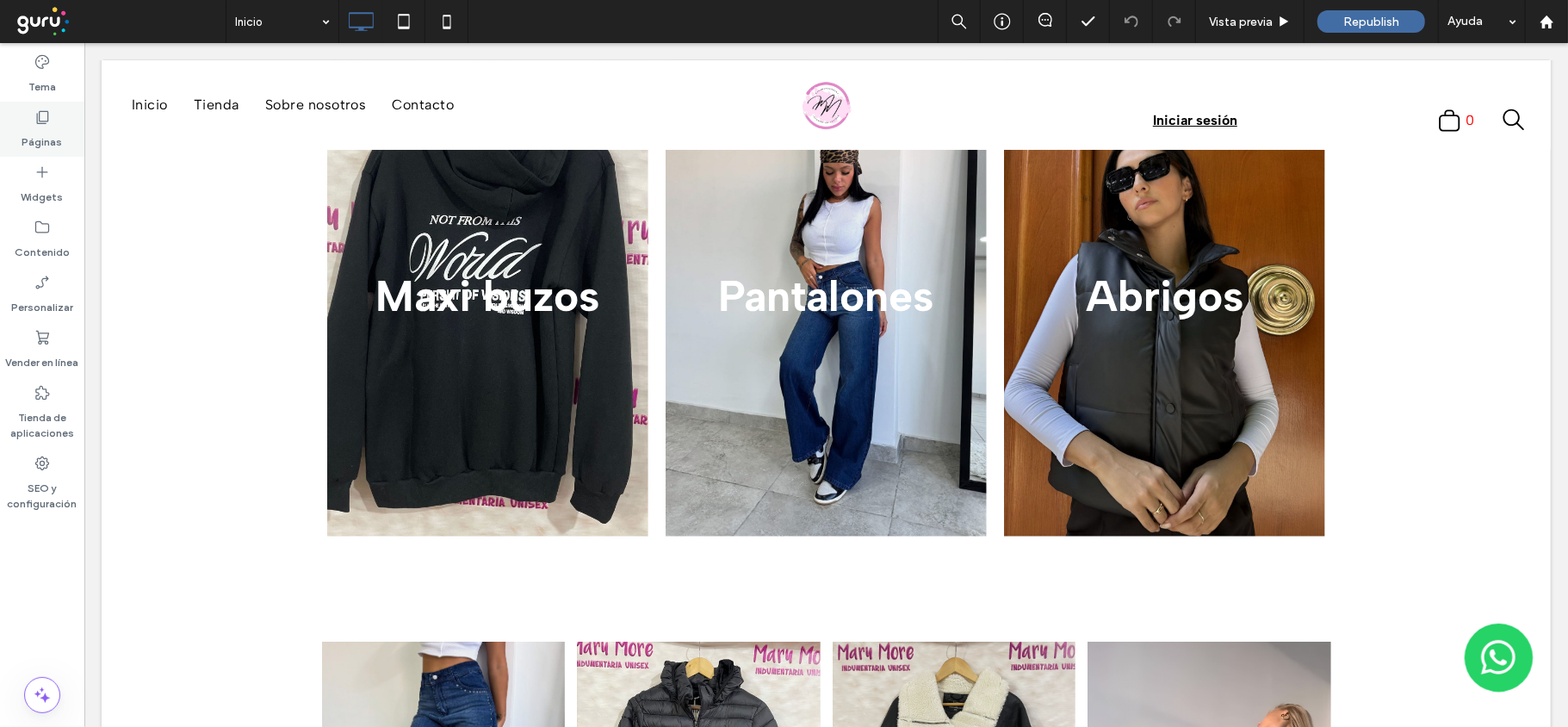click on "Páginas" at bounding box center [42, 138] 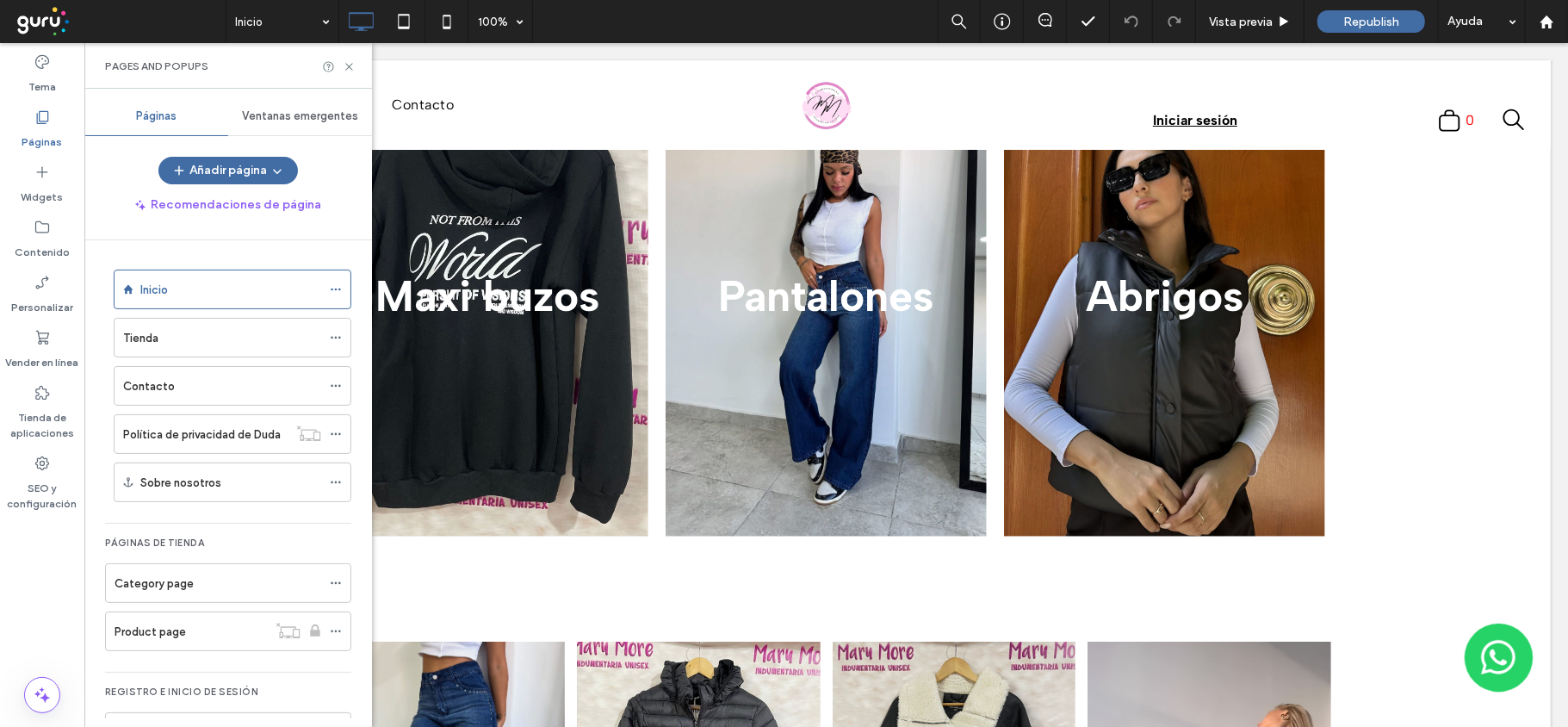 click on "Ventanas emergentes" at bounding box center (300, 116) 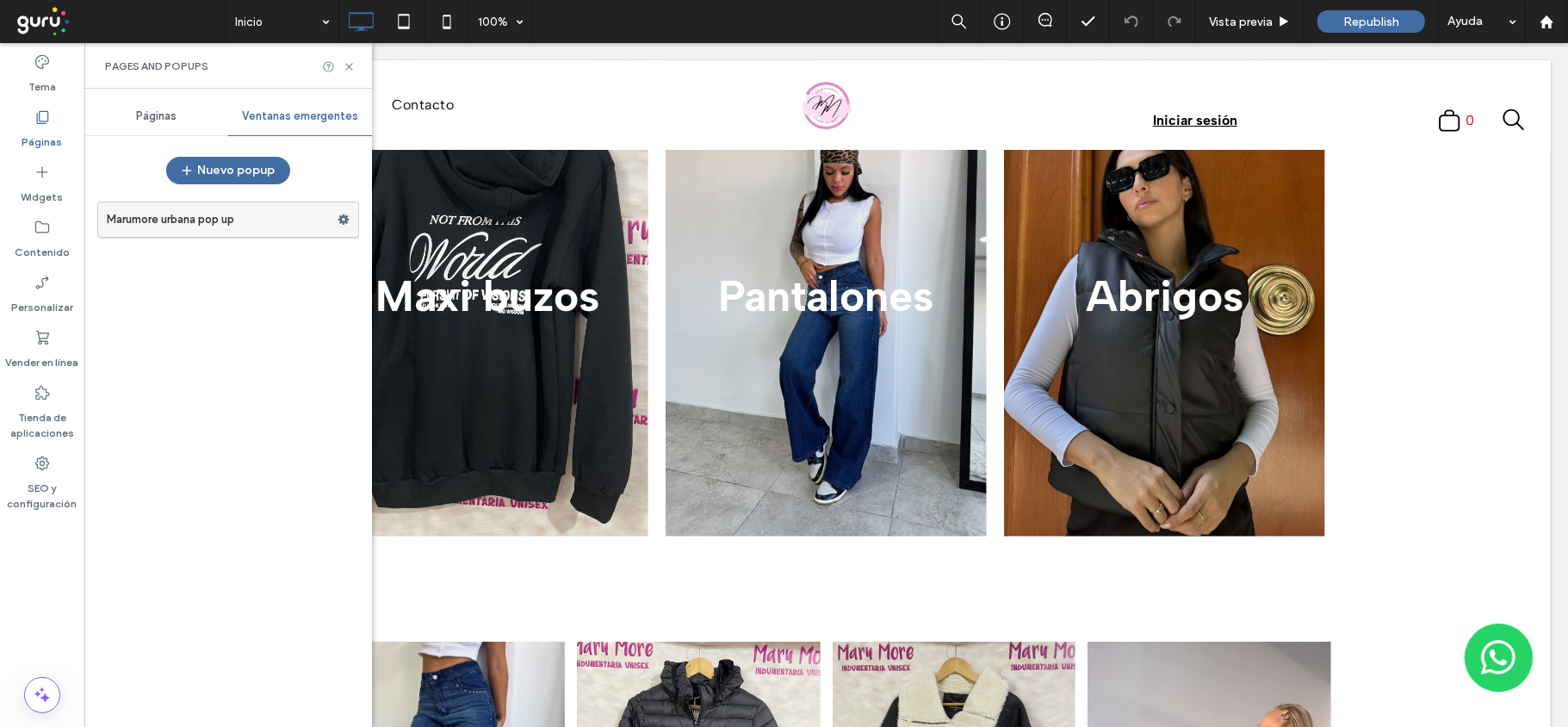 click on "Marumore urbana pop up" at bounding box center [222, 220] 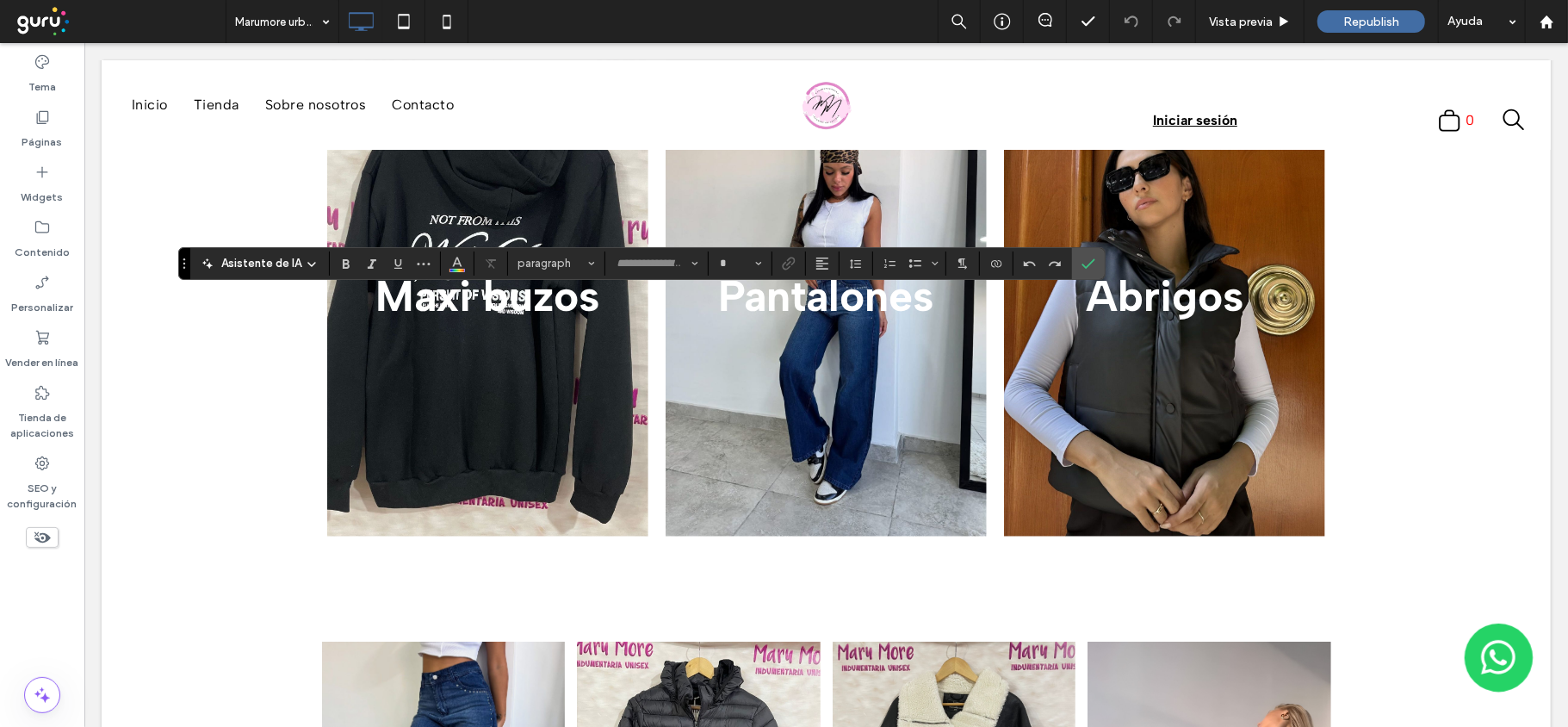 type on "*********" 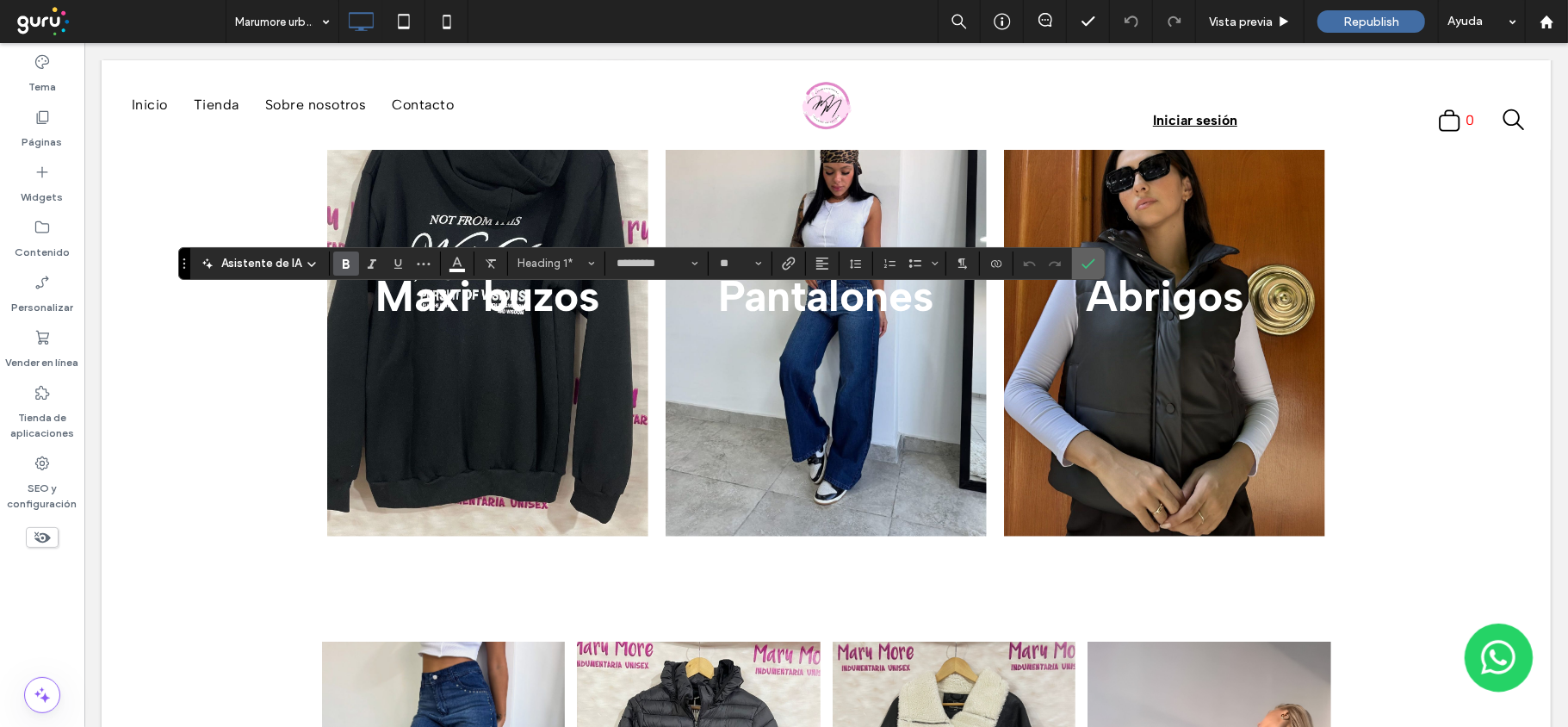 click 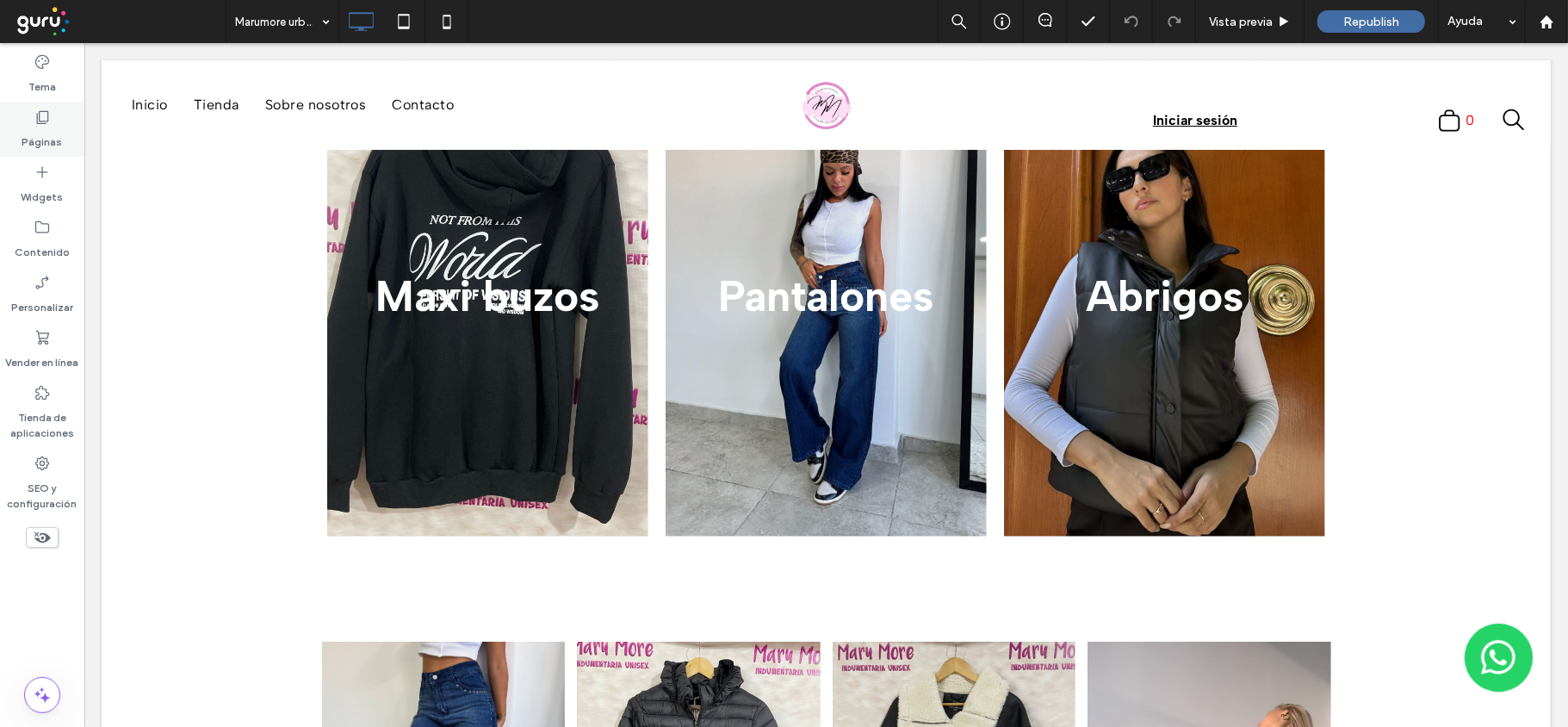 click 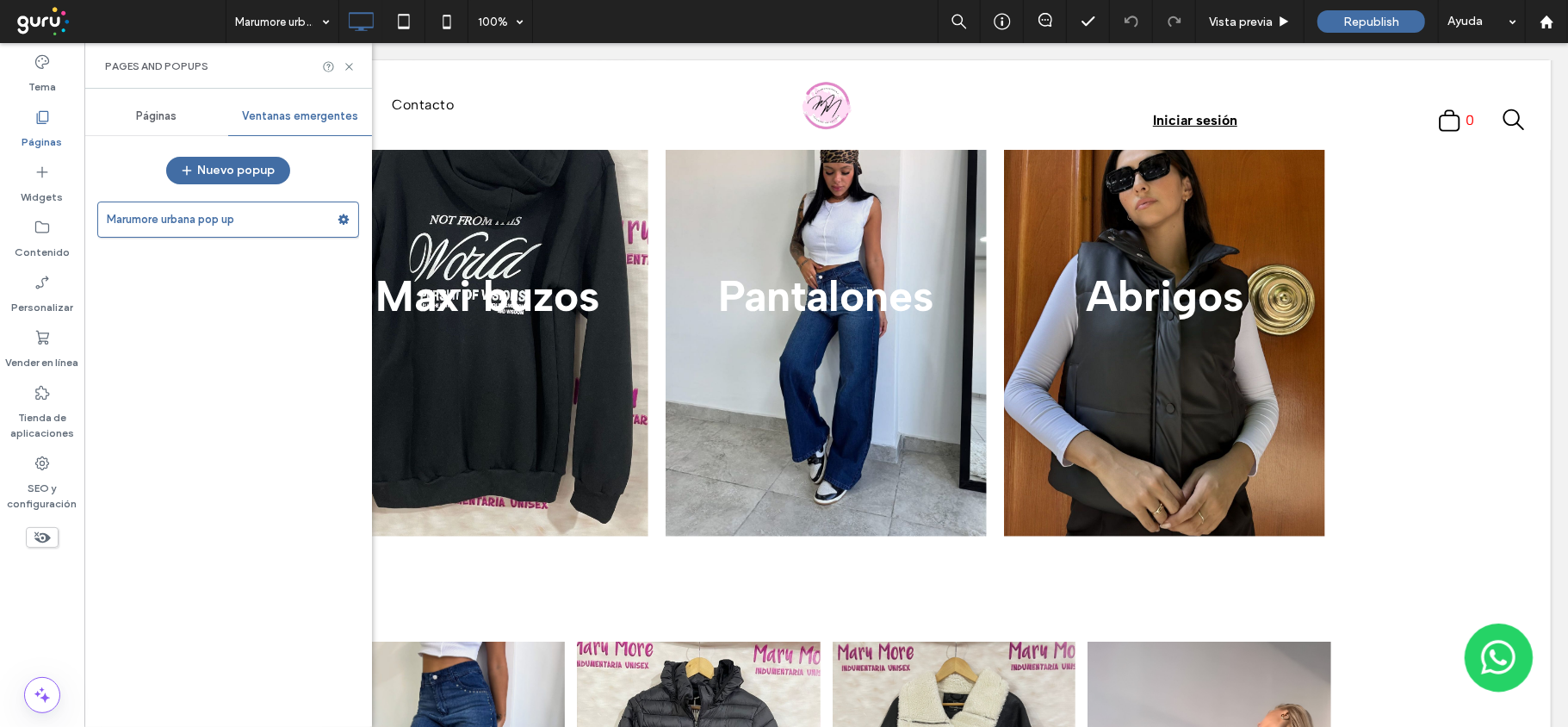 click on "Páginas" at bounding box center (156, 116) 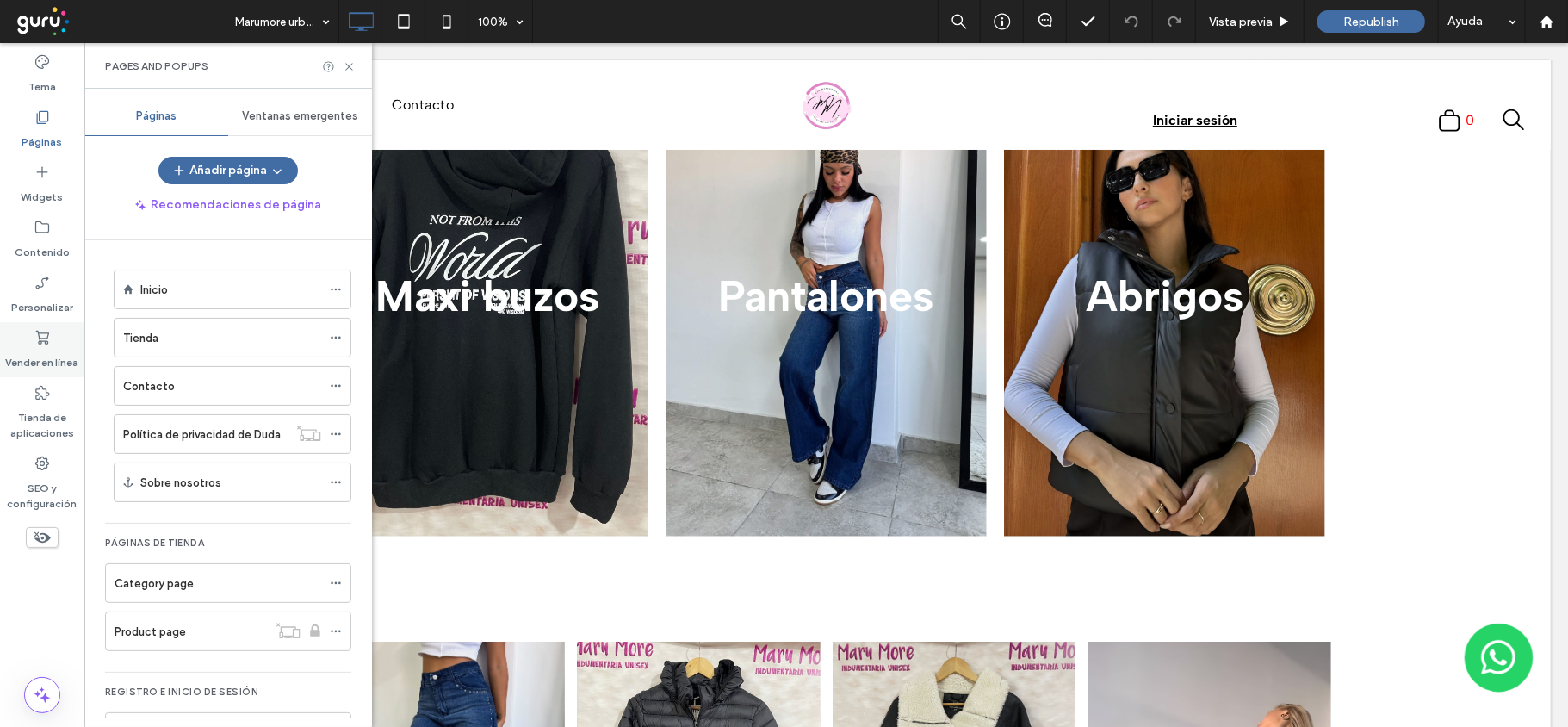click on "Vender en línea" at bounding box center [42, 358] 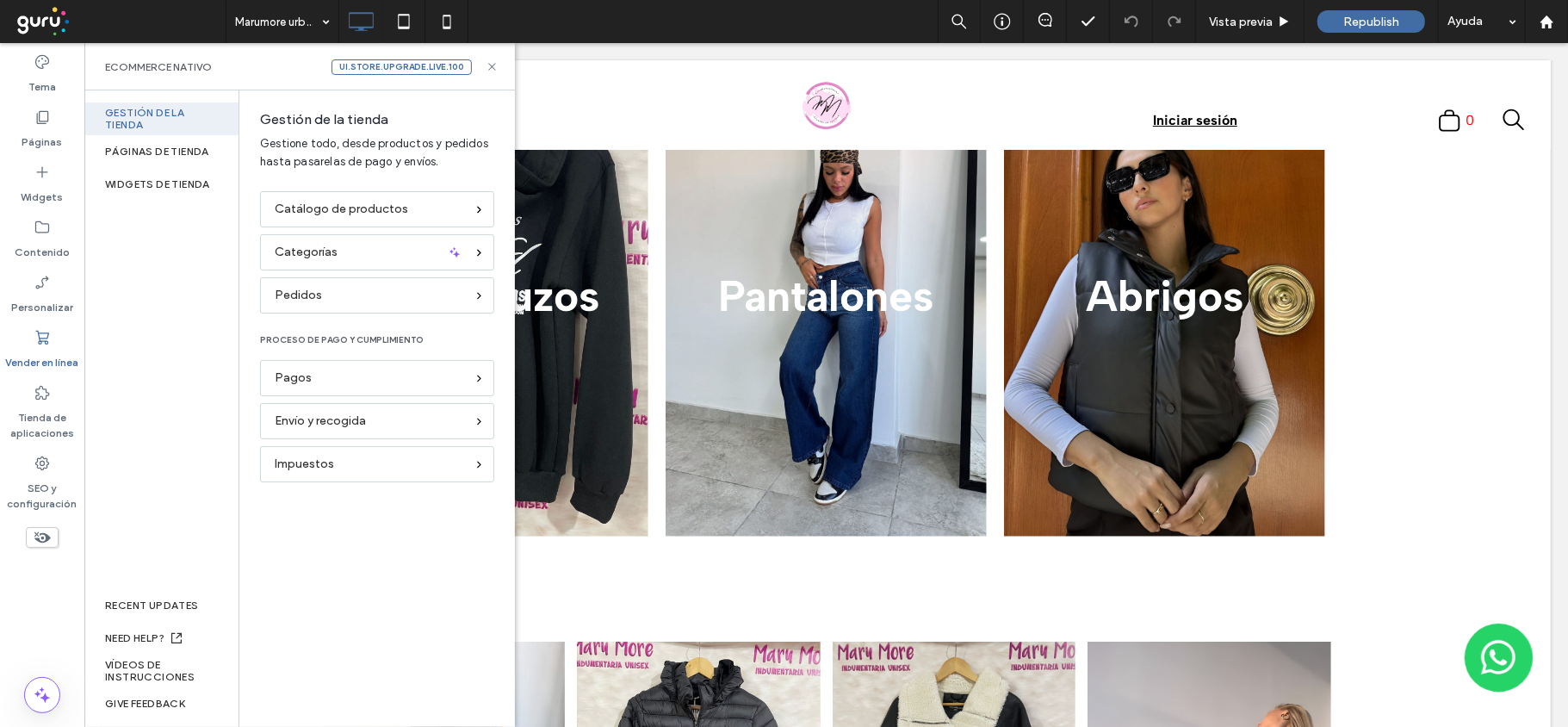 click on "Vender en línea" at bounding box center (42, 358) 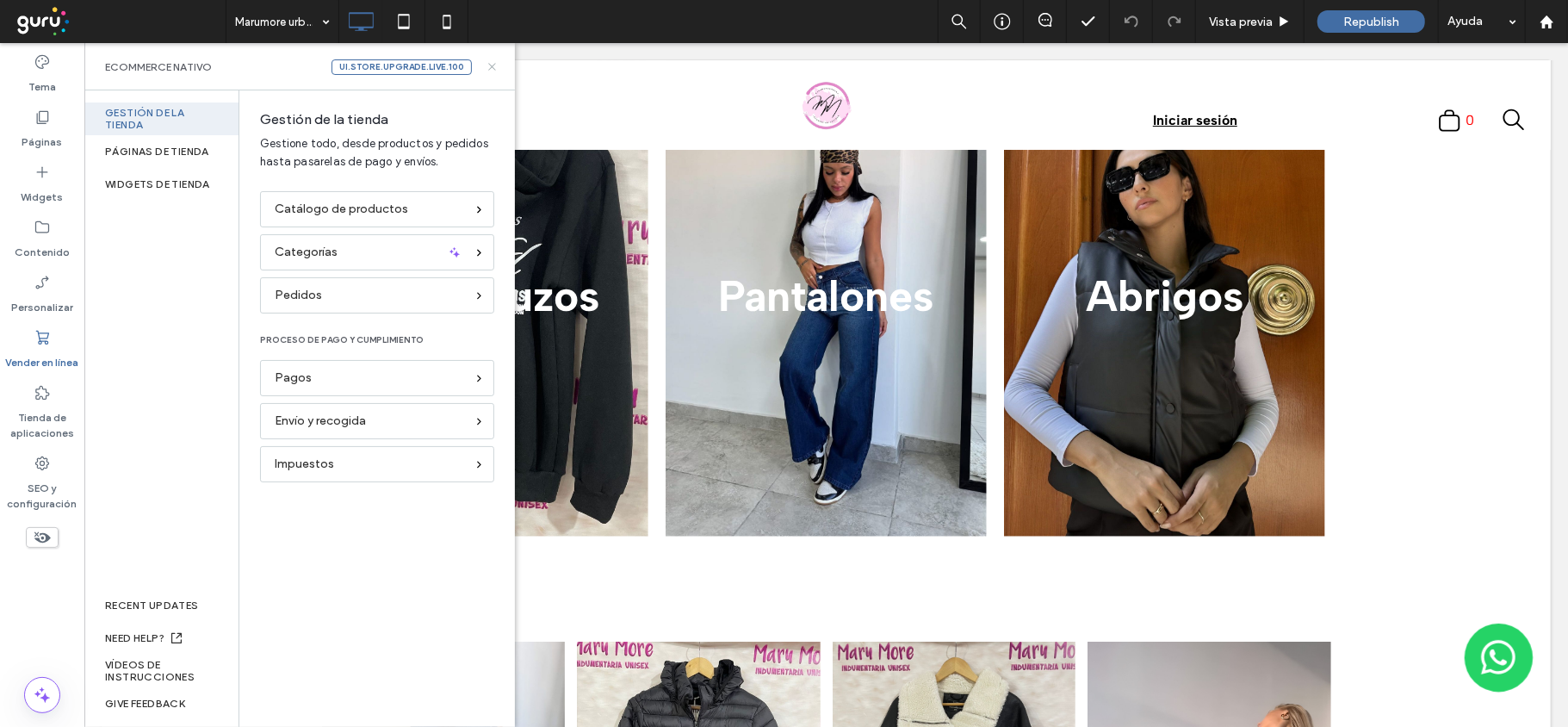 click 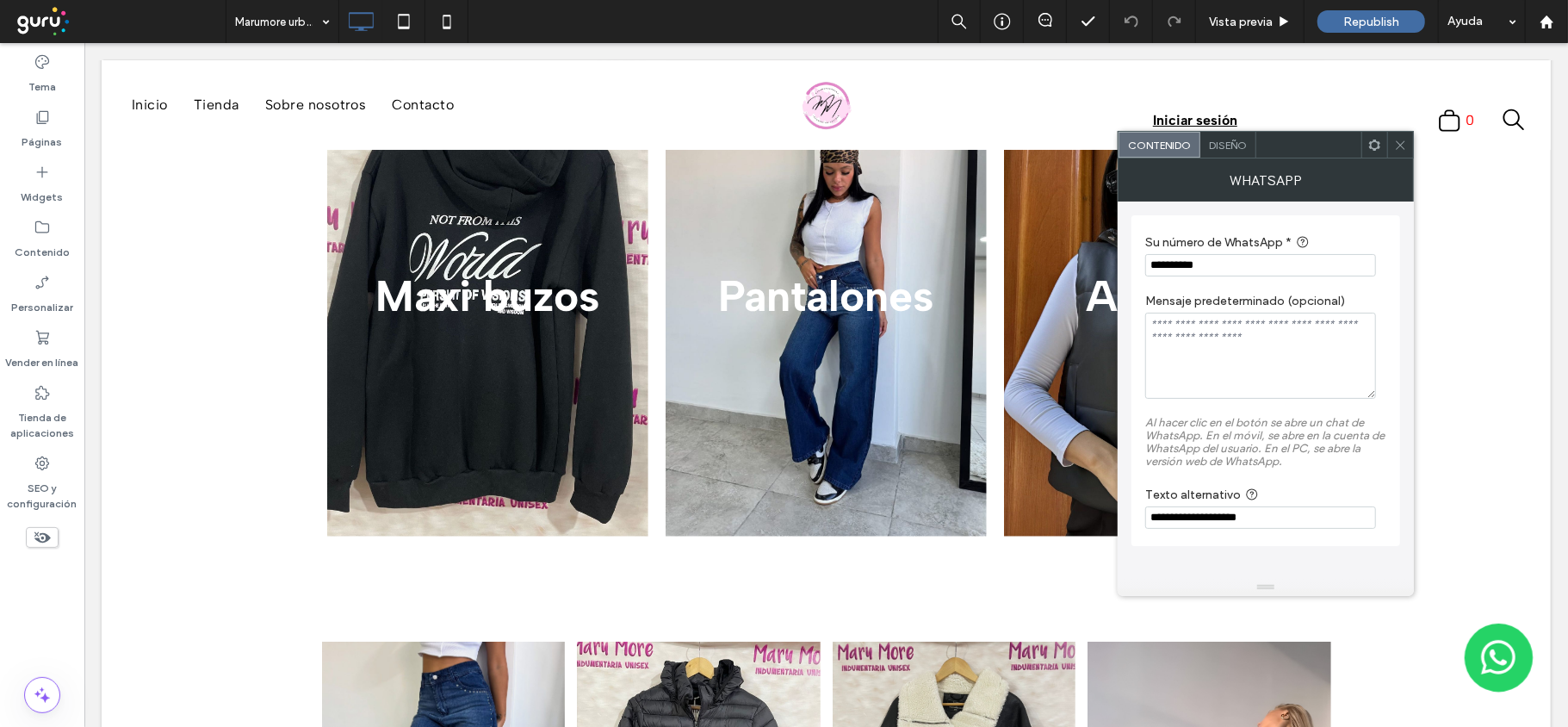 click on "**********" at bounding box center (1261, 265) 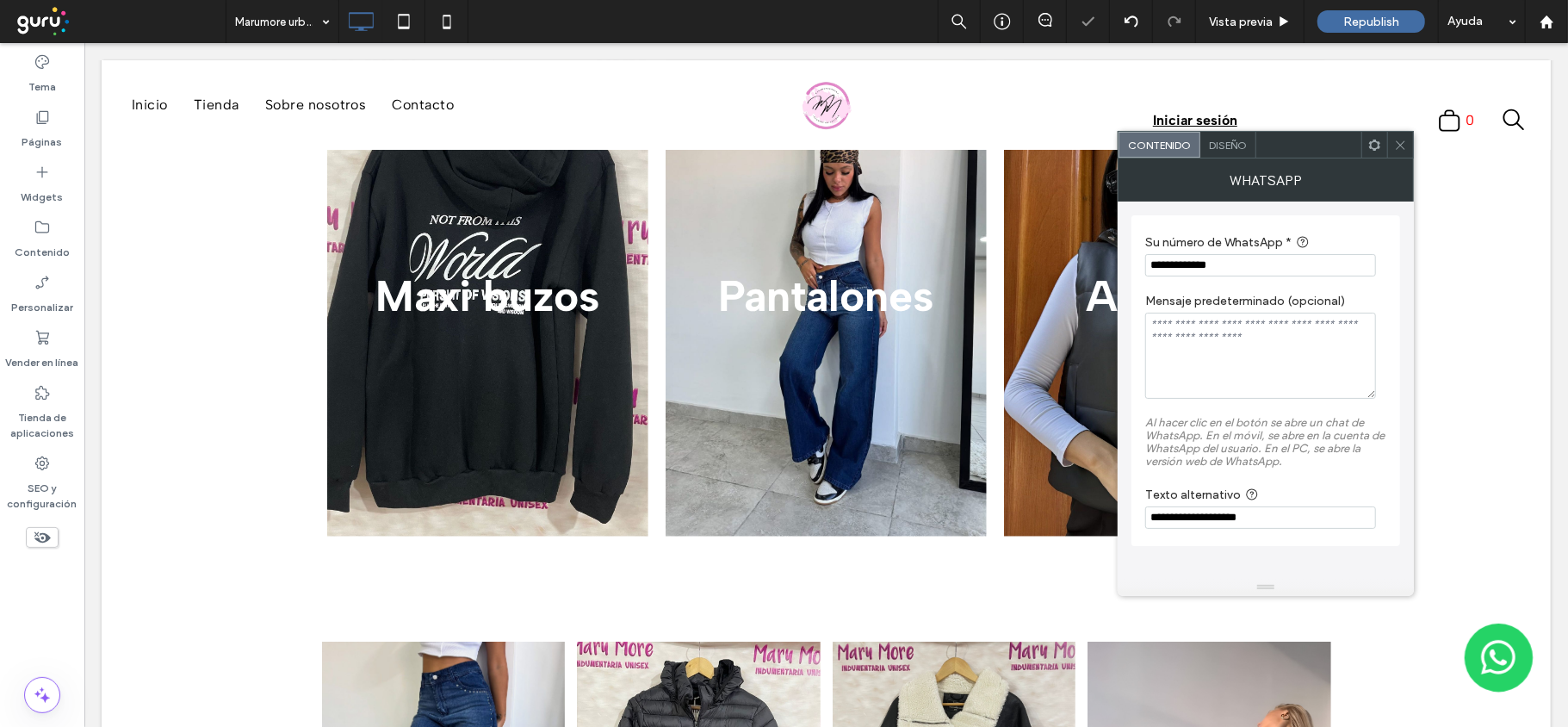 type on "**********" 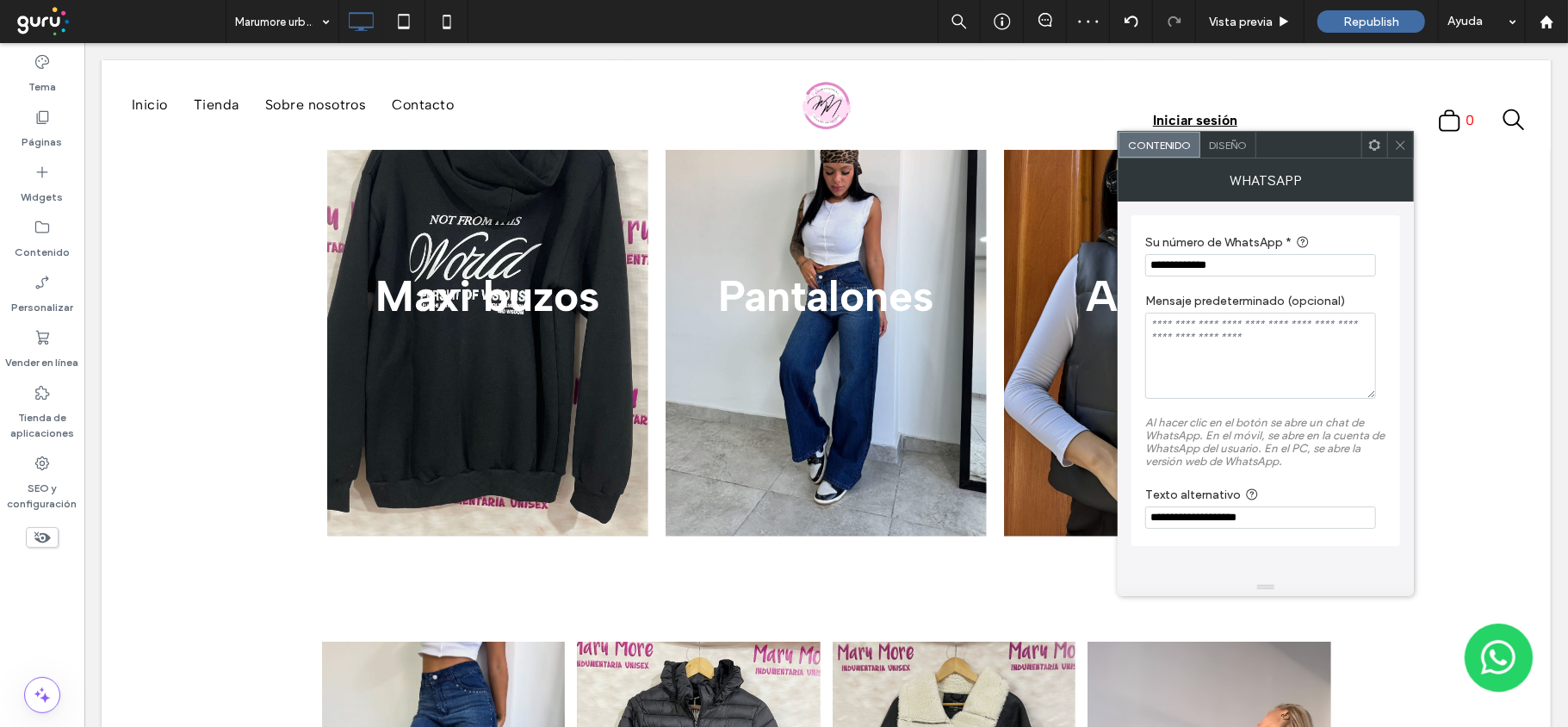 click 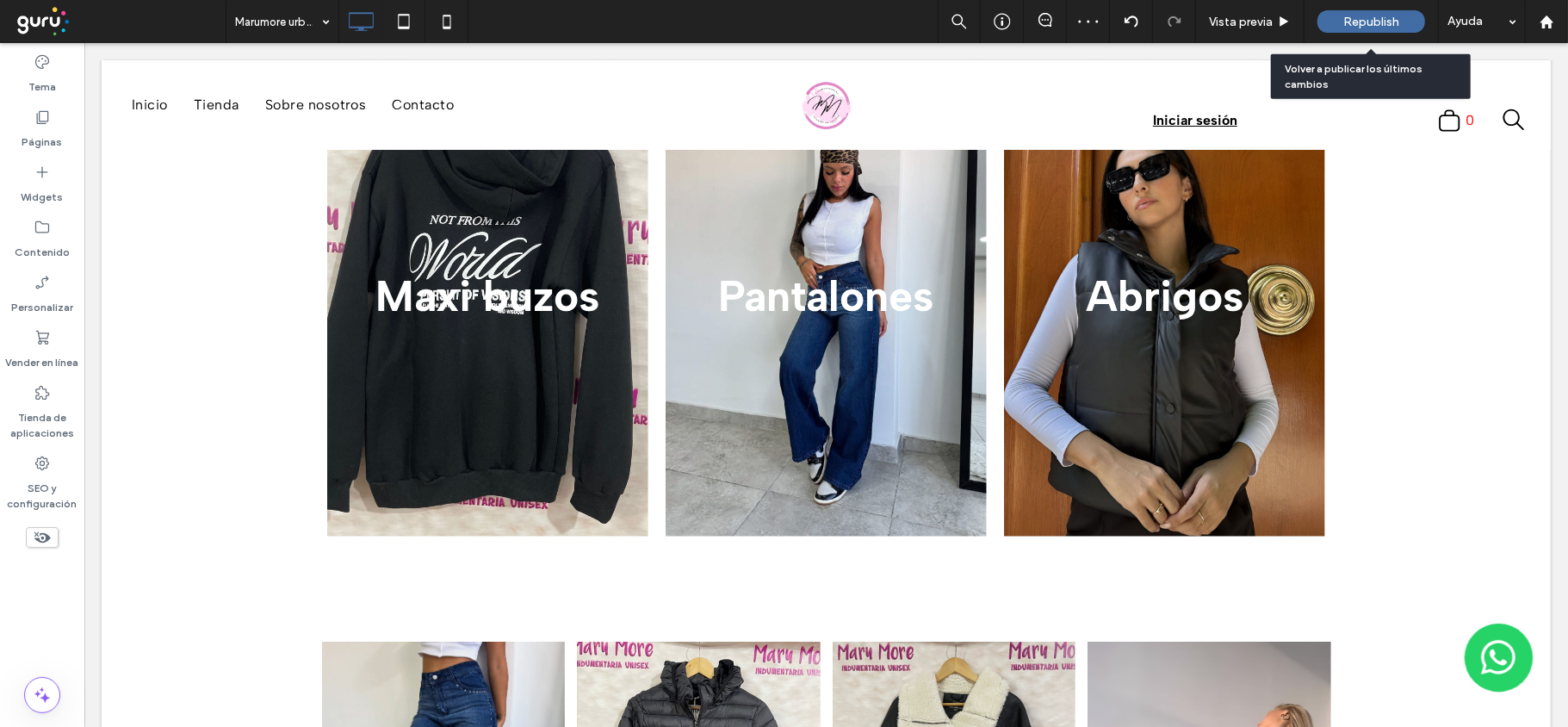 click on "Republish" at bounding box center (1371, 22) 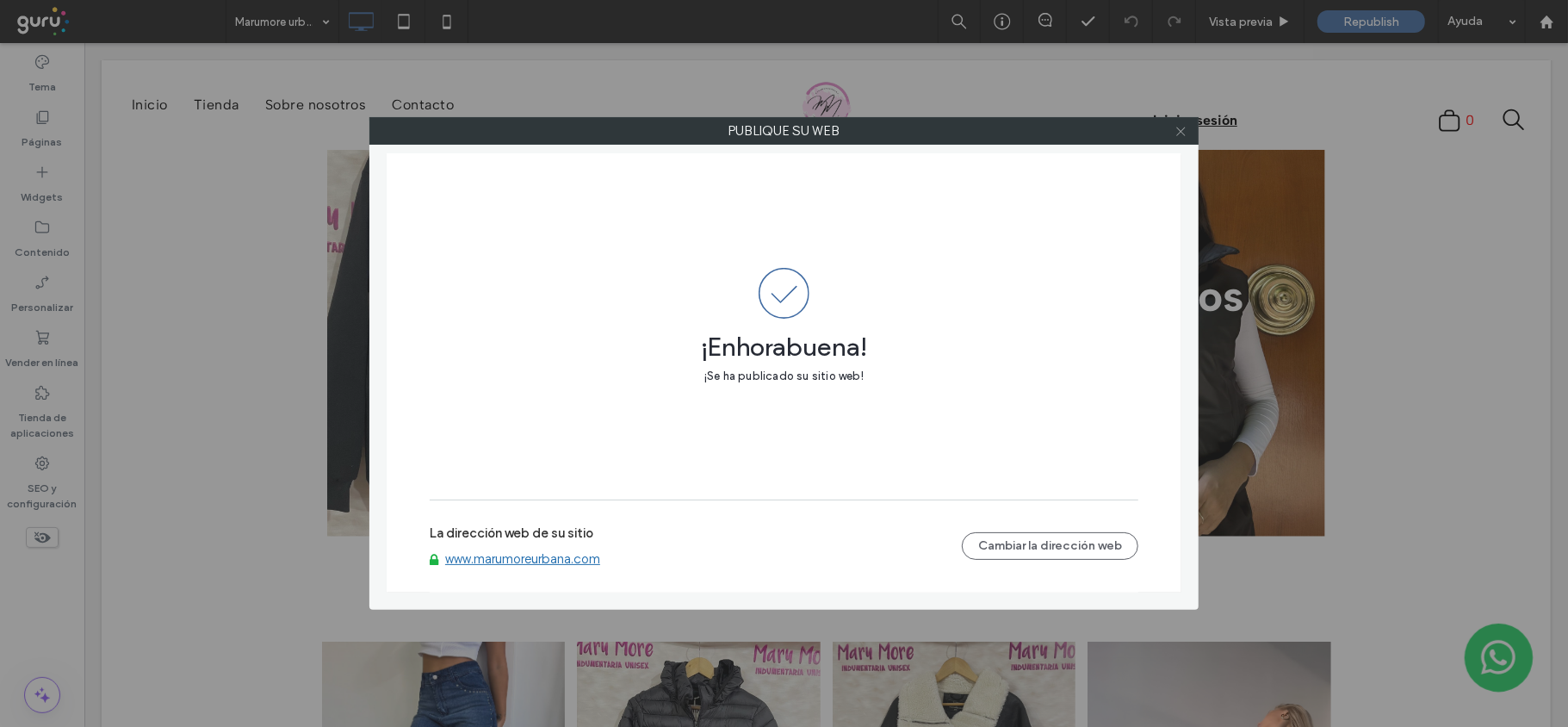 click 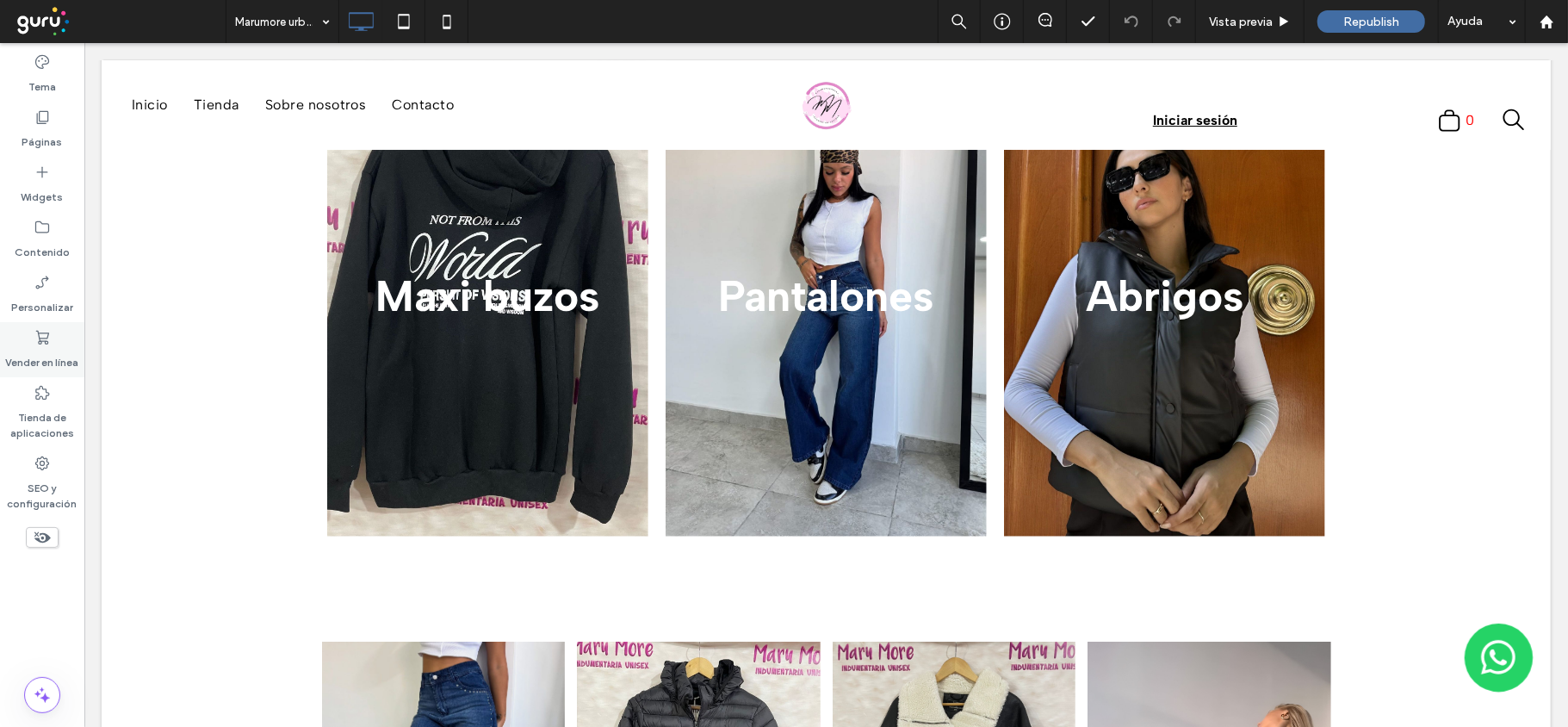 click 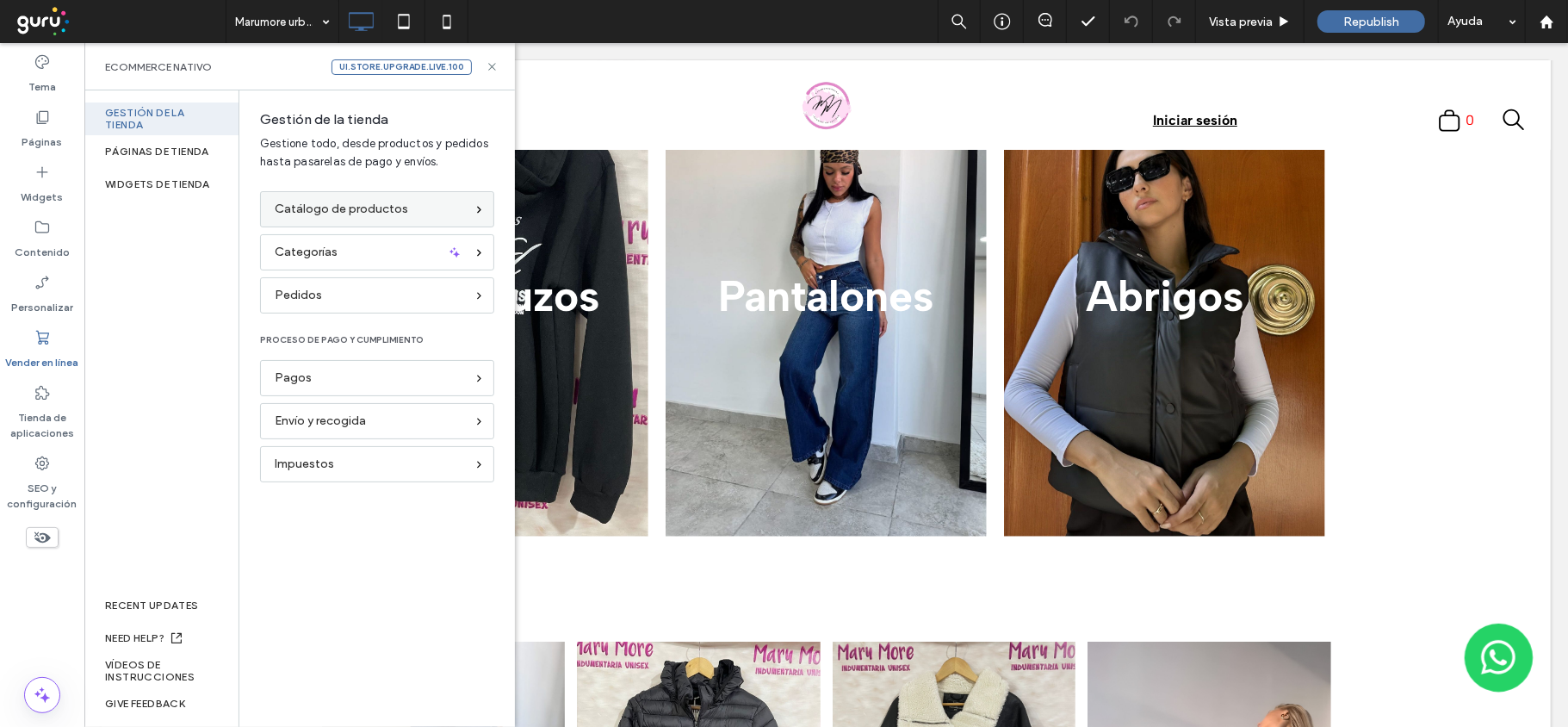 click on "Catálogo de productos" at bounding box center (341, 209) 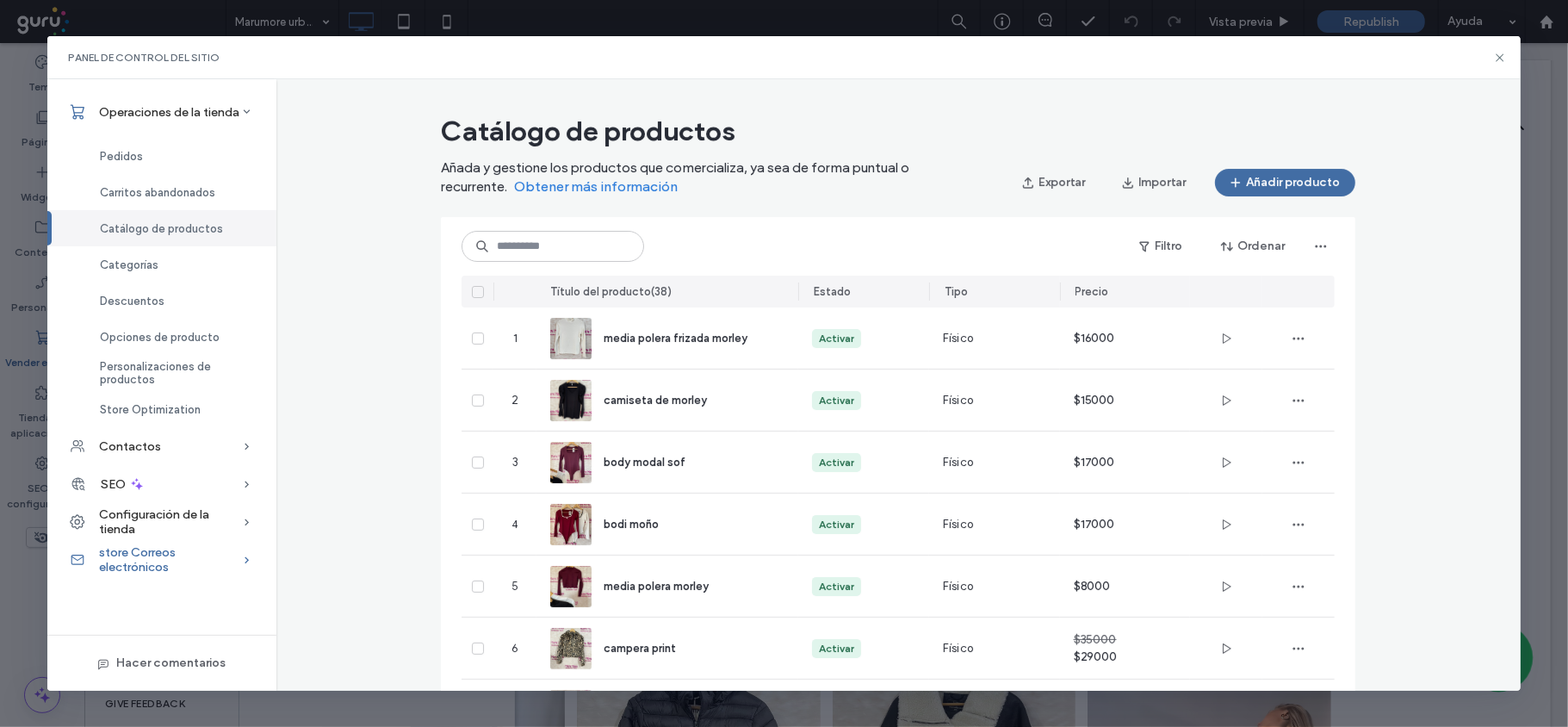 click on "store Correos electrónicos" at bounding box center [170, 560] 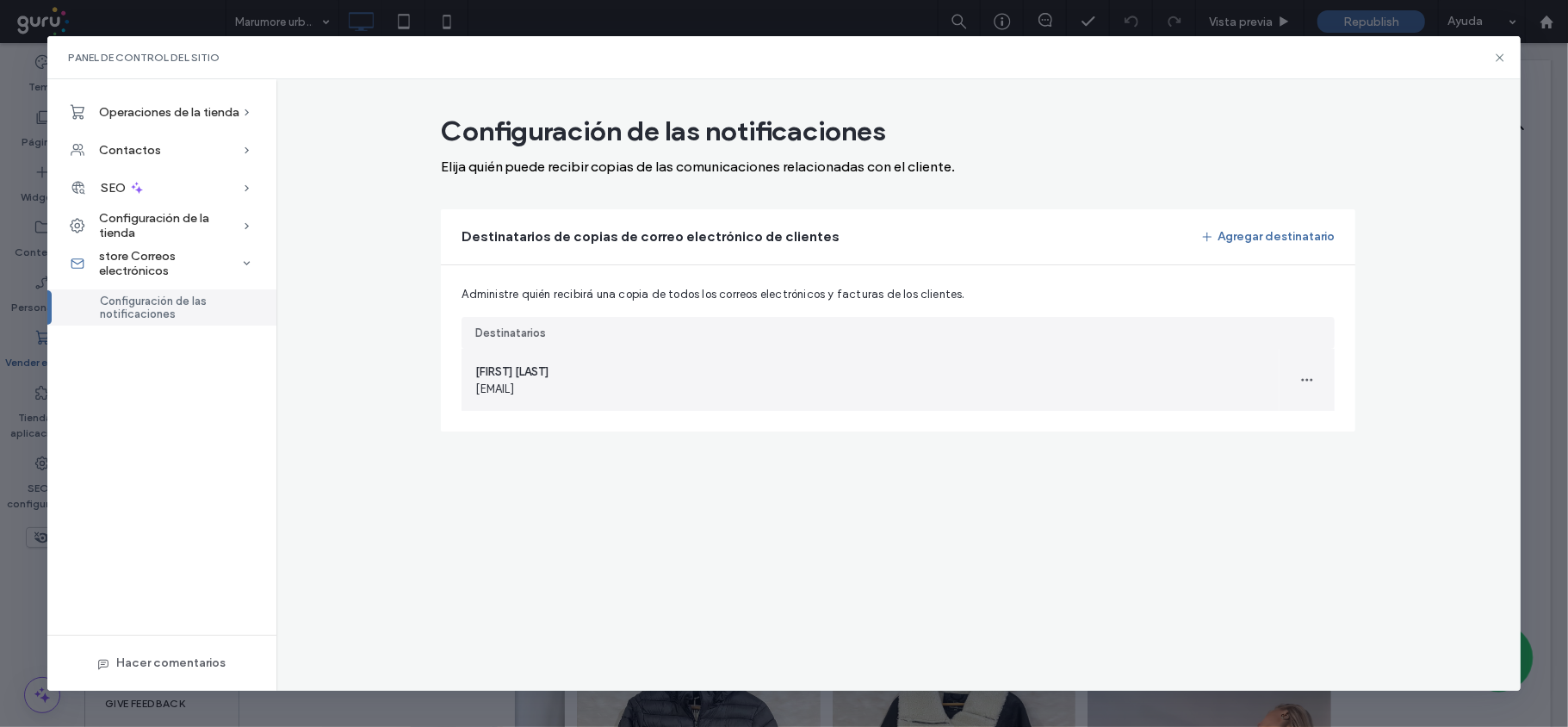 drag, startPoint x: 489, startPoint y: 397, endPoint x: 668, endPoint y: 397, distance: 179 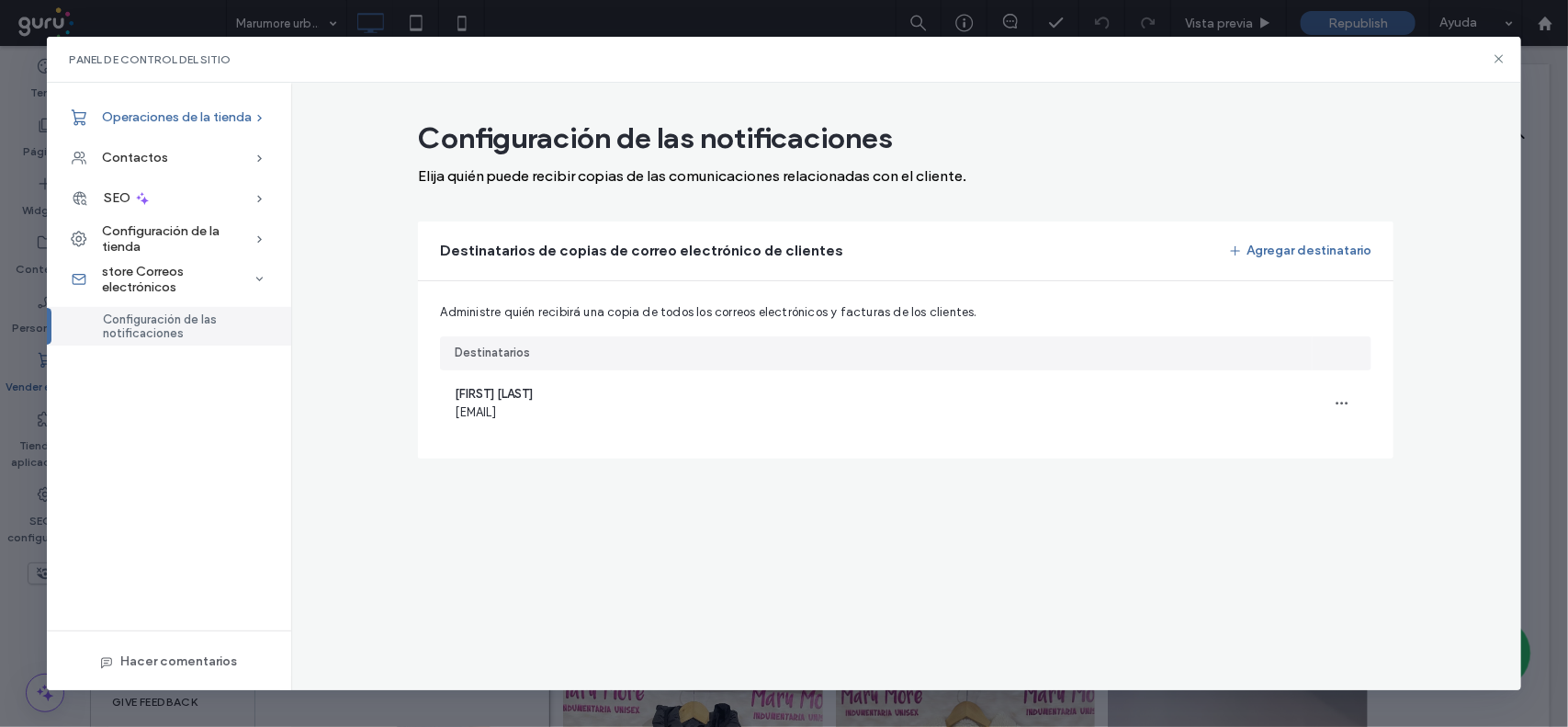 click at bounding box center (260, 118) 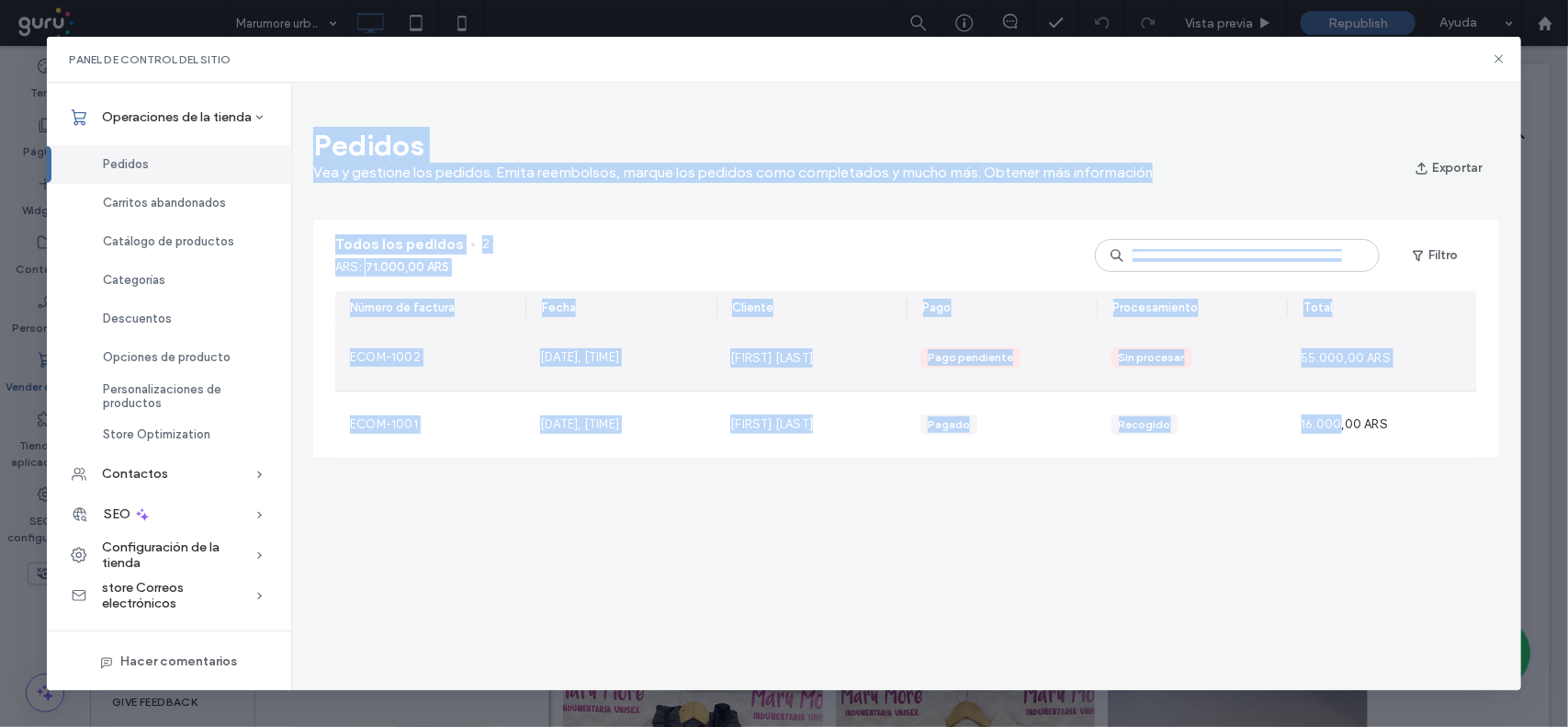 drag, startPoint x: 313, startPoint y: 136, endPoint x: 1346, endPoint y: 433, distance: 1074.8479 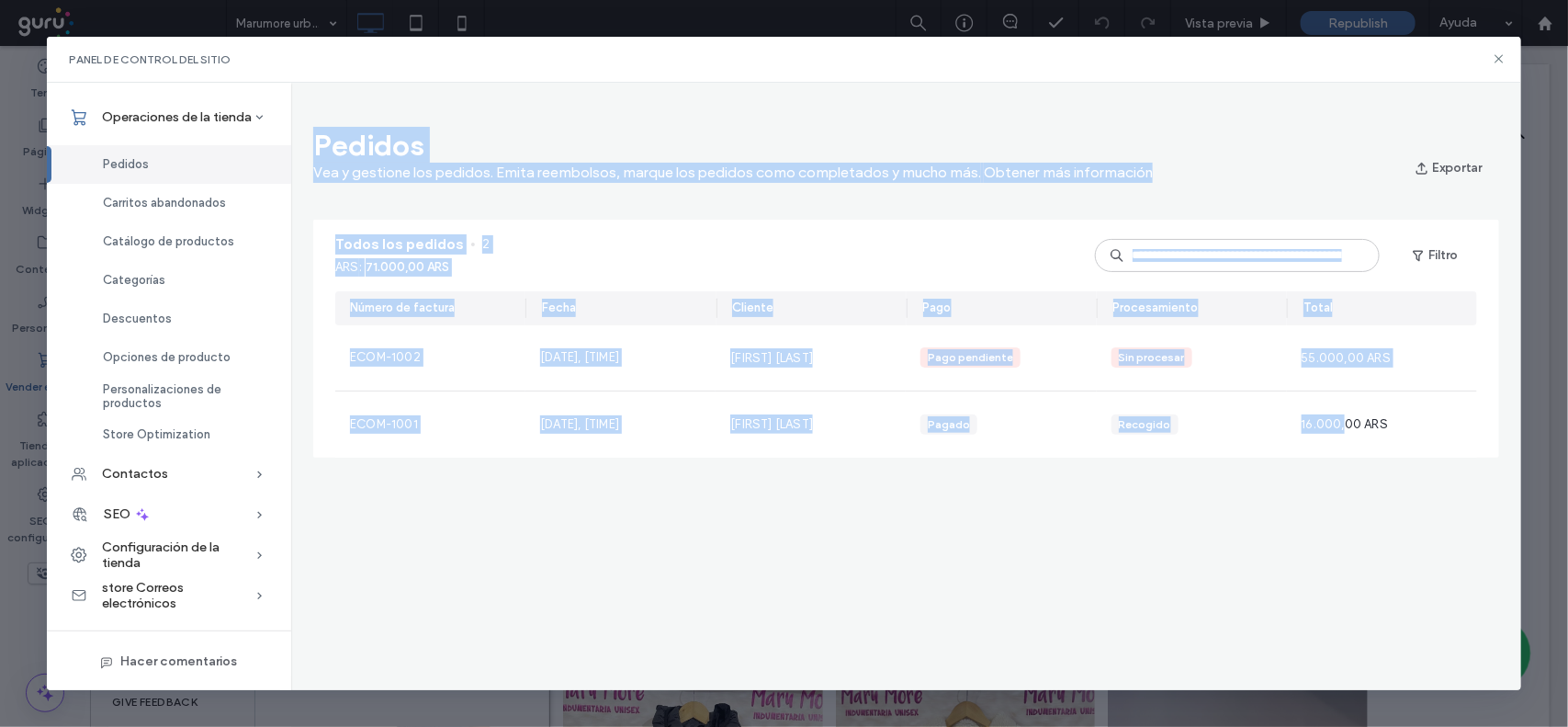 click on "Pedidos Vea y gestione los pedidos. Emita reembolsos, marque los pedidos como completados y mucho más.   Obtener más información Exportar Todos los pedidos 2 ARS  : 71.000,00 ARS Filtro Número de factura Fecha Cliente Pago Procesamiento Total ECOM-1002 14 jul 2025, 8:59 maria fuentealoba Pago pendiente Sin procesar 55.000,00 ARS ECOM-1001 3 jul 2025, 14:23 Gómez milagros Pagado Recogido 16.000,00 ARS" at bounding box center (906, 387) 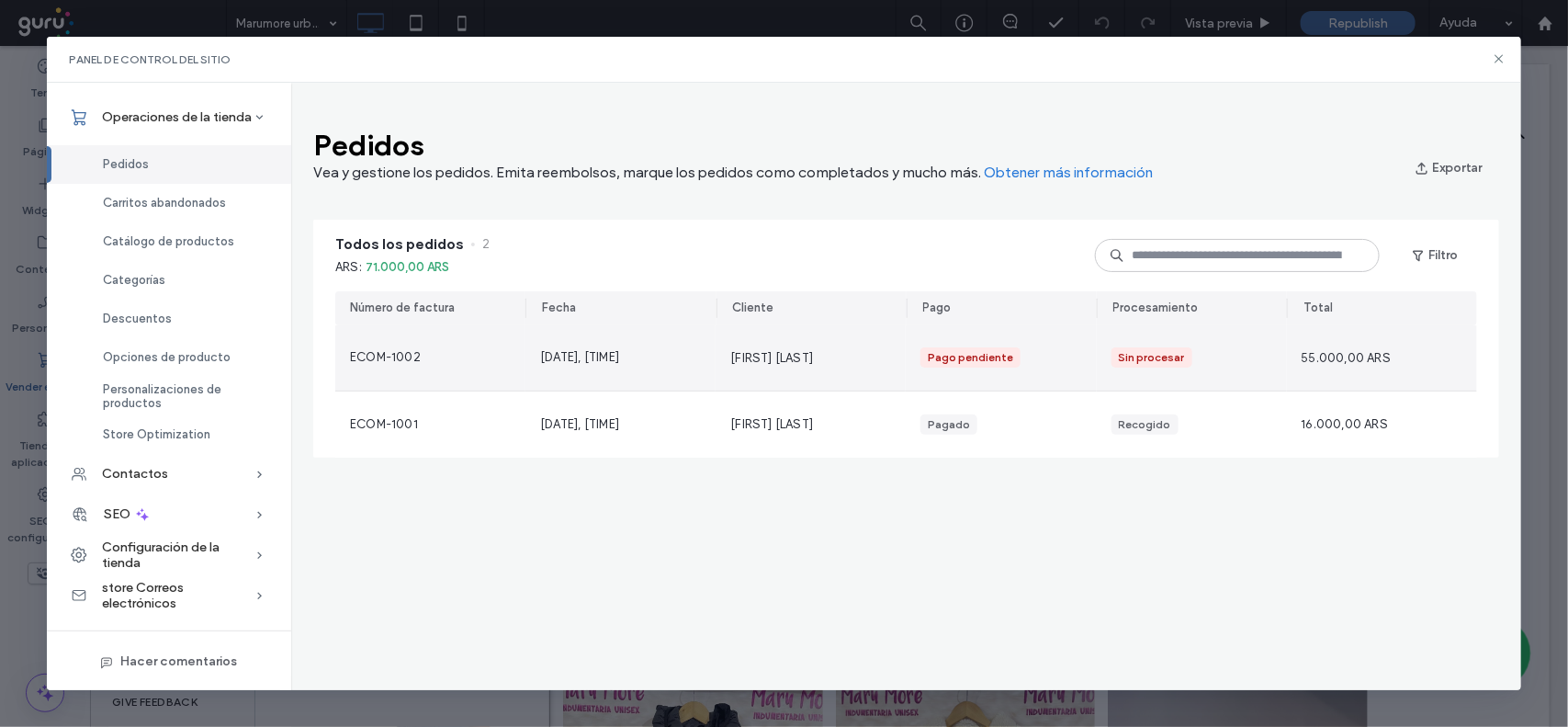 click on "14 jul 2025, 8:59" at bounding box center [620, 358] 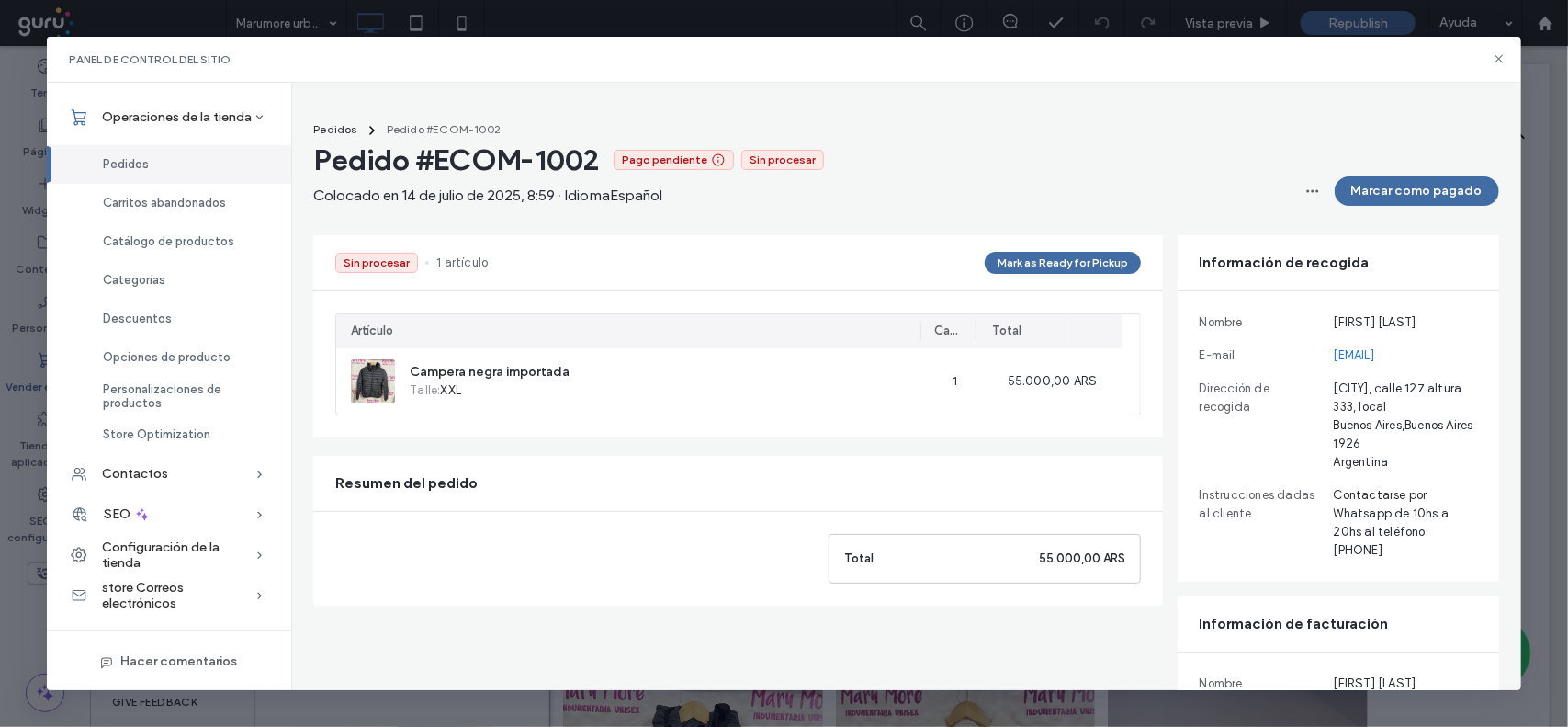 click on "Pedidos" at bounding box center (126, 164) 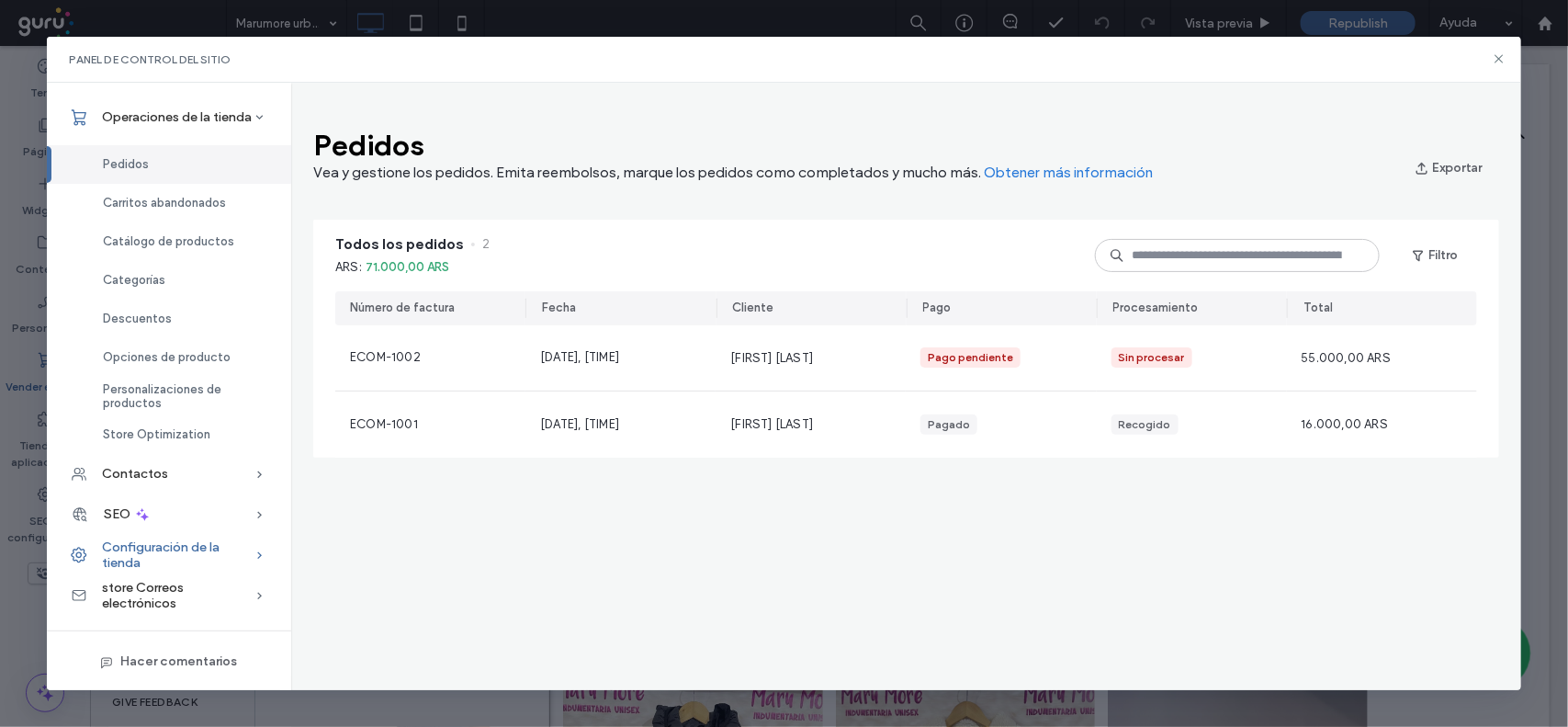 click on "Configuración de la tienda" at bounding box center (178, 555) 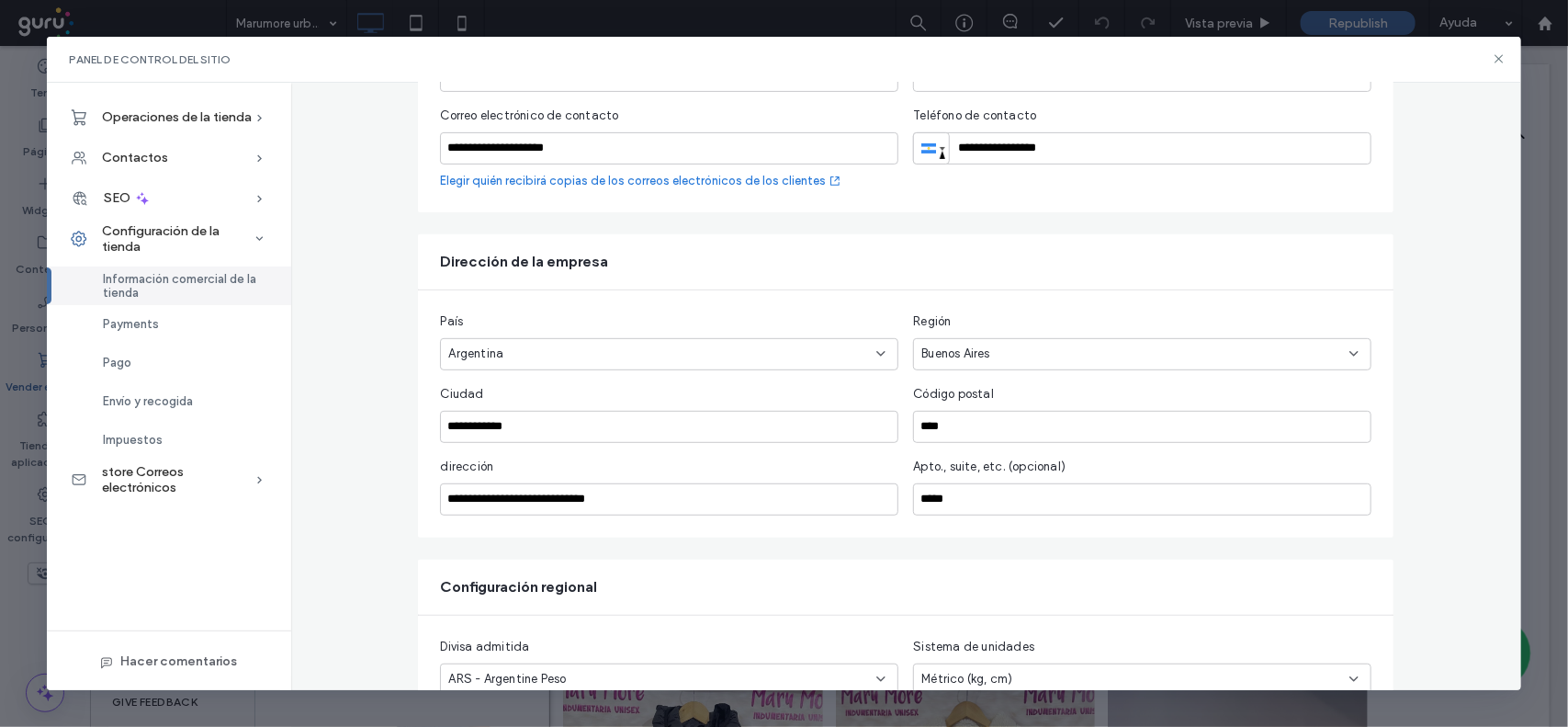 scroll, scrollTop: 280, scrollLeft: 0, axis: vertical 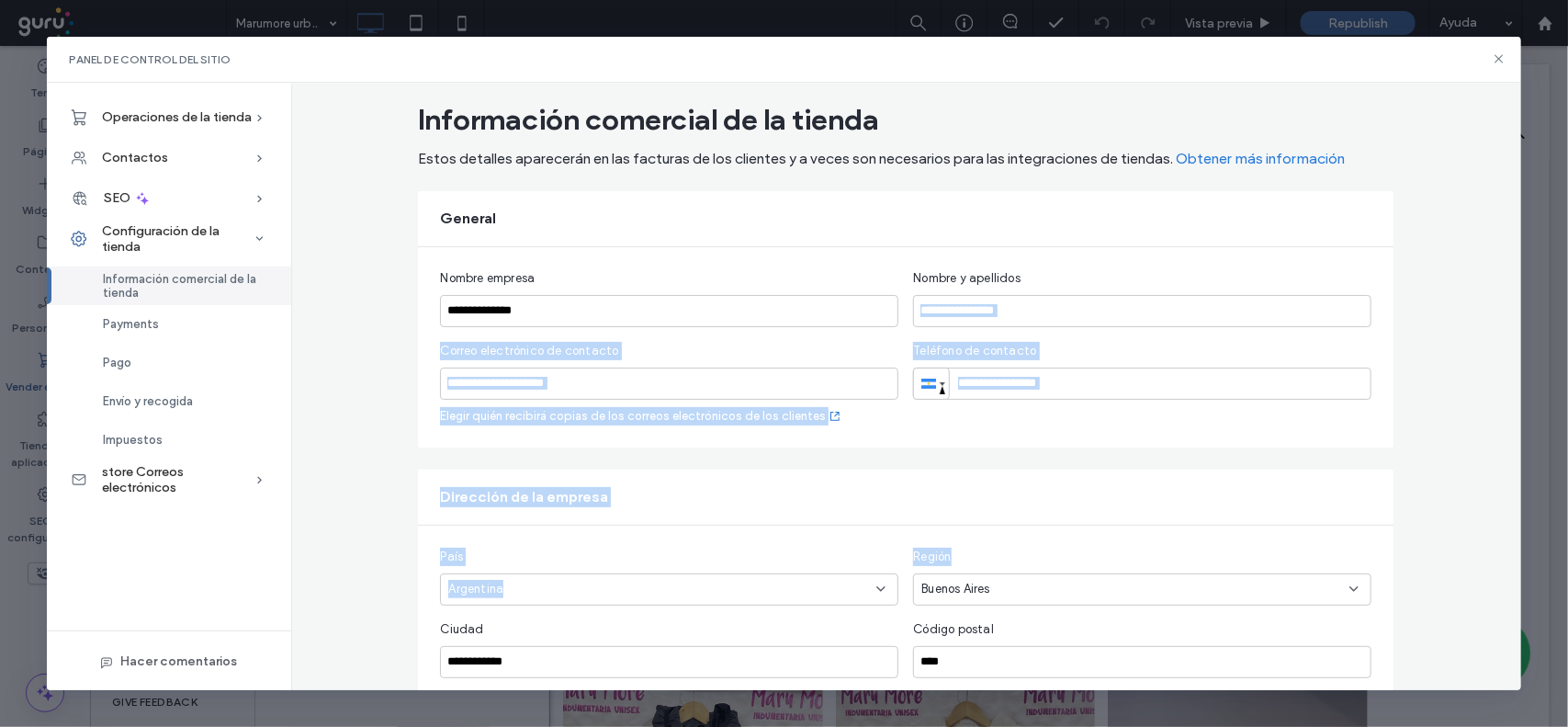 drag, startPoint x: 1525, startPoint y: 323, endPoint x: 1522, endPoint y: 529, distance: 206.02 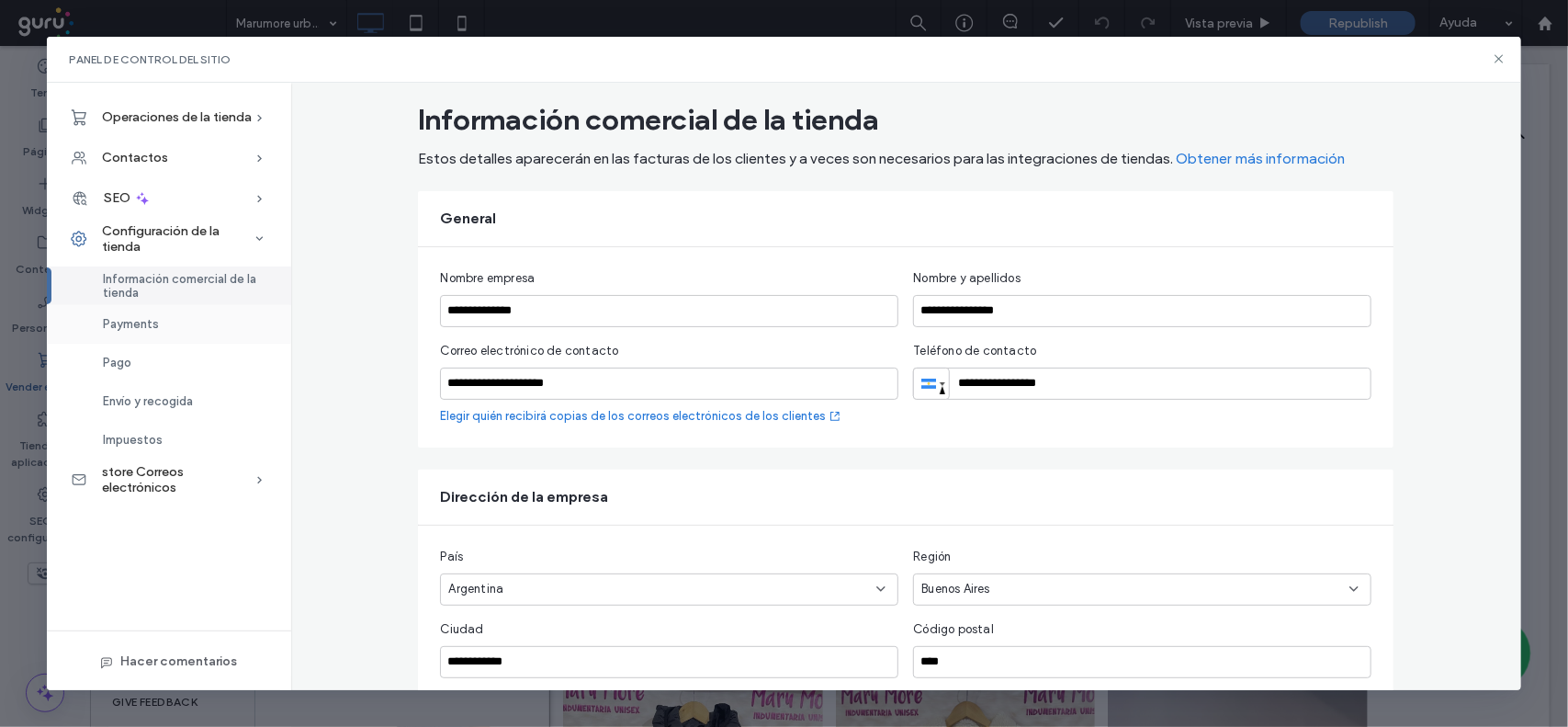 click on "Payments" at bounding box center (130, 324) 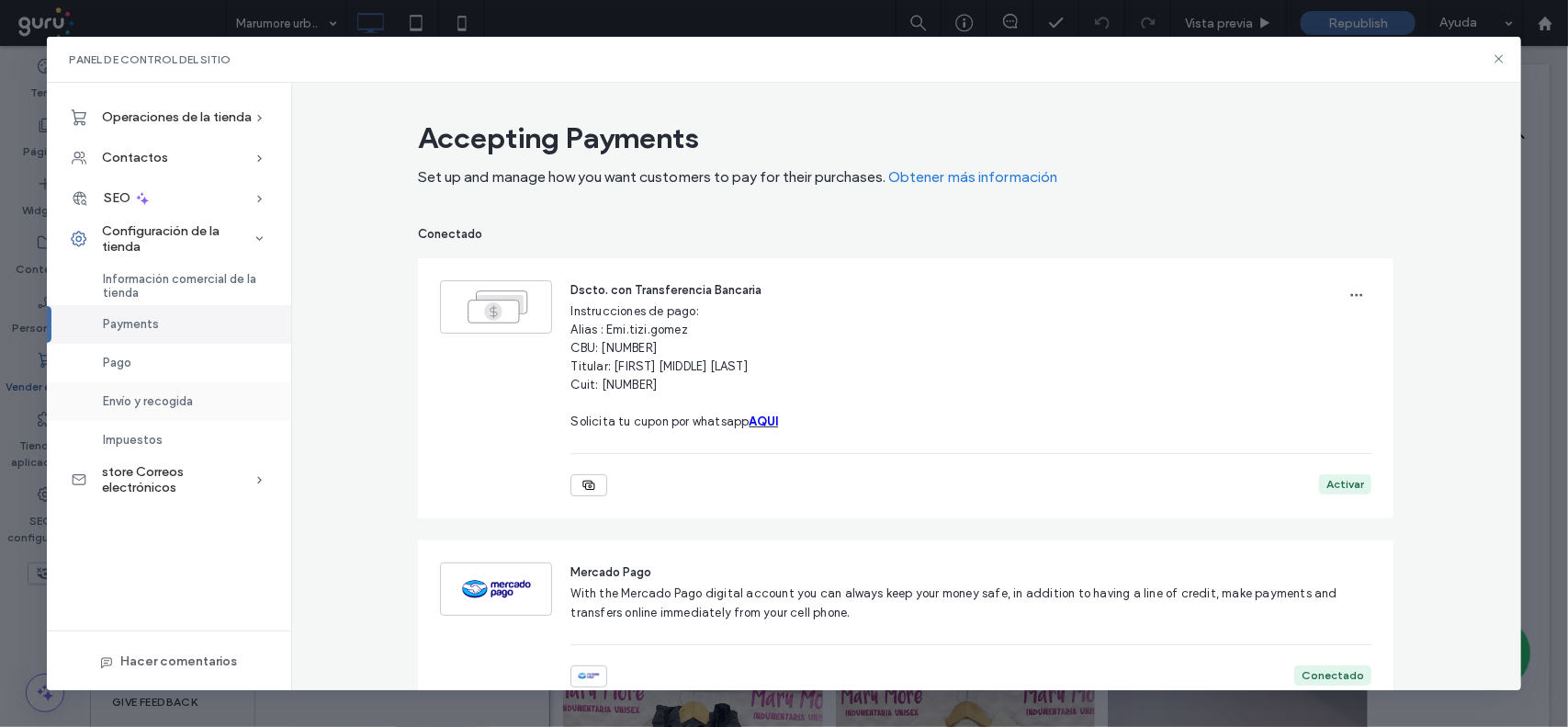 click on "Envío y recogida" at bounding box center [148, 401] 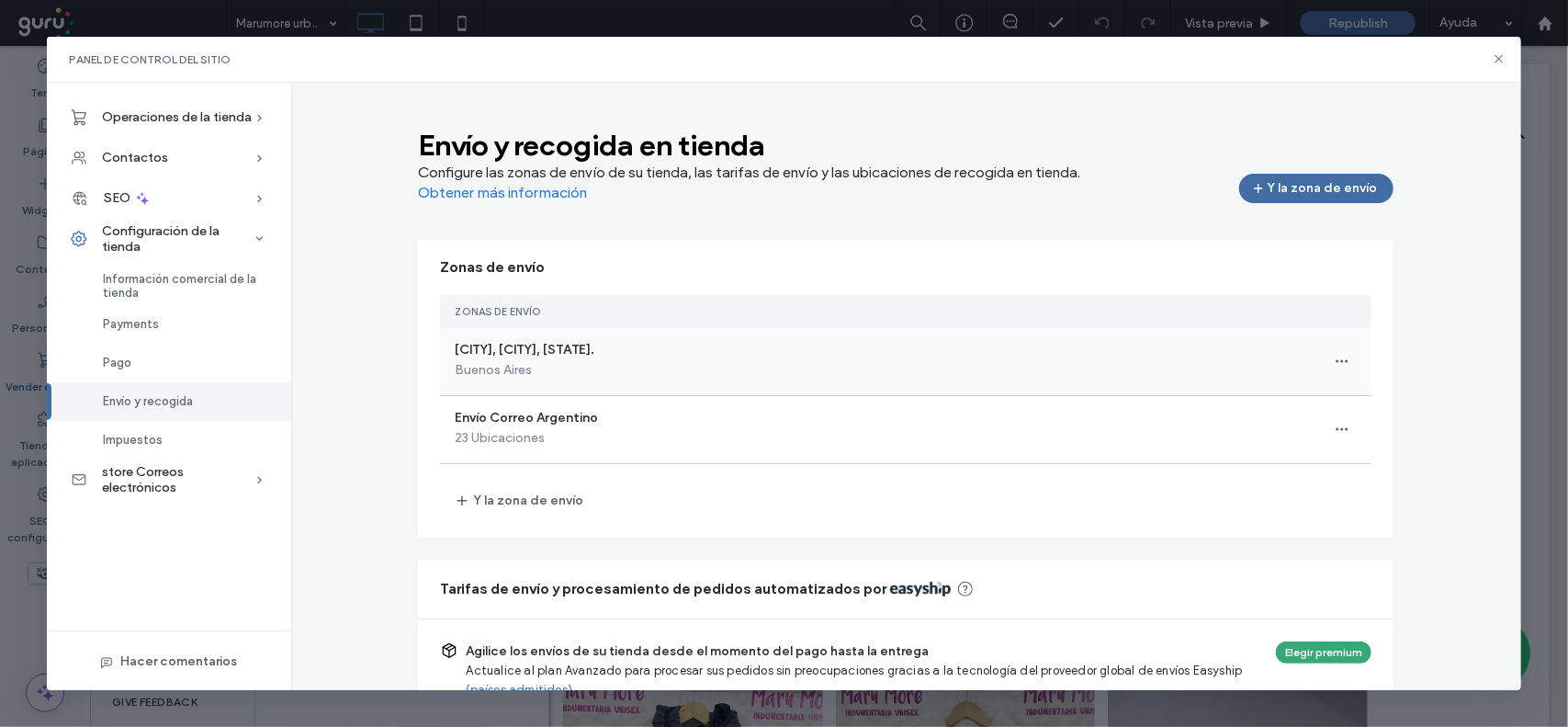 click on "[CITY], [CITY], [CITY]. [CITY]" at bounding box center (906, 361) 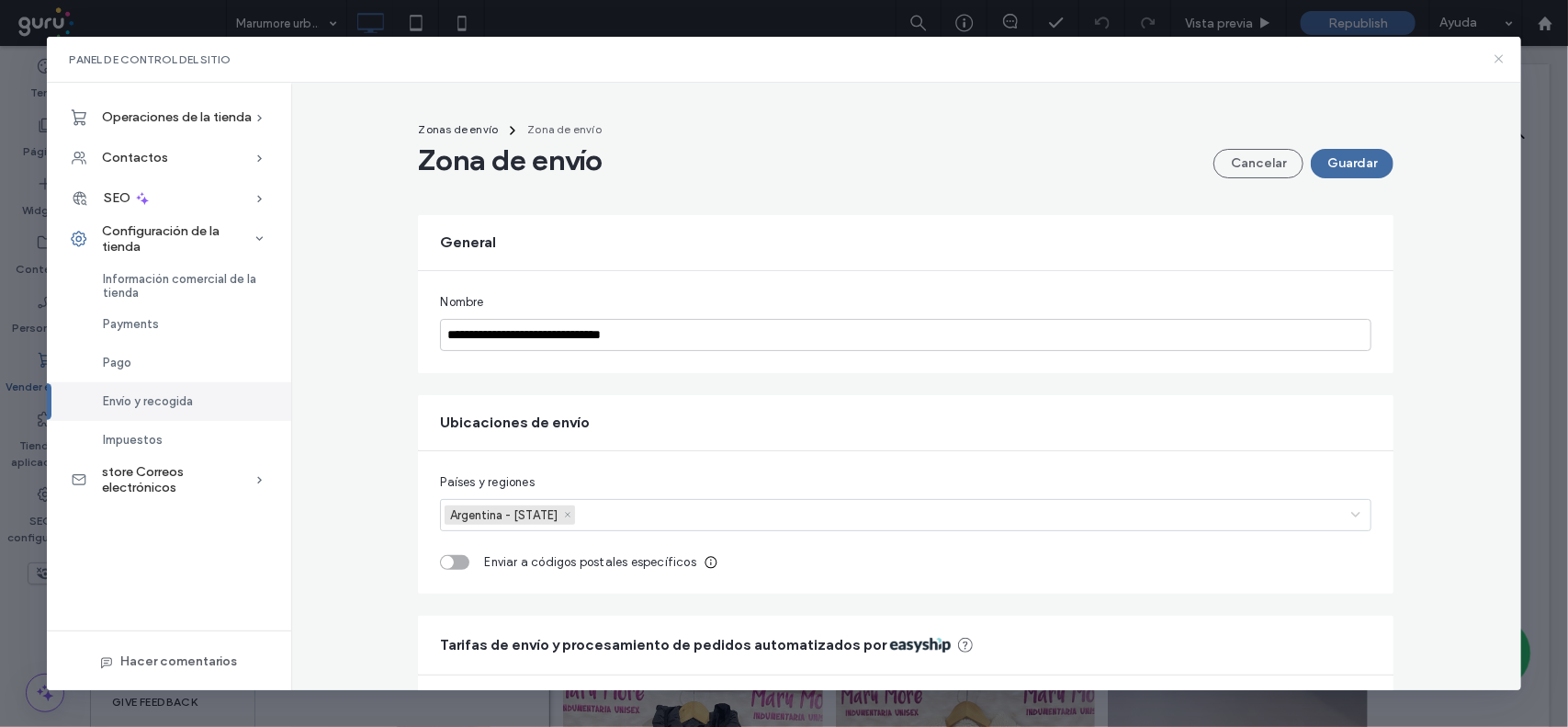 click 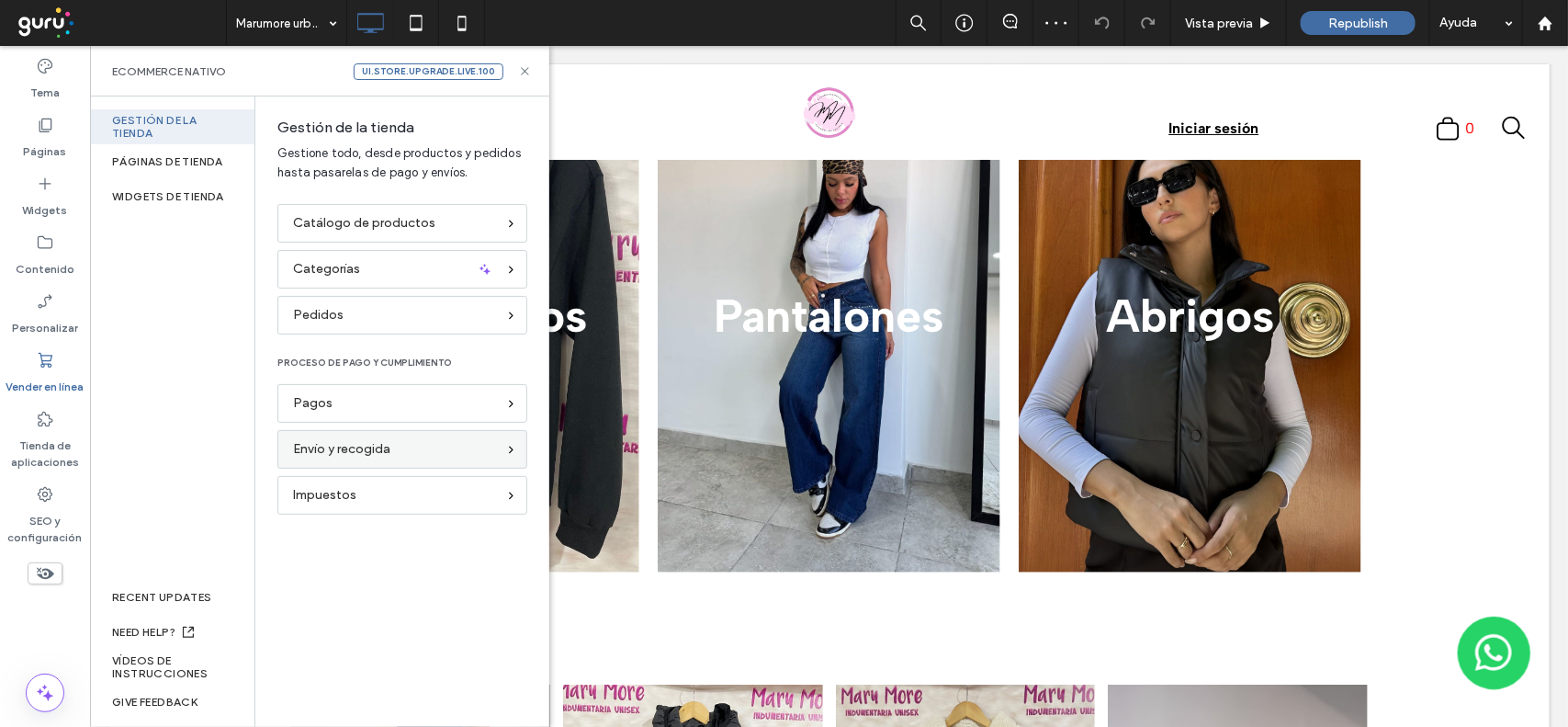 click on "Envío y recogida" at bounding box center (394, 449) 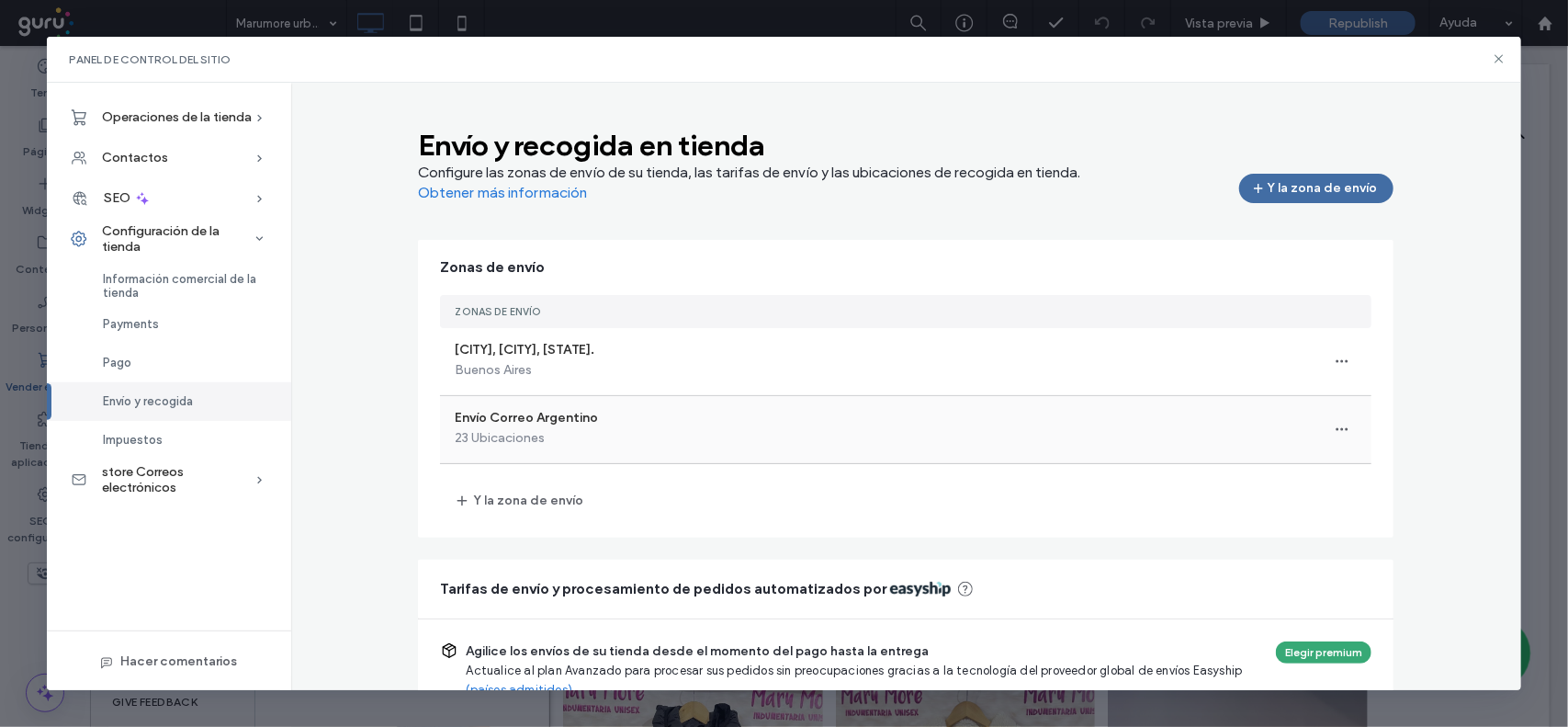 click on "Envío Correo Argentino 23 Ubicaciones" at bounding box center [906, 429] 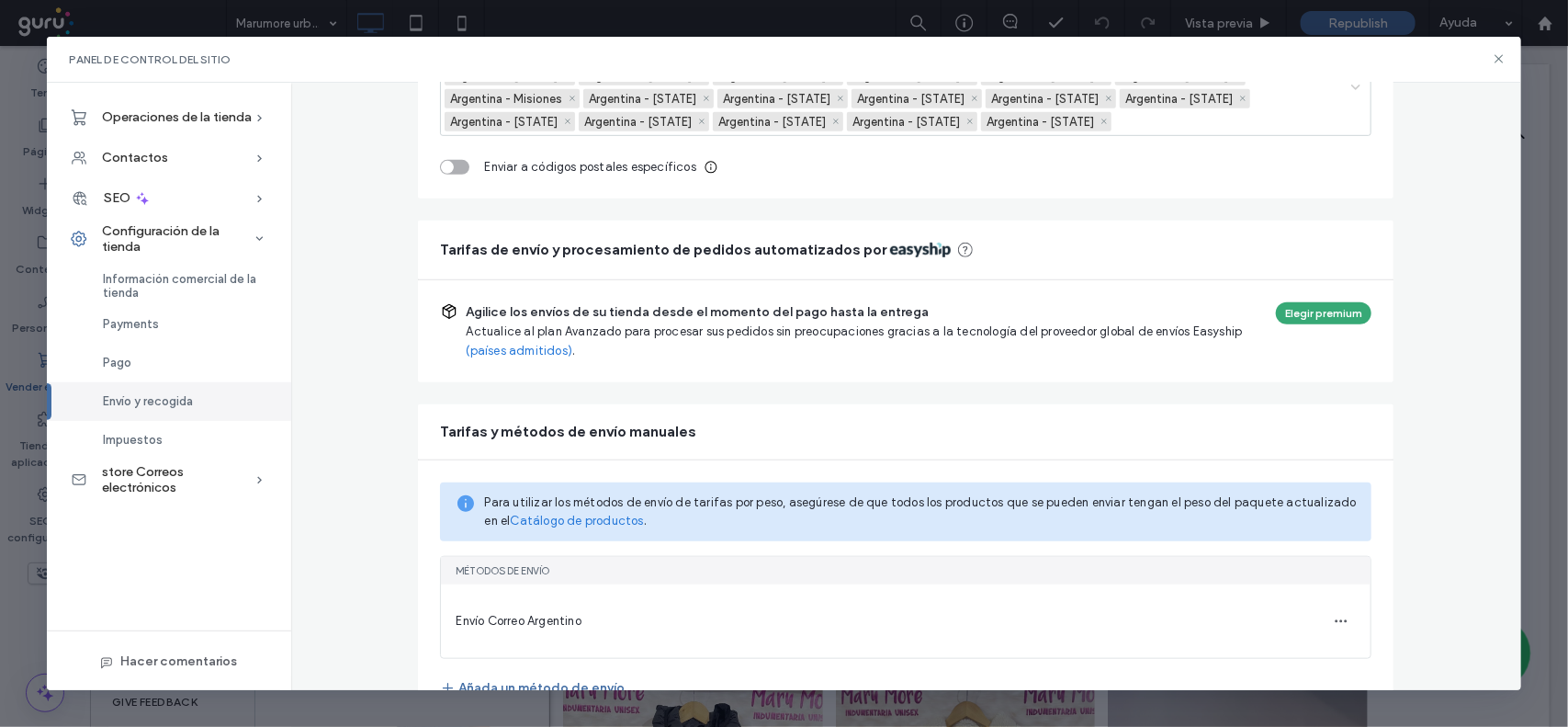 scroll, scrollTop: 522, scrollLeft: 0, axis: vertical 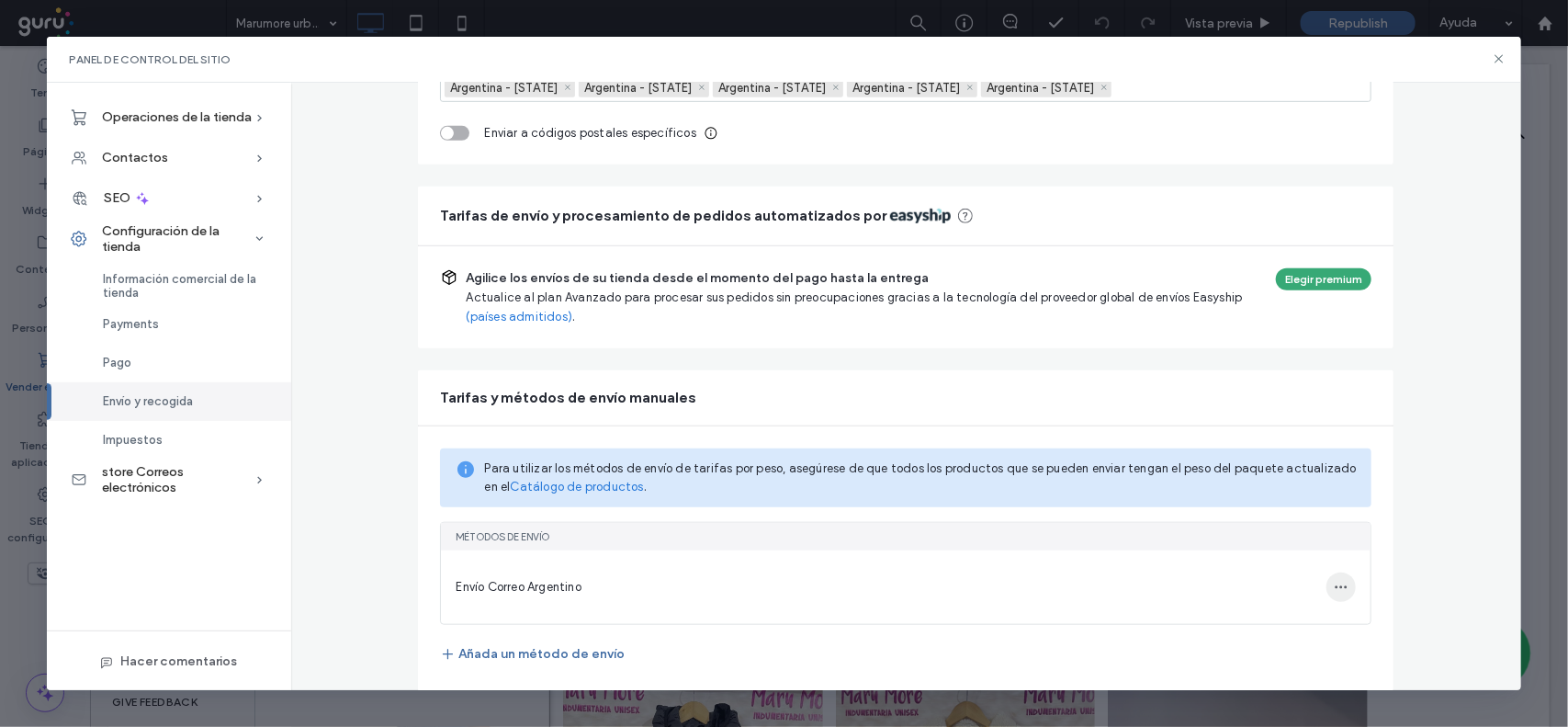 click 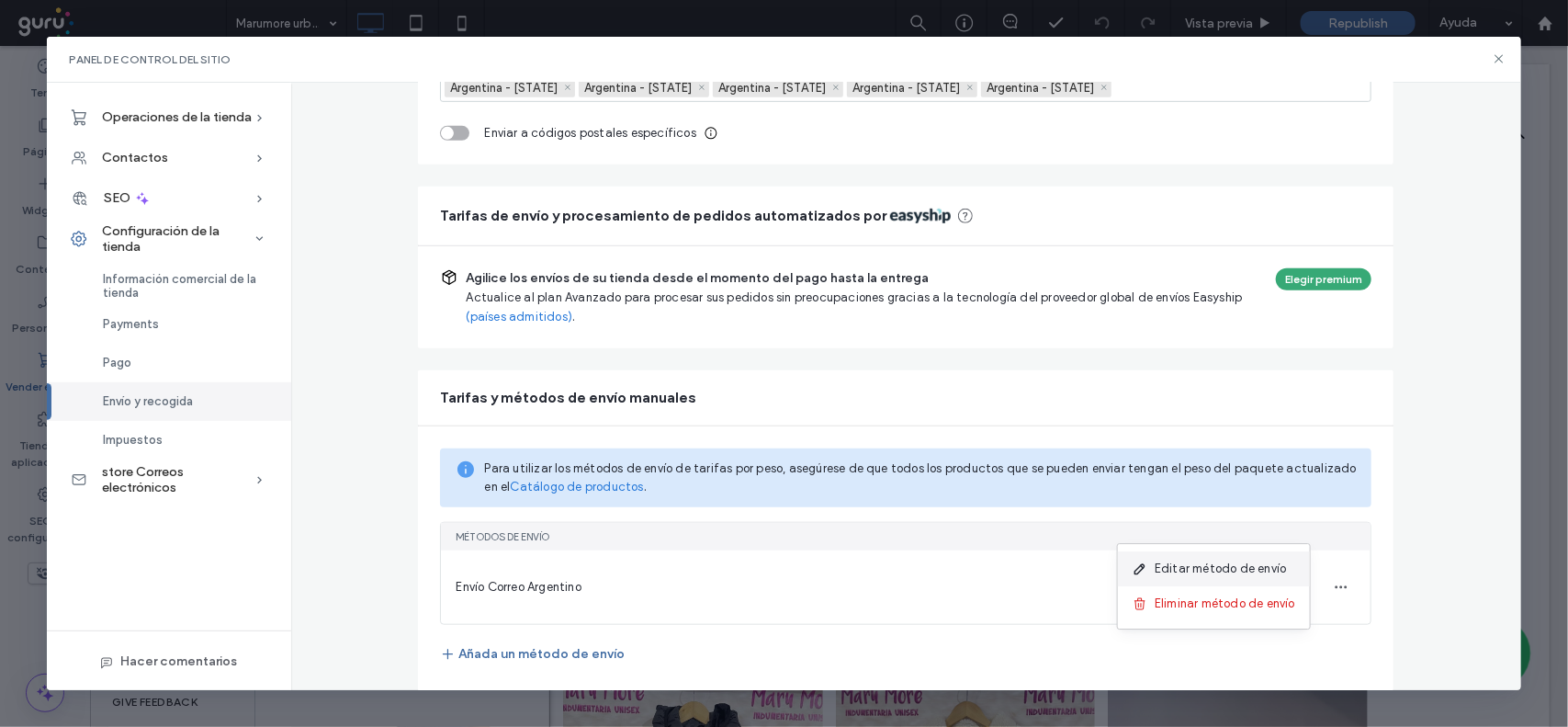 click on "Editar método de envío" at bounding box center [1220, 569] 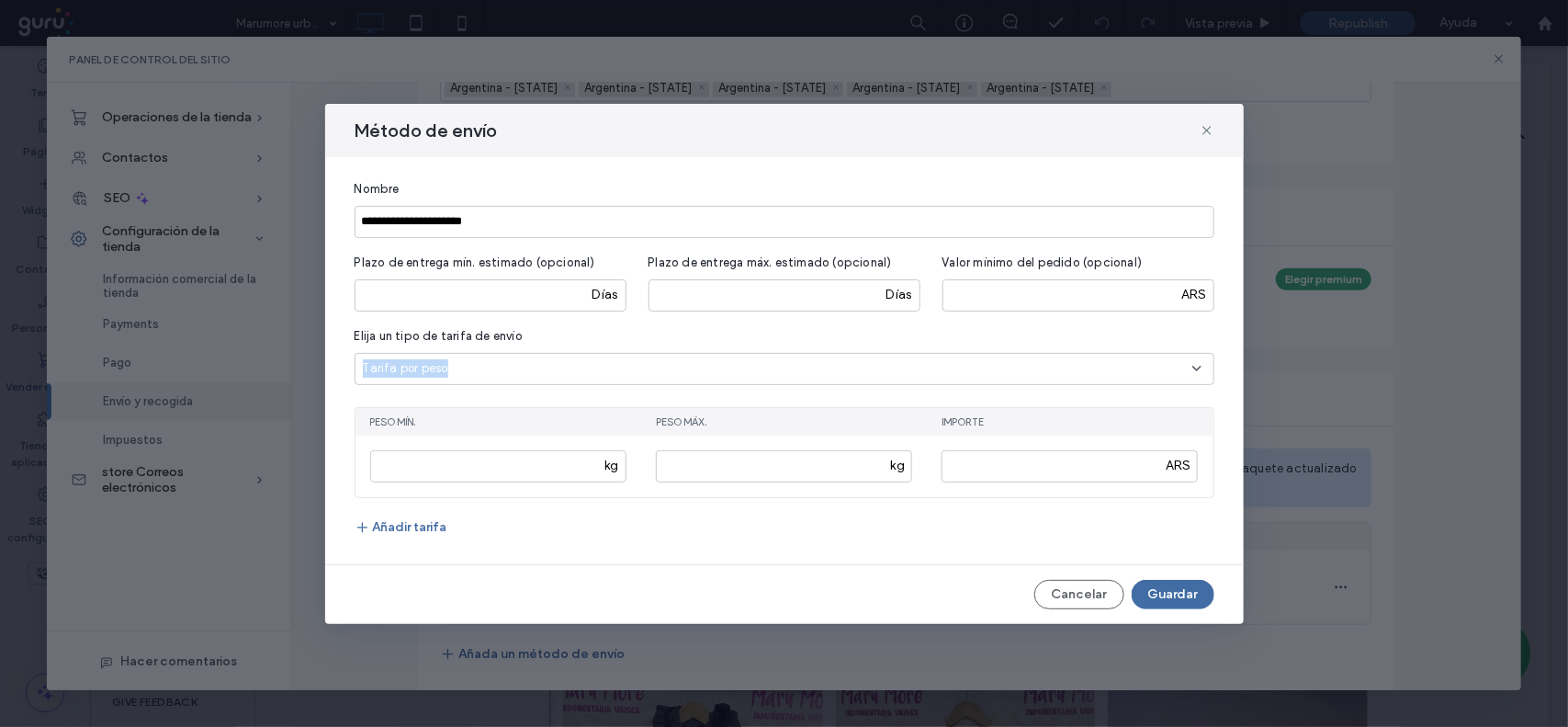 drag, startPoint x: 921, startPoint y: 349, endPoint x: 924, endPoint y: 364, distance: 15.29706 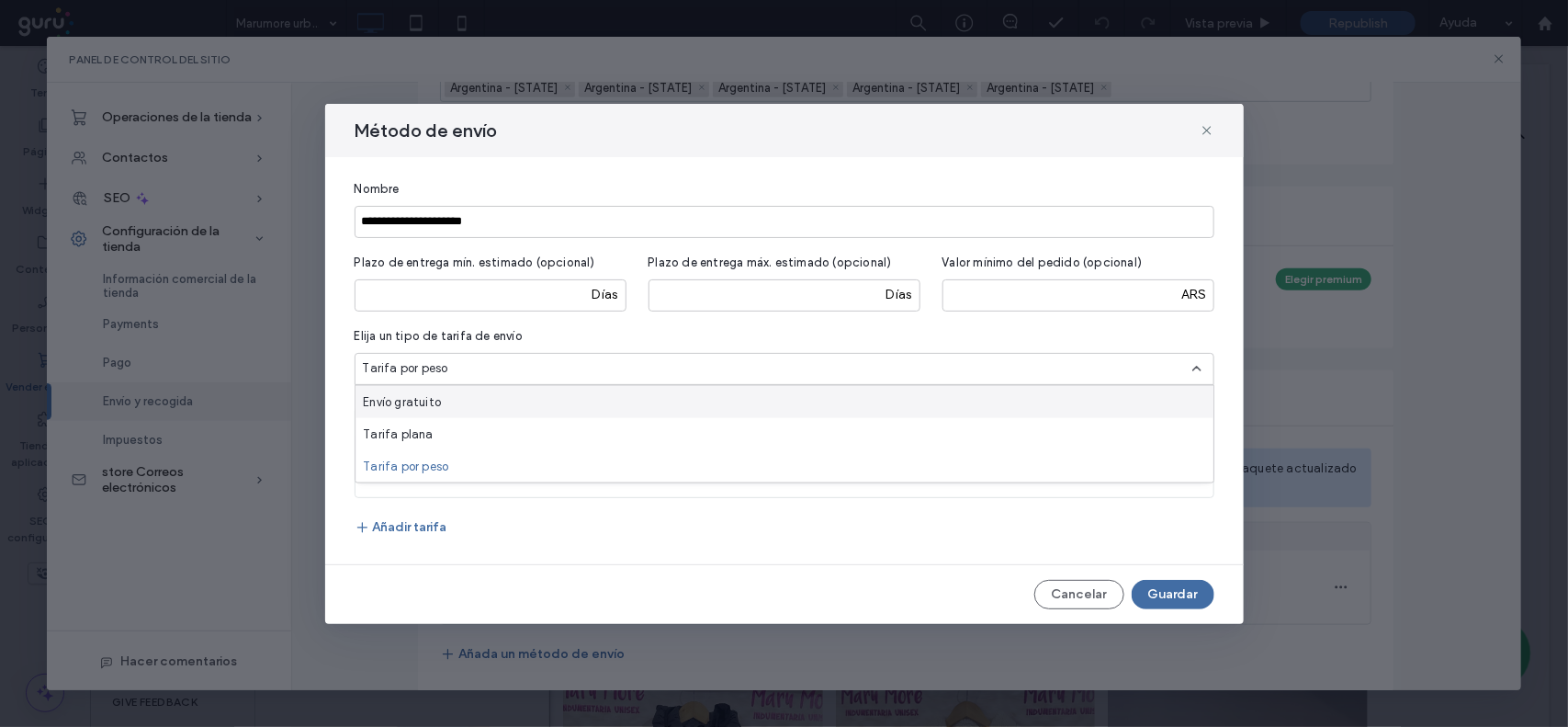 click on "Método de envío" at bounding box center (784, 131) 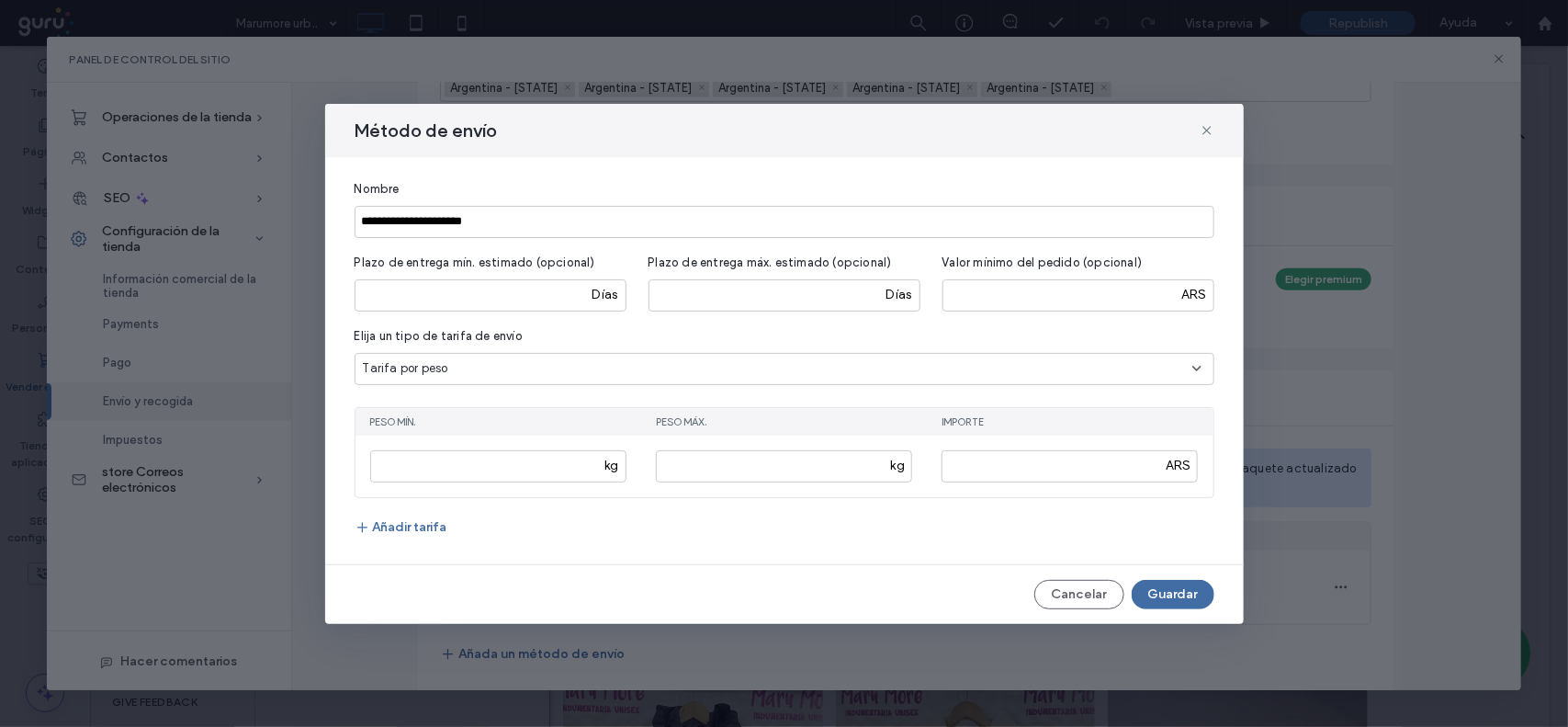 click on "Tarifa por peso" at bounding box center [777, 369] 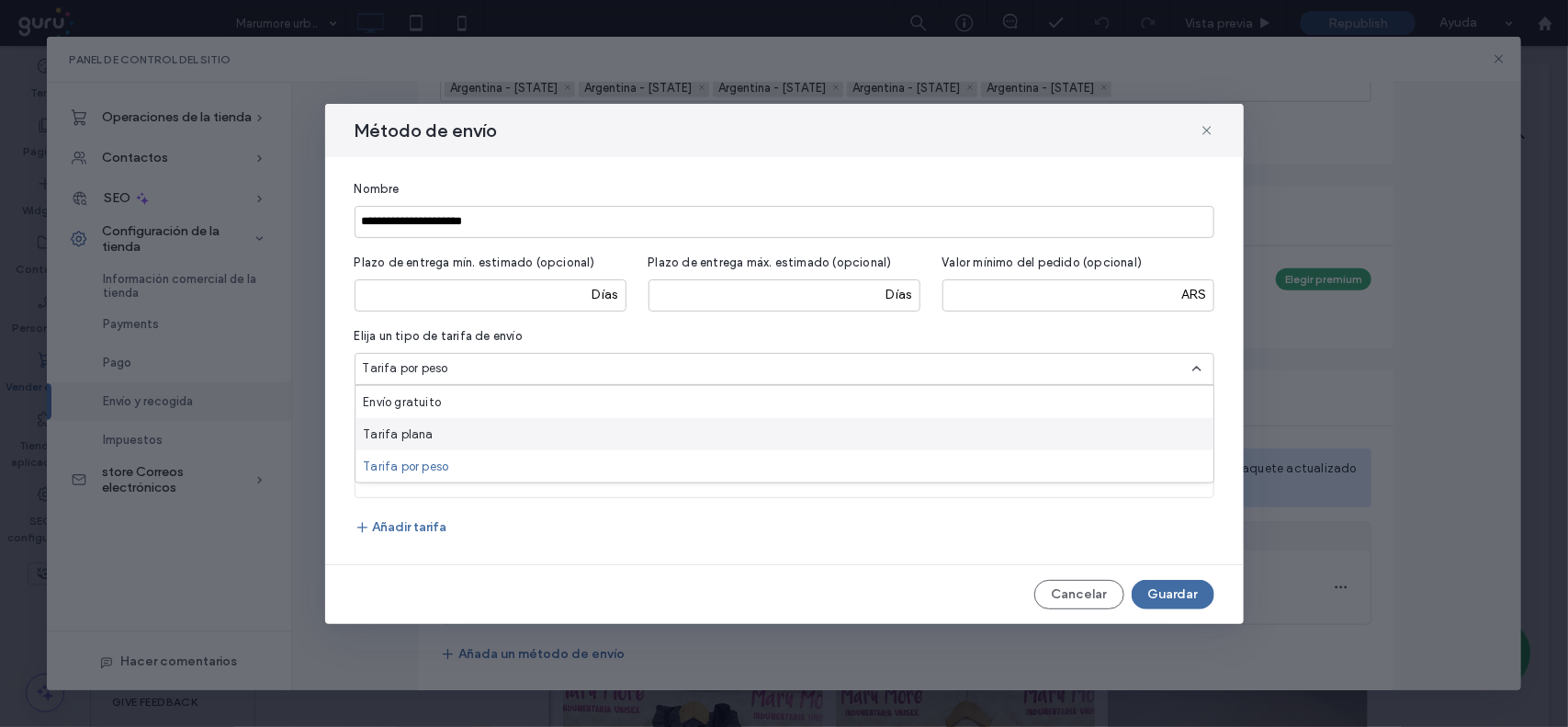 click on "Tarifa plana" at bounding box center [398, 434] 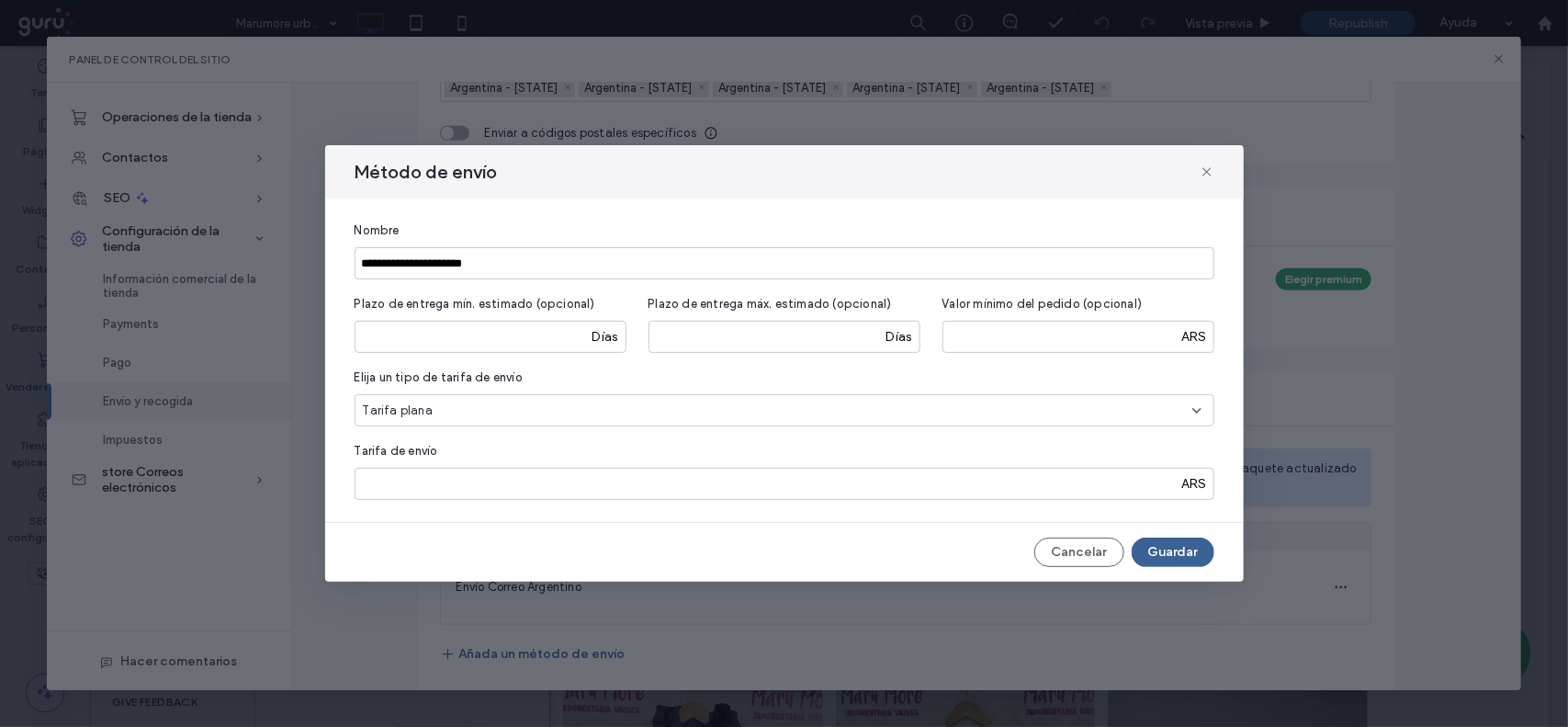 click on "Guardar" at bounding box center (1173, 552) 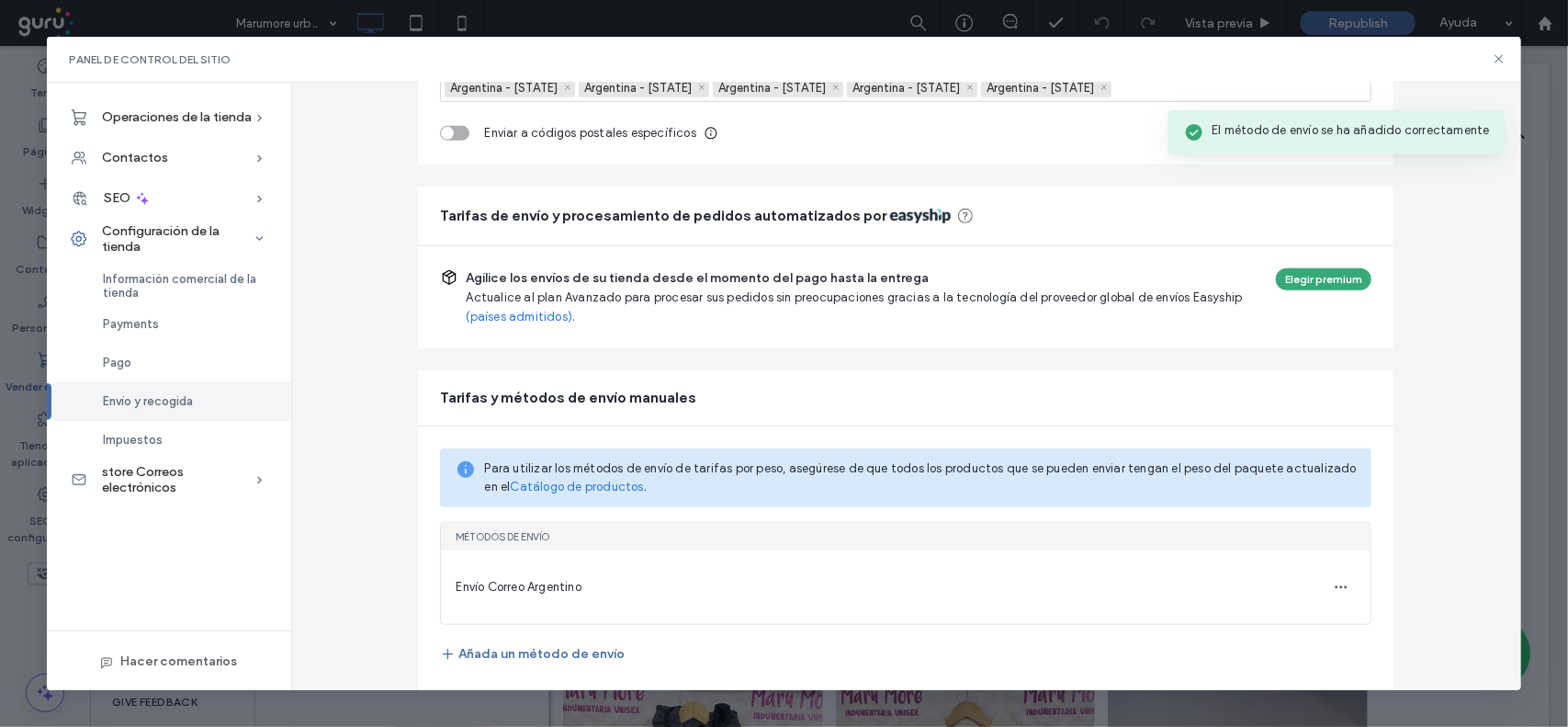 scroll, scrollTop: 449, scrollLeft: 0, axis: vertical 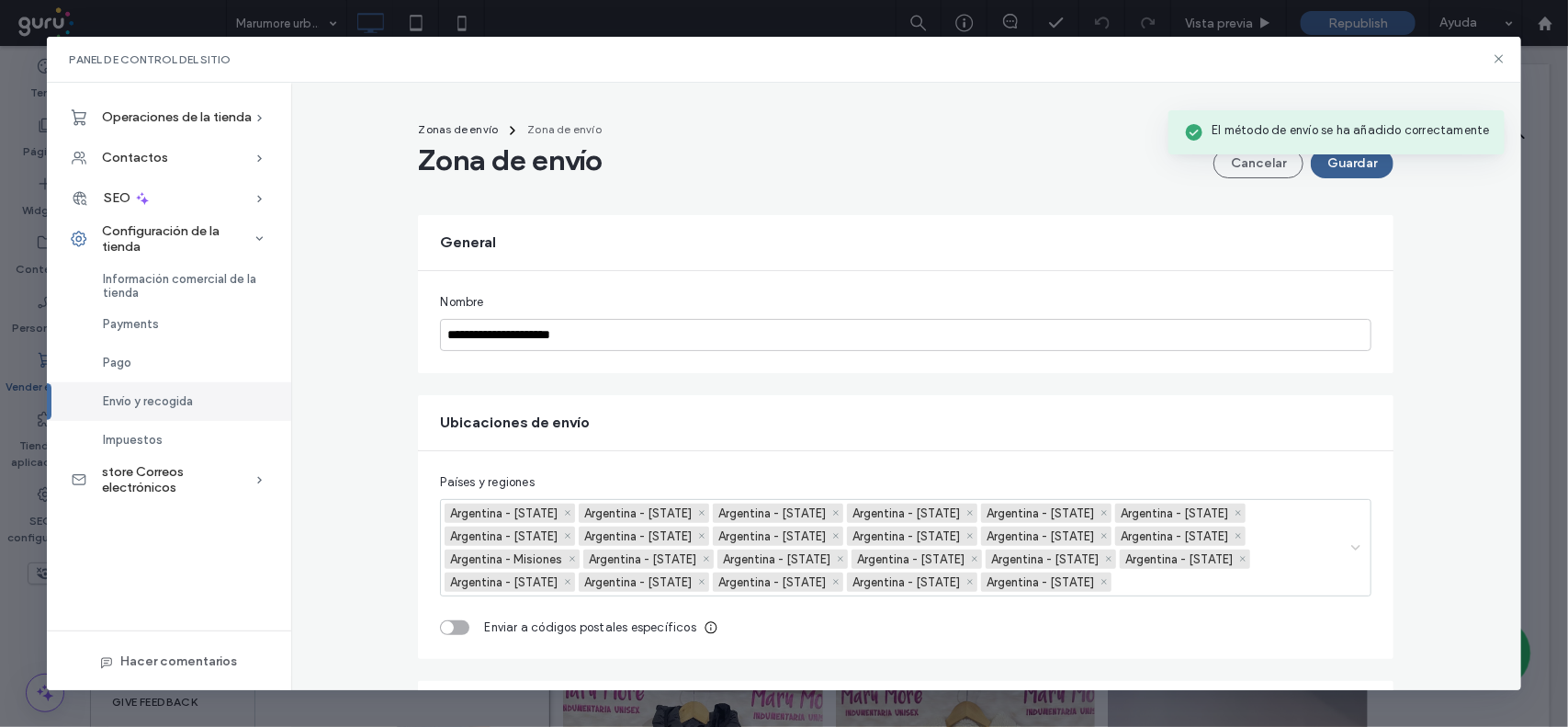 click on "Guardar" at bounding box center (1352, 164) 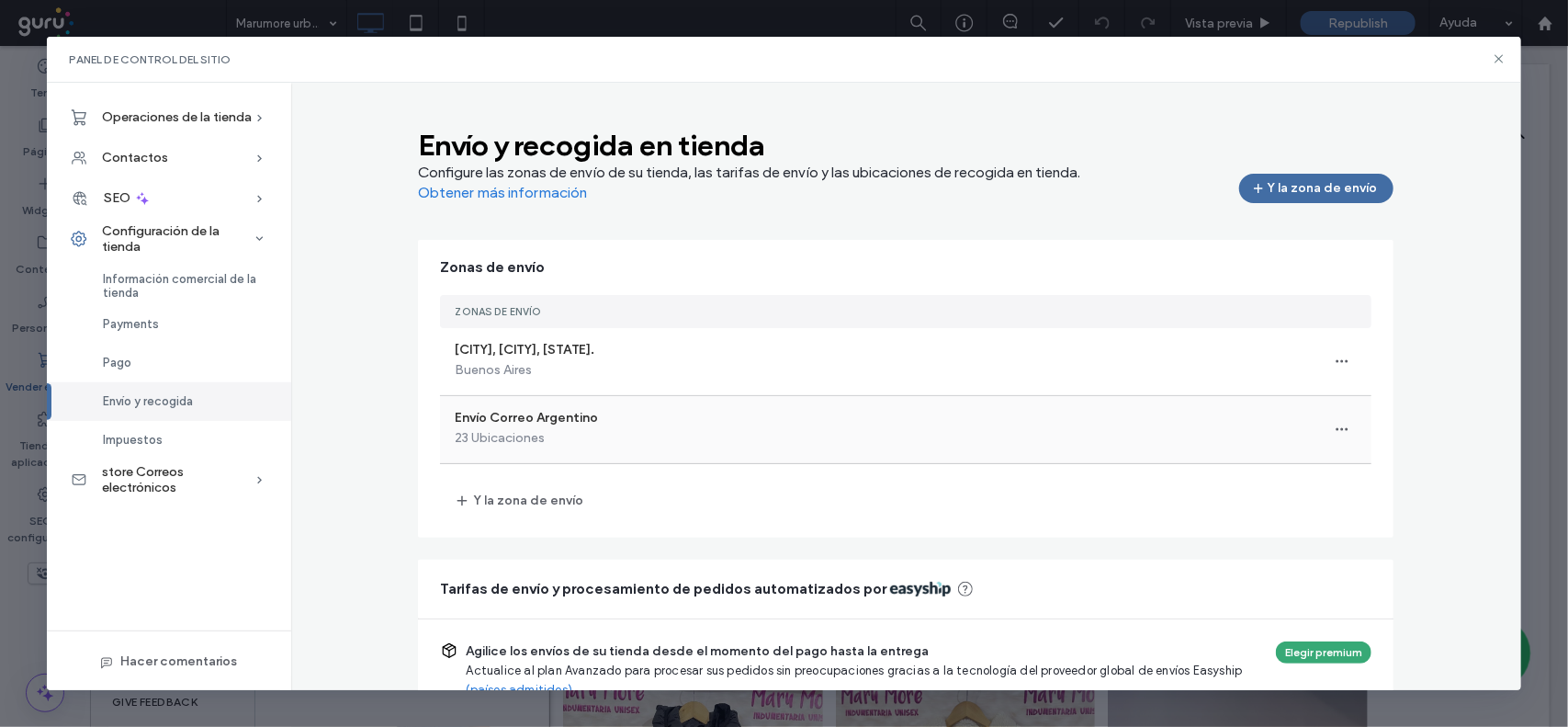 click on "Envío Correo Argentino 23 Ubicaciones" at bounding box center (906, 429) 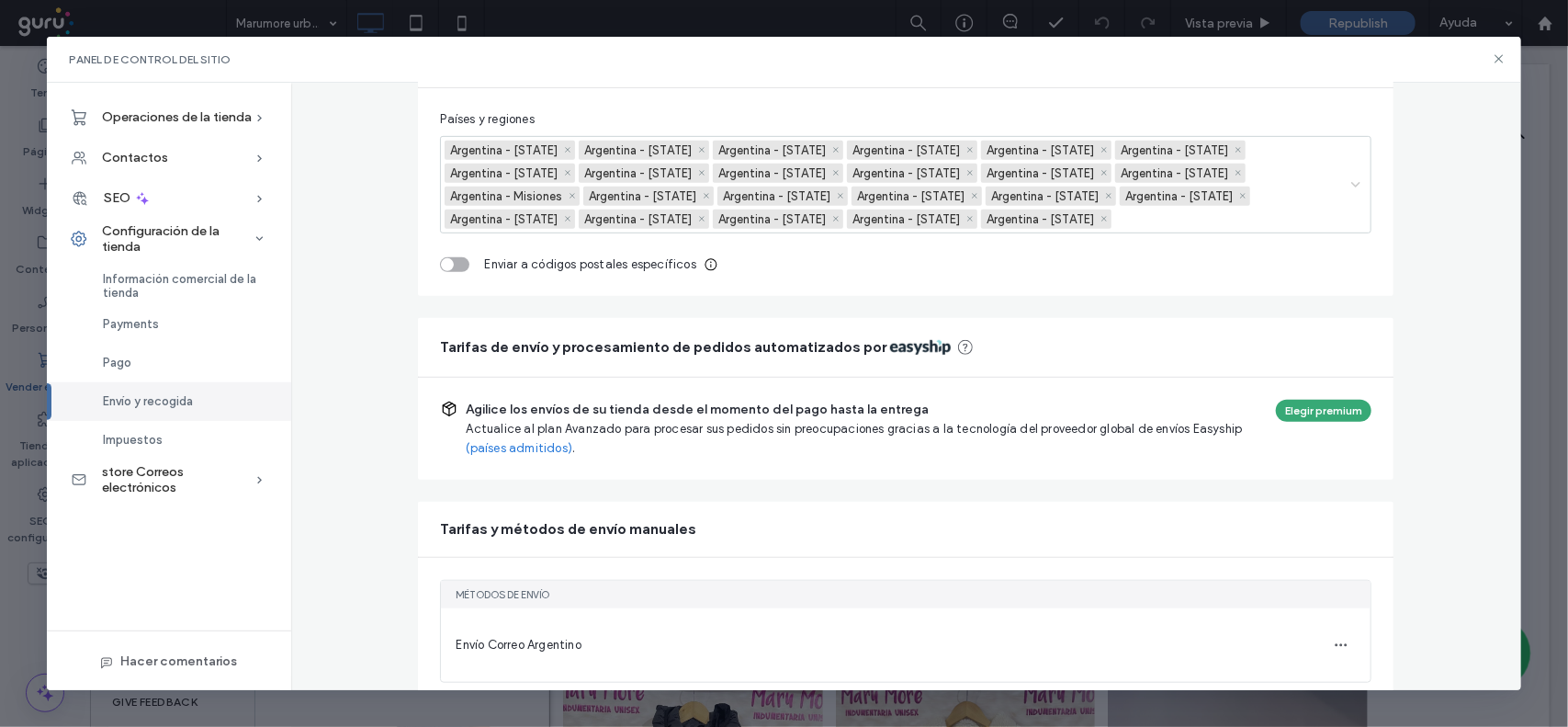scroll, scrollTop: 449, scrollLeft: 0, axis: vertical 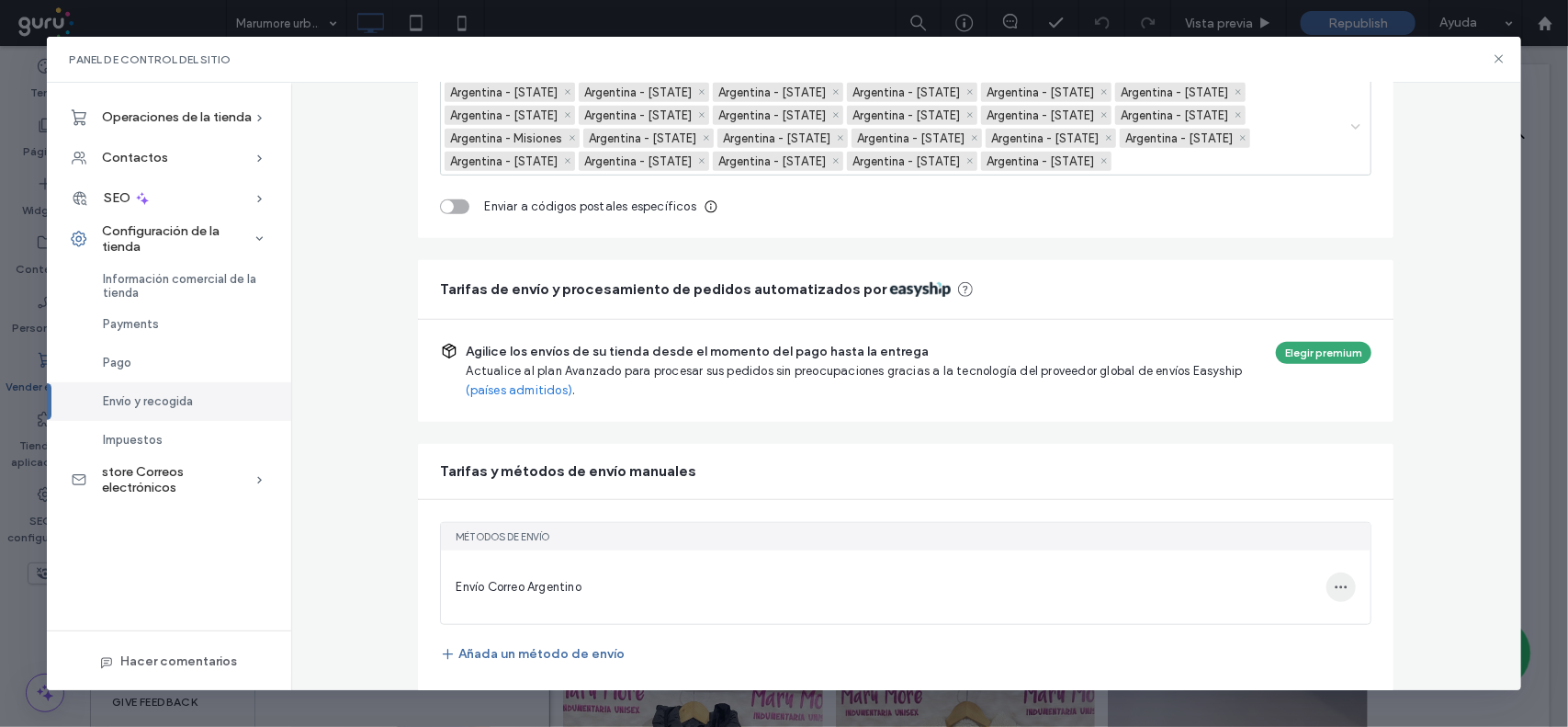 click 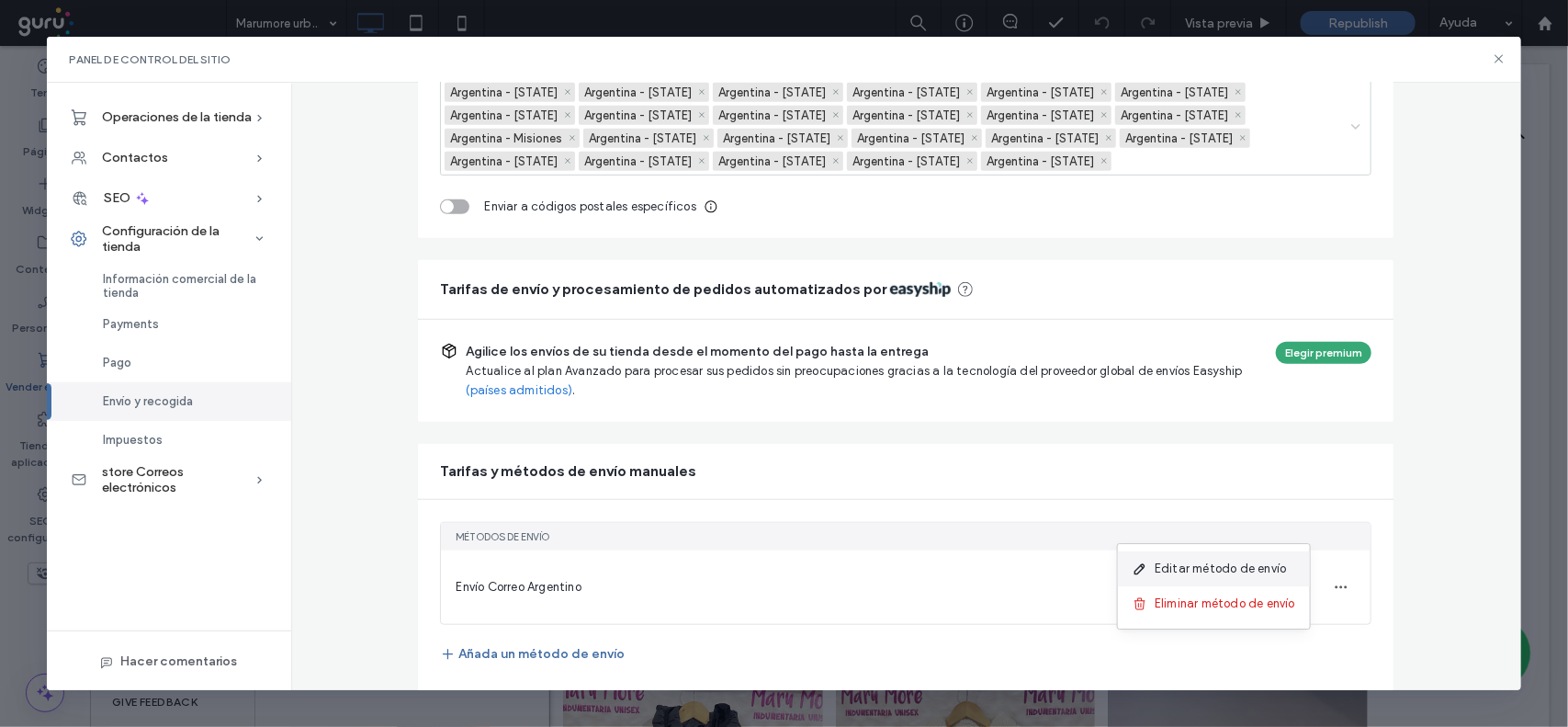 click on "Editar método de envío" at bounding box center [1220, 569] 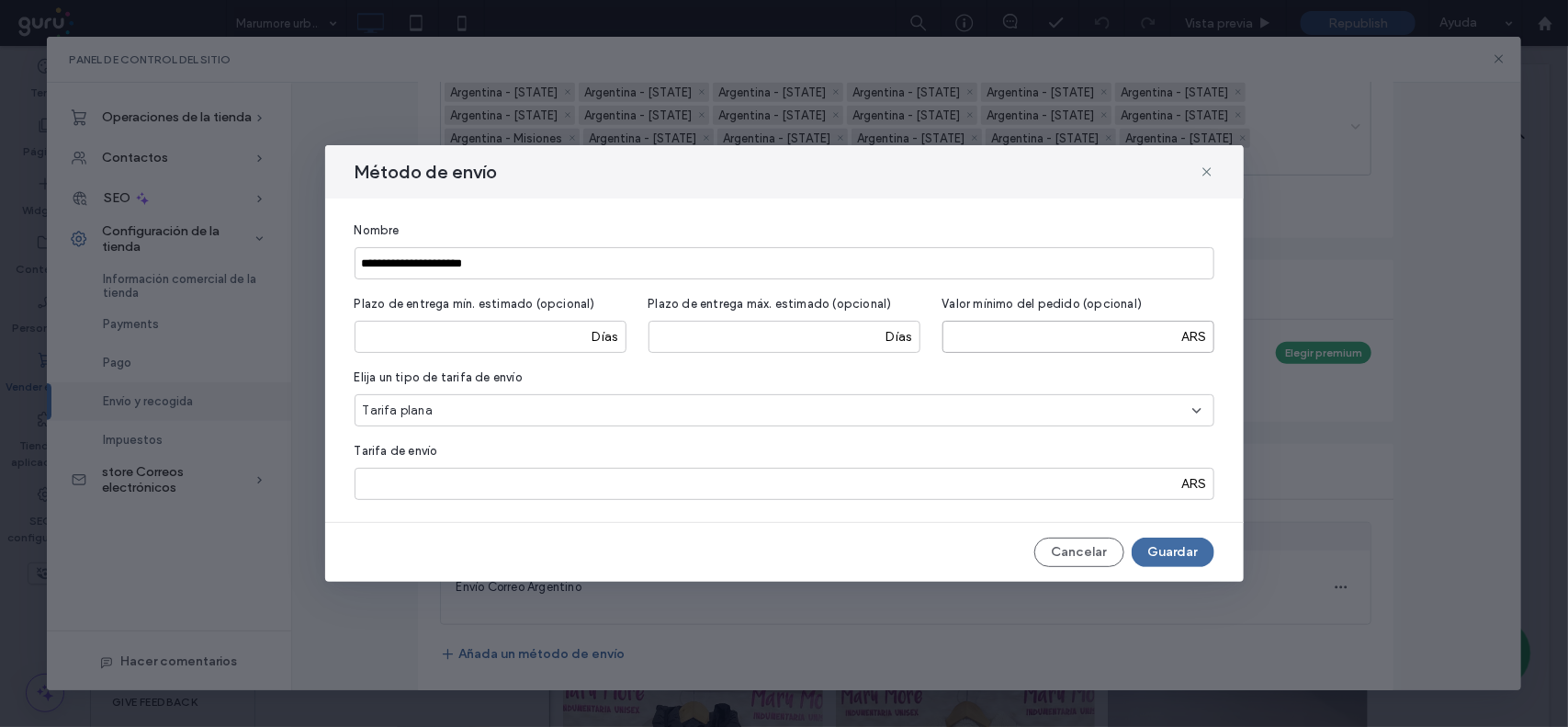 drag, startPoint x: 1013, startPoint y: 337, endPoint x: 829, endPoint y: 331, distance: 184.0978 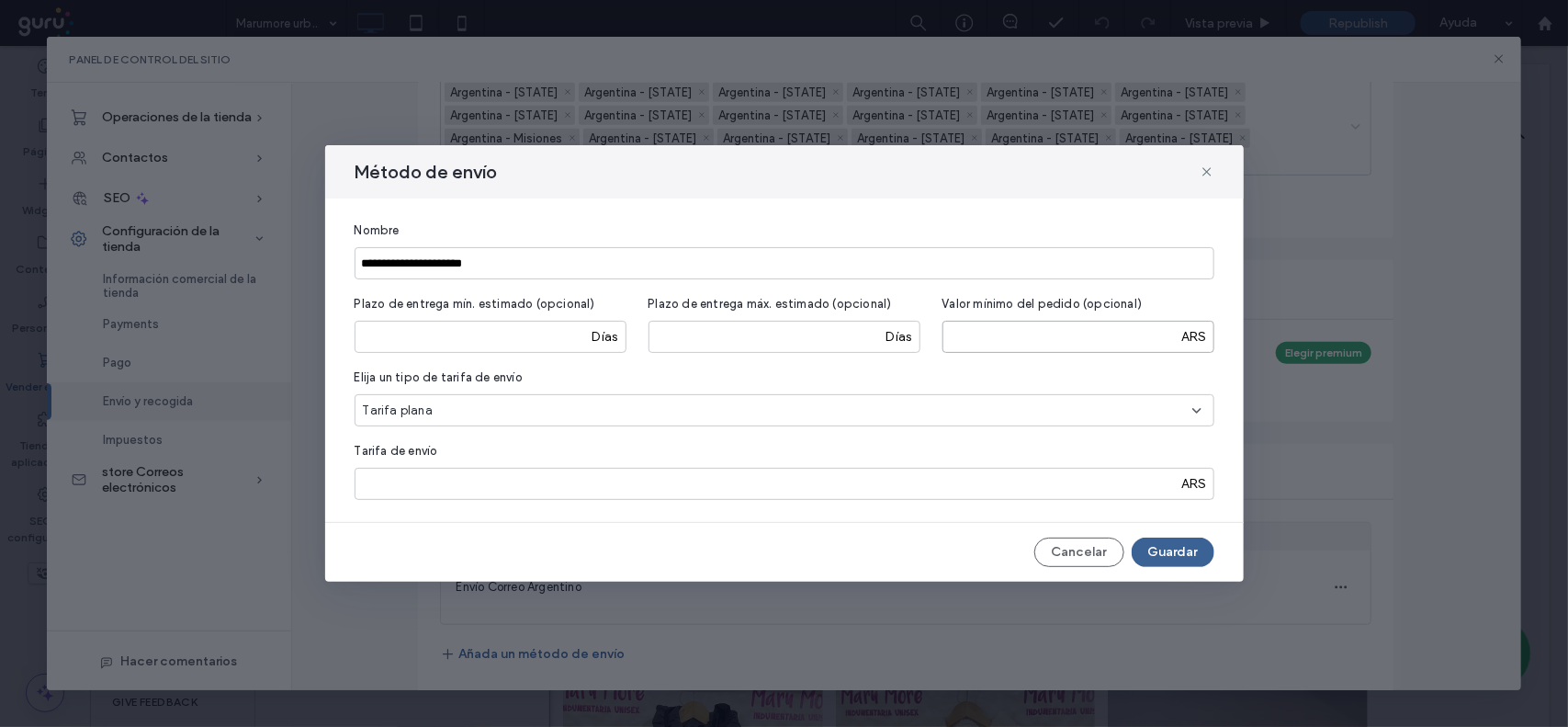 type on "*****" 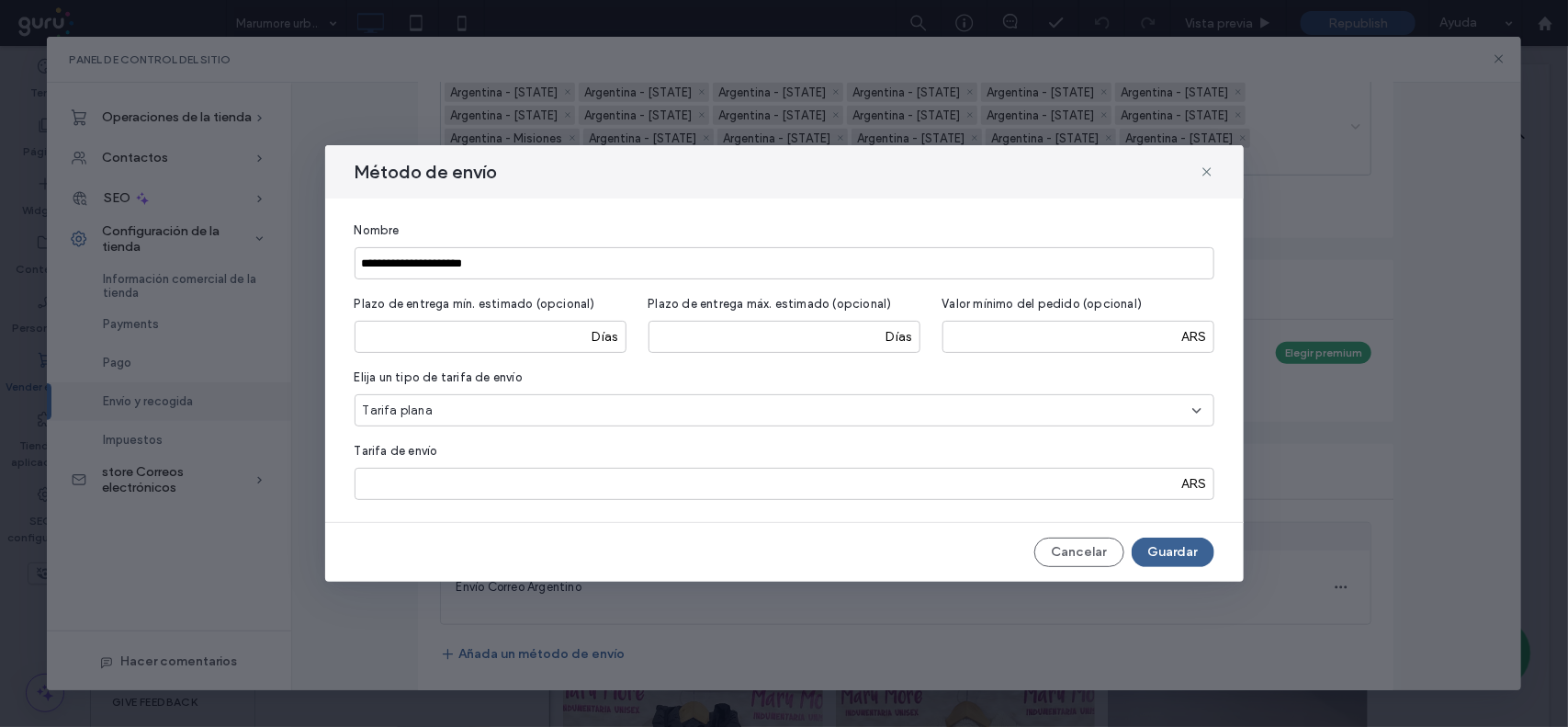 click on "Guardar" at bounding box center [1173, 552] 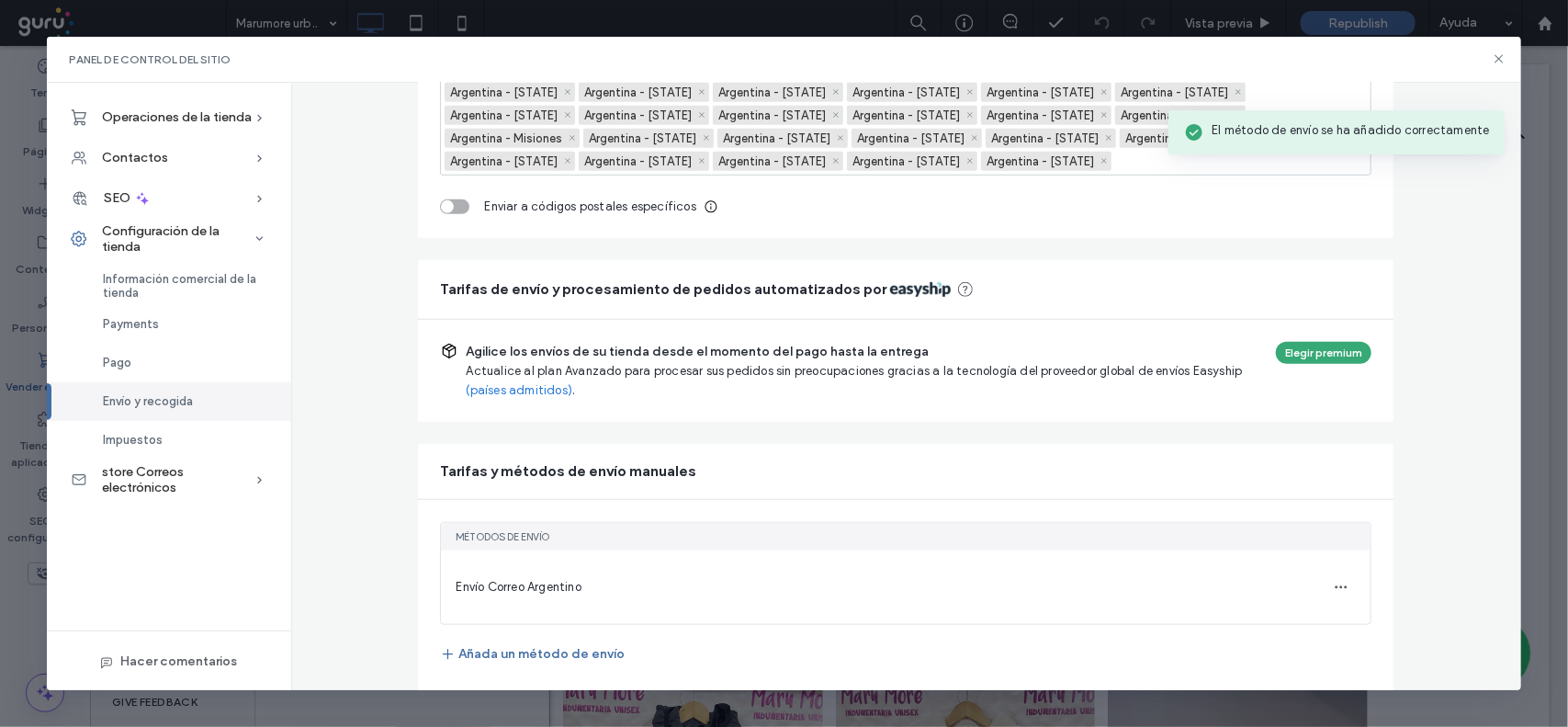 scroll, scrollTop: 0, scrollLeft: 0, axis: both 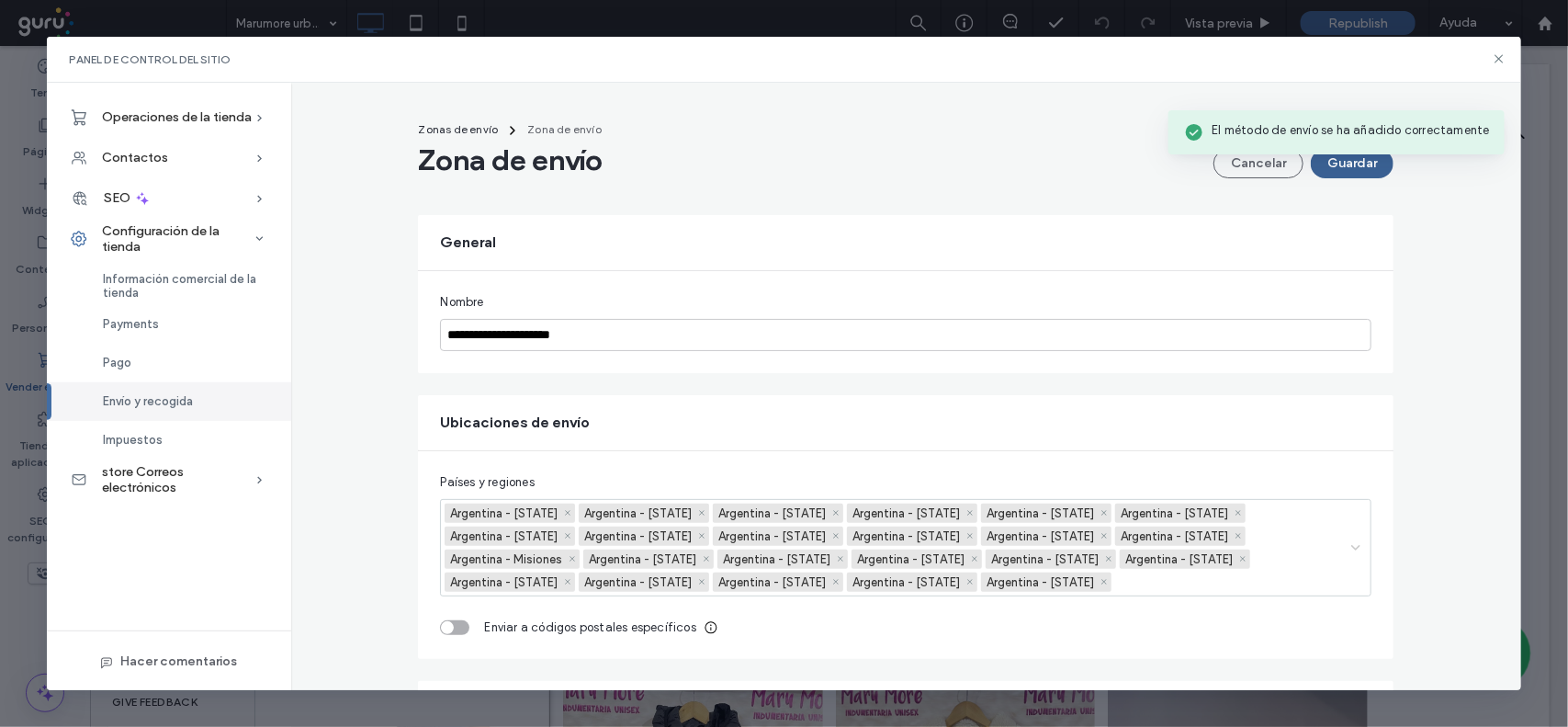 click on "Guardar" at bounding box center (1352, 164) 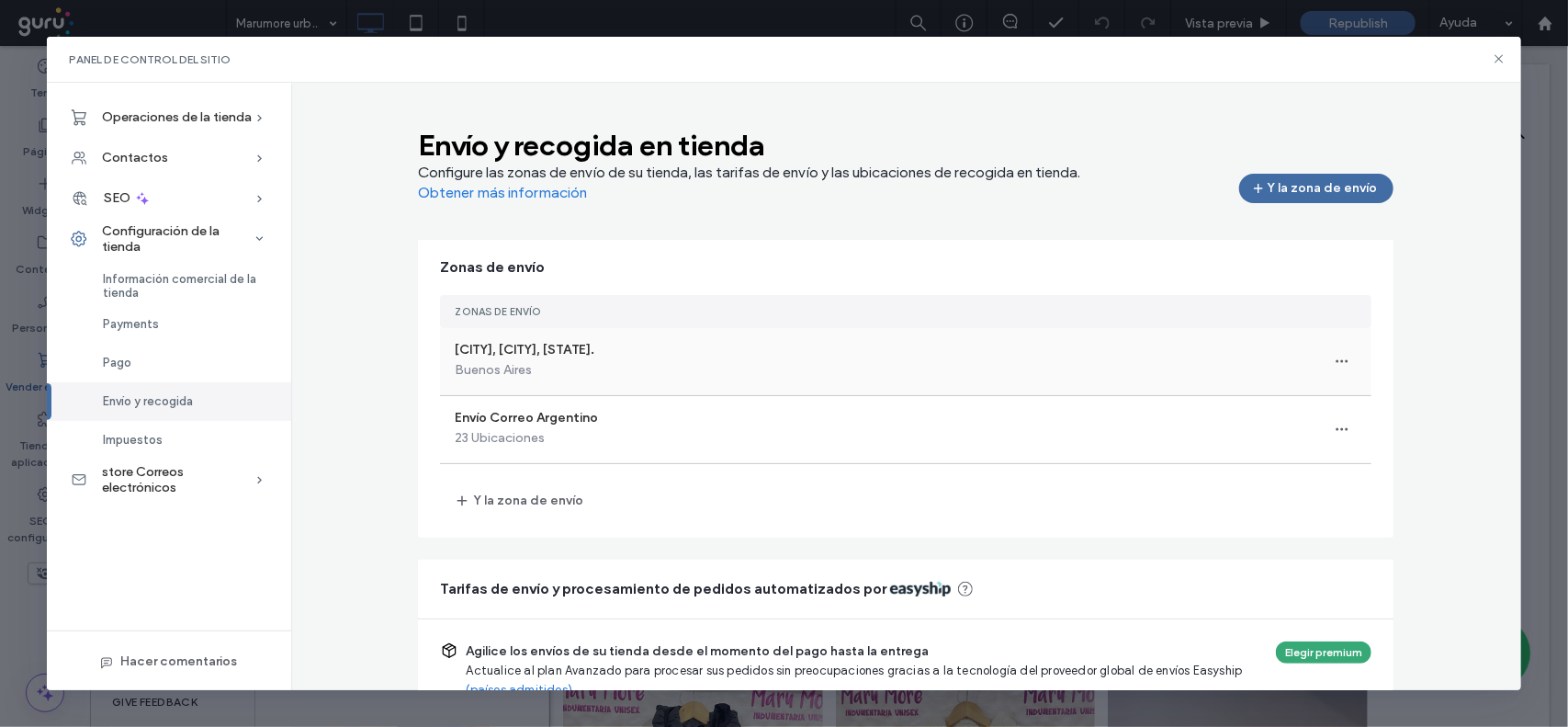 click on "[CITY], [CITY], [CITY]. [CITY]" at bounding box center [906, 361] 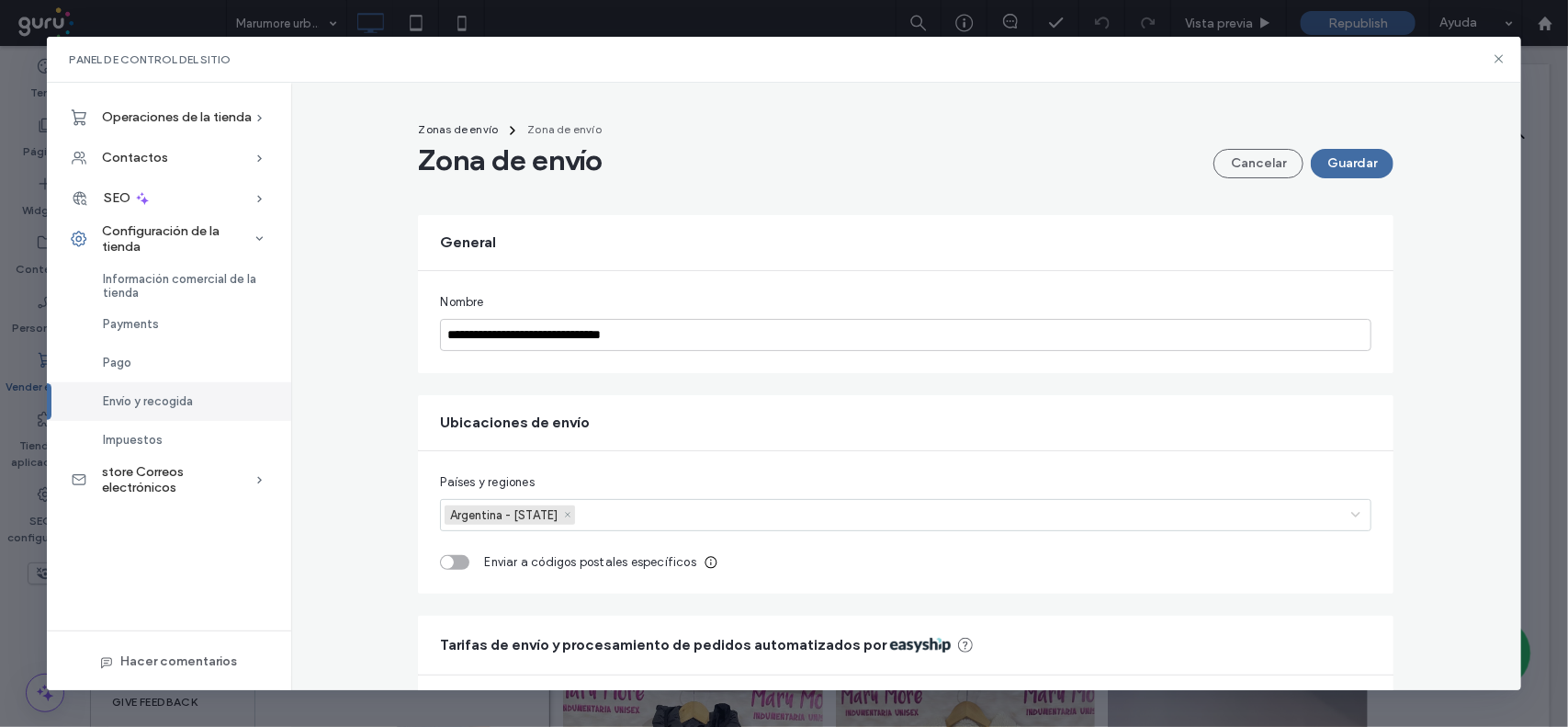 scroll, scrollTop: 355, scrollLeft: 0, axis: vertical 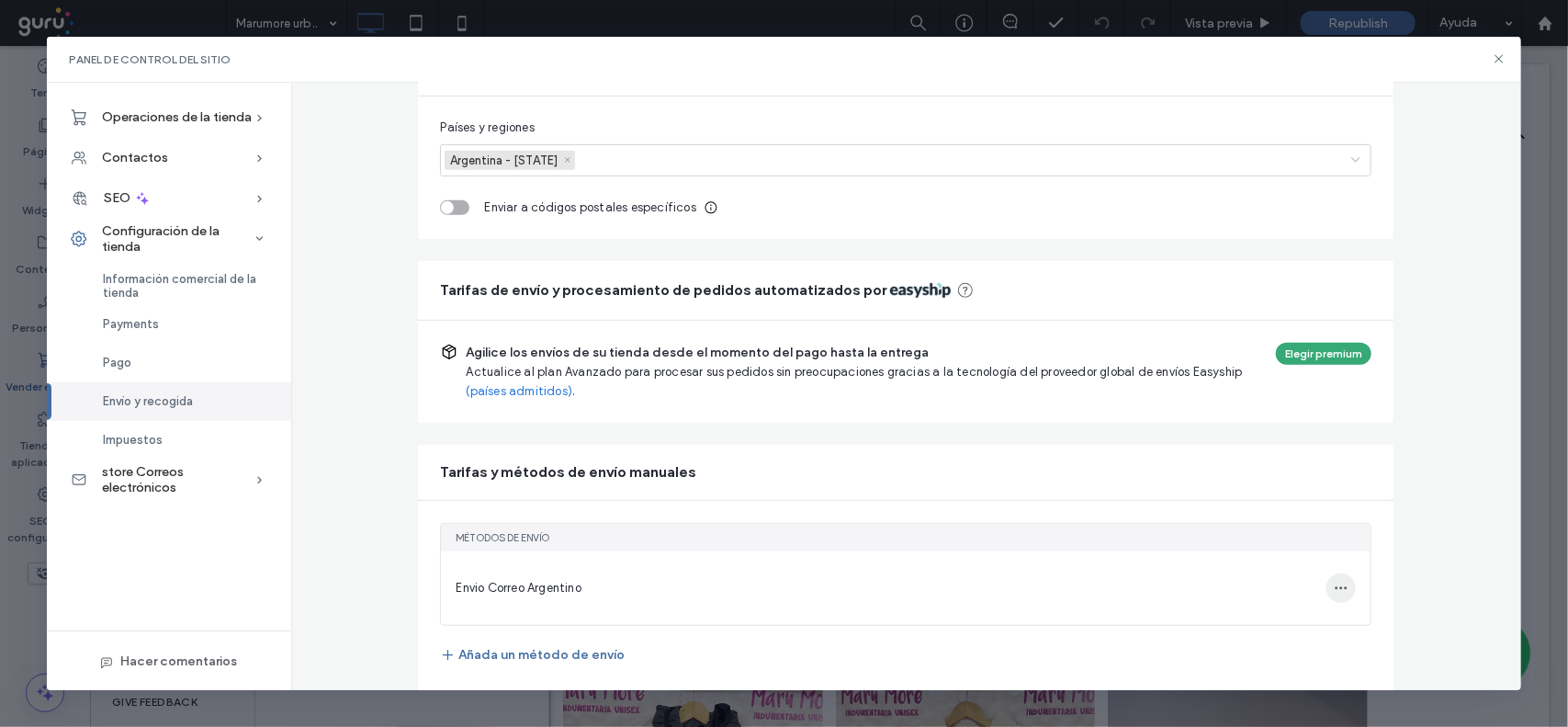 click 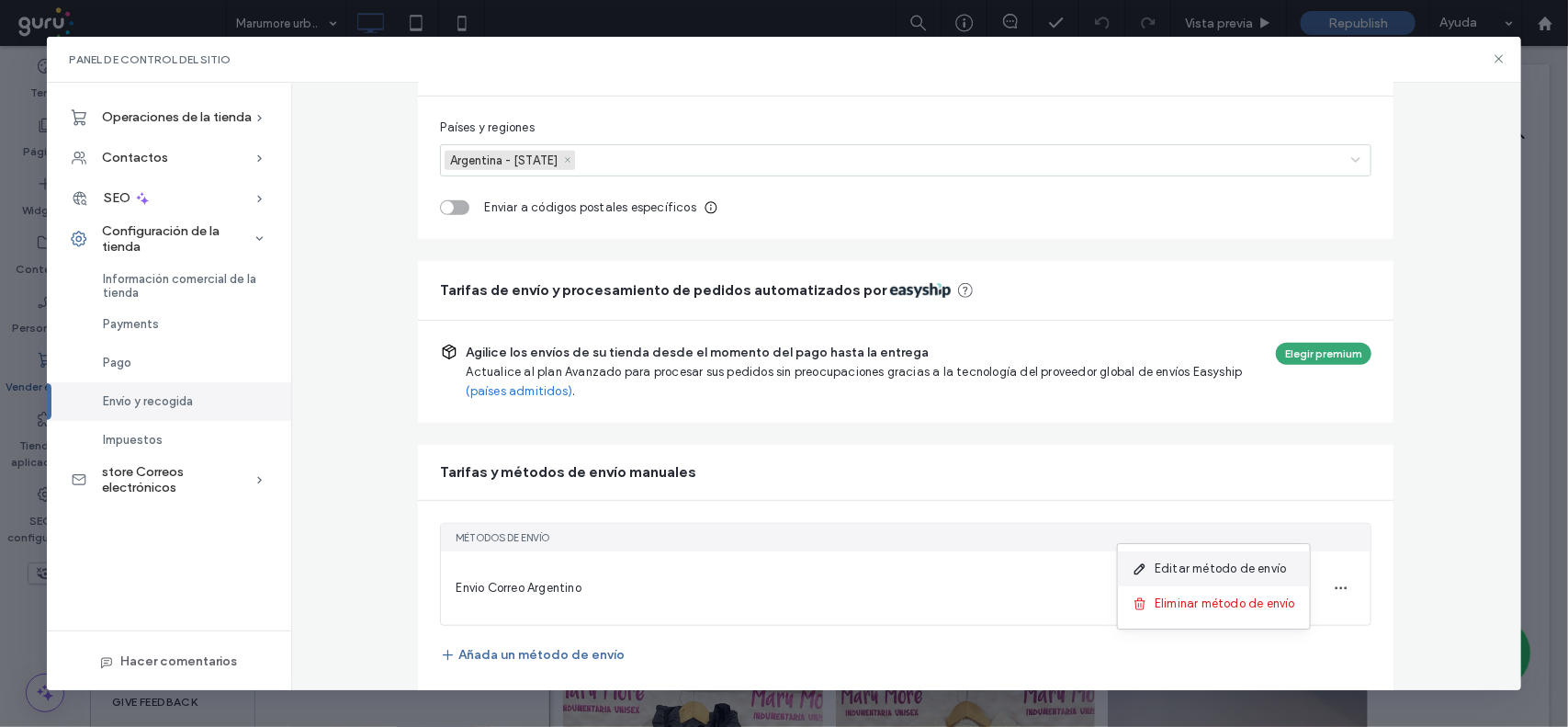 click on "Editar método de envío" at bounding box center (1213, 569) 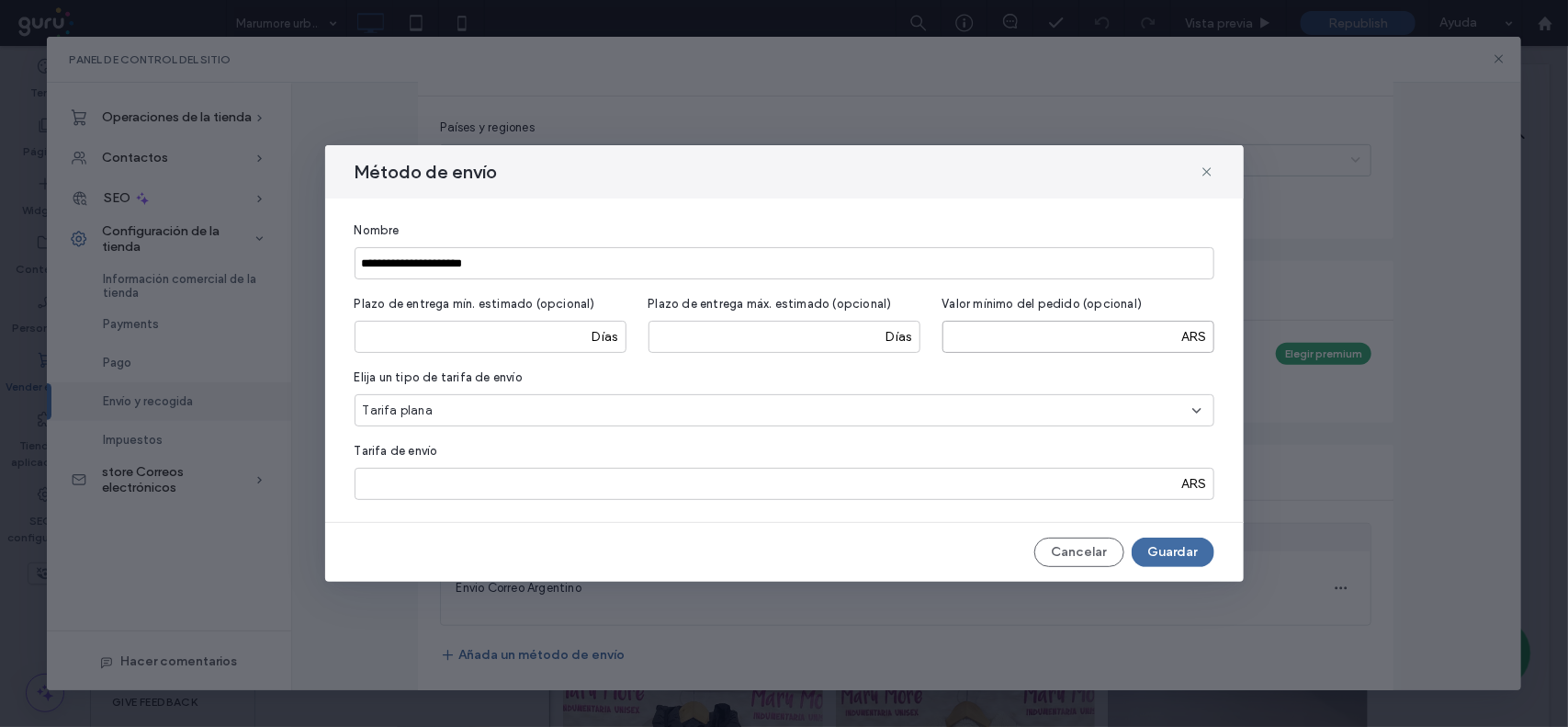 click at bounding box center [1078, 336] 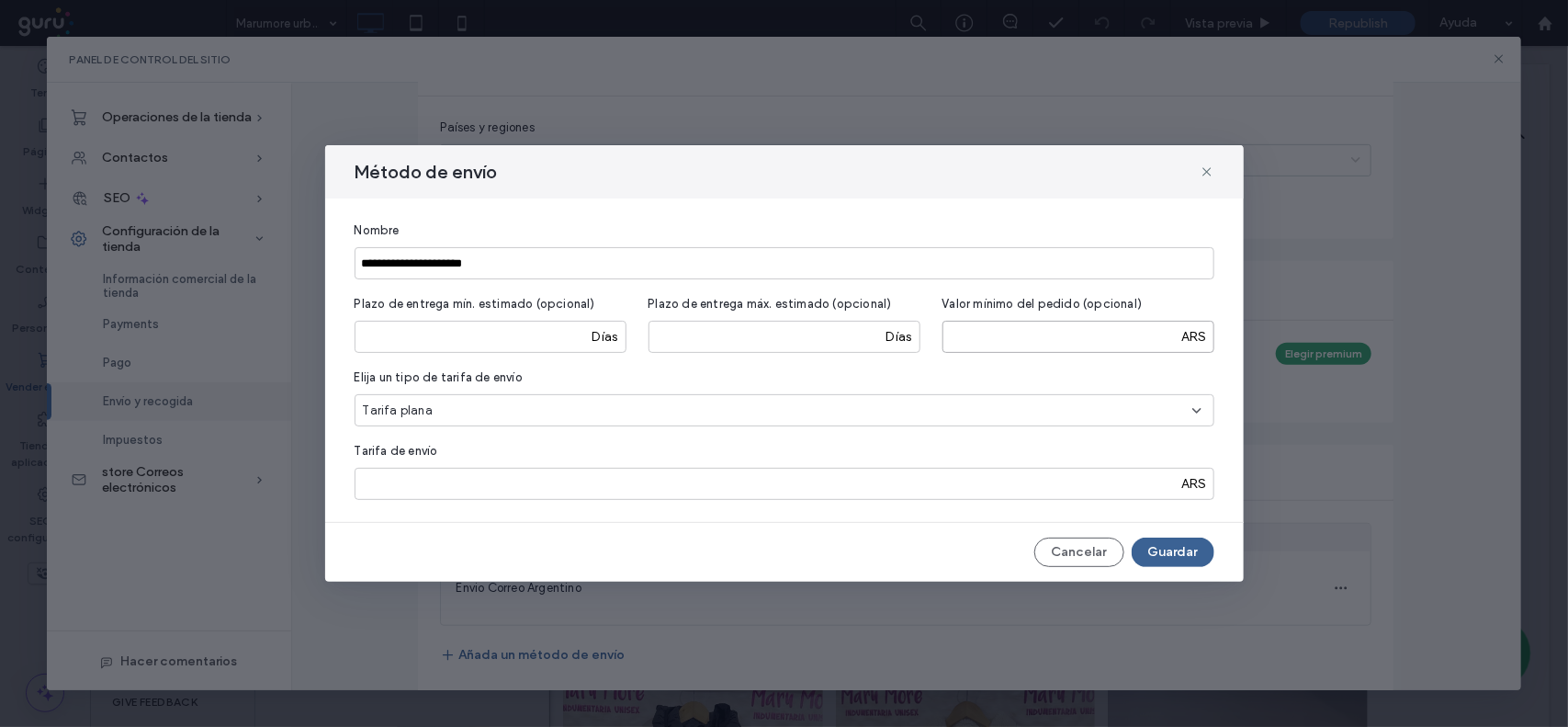 type on "*****" 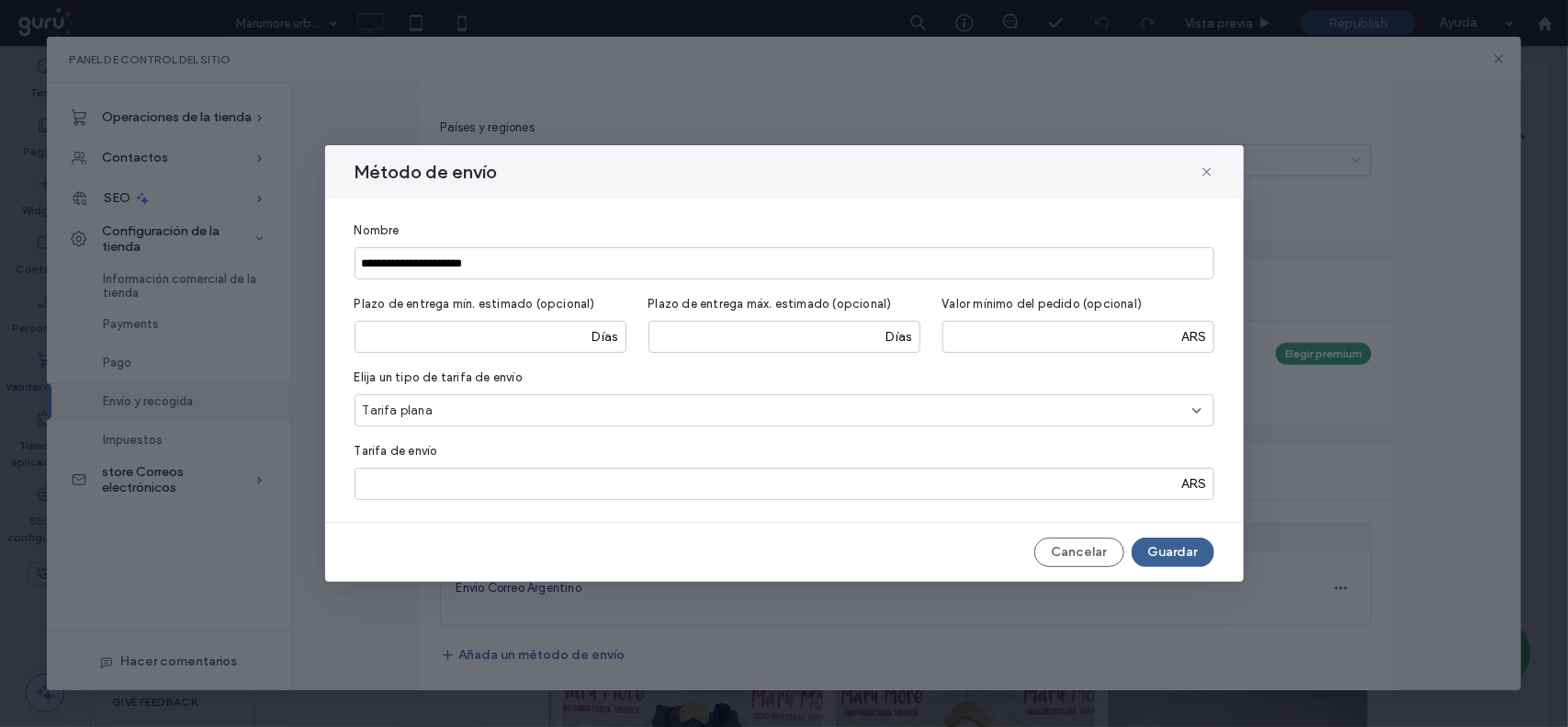 click on "Guardar" at bounding box center [1173, 552] 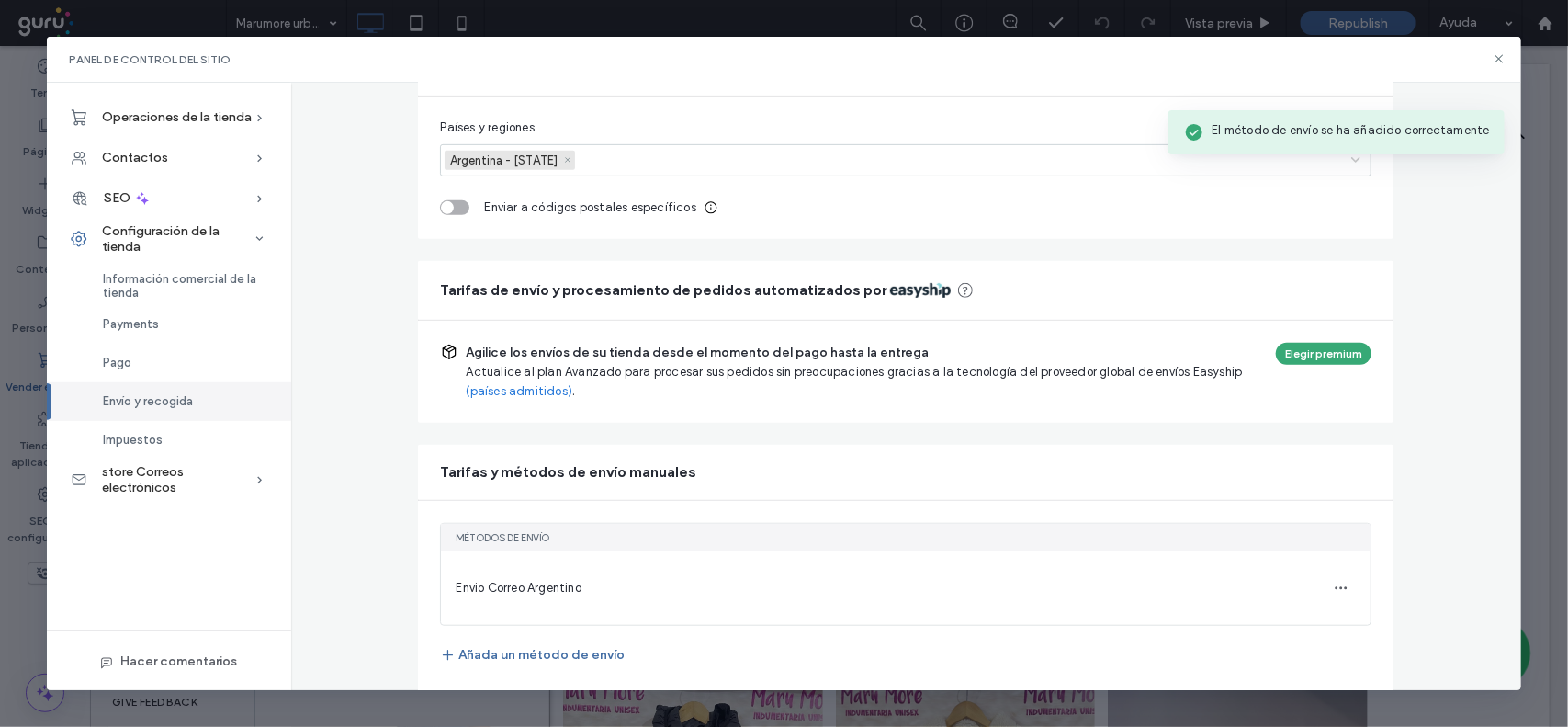 scroll, scrollTop: 0, scrollLeft: 0, axis: both 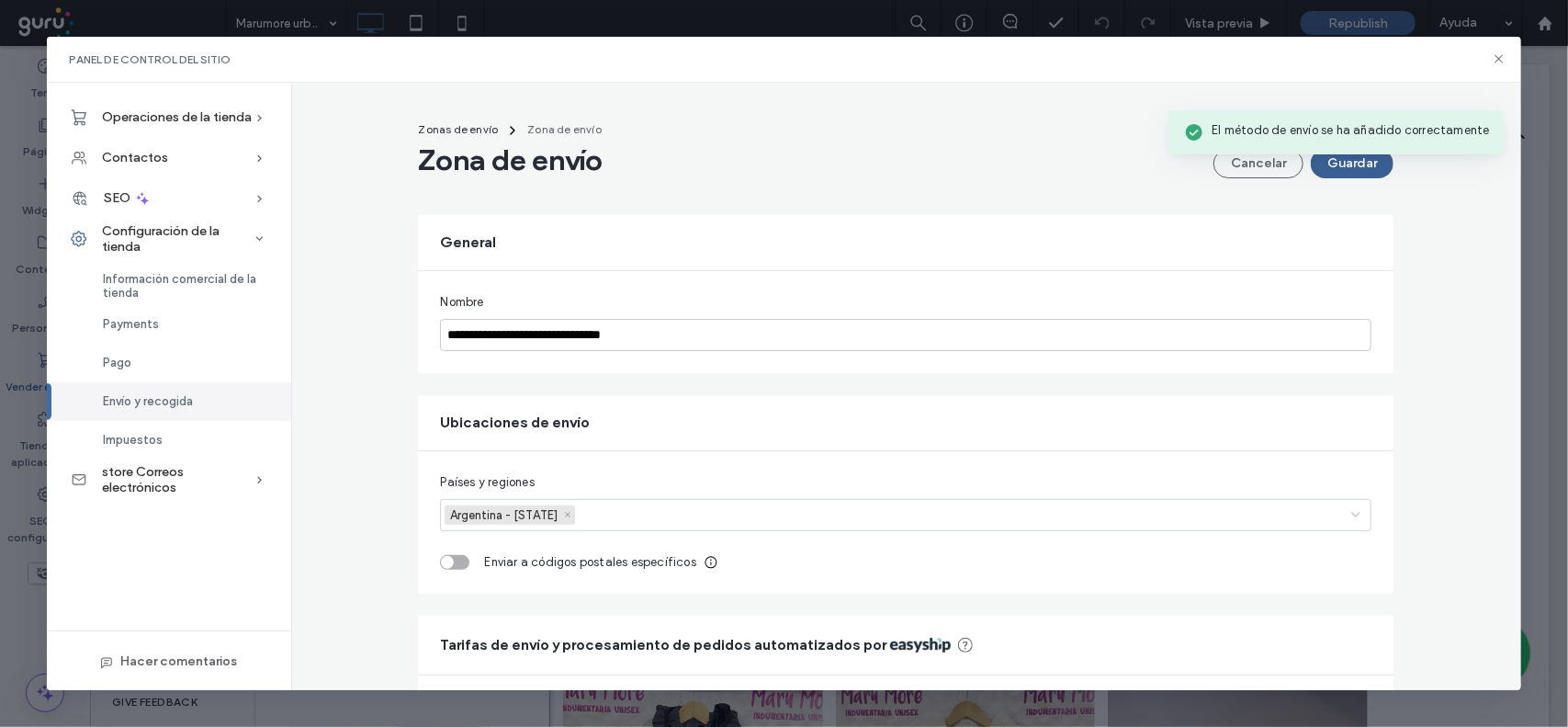 click on "Guardar" at bounding box center (1352, 164) 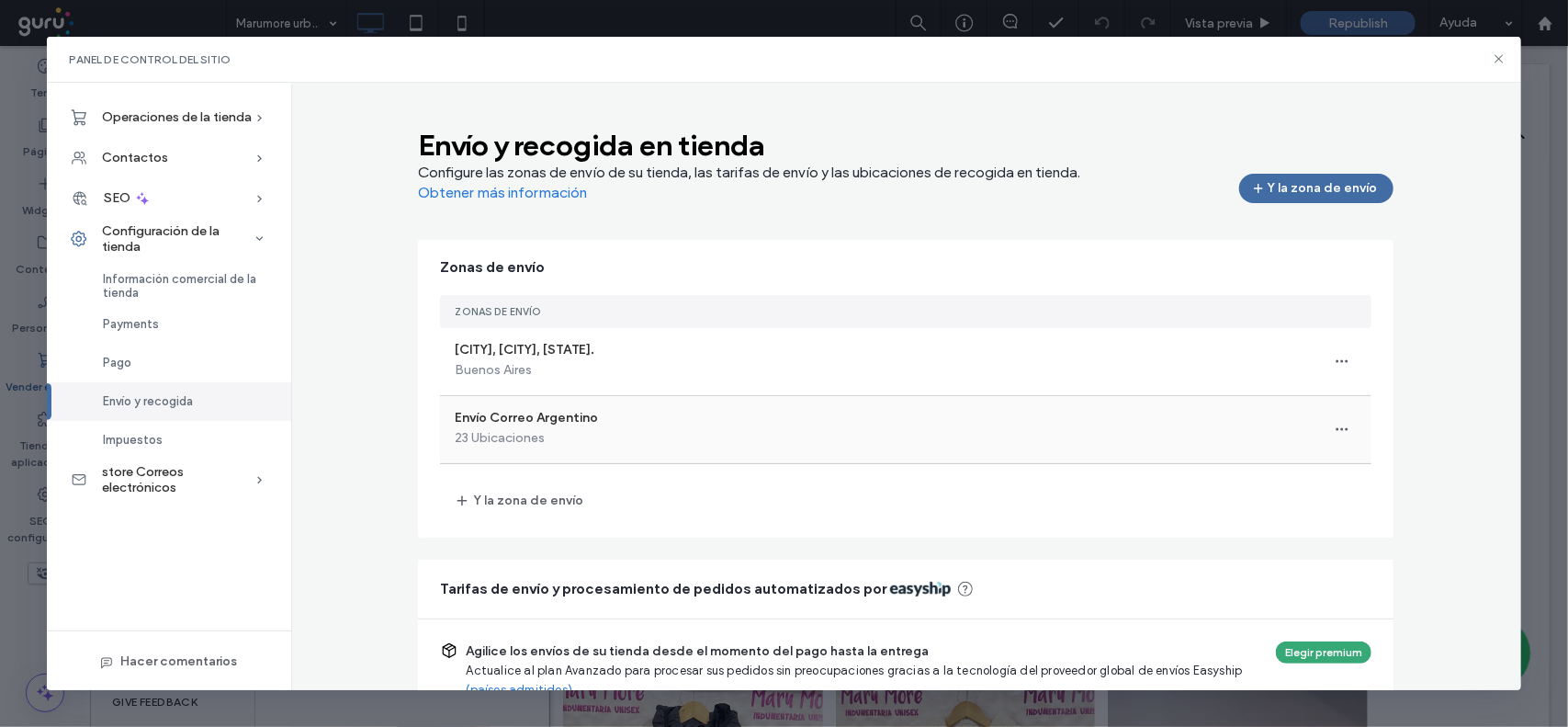 click on "Envío Correo Argentino 23 Ubicaciones" at bounding box center (906, 429) 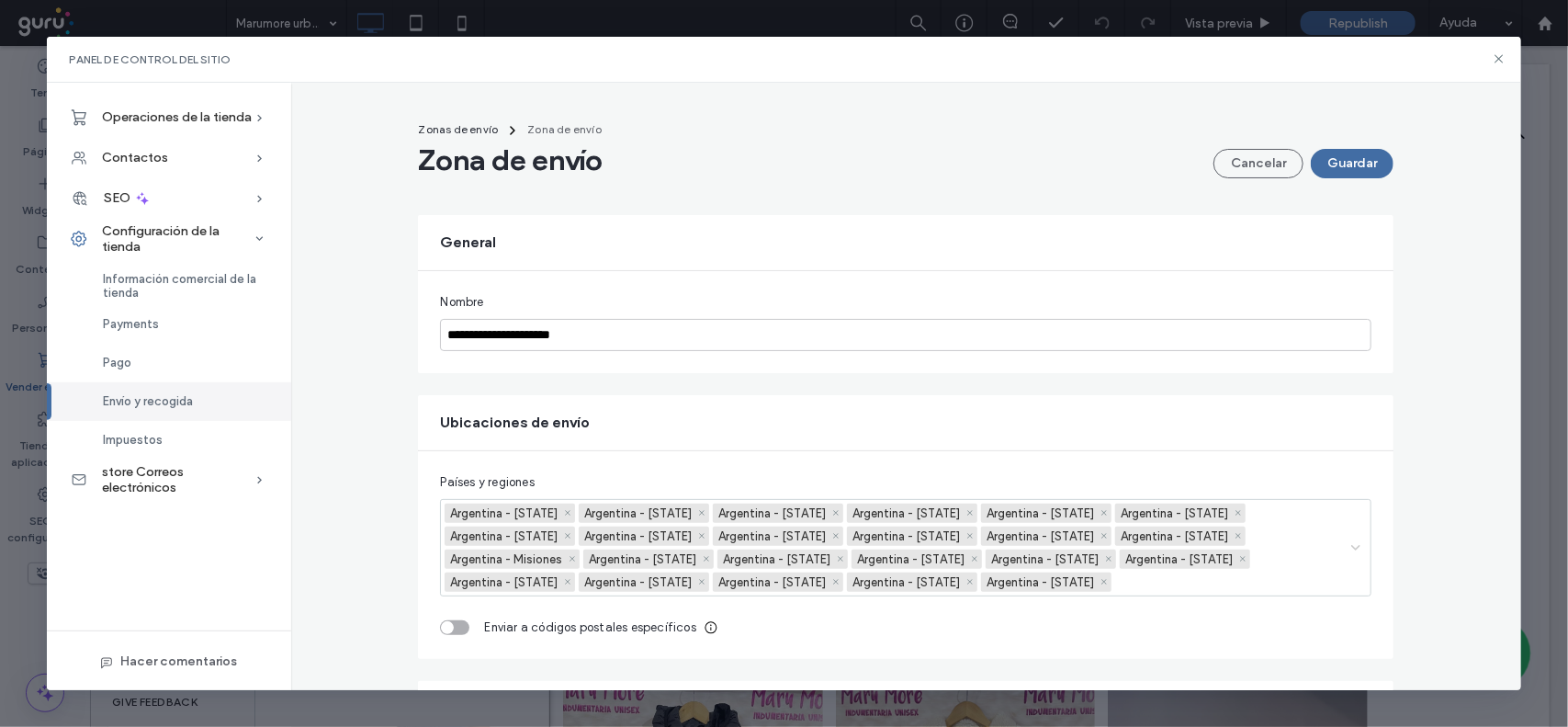 scroll, scrollTop: 449, scrollLeft: 0, axis: vertical 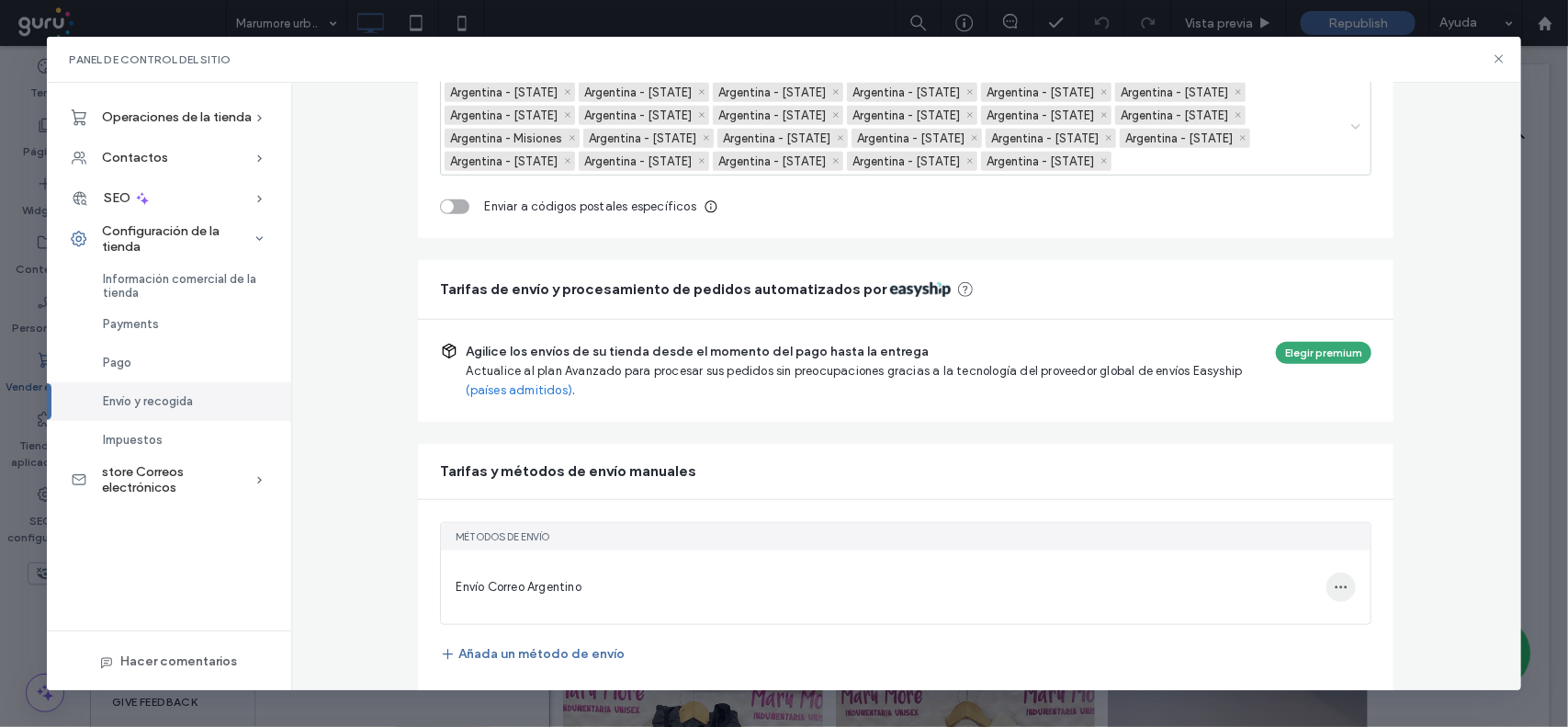 click 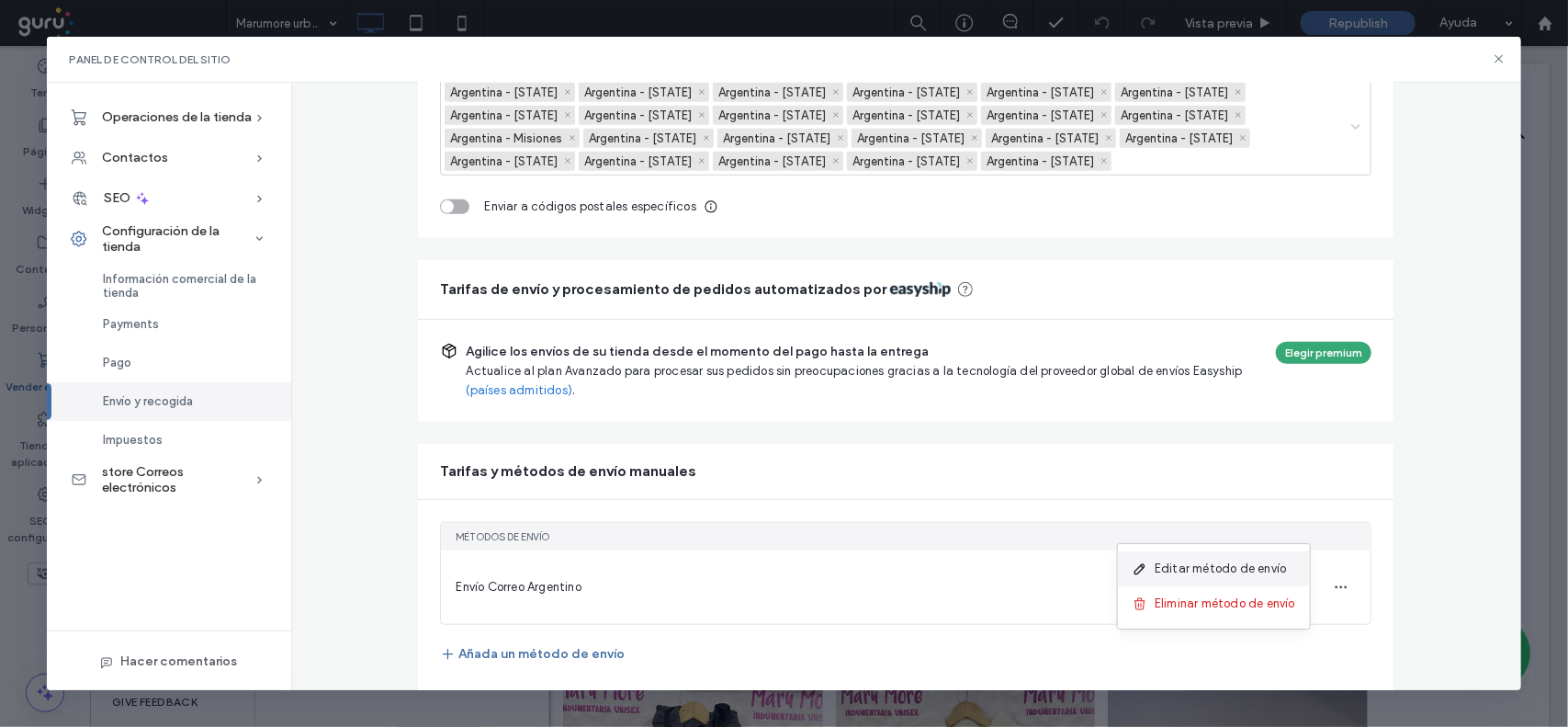 click on "Editar método de envío" at bounding box center [1220, 569] 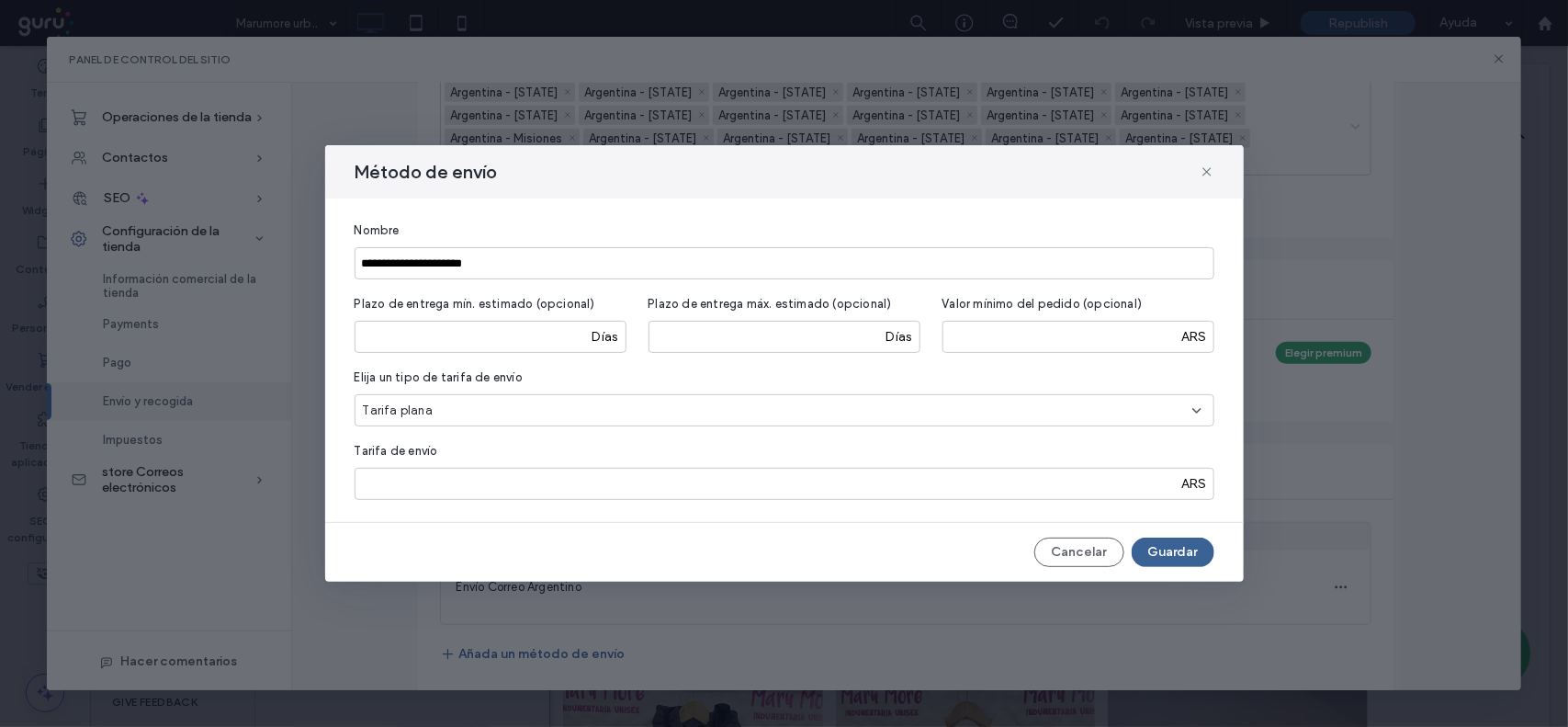 click on "Guardar" at bounding box center [1173, 552] 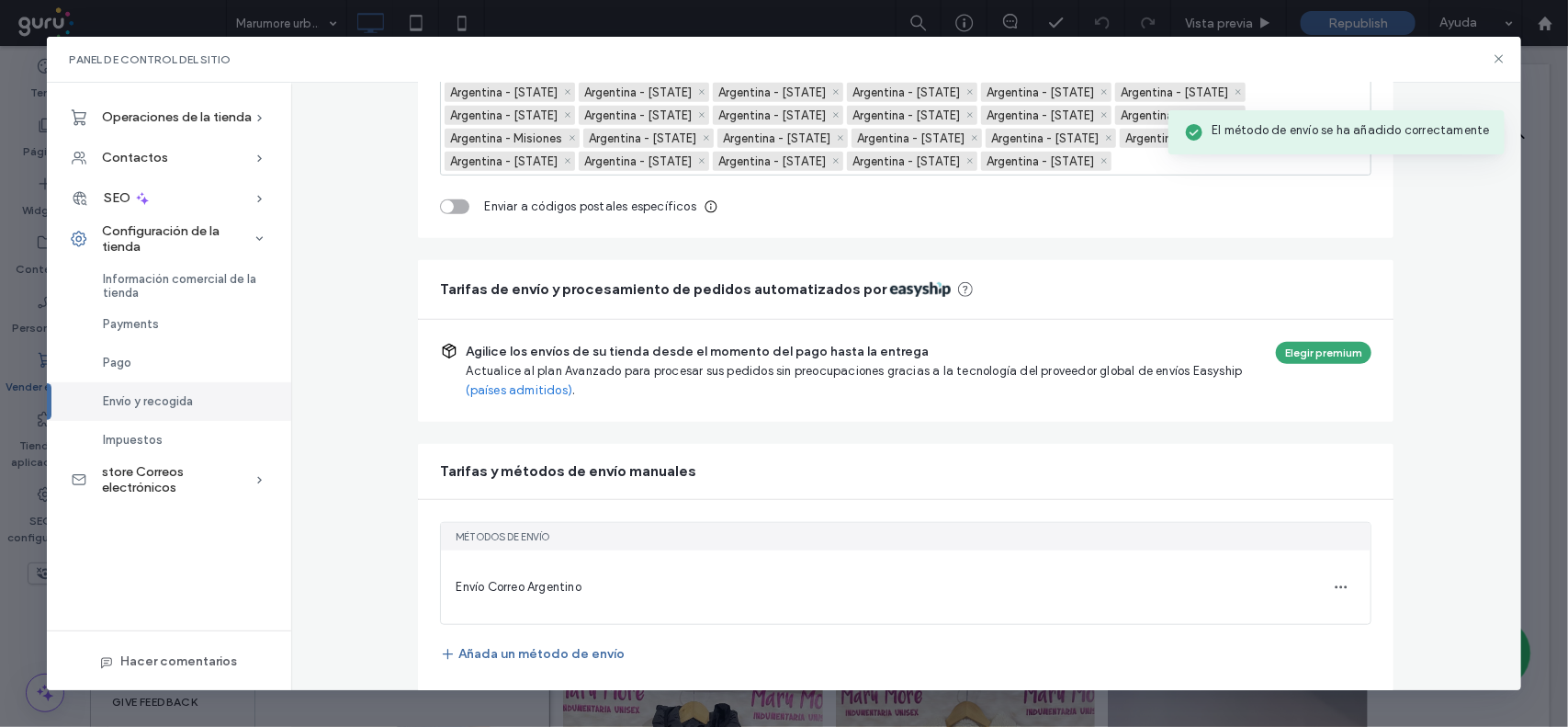 scroll, scrollTop: 0, scrollLeft: 0, axis: both 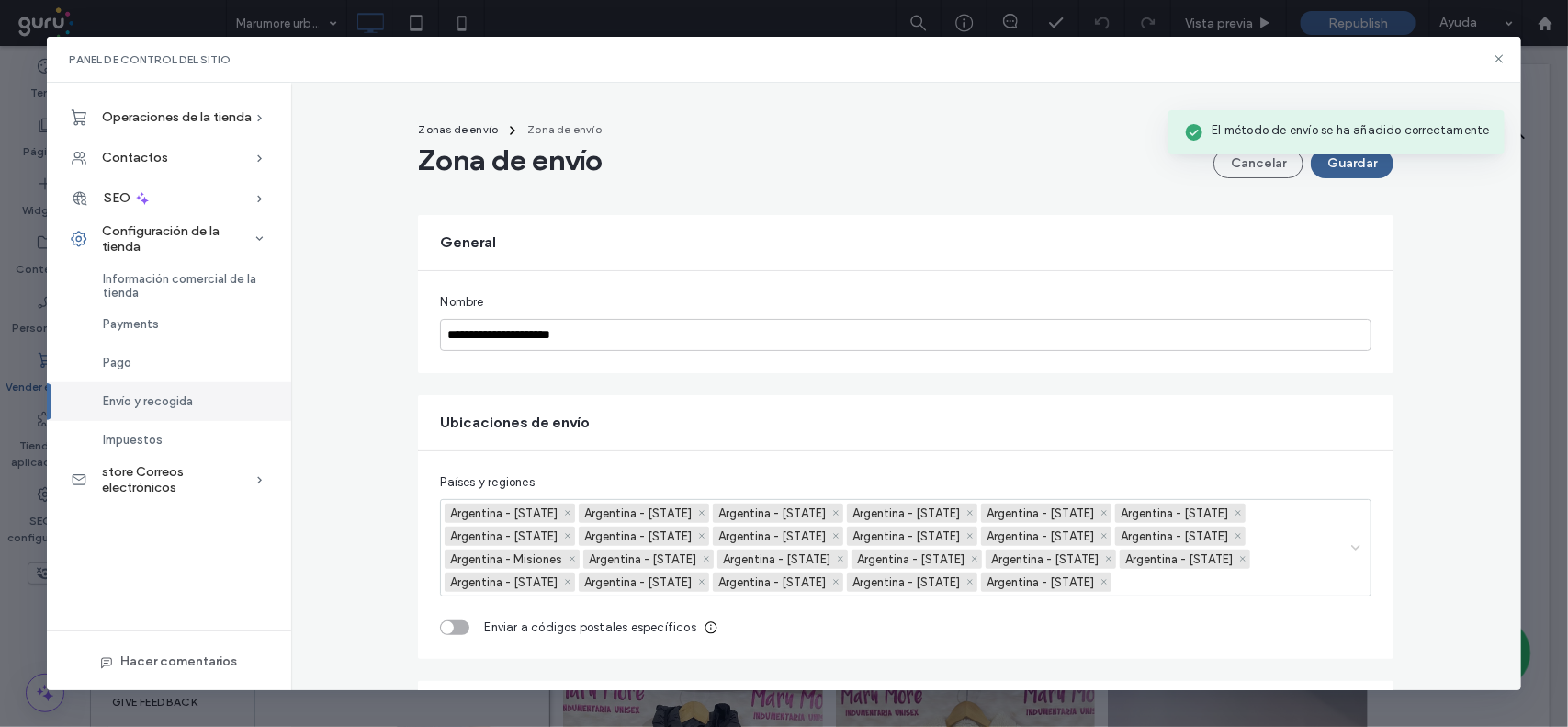 click on "Guardar" at bounding box center [1352, 164] 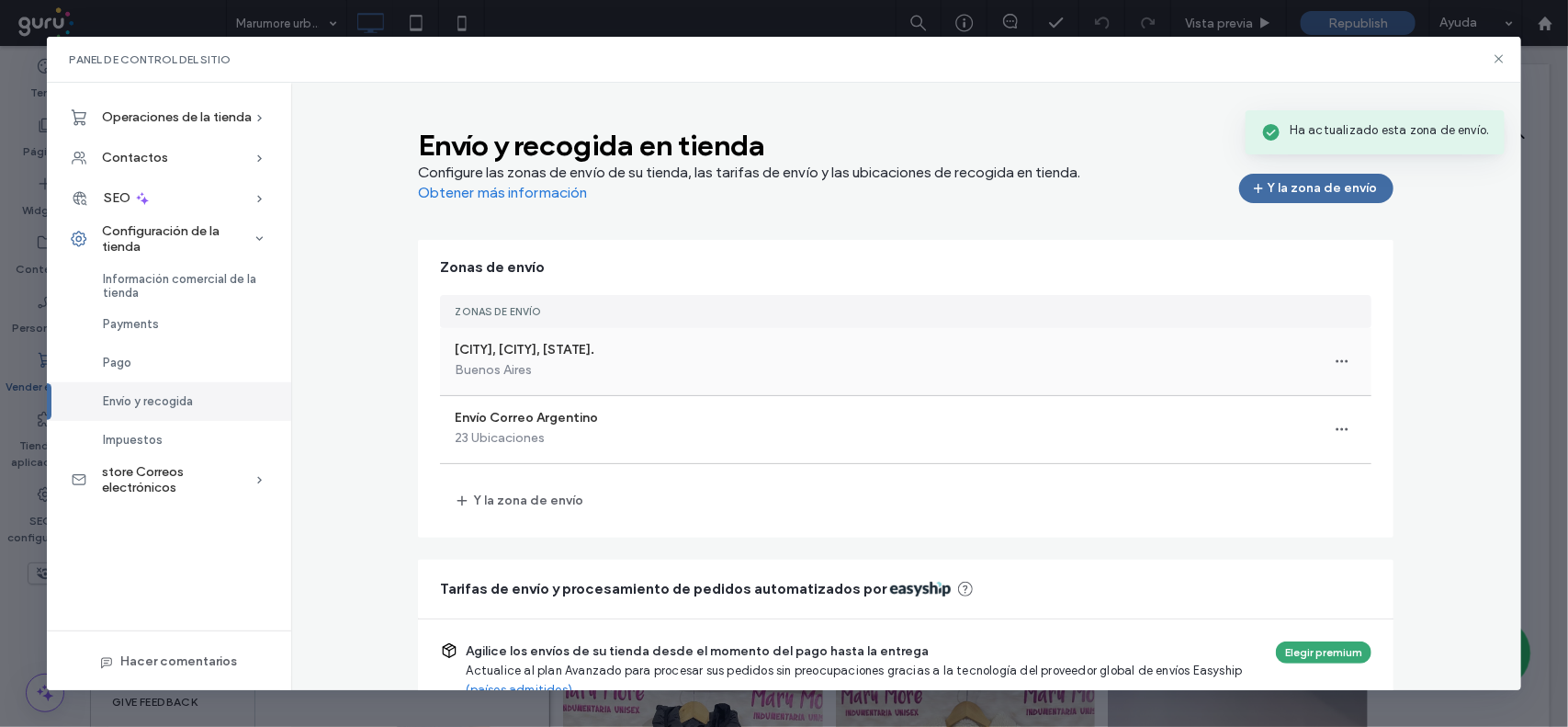 click on "[CITY], [CITY], [CITY]. [CITY]" at bounding box center (906, 361) 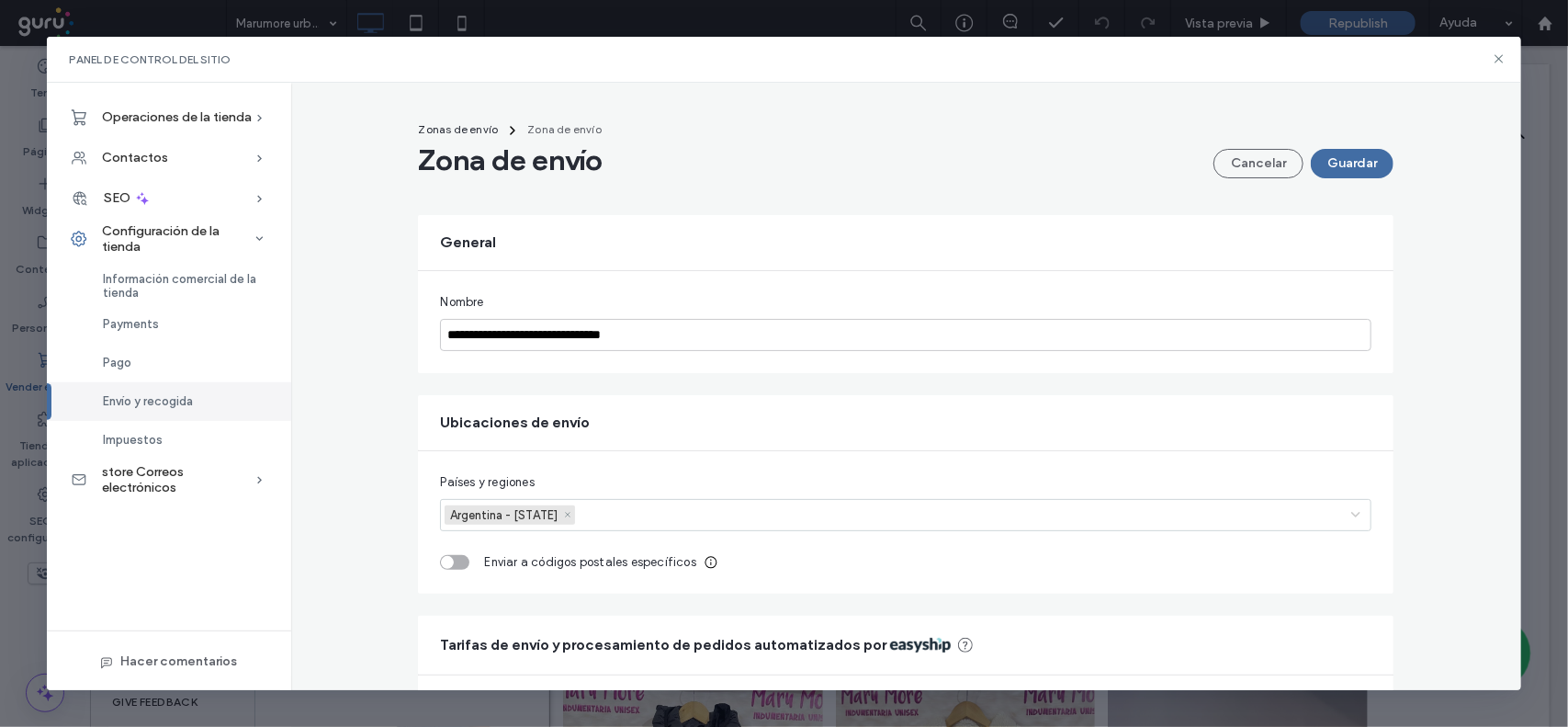 scroll, scrollTop: 355, scrollLeft: 0, axis: vertical 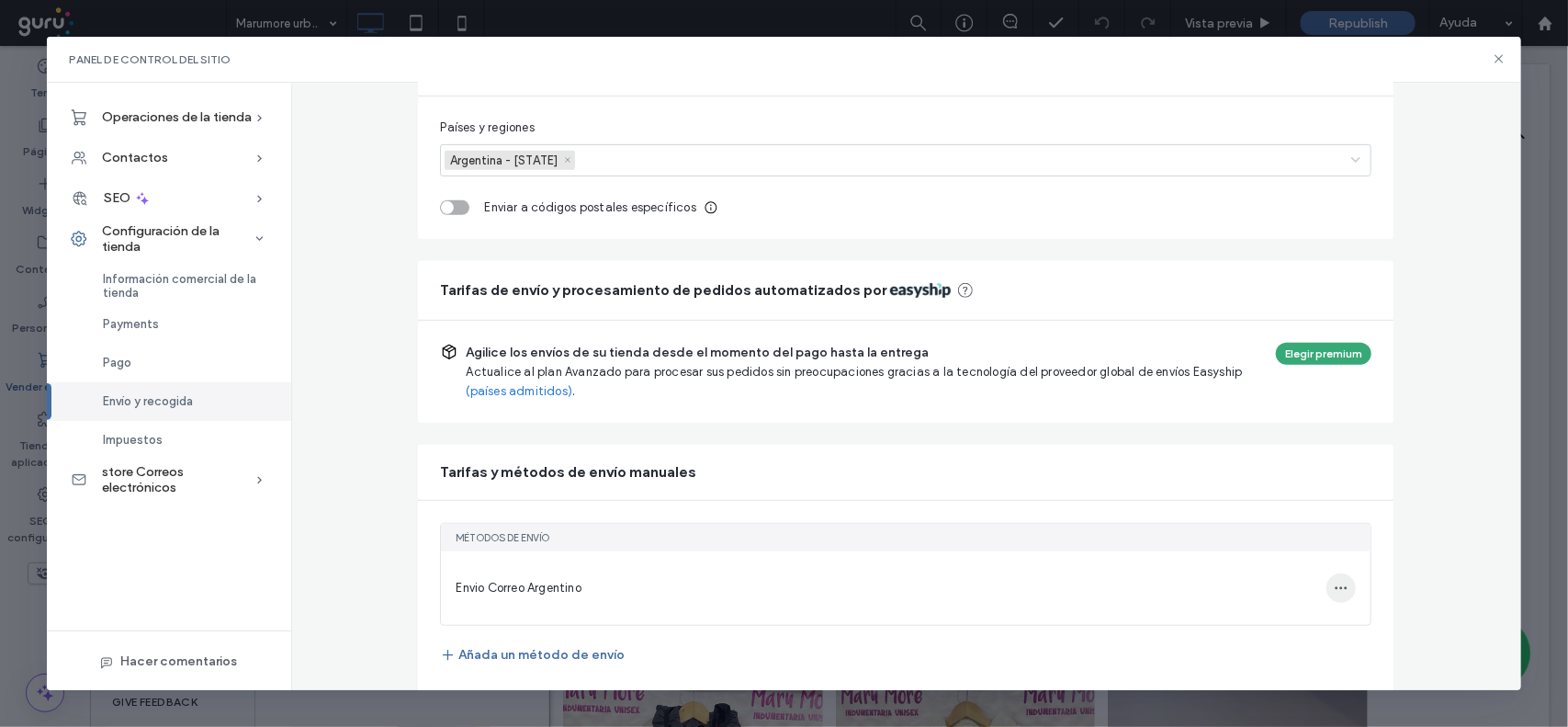 click at bounding box center (1341, 588) 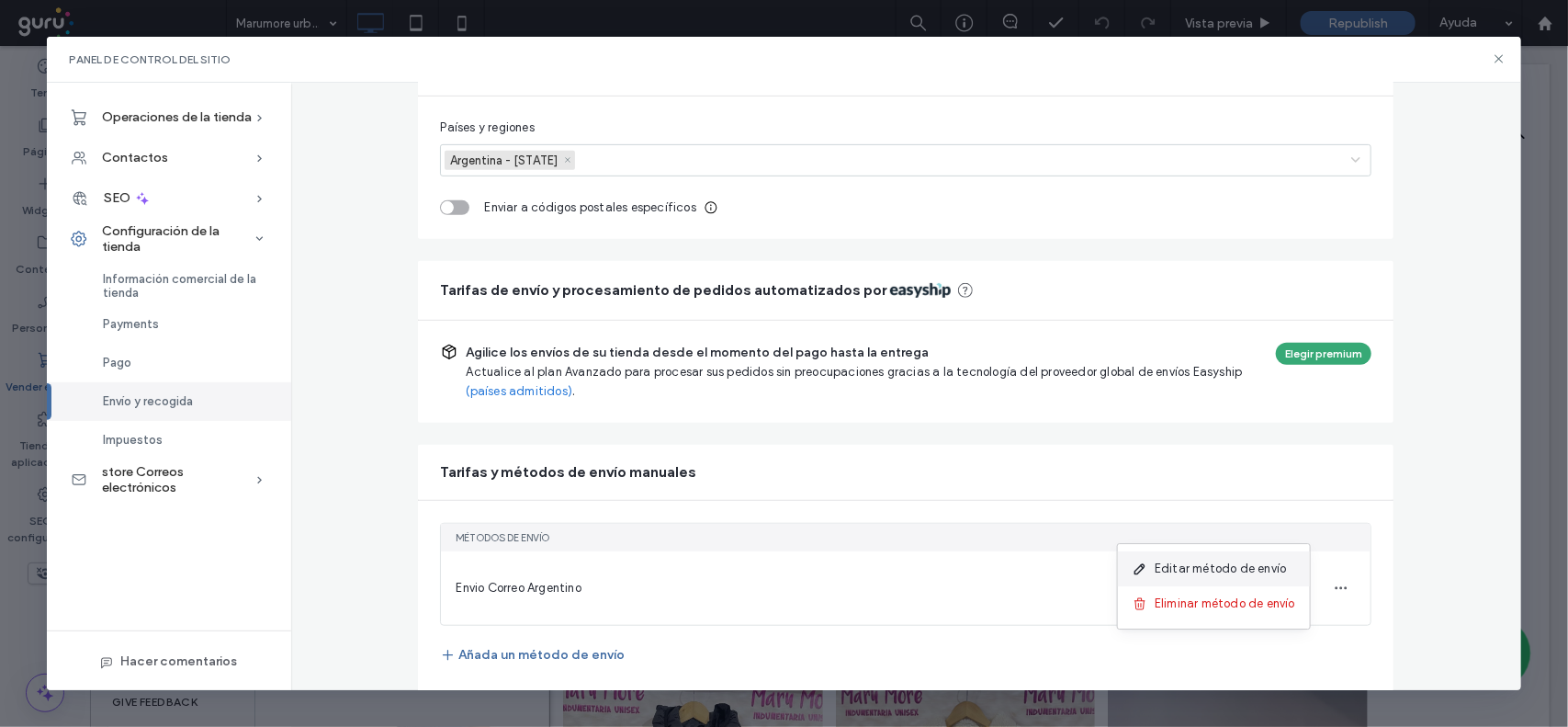 click on "Editar método de envío" at bounding box center (1220, 569) 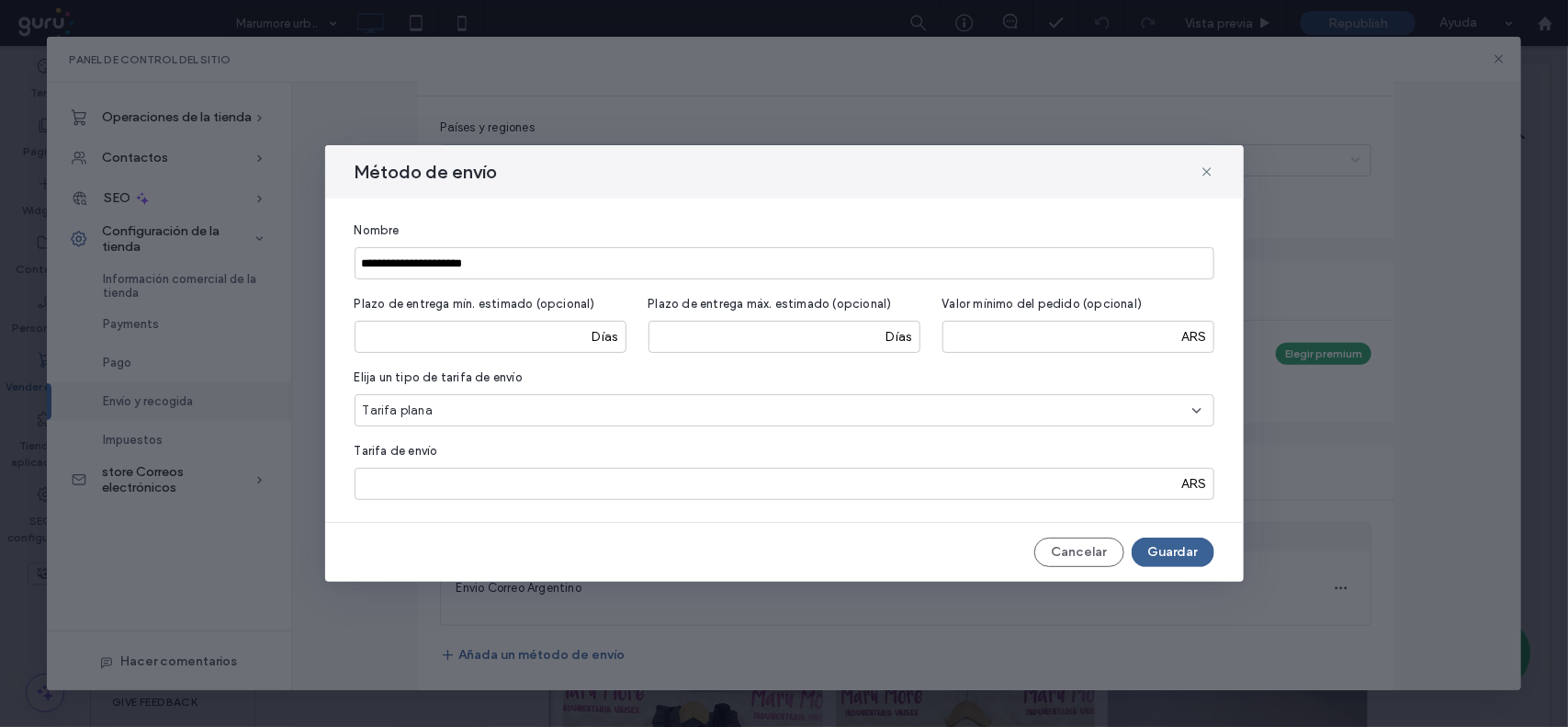 click on "Guardar" at bounding box center (1173, 552) 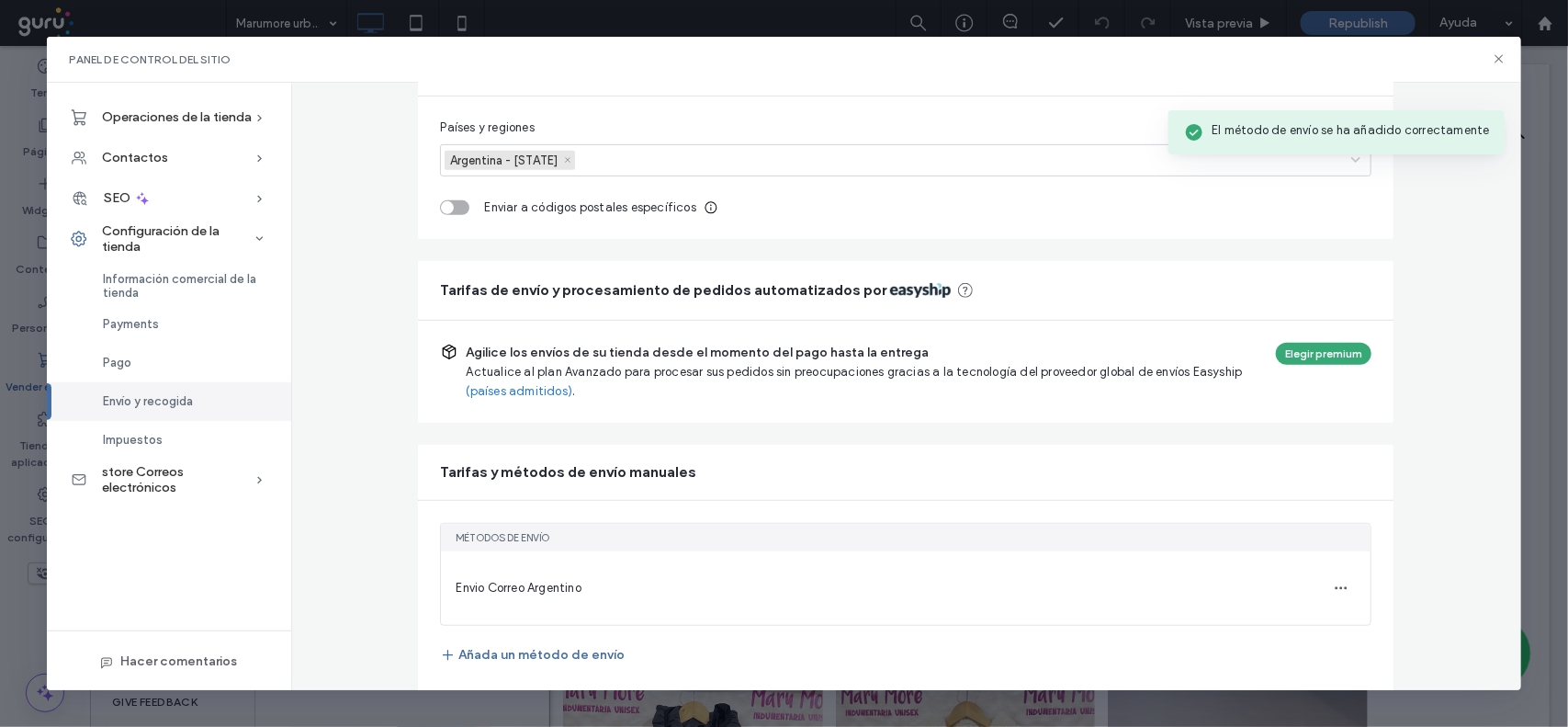 click on "**********" at bounding box center [784, 363] 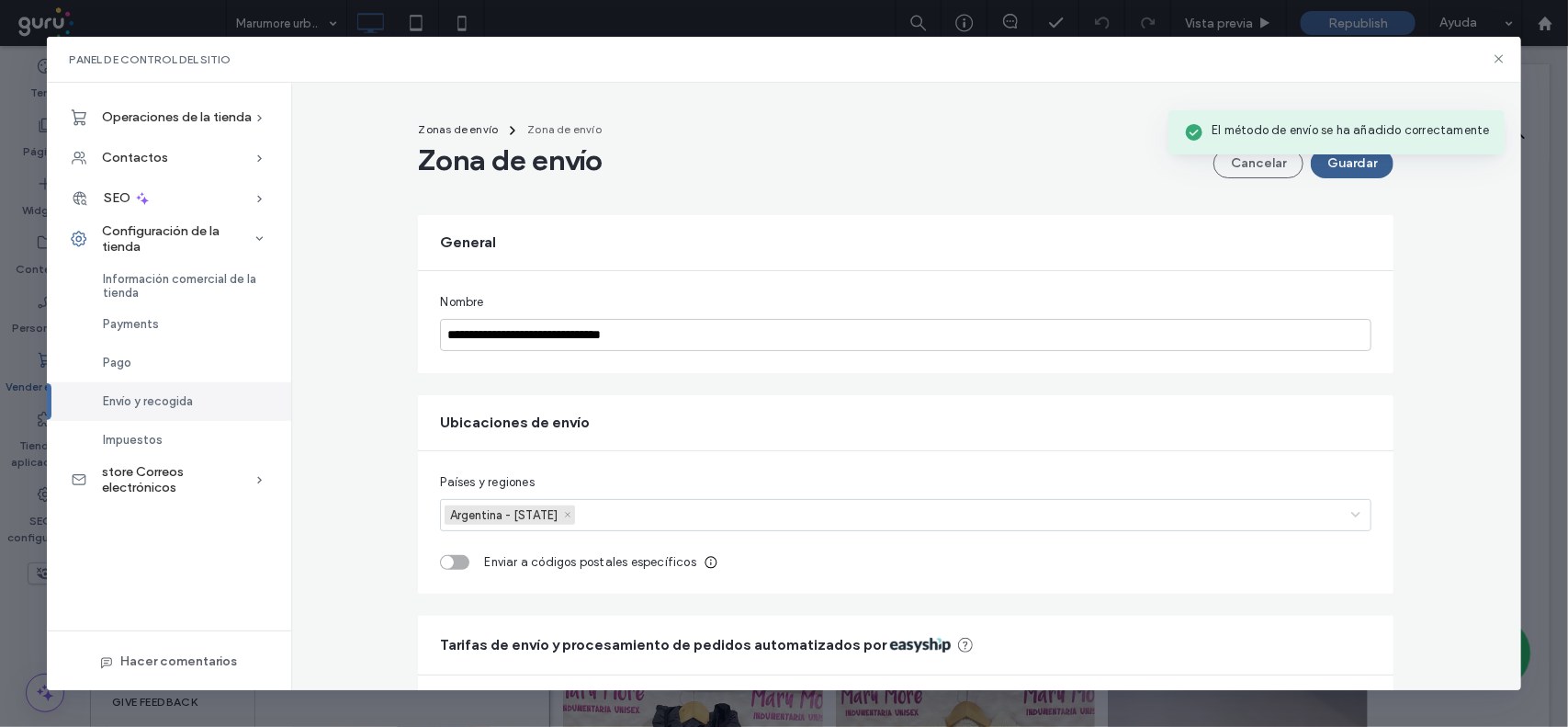 click on "Guardar" at bounding box center [1352, 164] 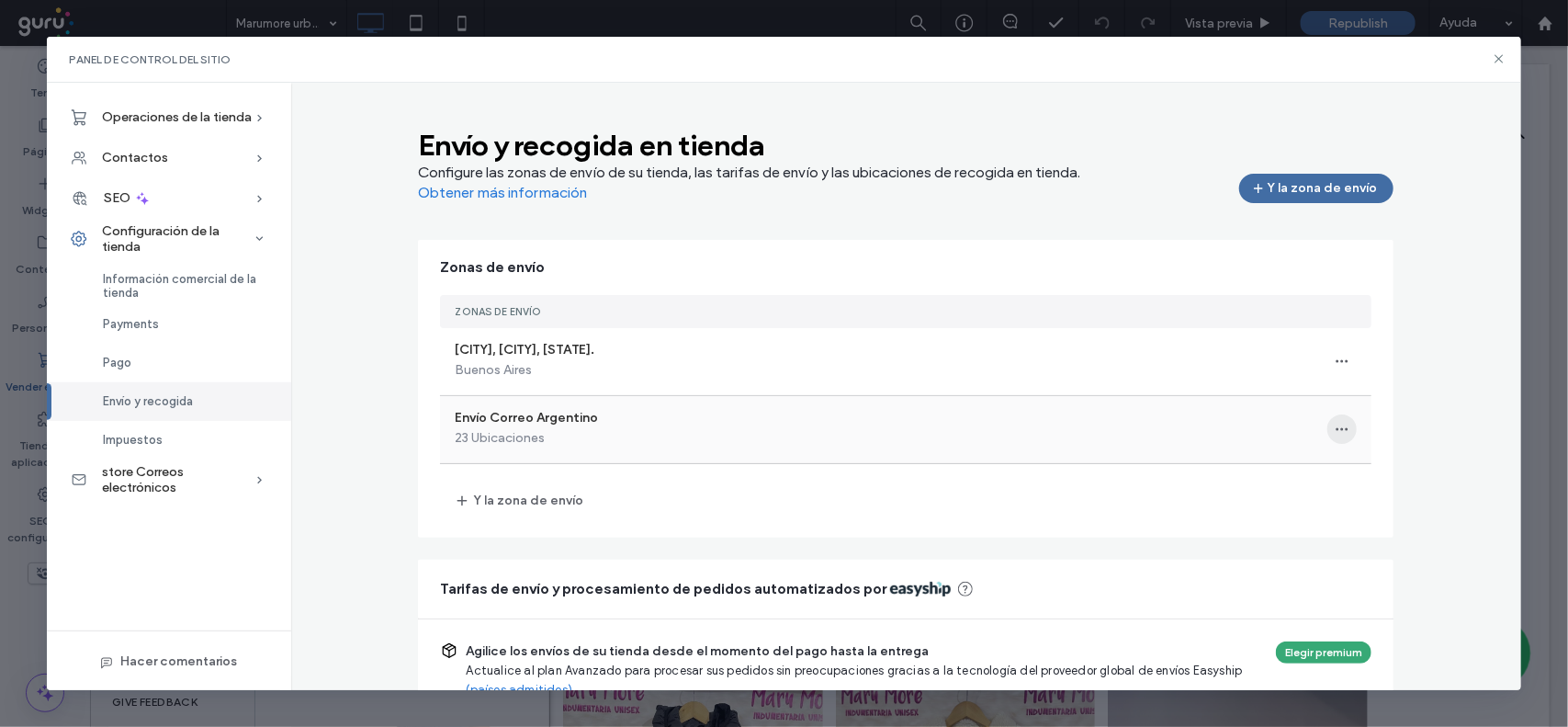click 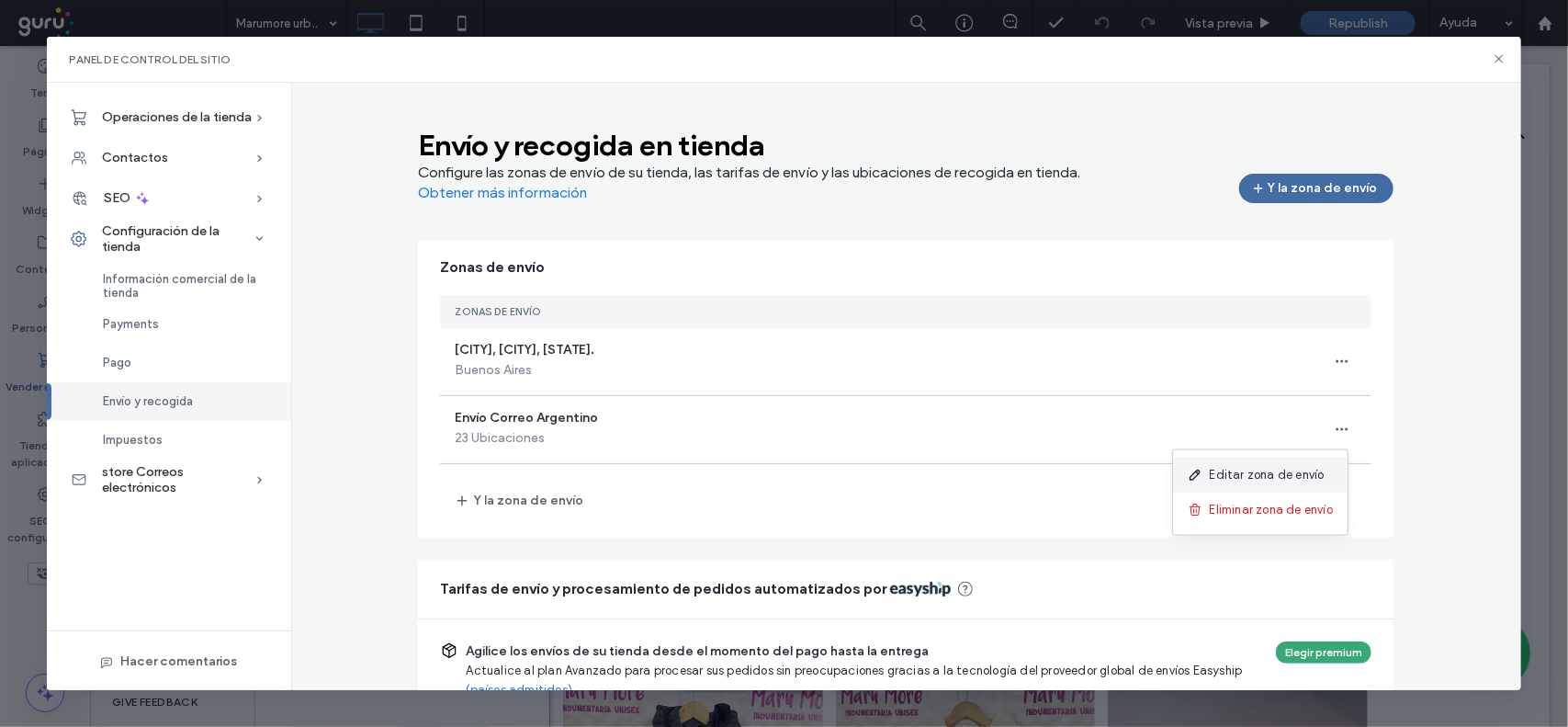 click on "Editar zona de envío" at bounding box center (1267, 475) 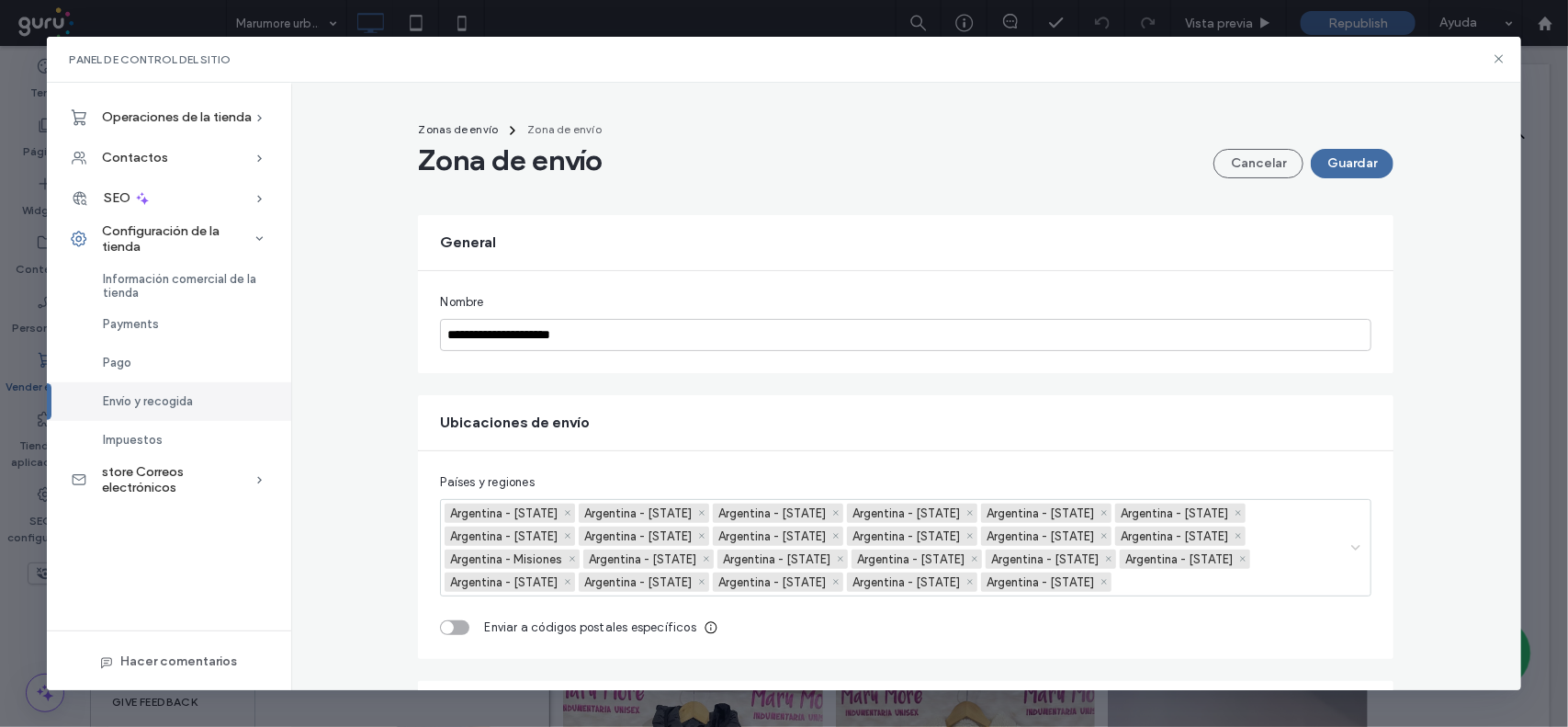 scroll, scrollTop: 449, scrollLeft: 0, axis: vertical 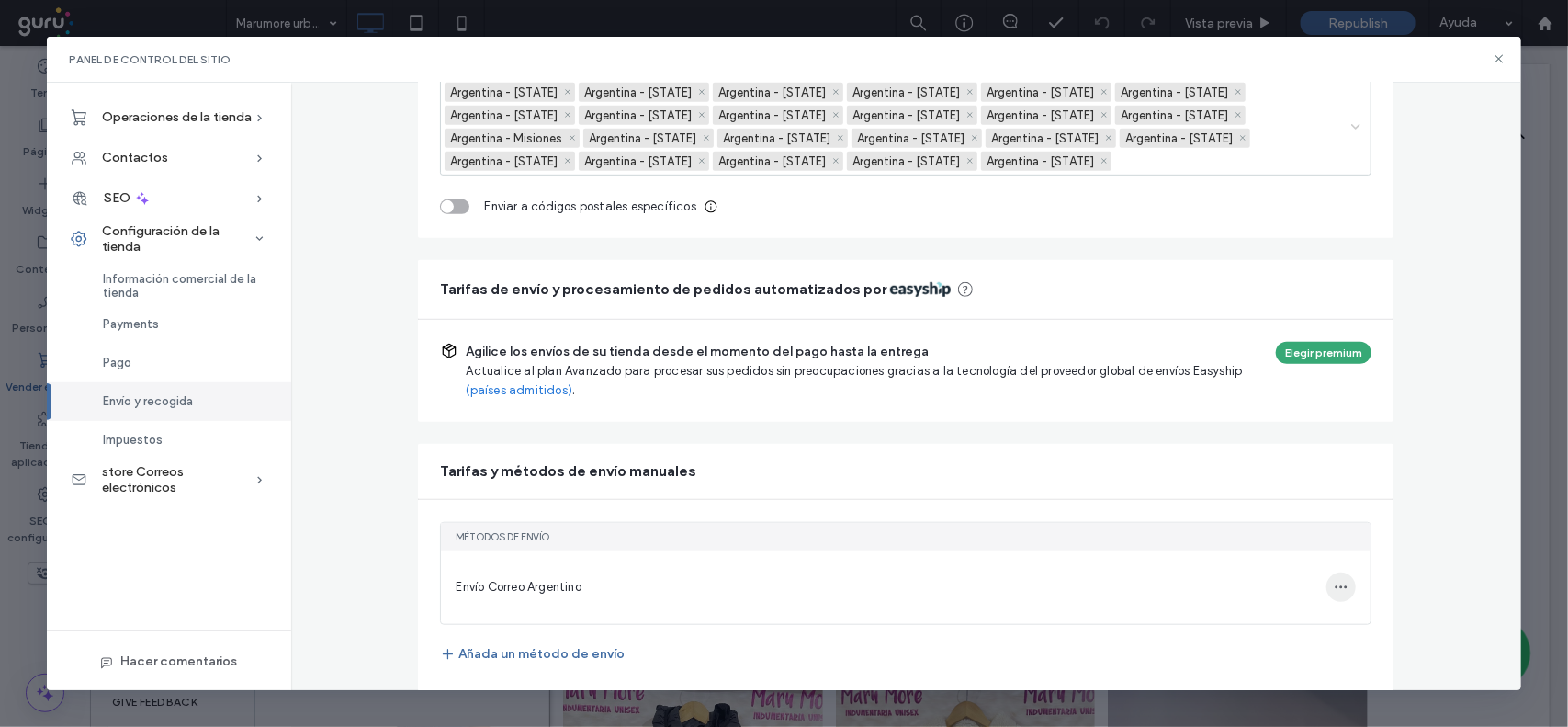 click 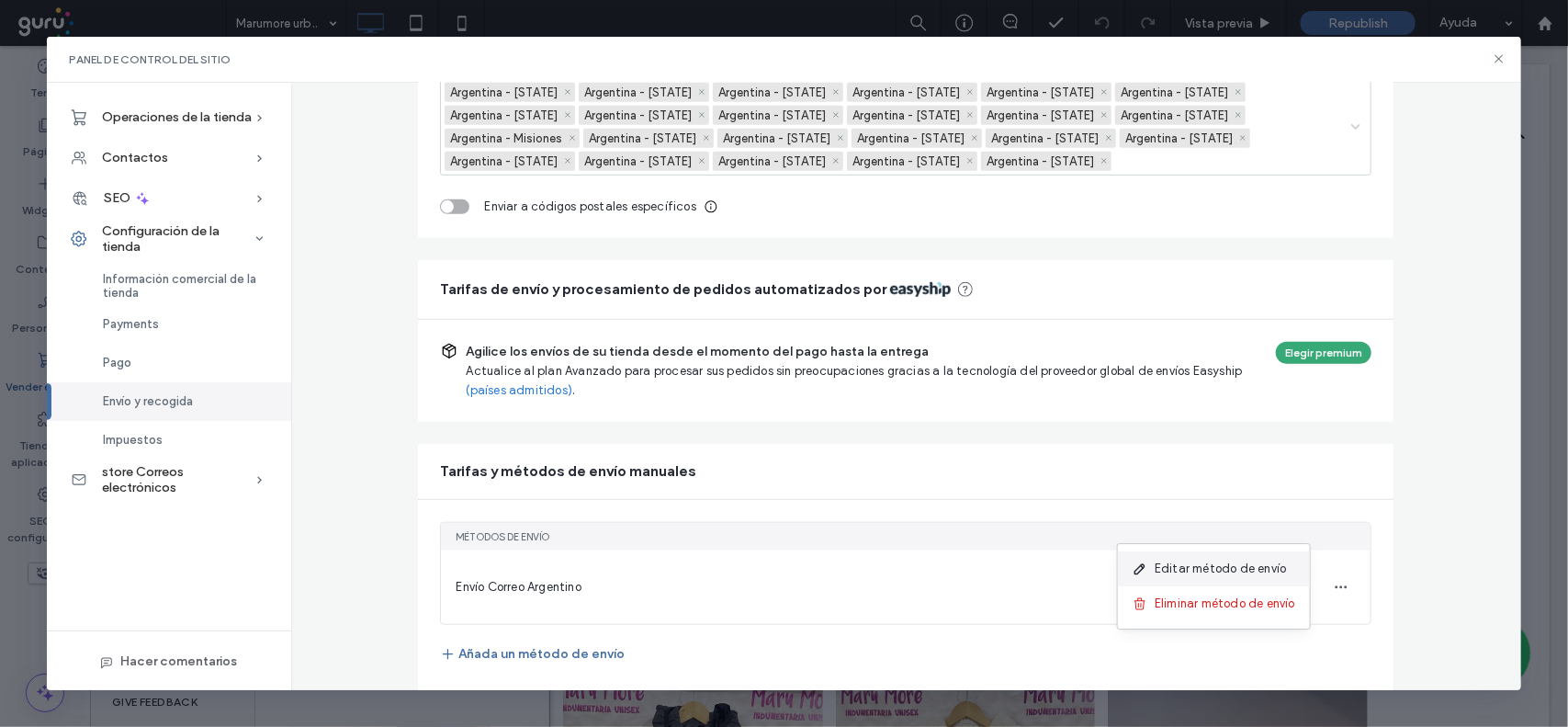 click on "Editar método de envío" at bounding box center (1220, 569) 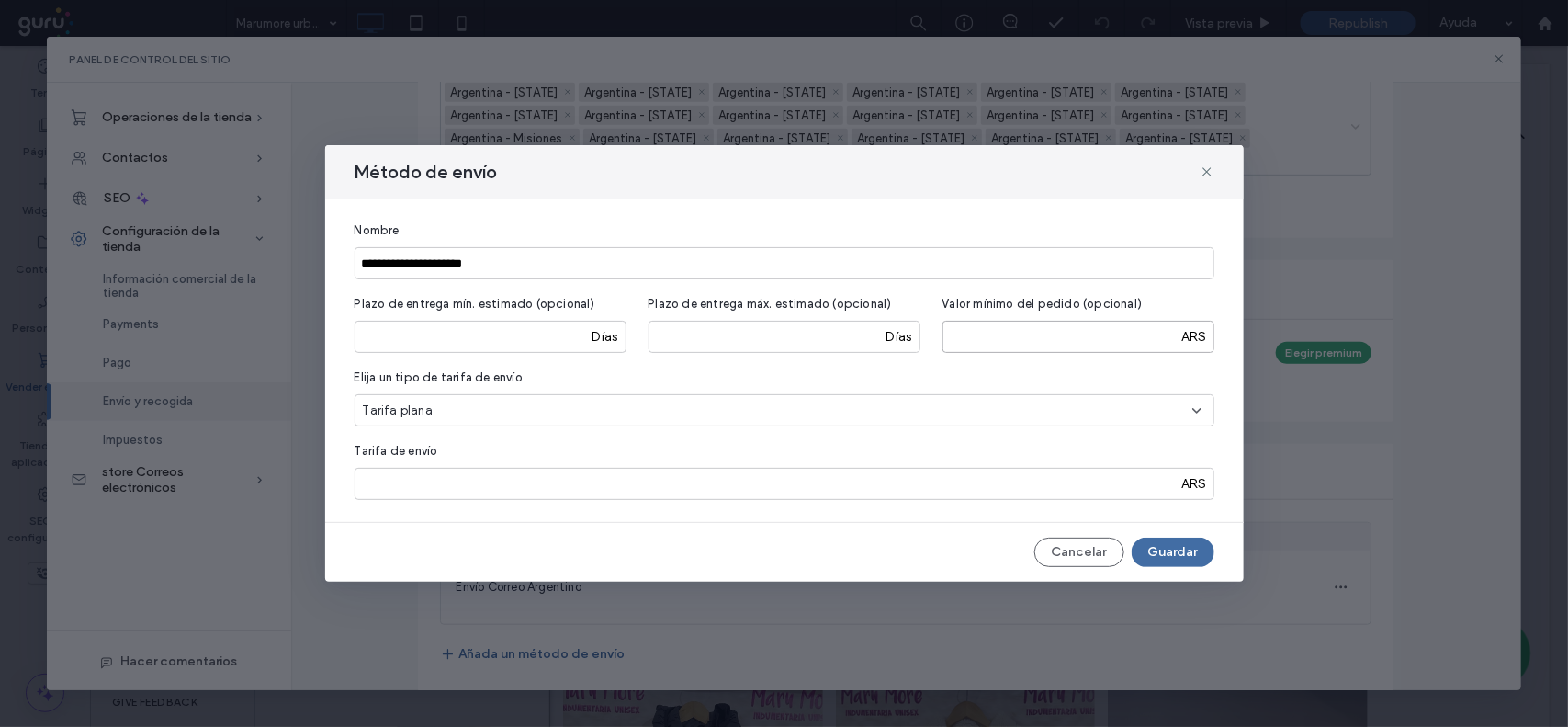 click on "*****" at bounding box center (1078, 336) 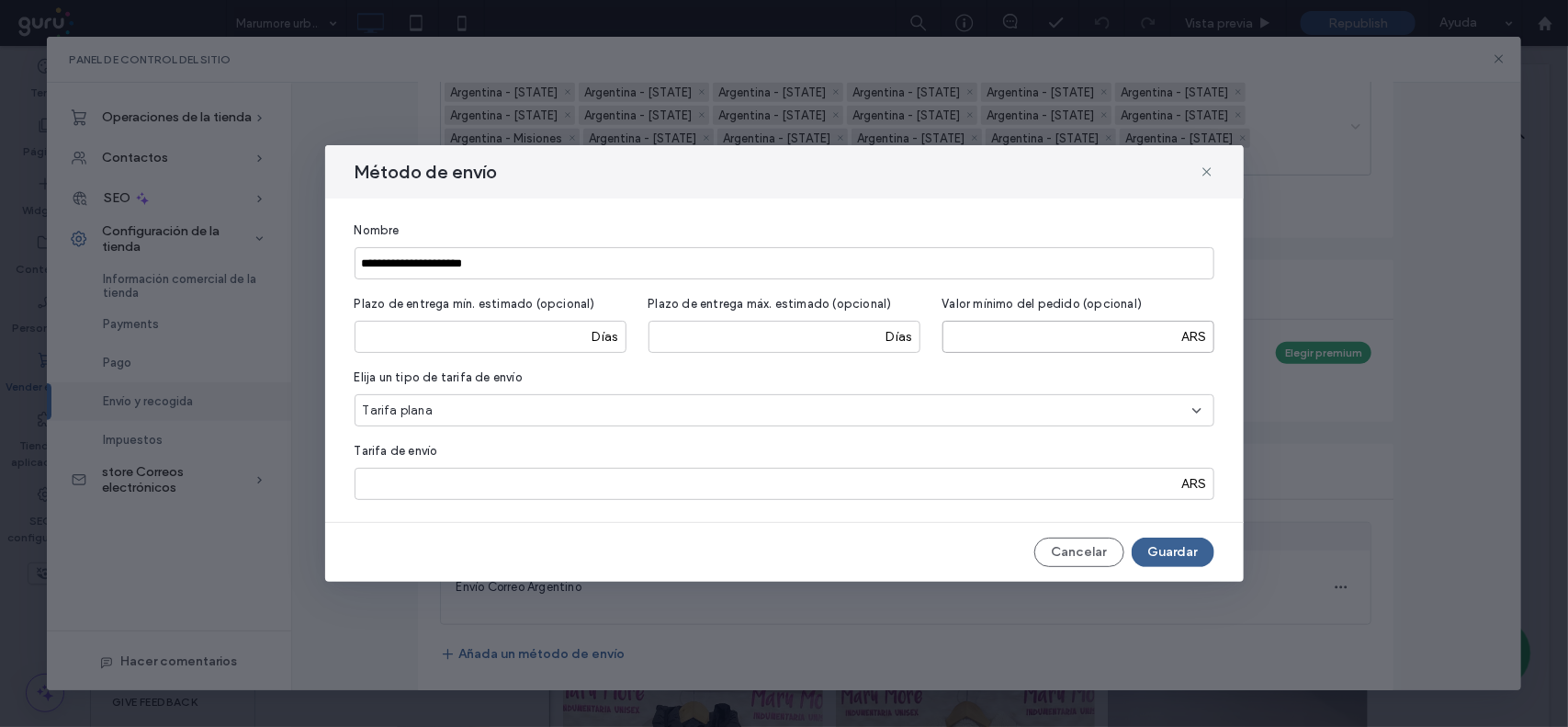 type on "*****" 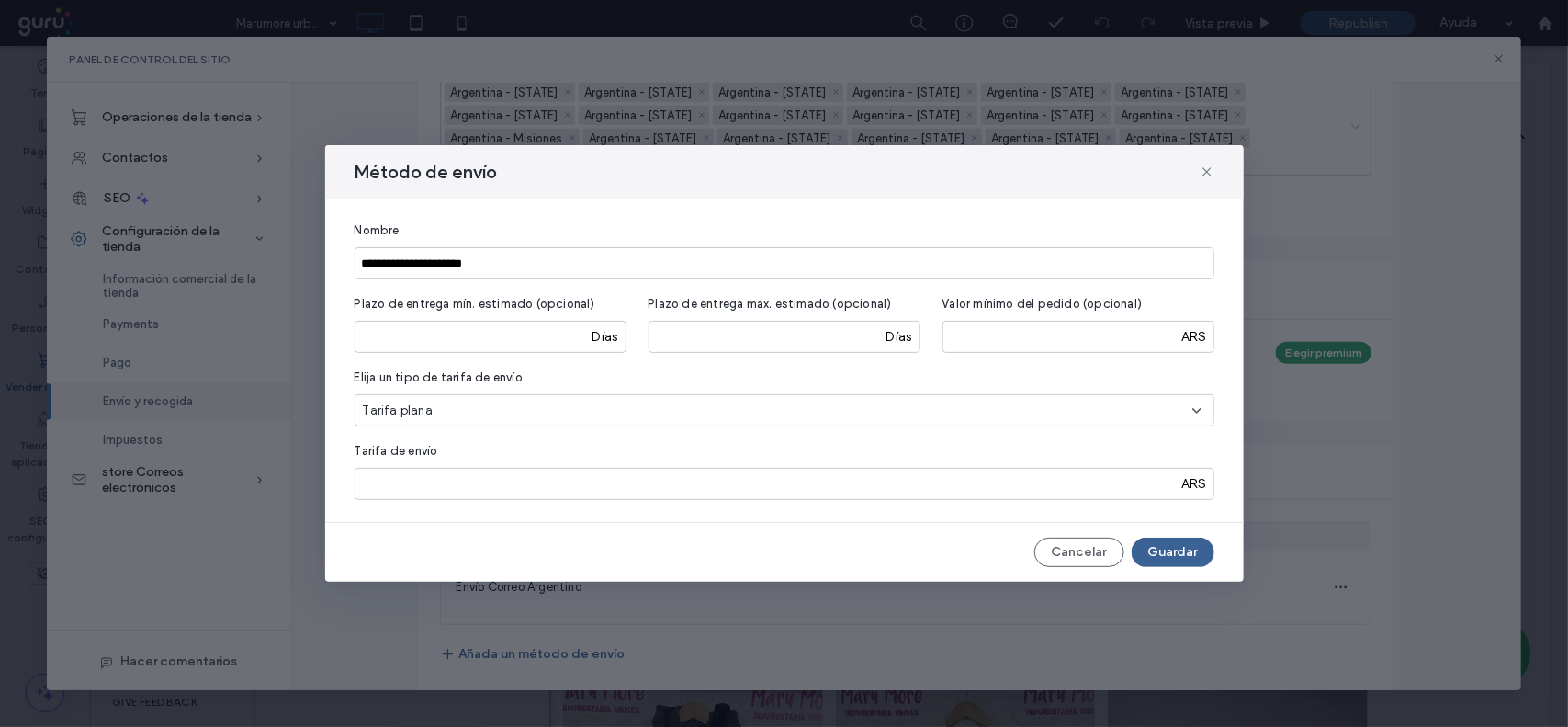 click on "Guardar" at bounding box center (1173, 552) 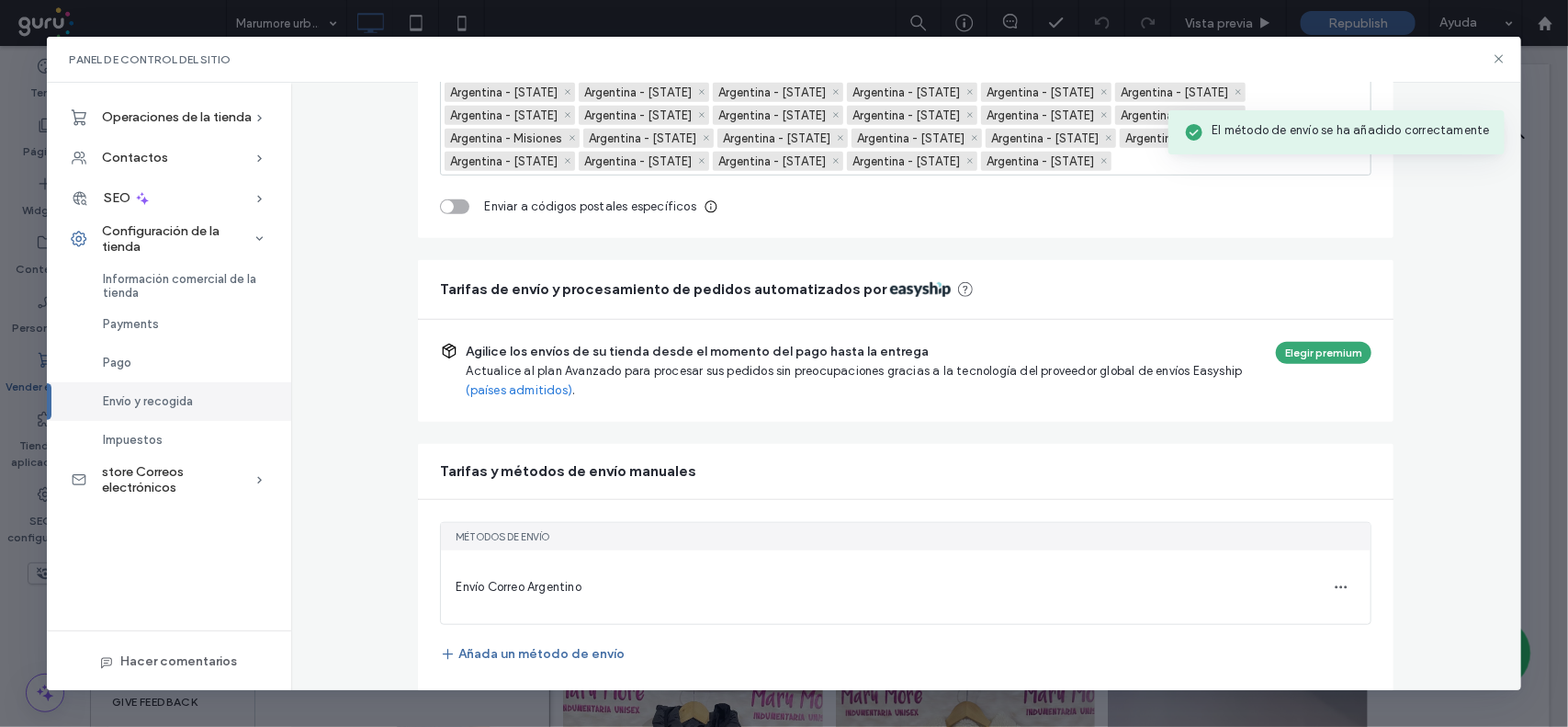 scroll, scrollTop: 0, scrollLeft: 0, axis: both 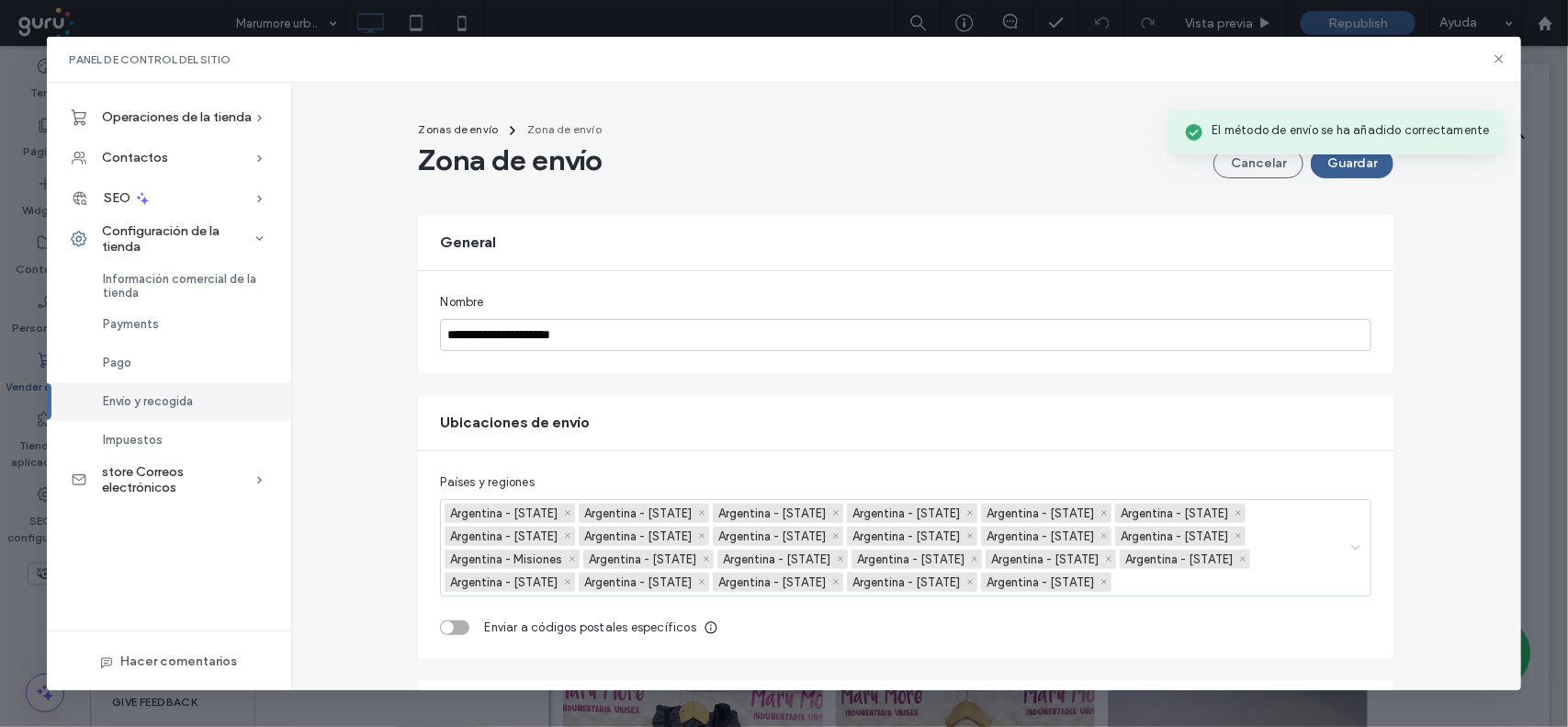 click on "Guardar" at bounding box center [1352, 164] 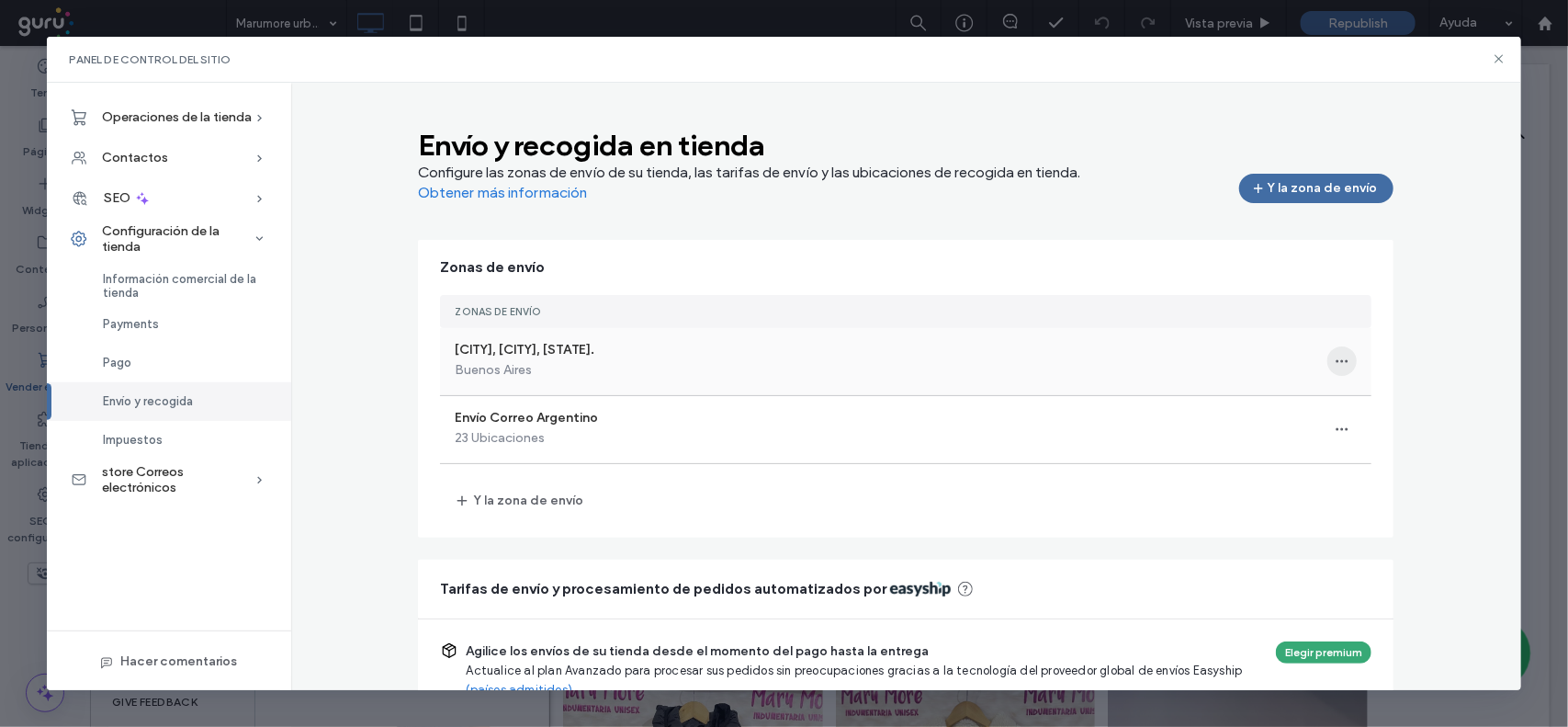 click 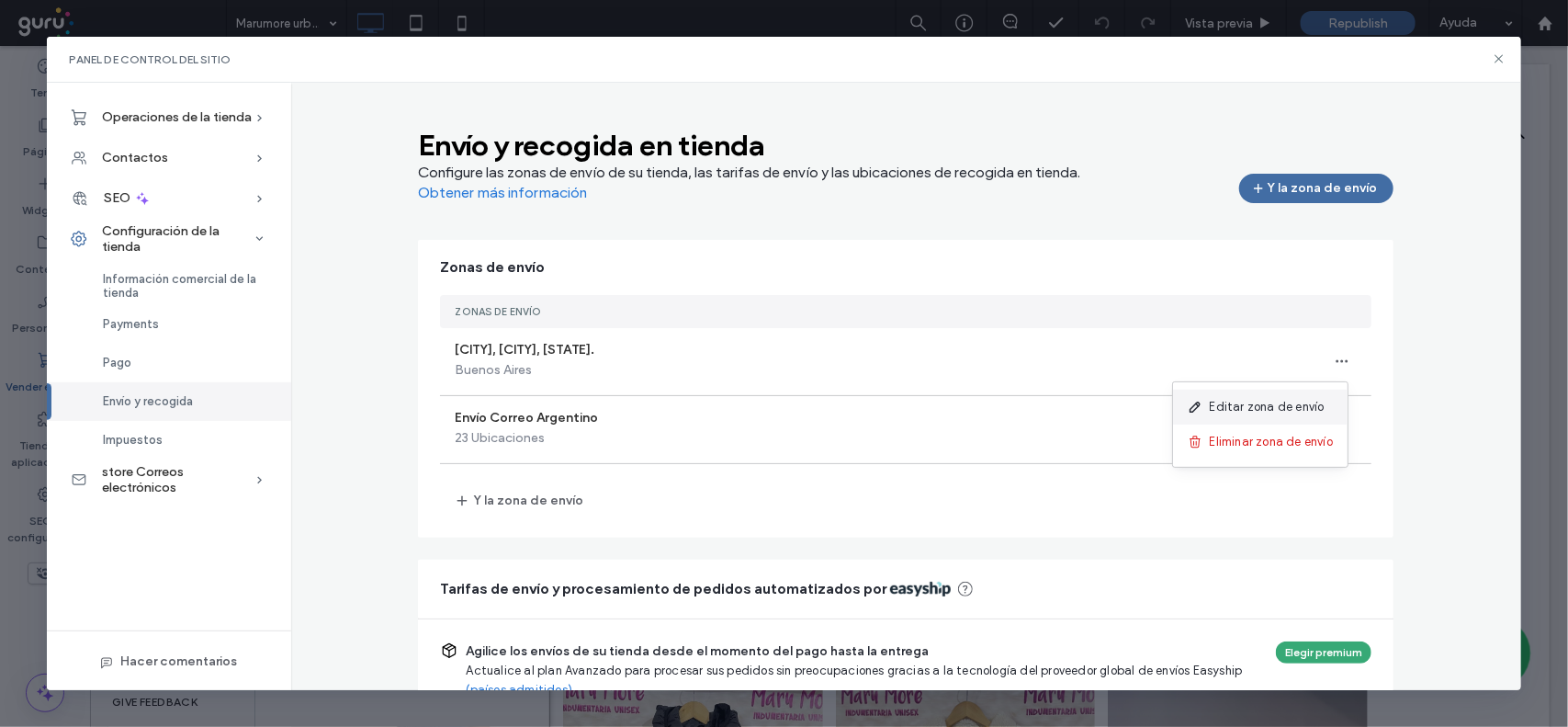 click on "Editar zona de envío" at bounding box center [1267, 407] 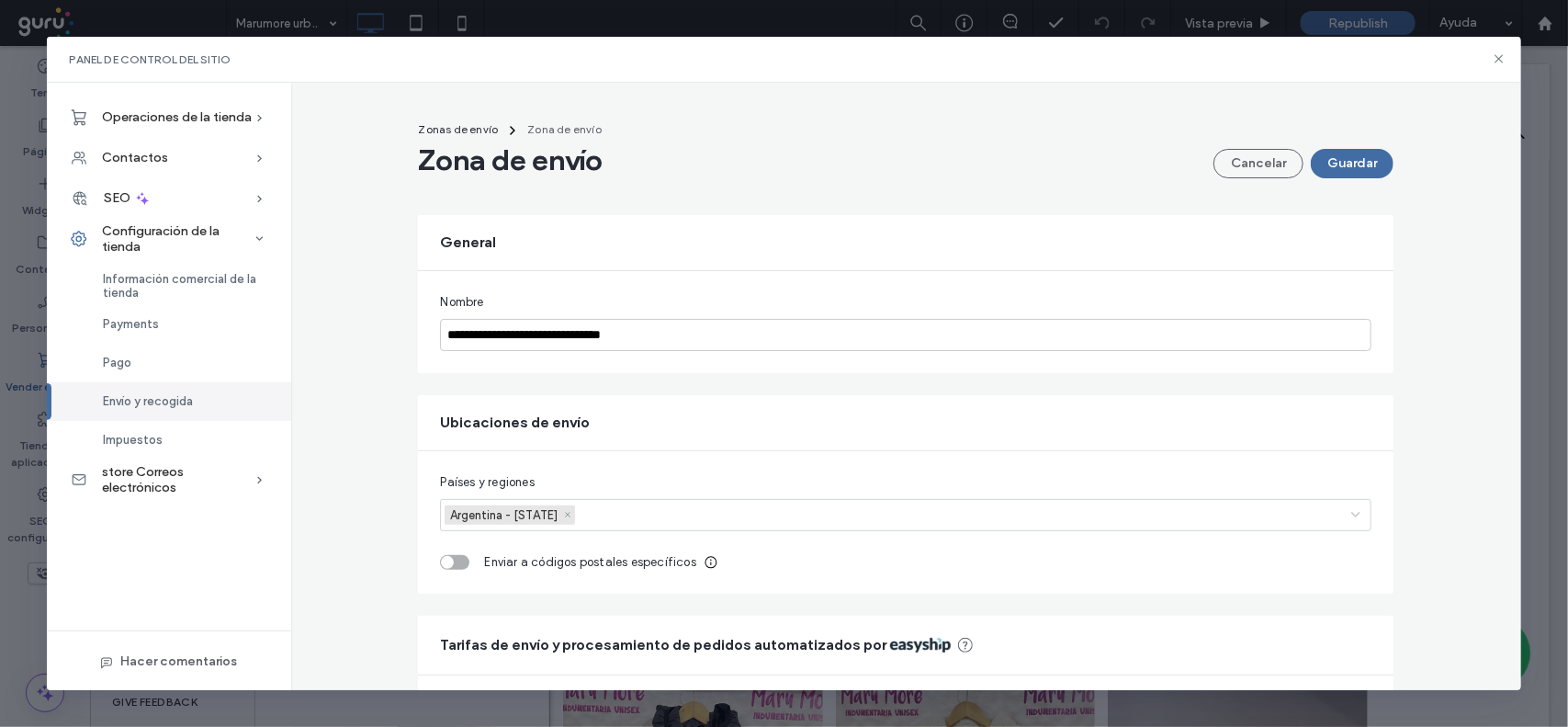 scroll, scrollTop: 355, scrollLeft: 0, axis: vertical 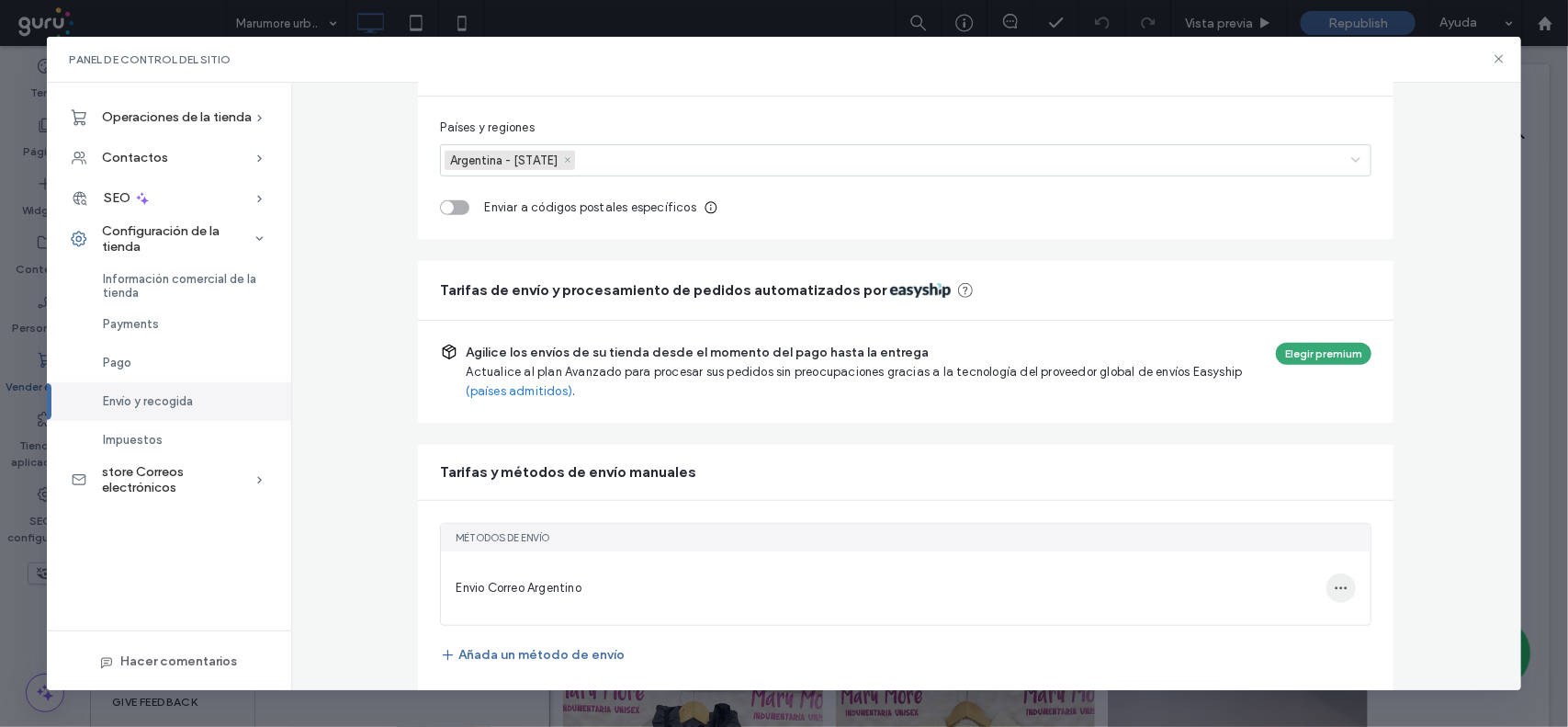 click 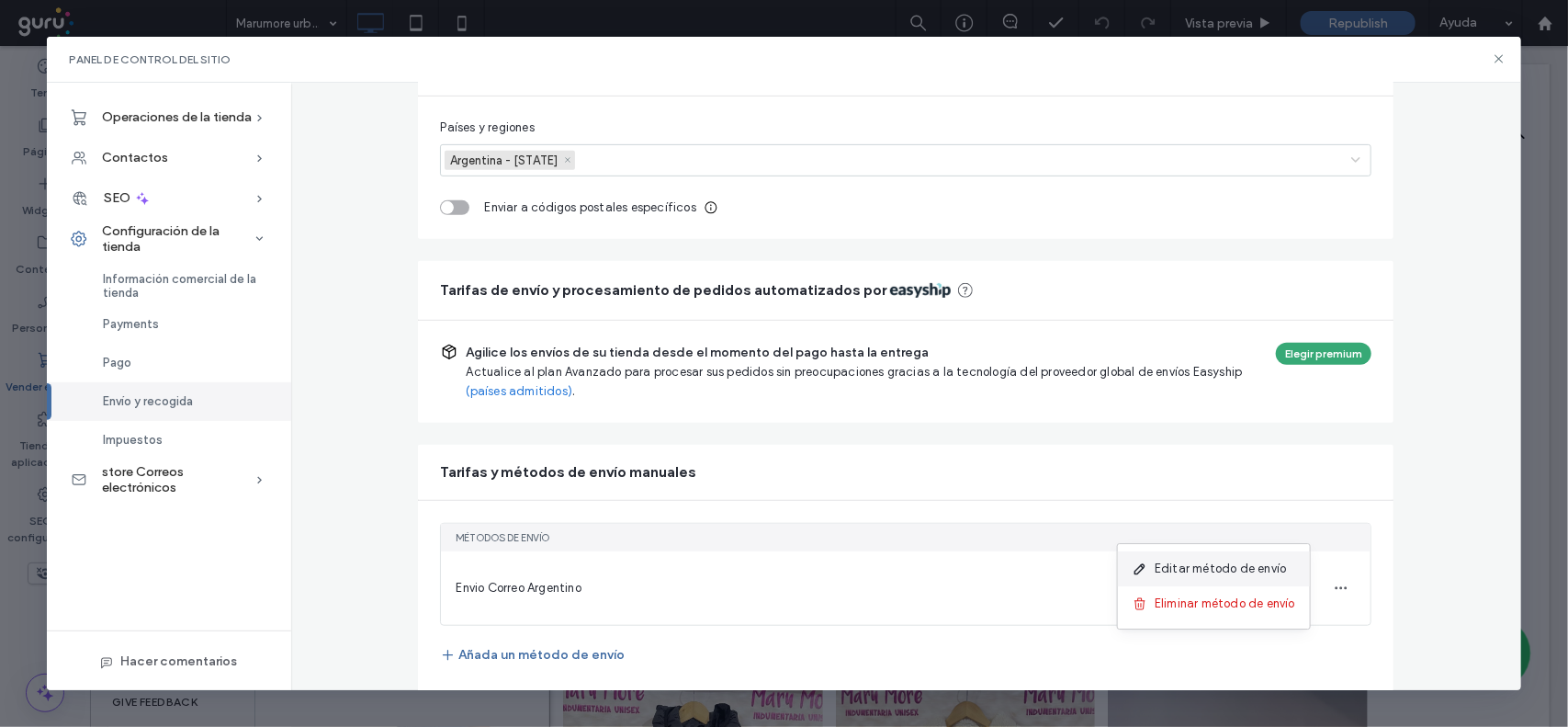 click on "Editar método de envío" at bounding box center [1220, 569] 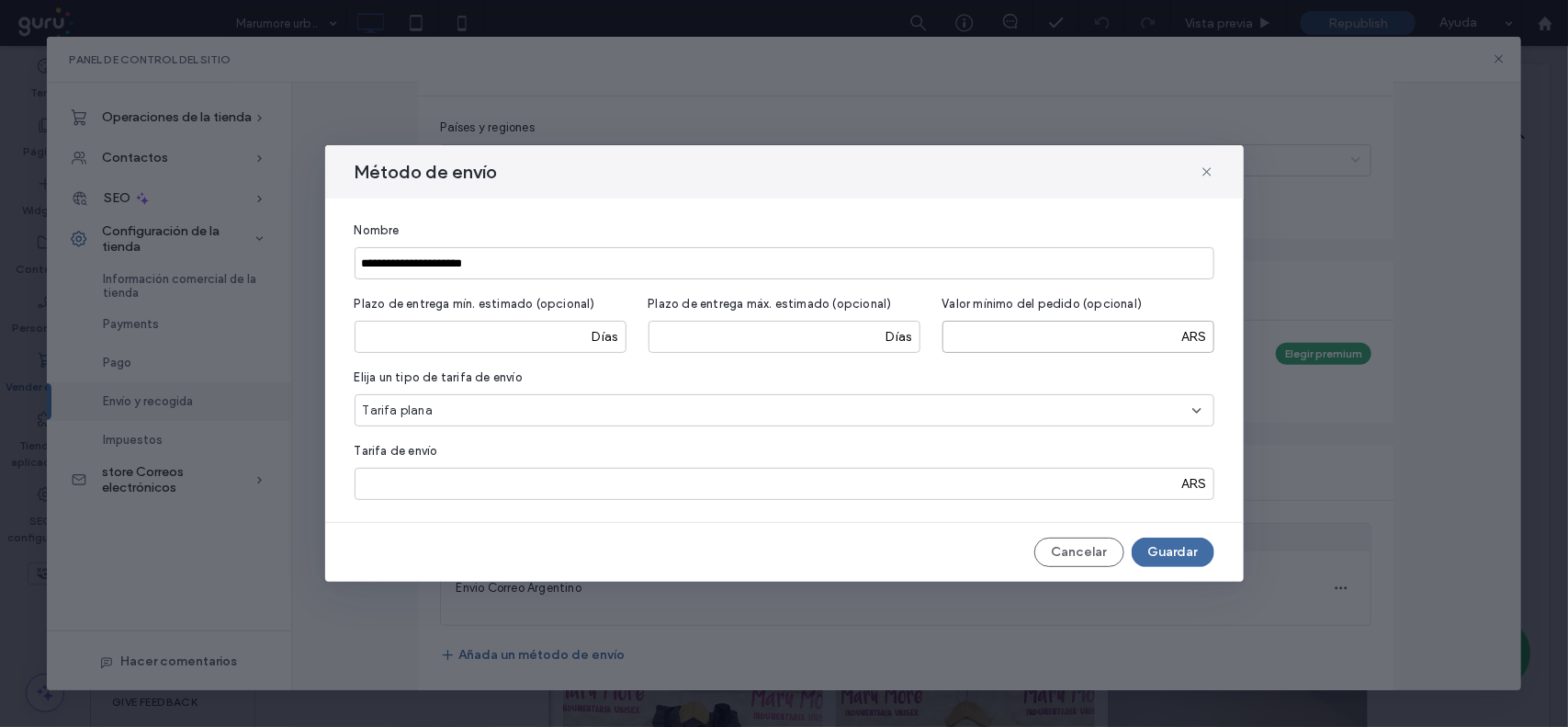 click on "*****" at bounding box center (1078, 336) 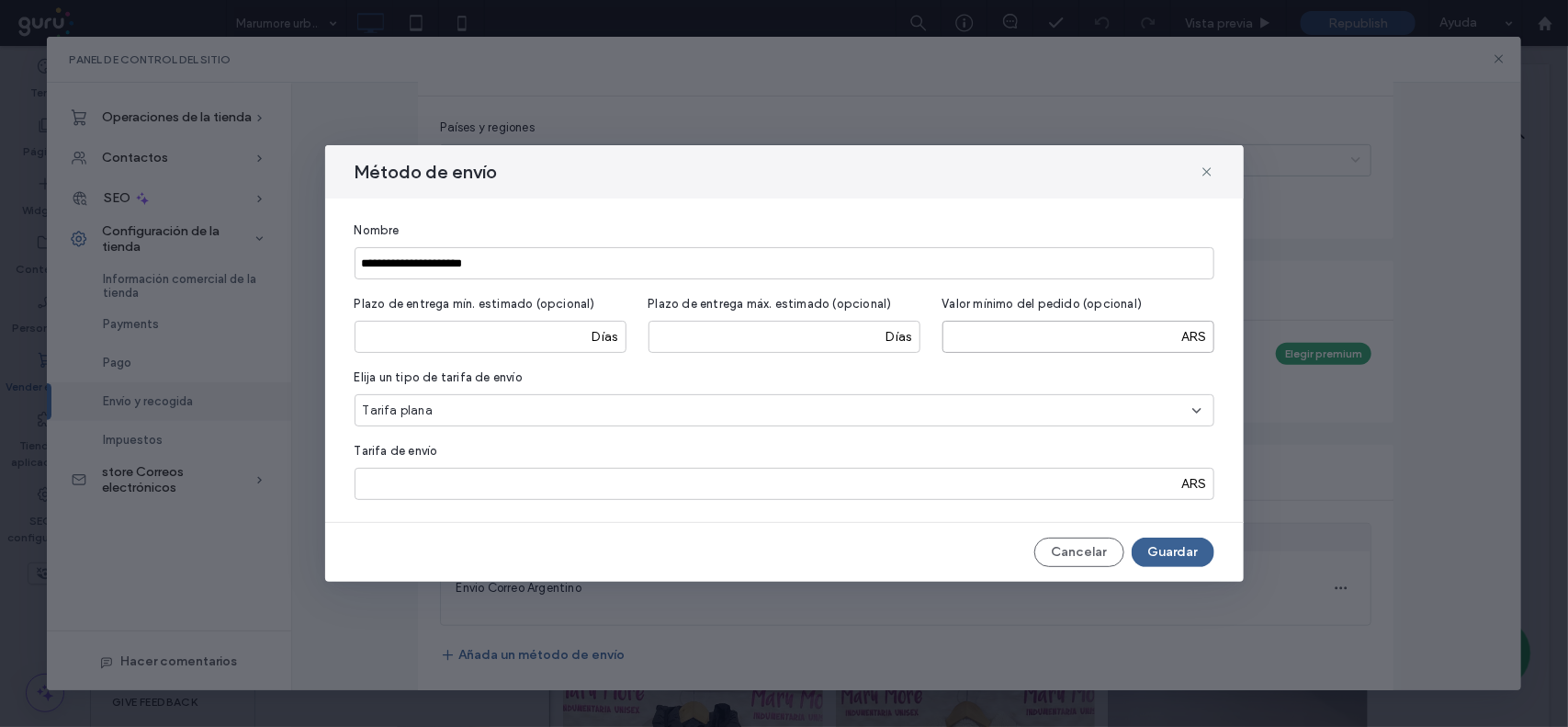 type on "*****" 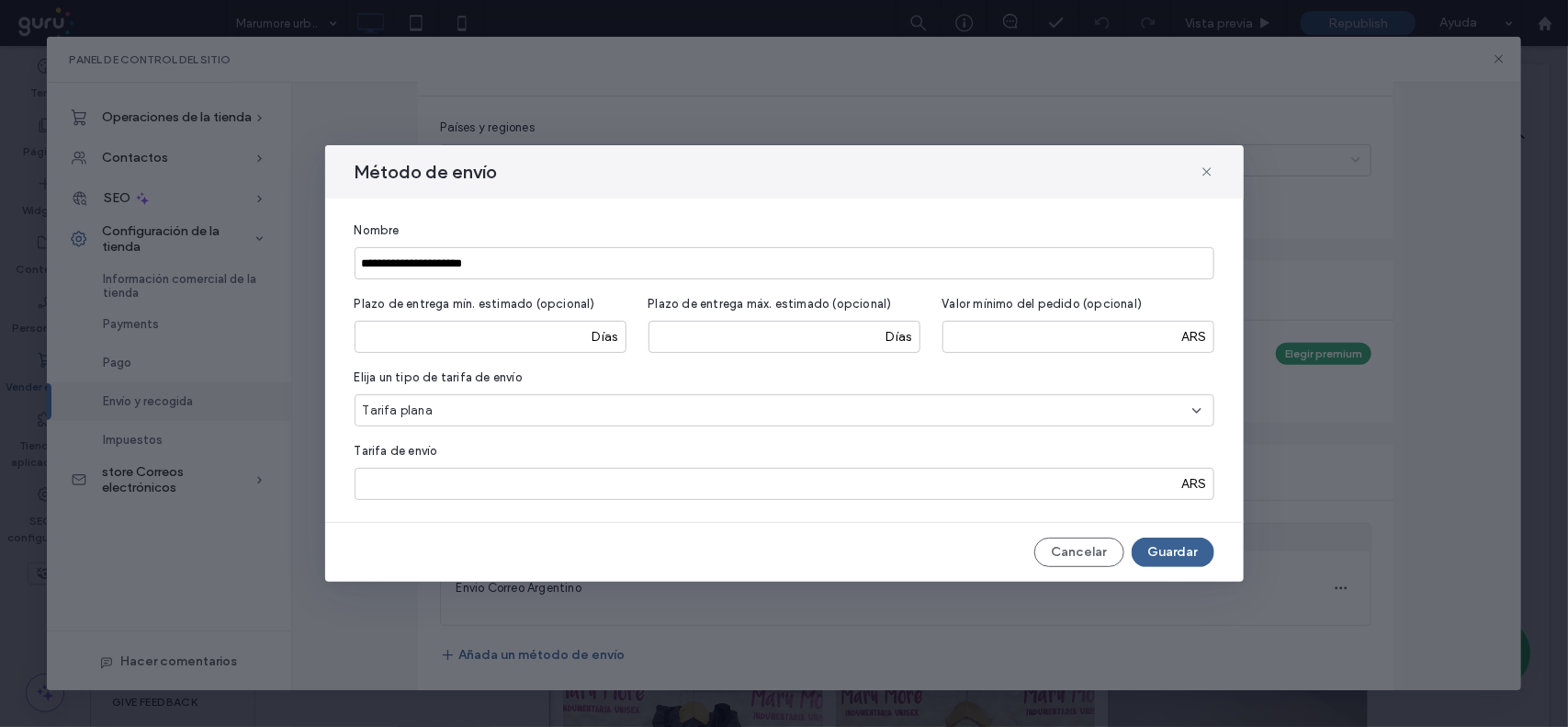 click on "Guardar" at bounding box center (1173, 552) 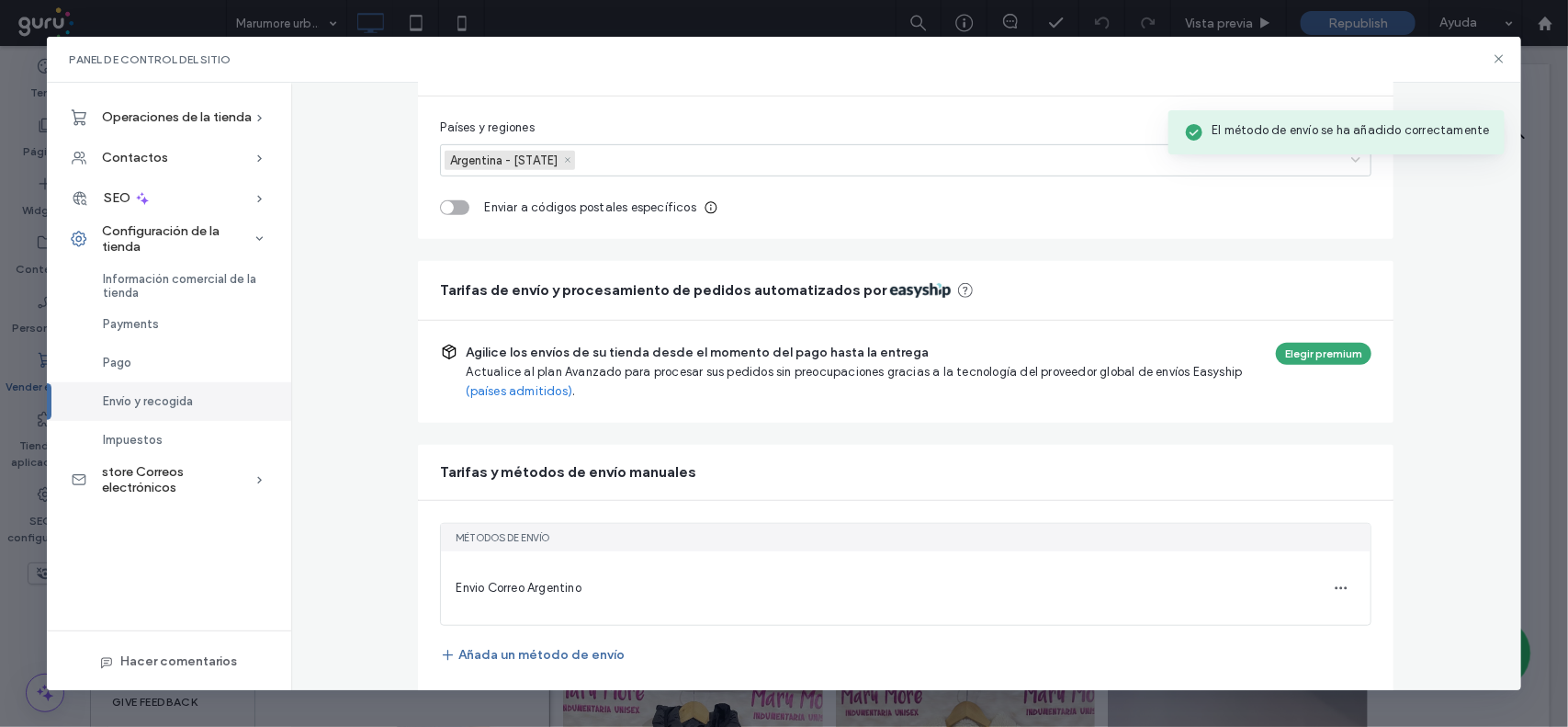 scroll, scrollTop: 0, scrollLeft: 0, axis: both 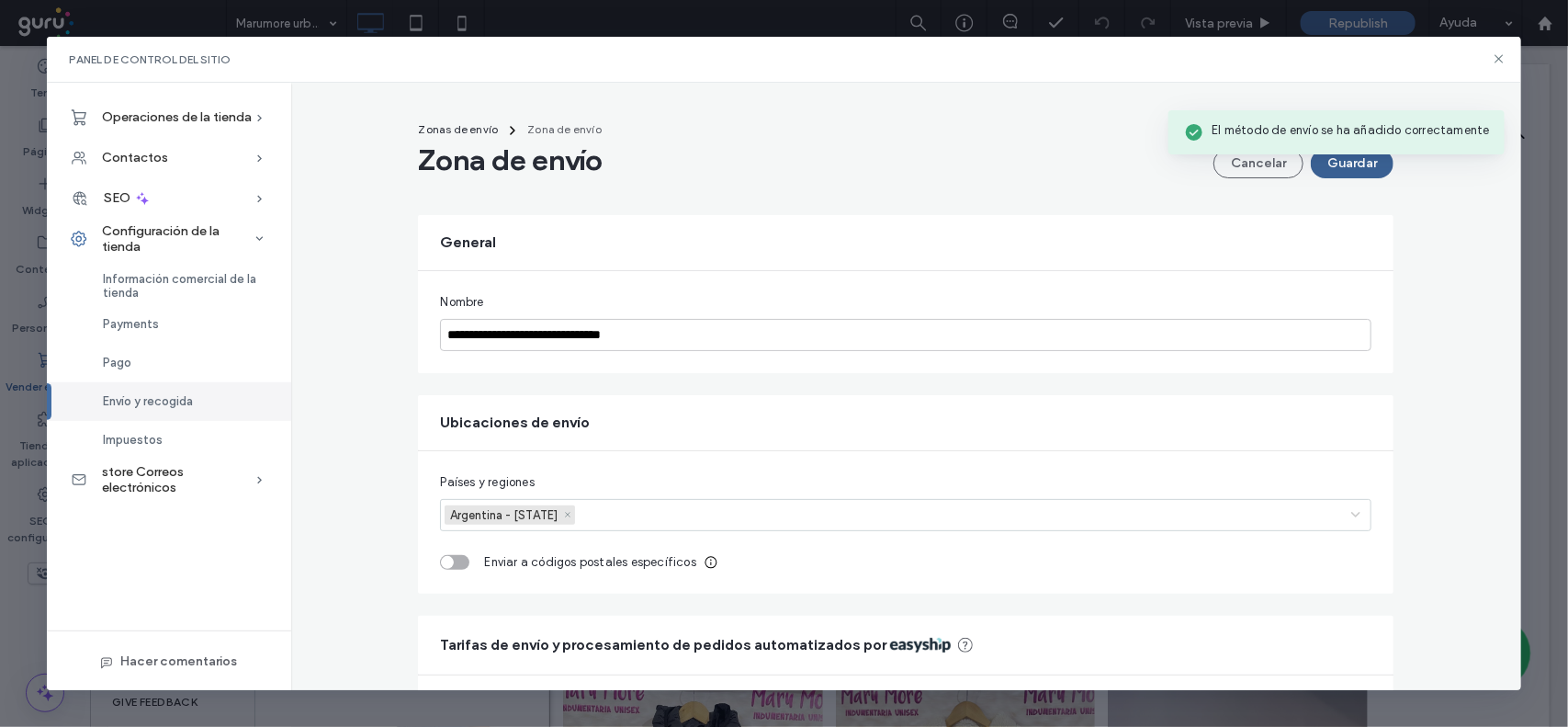 click on "Guardar" at bounding box center (1352, 164) 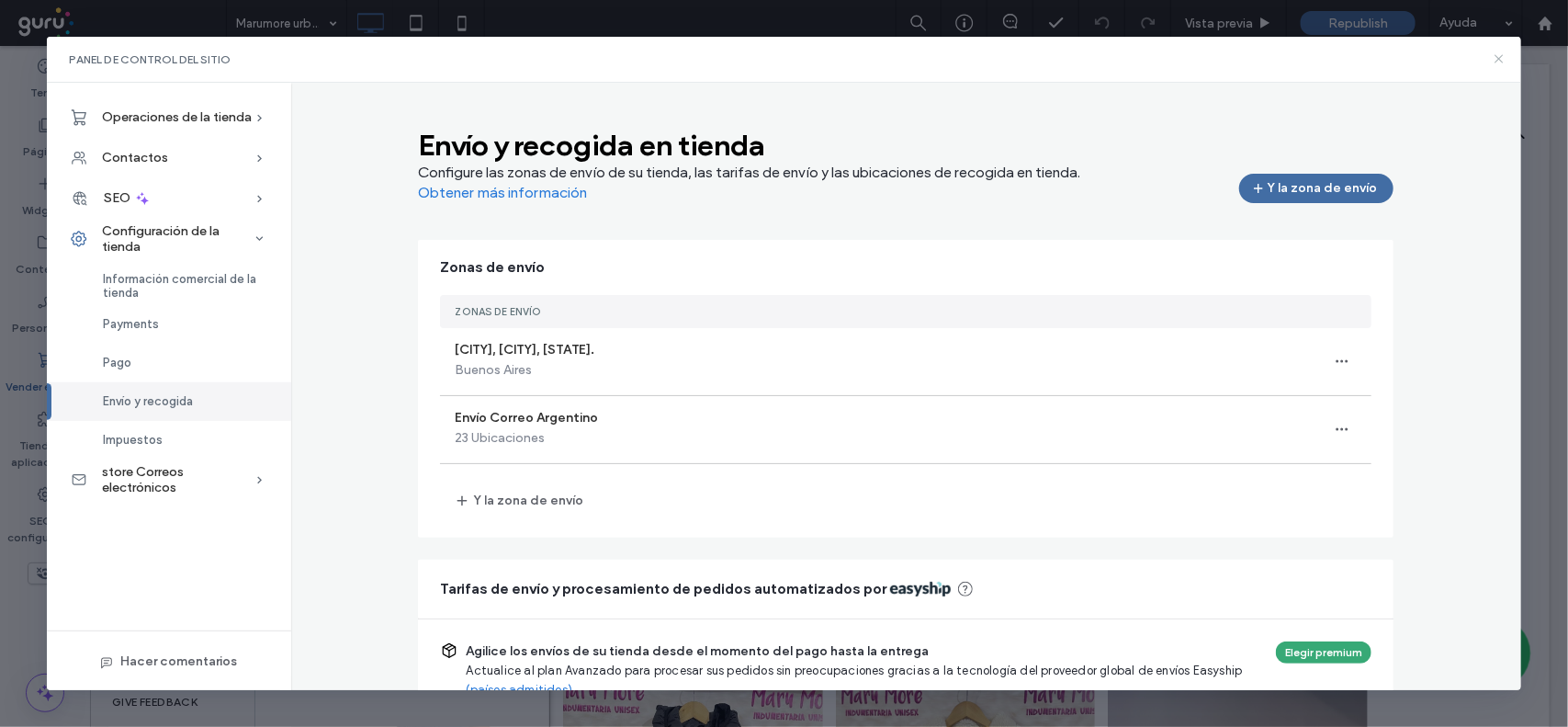 click 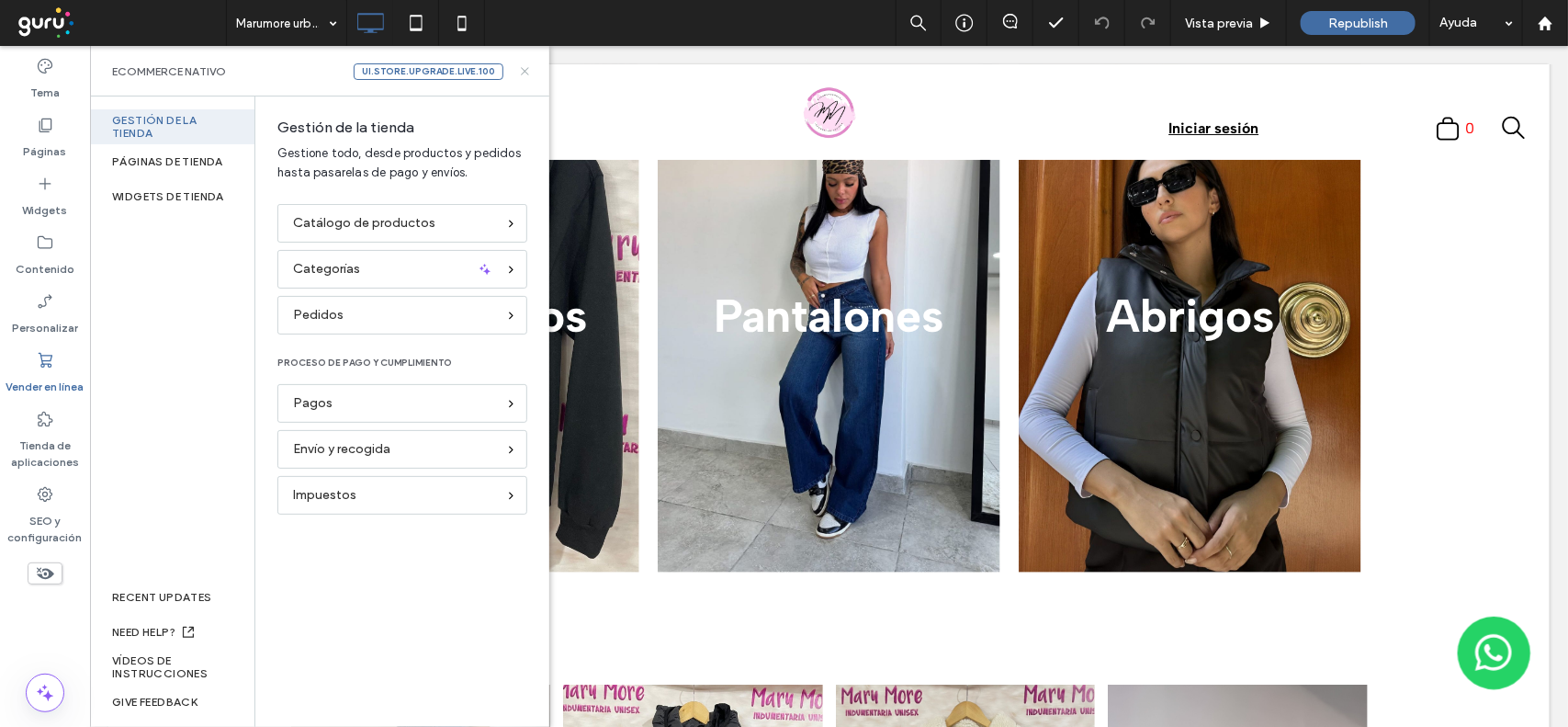 click 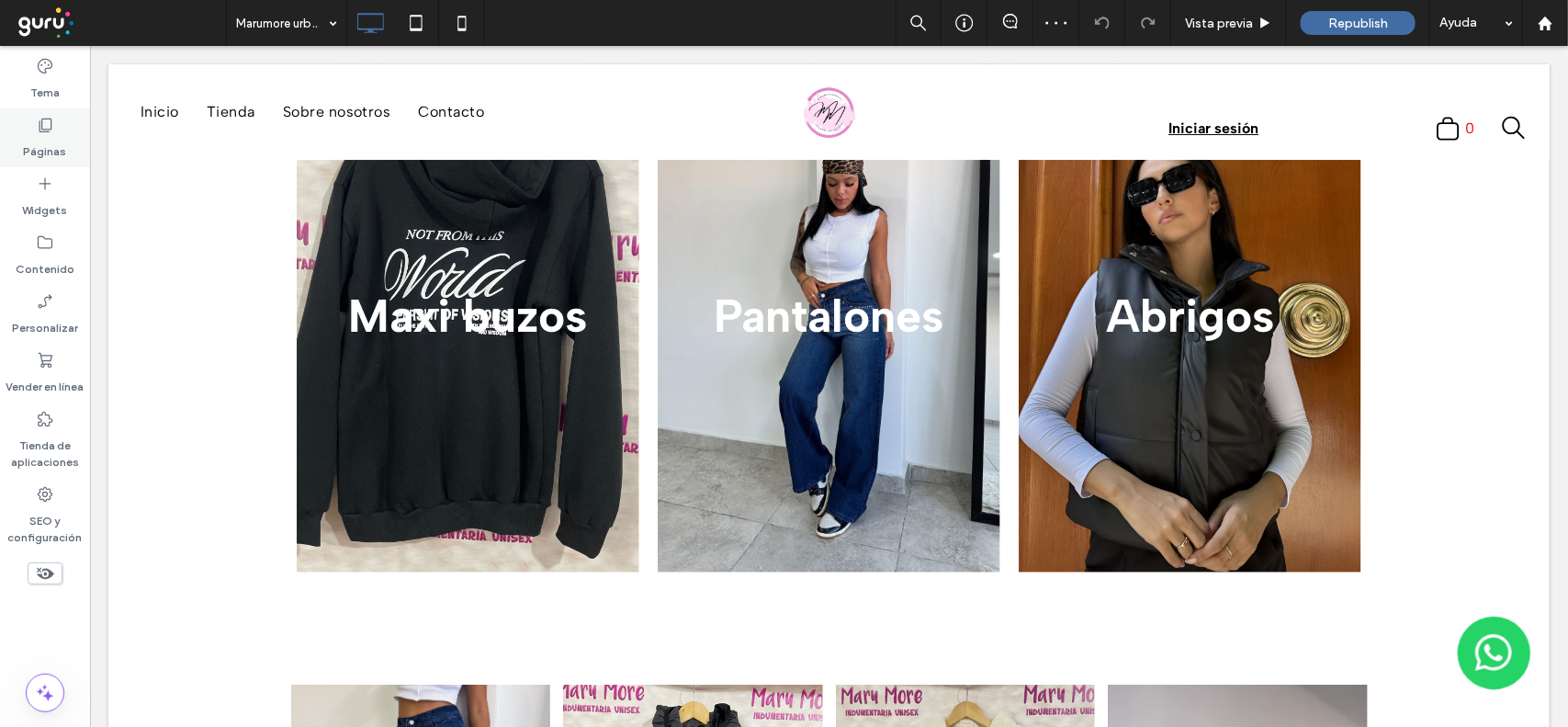 click on "Páginas" at bounding box center (45, 147) 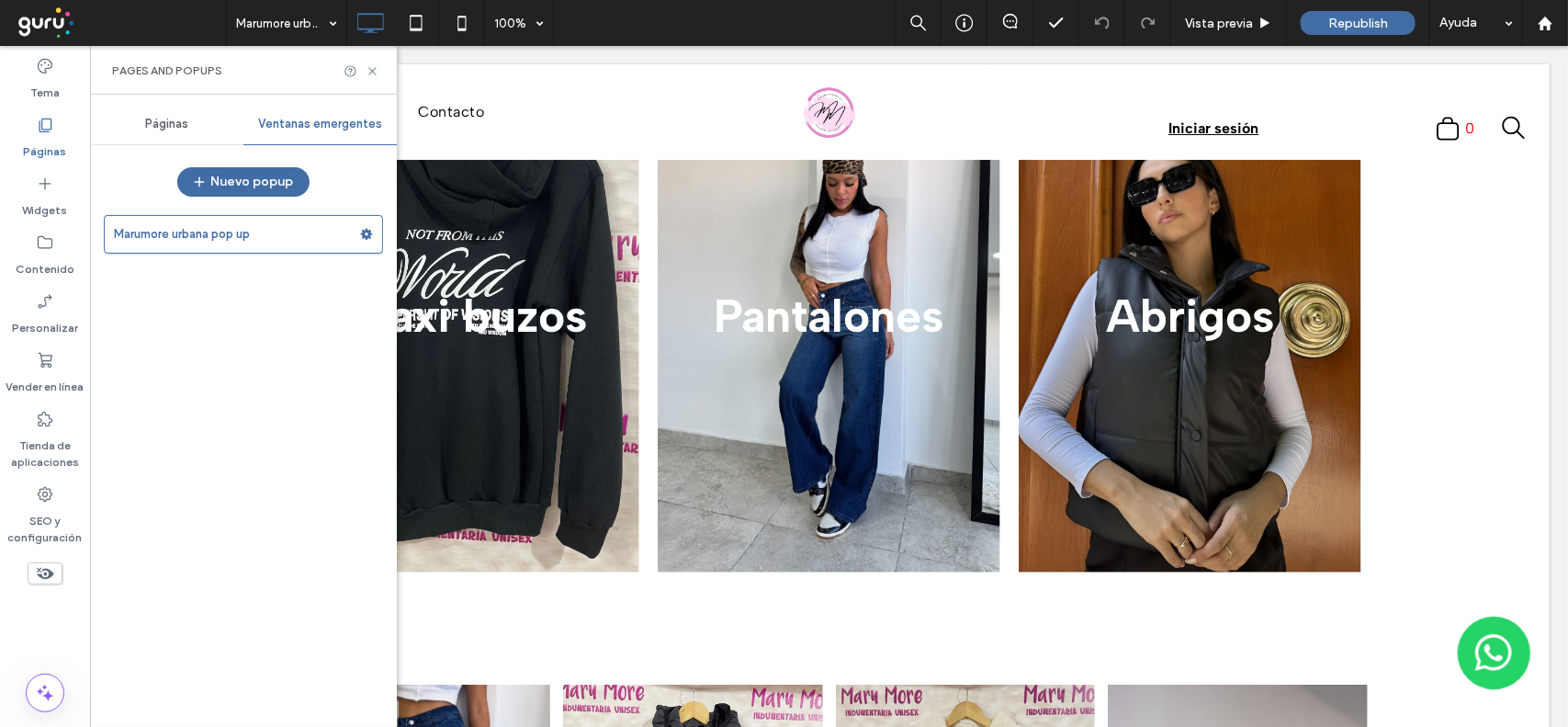 click on "Páginas" at bounding box center (166, 124) 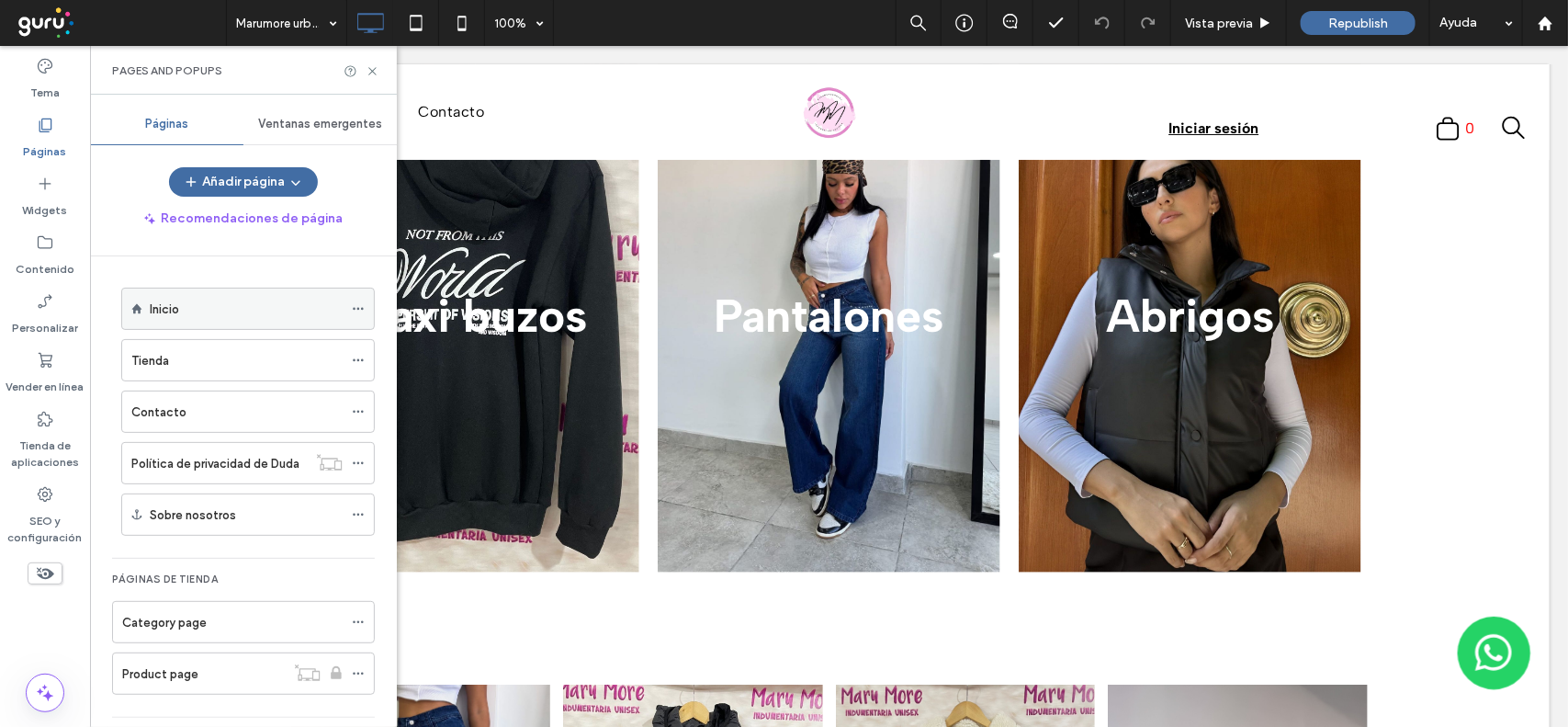 click on "Inicio" at bounding box center (246, 309) 